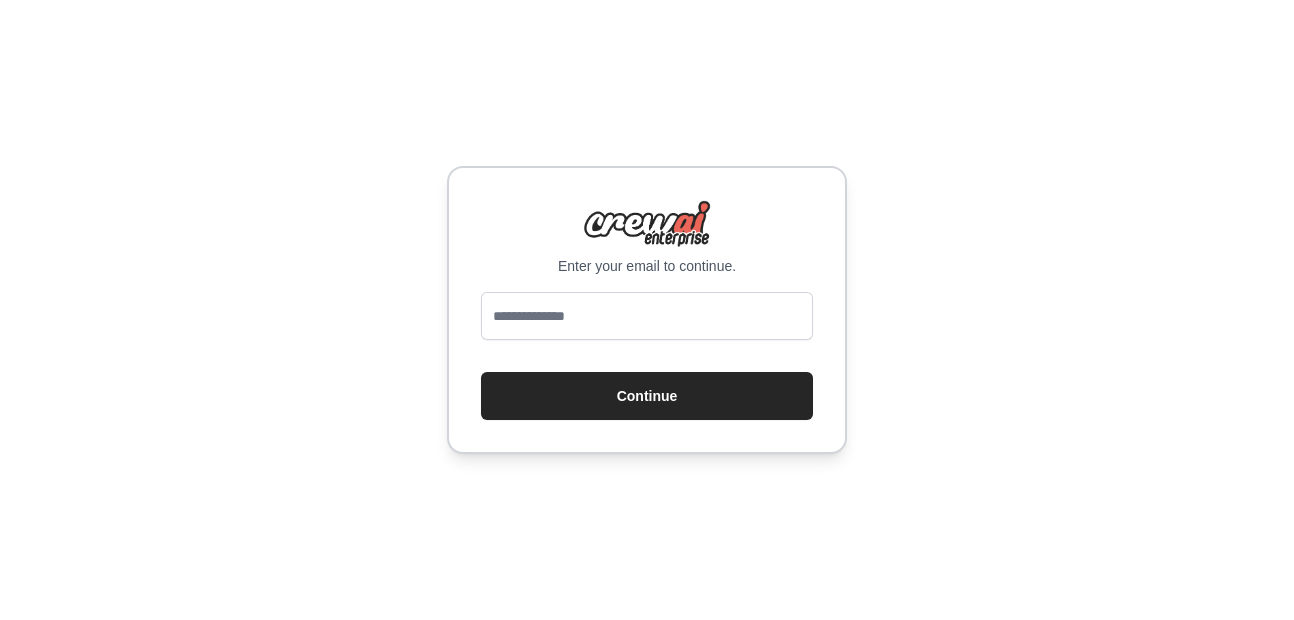scroll, scrollTop: 0, scrollLeft: 0, axis: both 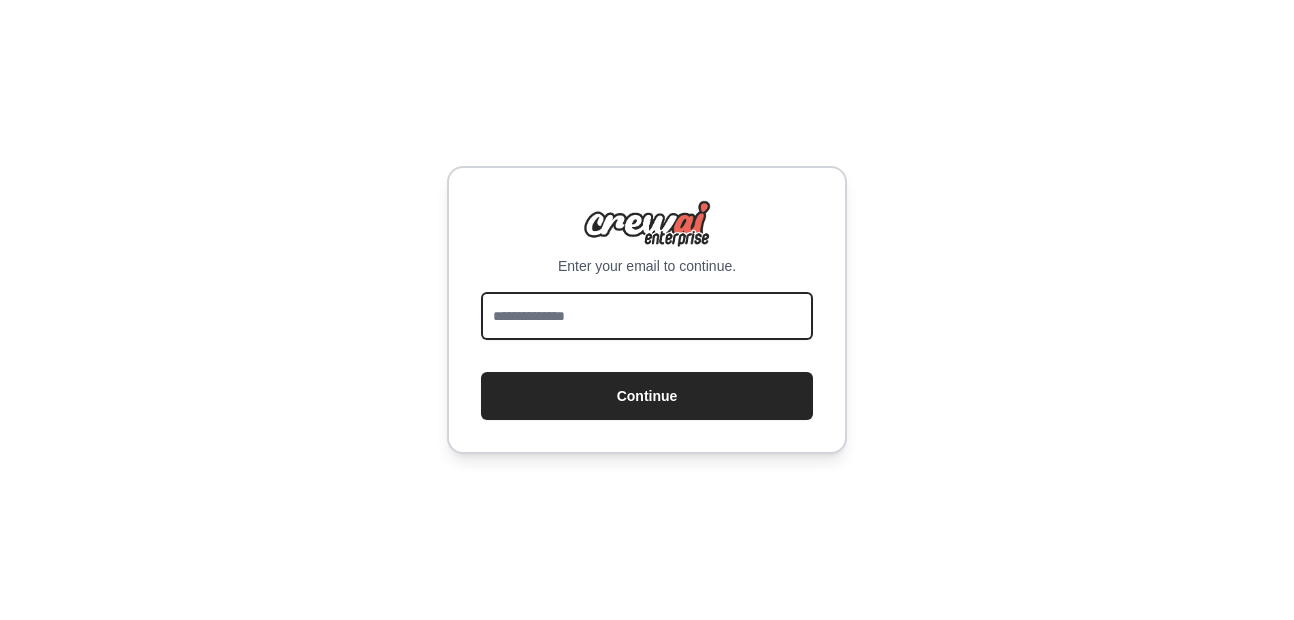 click at bounding box center (647, 316) 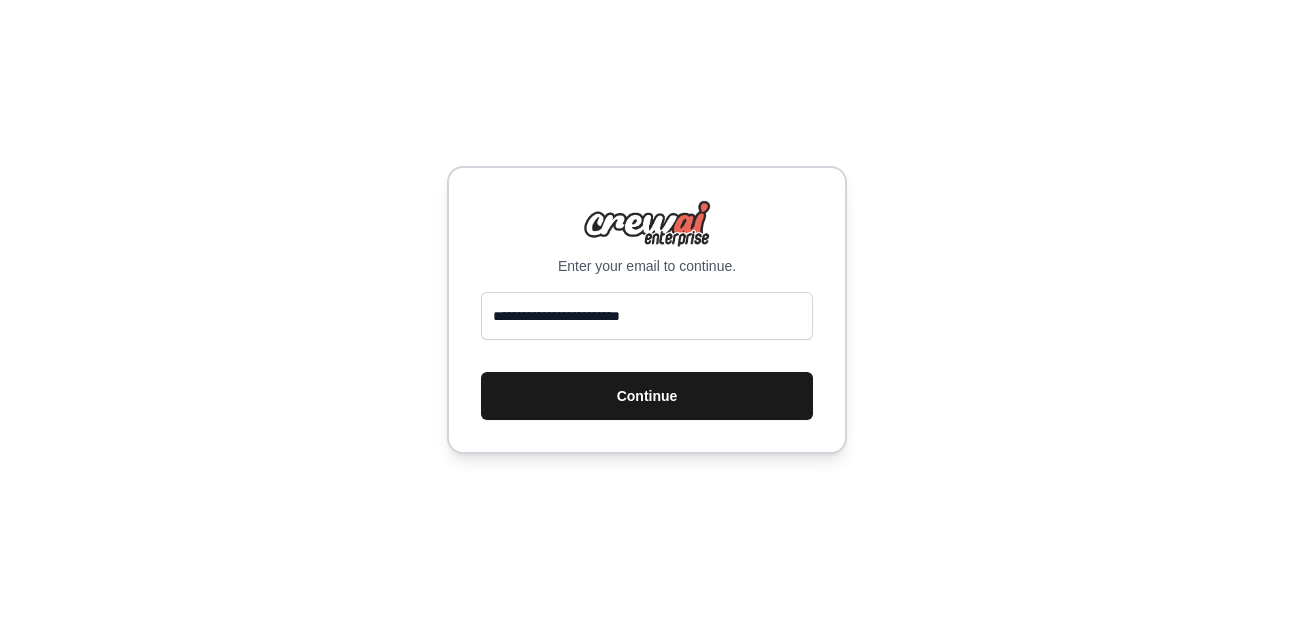 click on "Continue" at bounding box center [647, 396] 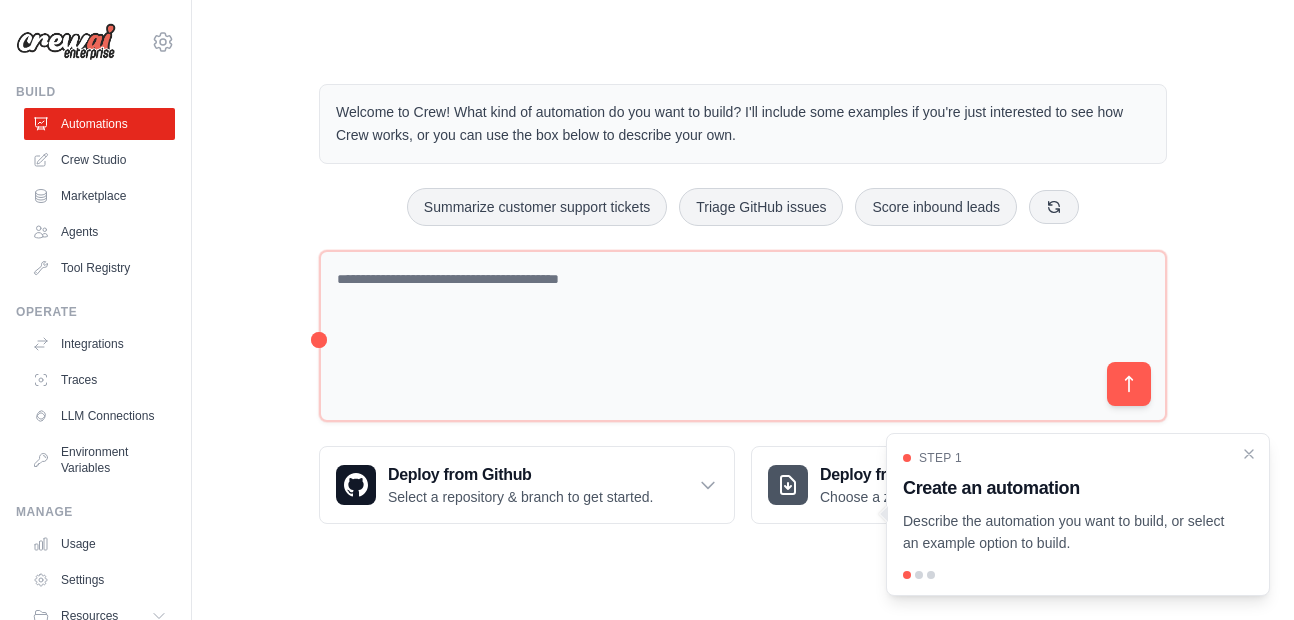 scroll, scrollTop: 0, scrollLeft: 0, axis: both 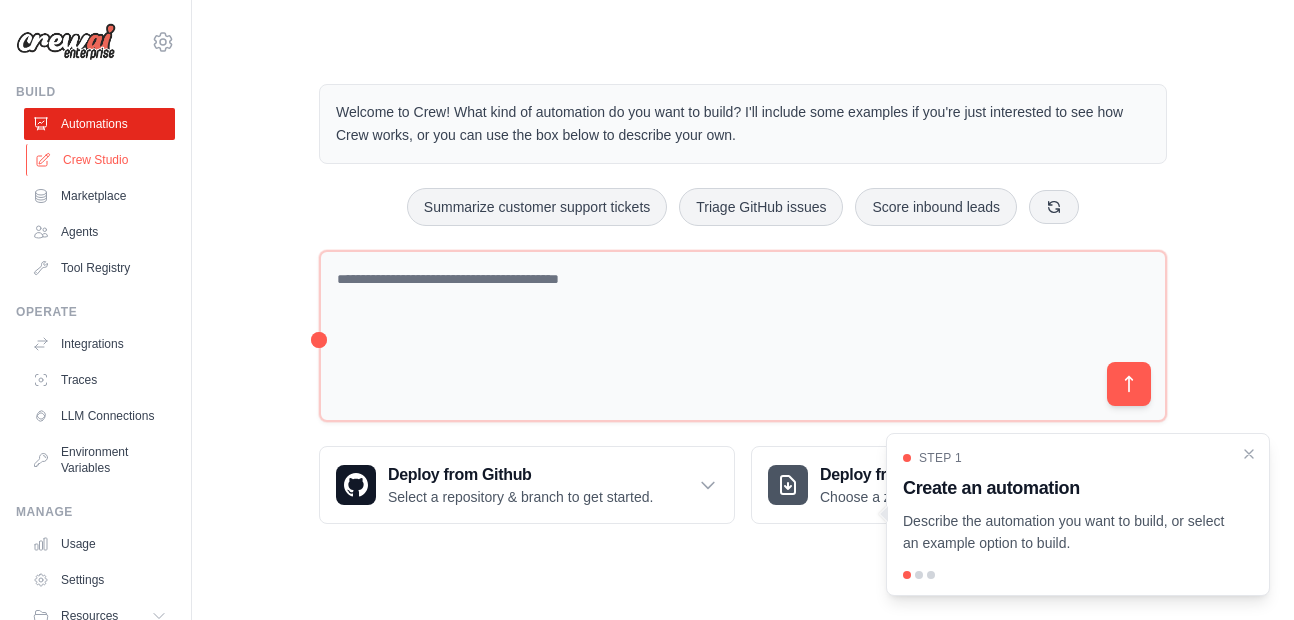 click on "Crew Studio" at bounding box center (101, 160) 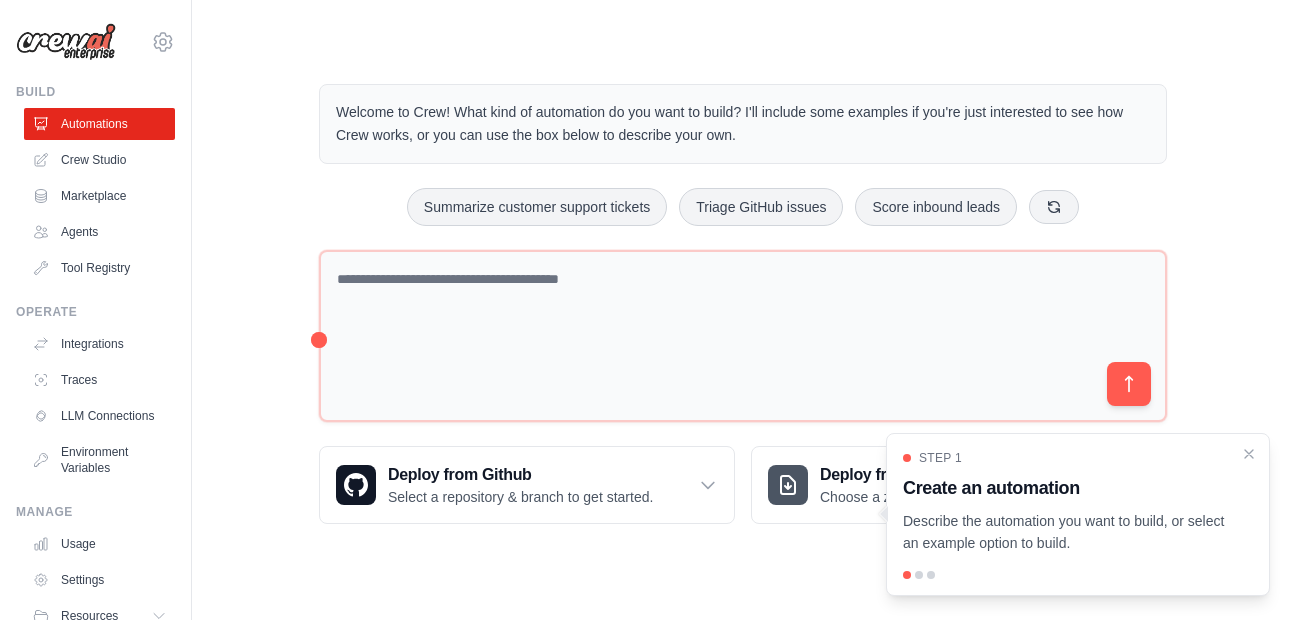 scroll, scrollTop: 0, scrollLeft: 0, axis: both 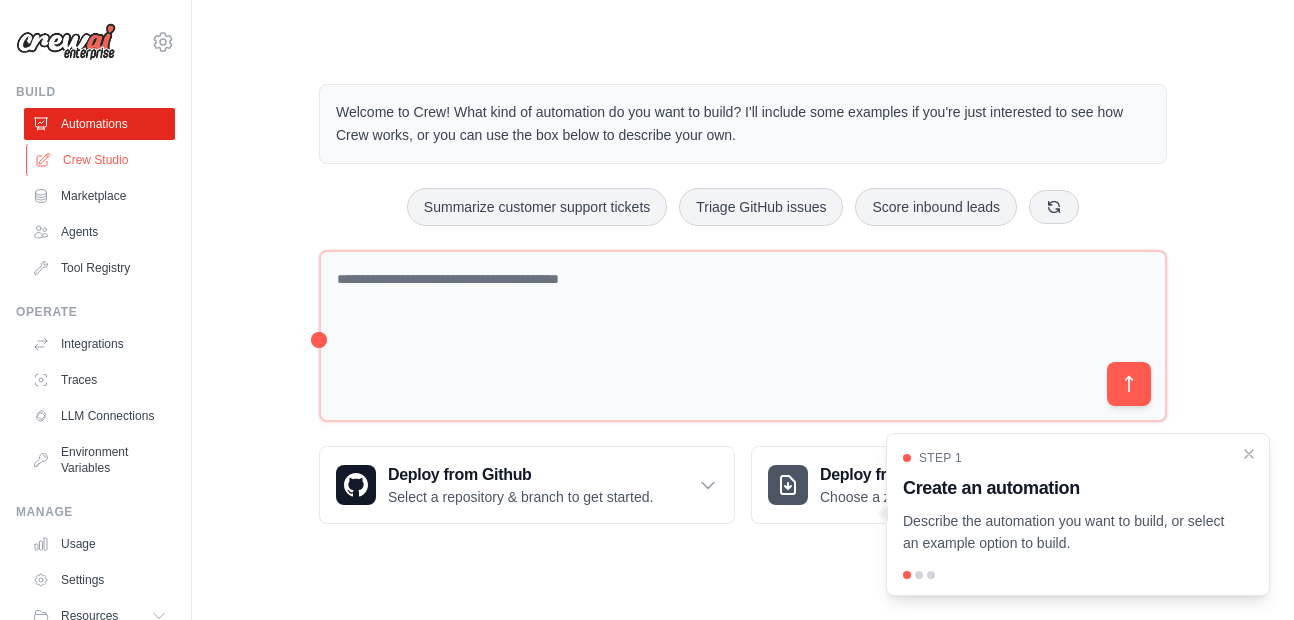 click on "Crew Studio" at bounding box center [101, 160] 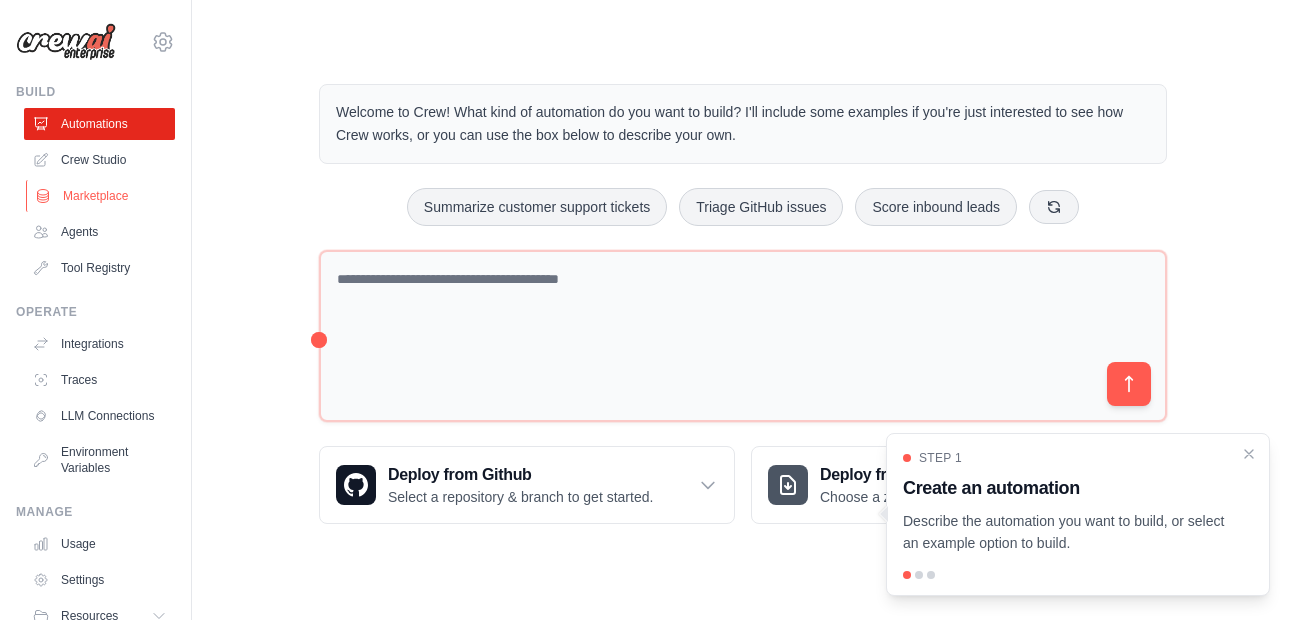 scroll, scrollTop: 0, scrollLeft: 0, axis: both 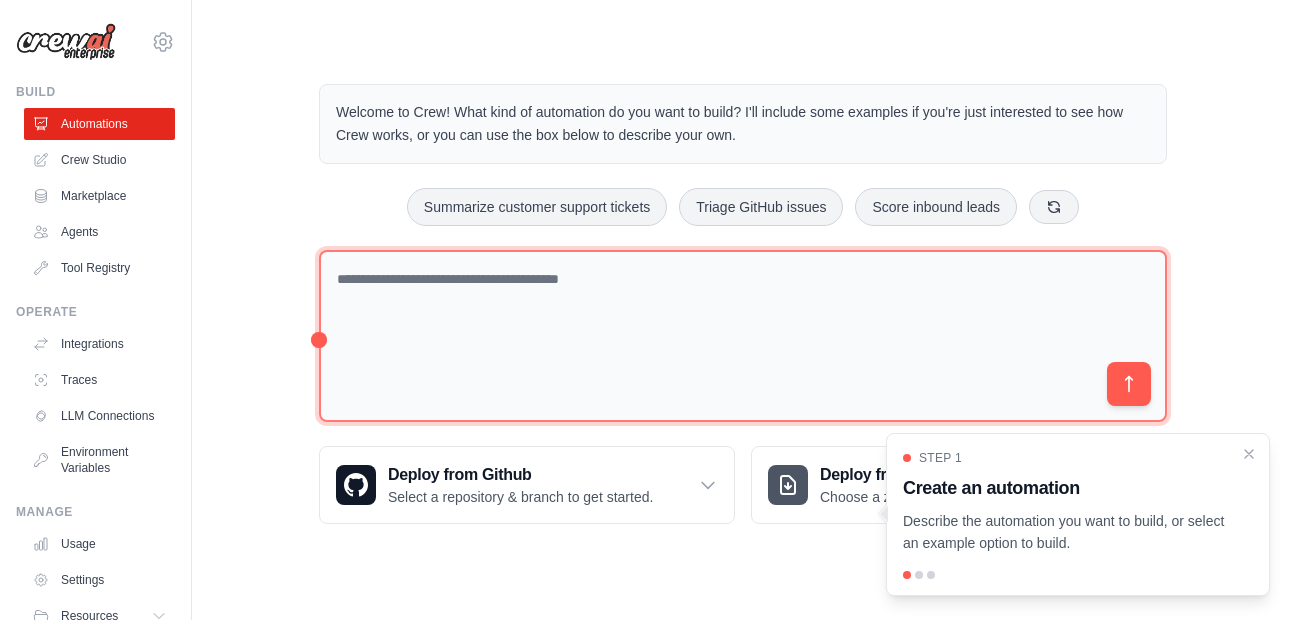 click at bounding box center [743, 336] 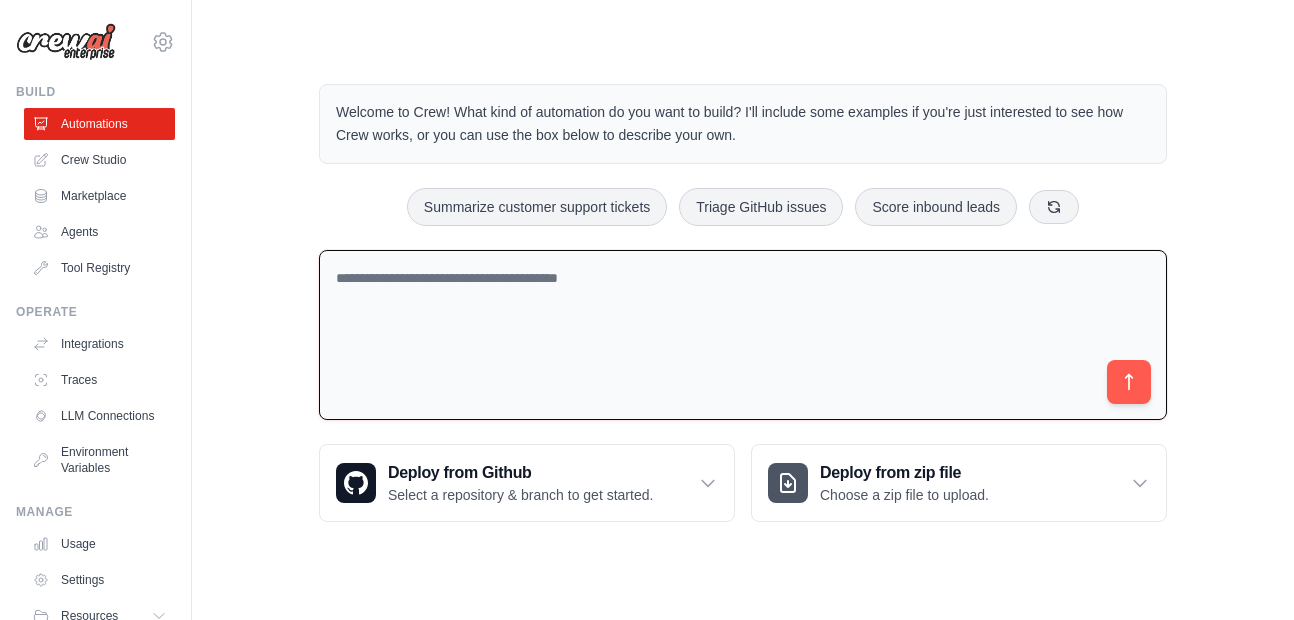 click at bounding box center (743, 335) 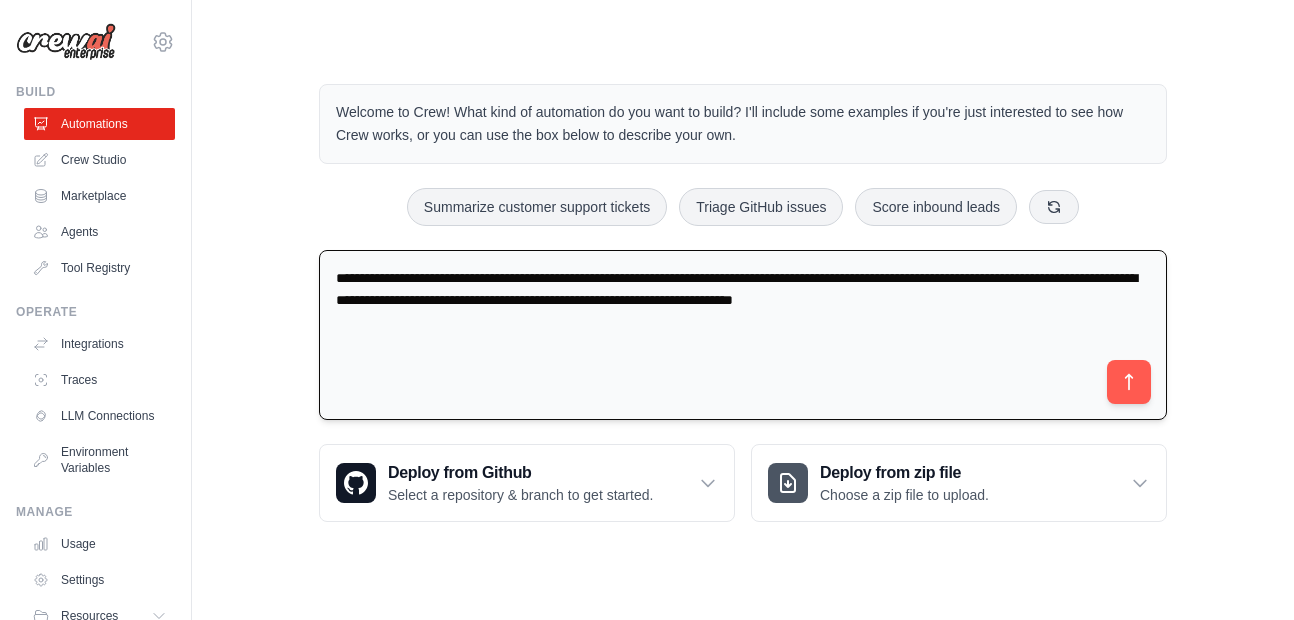type on "**********" 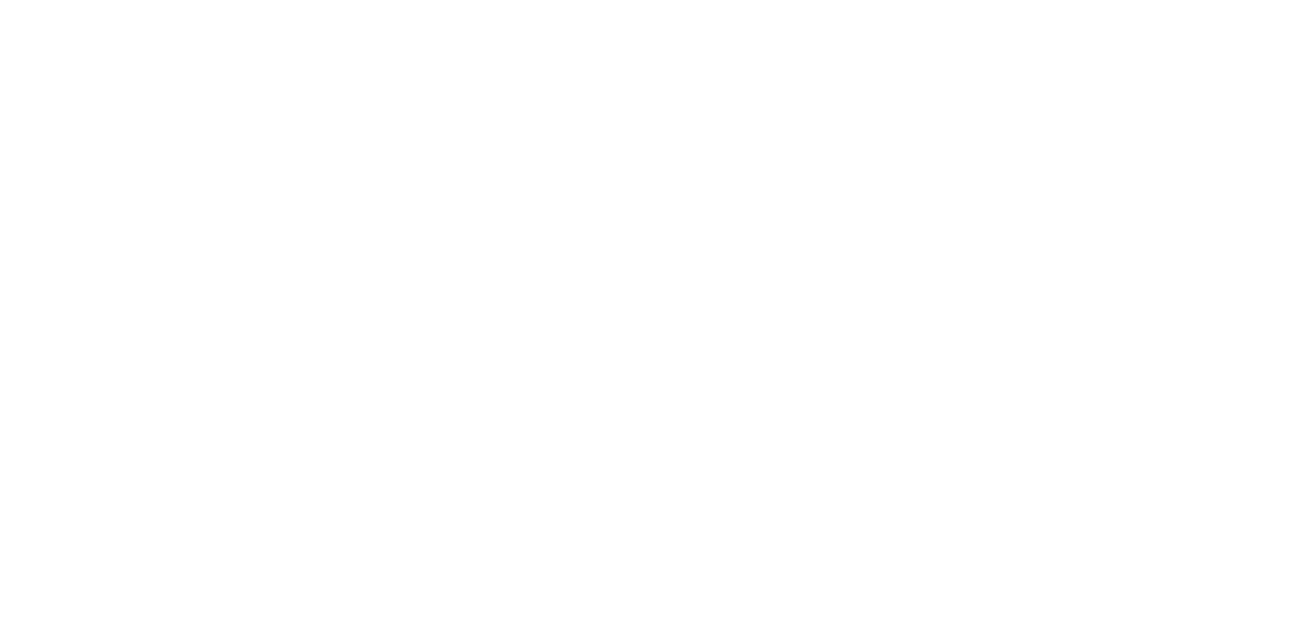 scroll, scrollTop: 0, scrollLeft: 0, axis: both 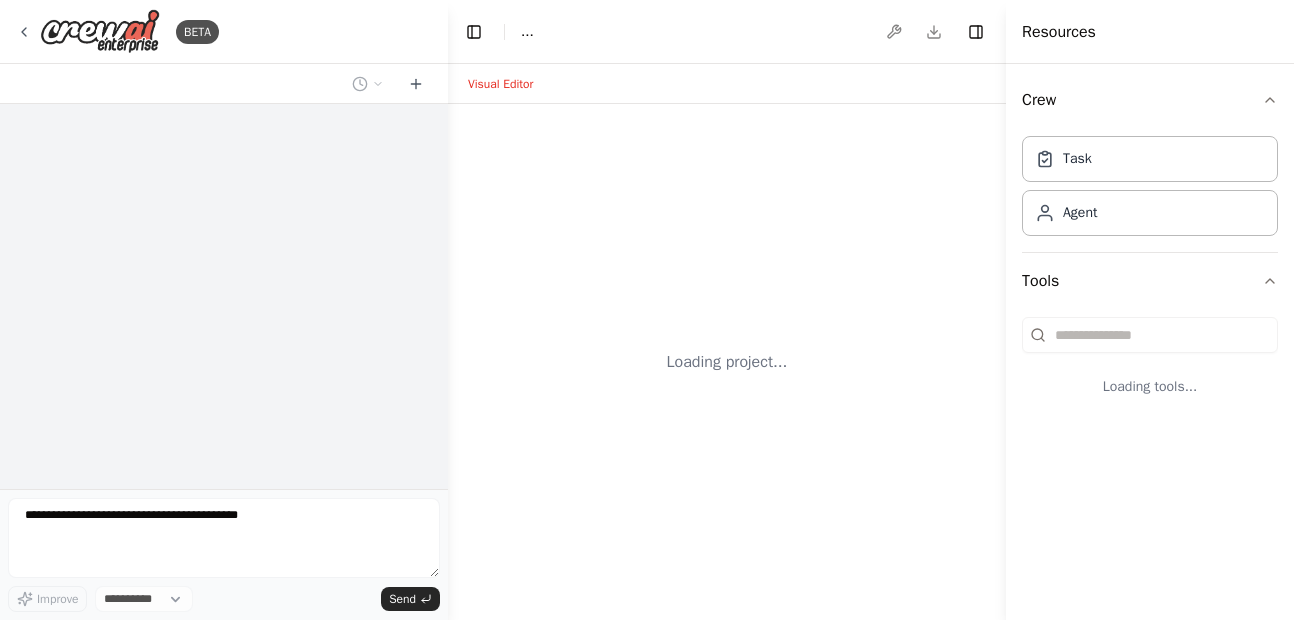 select on "****" 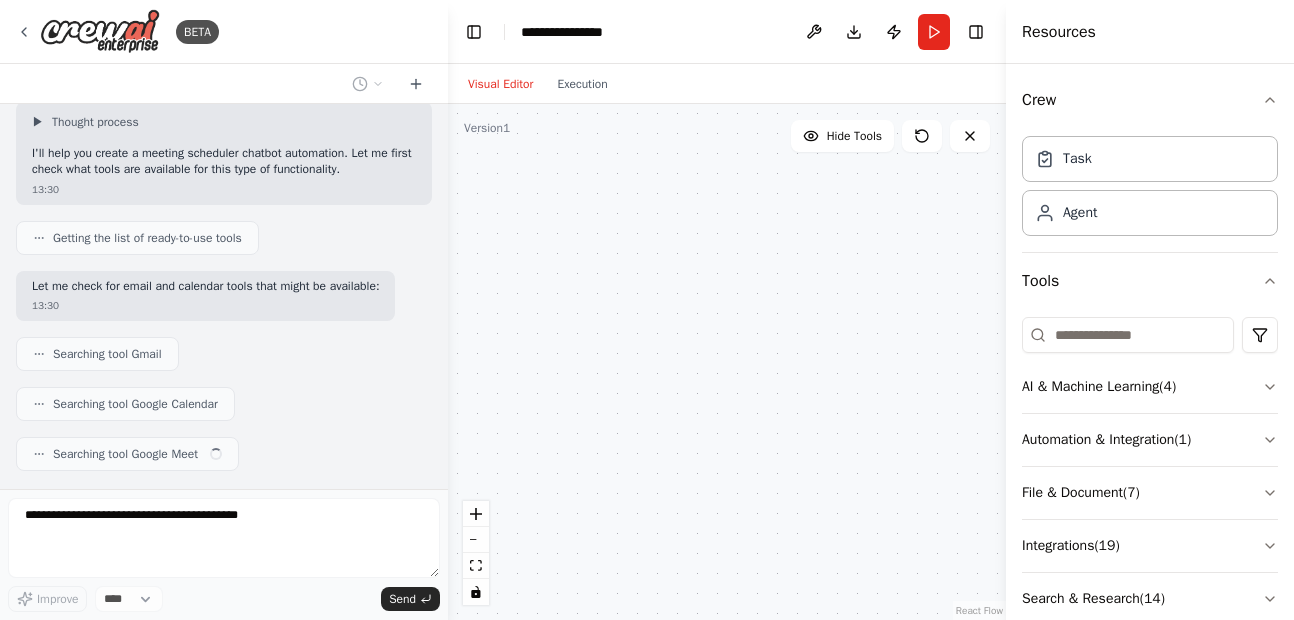 scroll, scrollTop: 181, scrollLeft: 0, axis: vertical 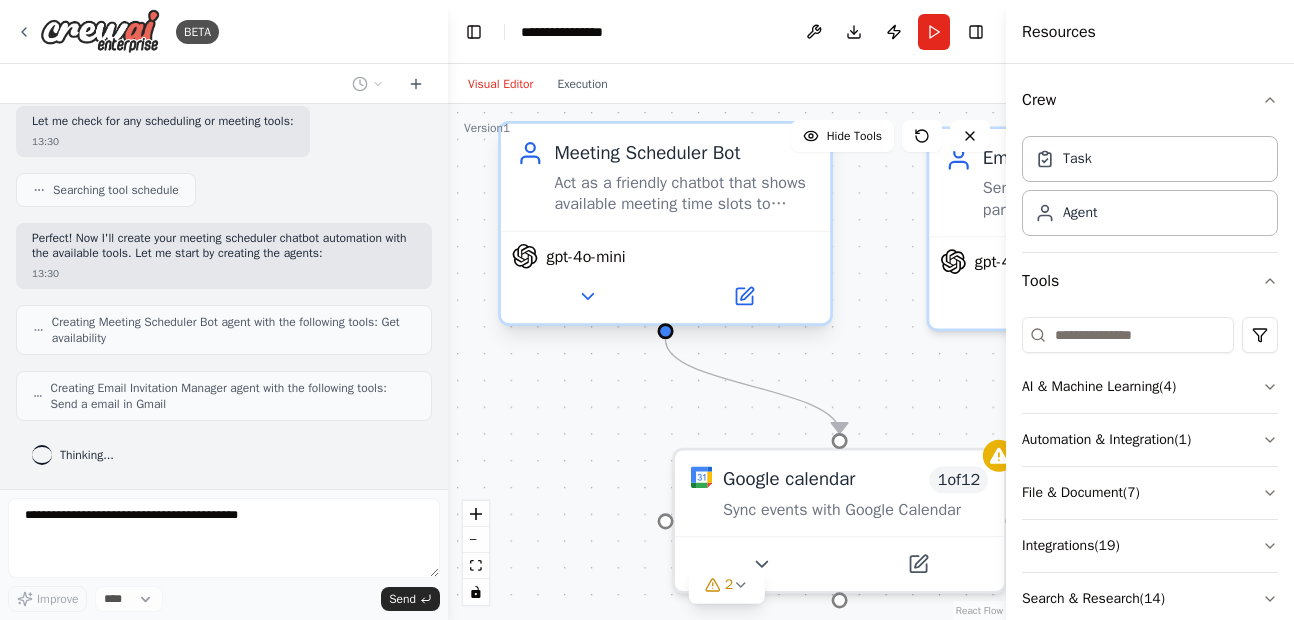click on "gpt-4o-mini" at bounding box center (585, 256) 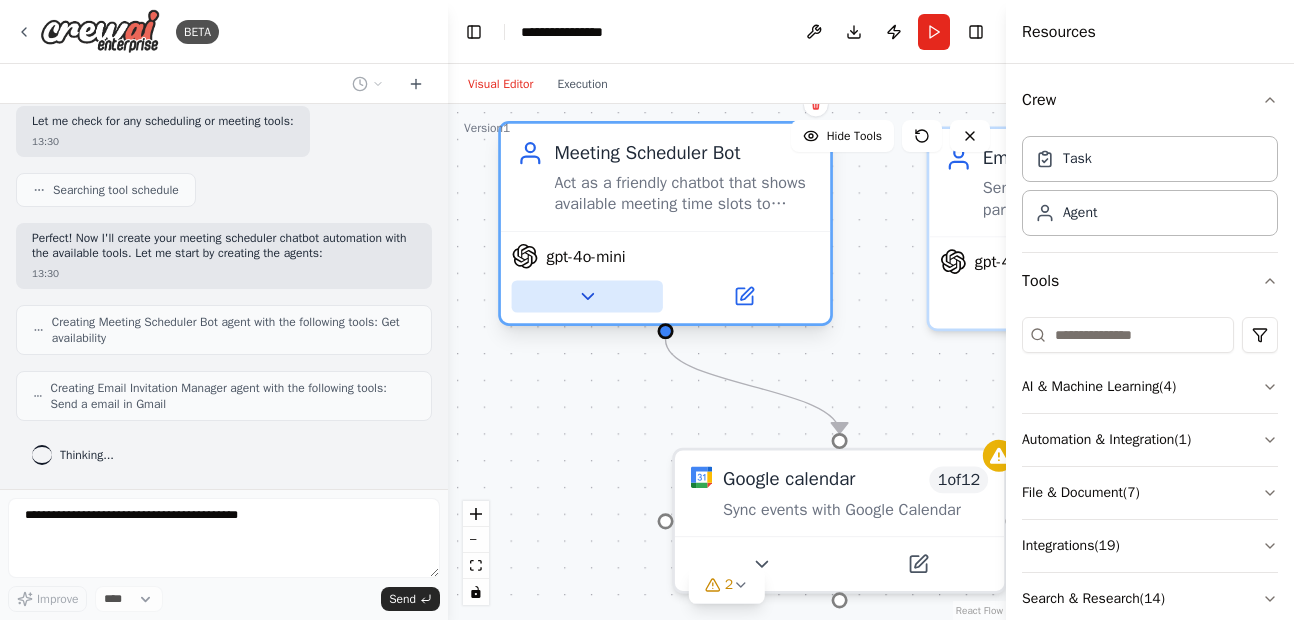 click 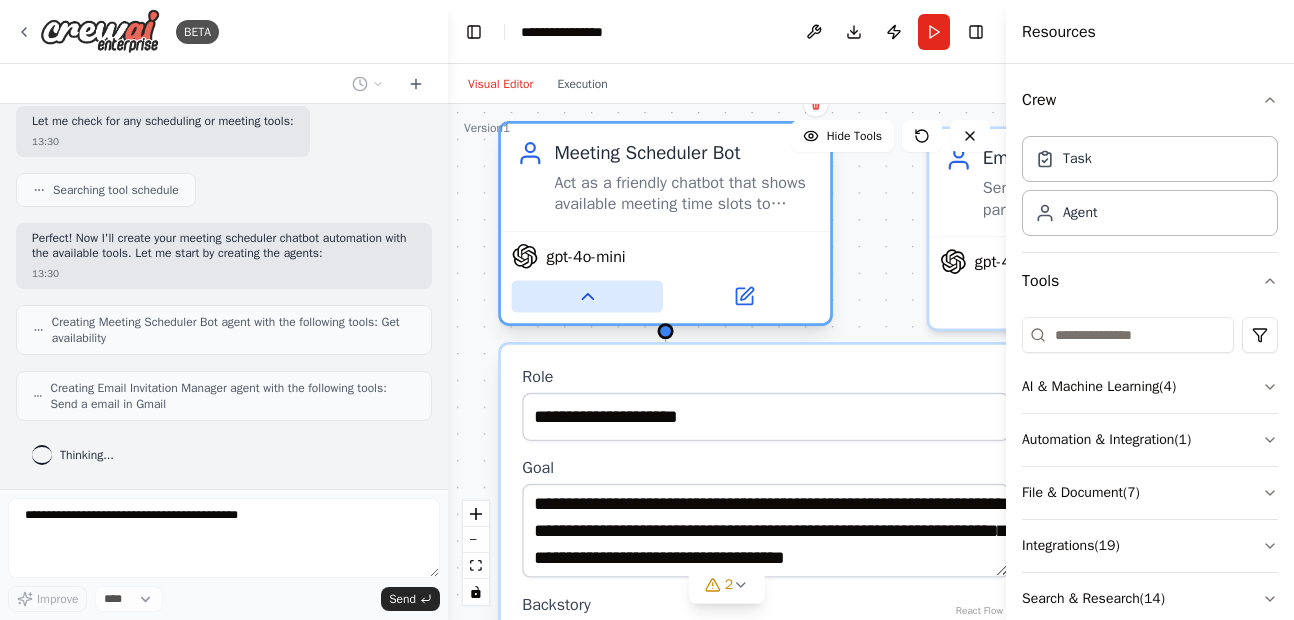 scroll, scrollTop: 578, scrollLeft: 0, axis: vertical 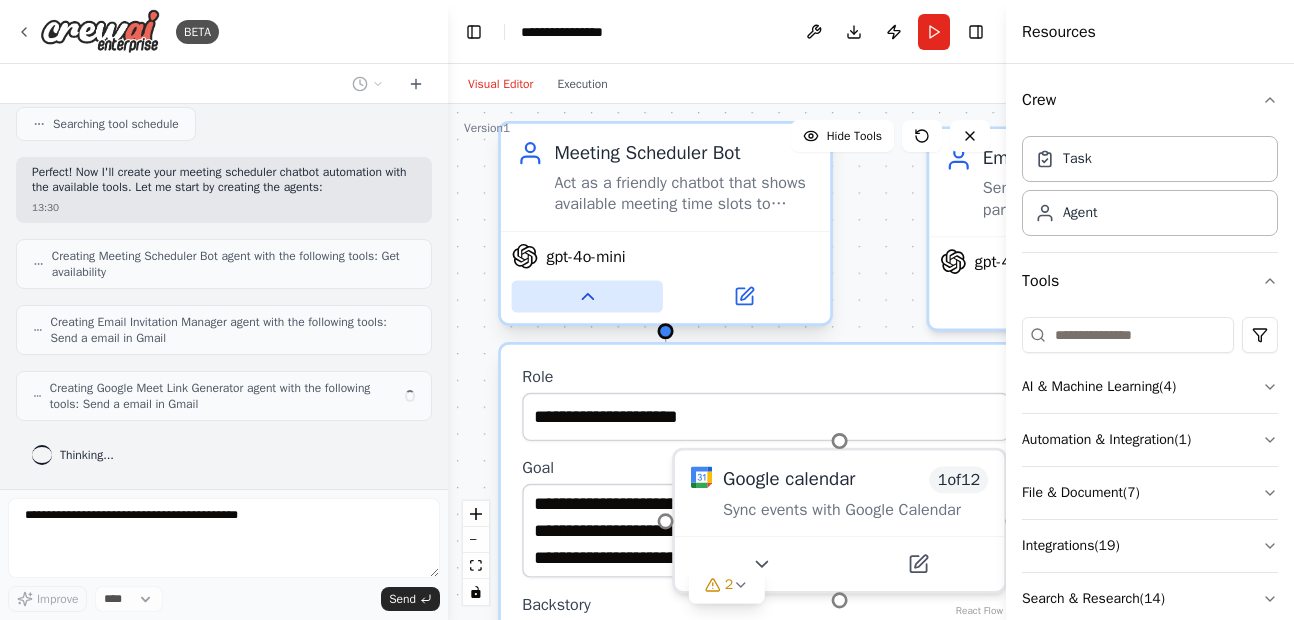 click 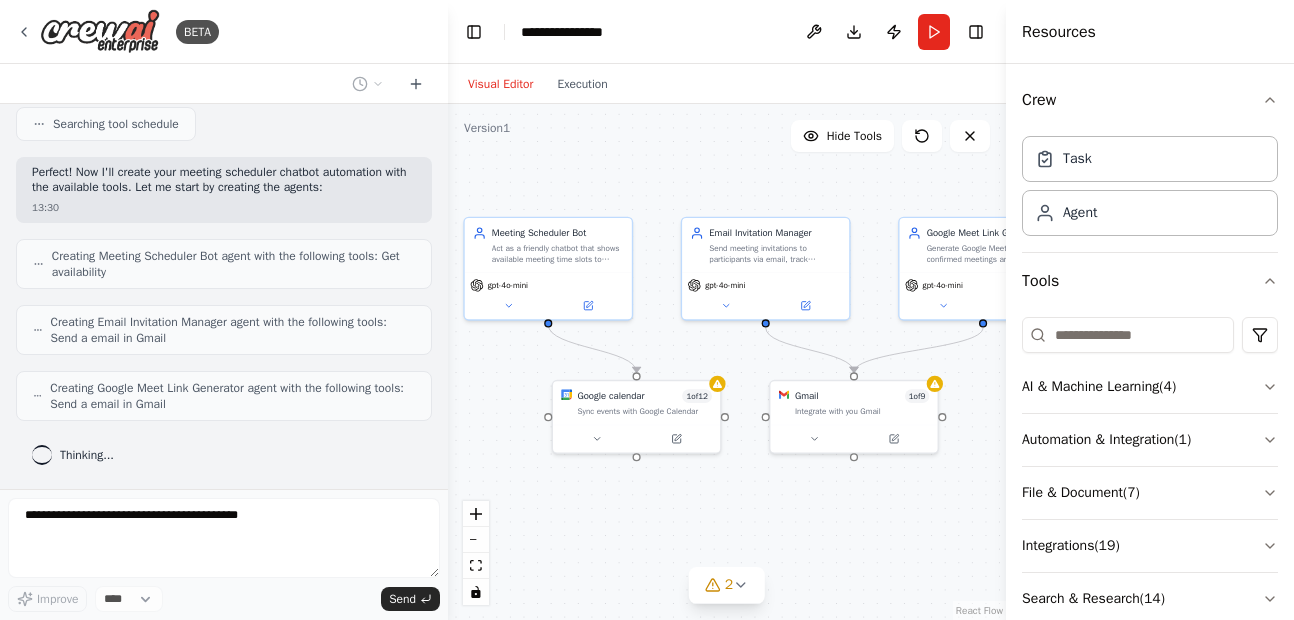drag, startPoint x: 842, startPoint y: 190, endPoint x: 660, endPoint y: 148, distance: 186.7833 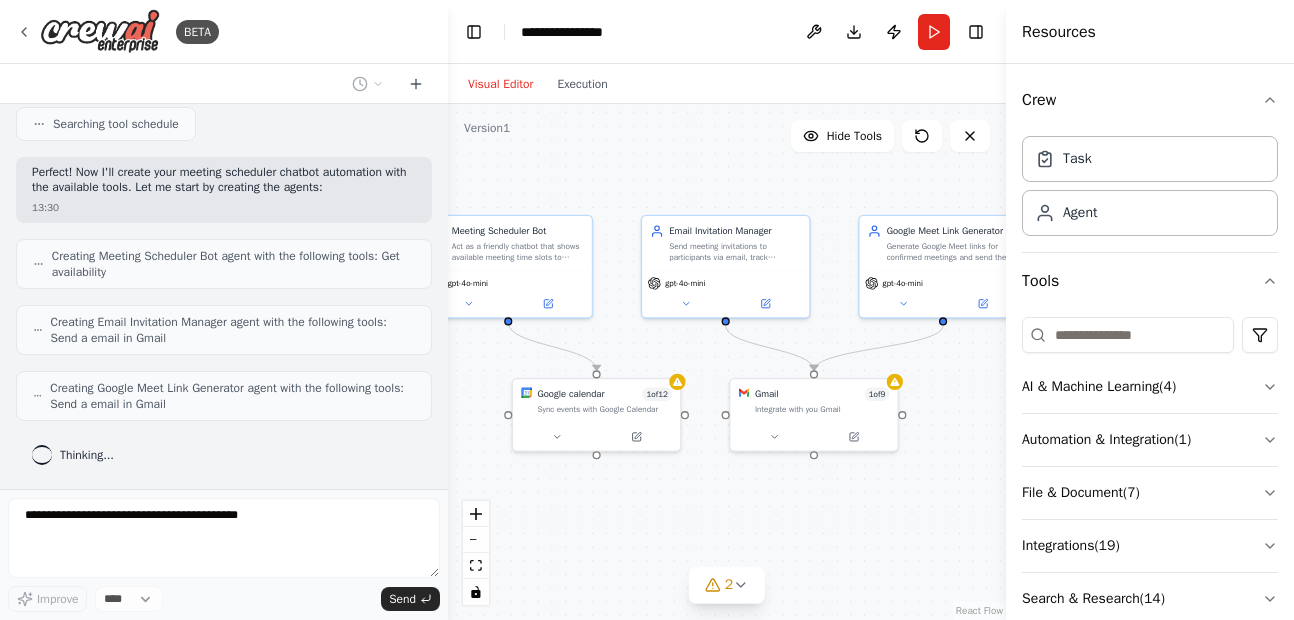 scroll, scrollTop: 695, scrollLeft: 0, axis: vertical 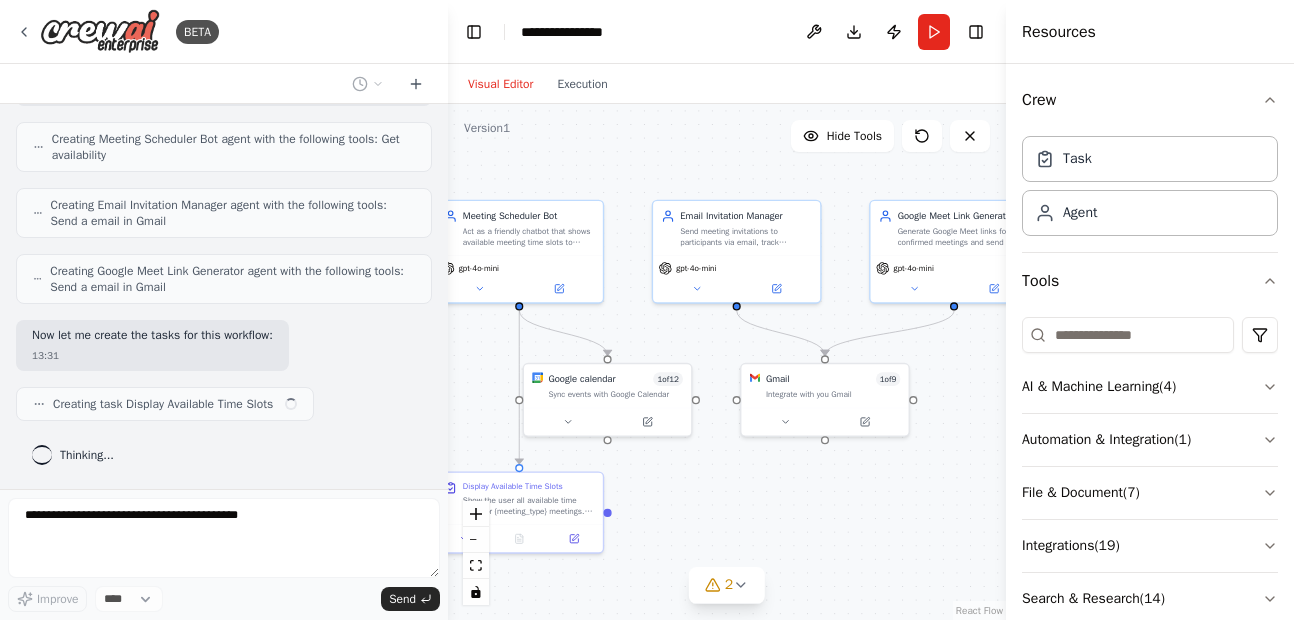 drag, startPoint x: 690, startPoint y: 181, endPoint x: 701, endPoint y: 166, distance: 18.601076 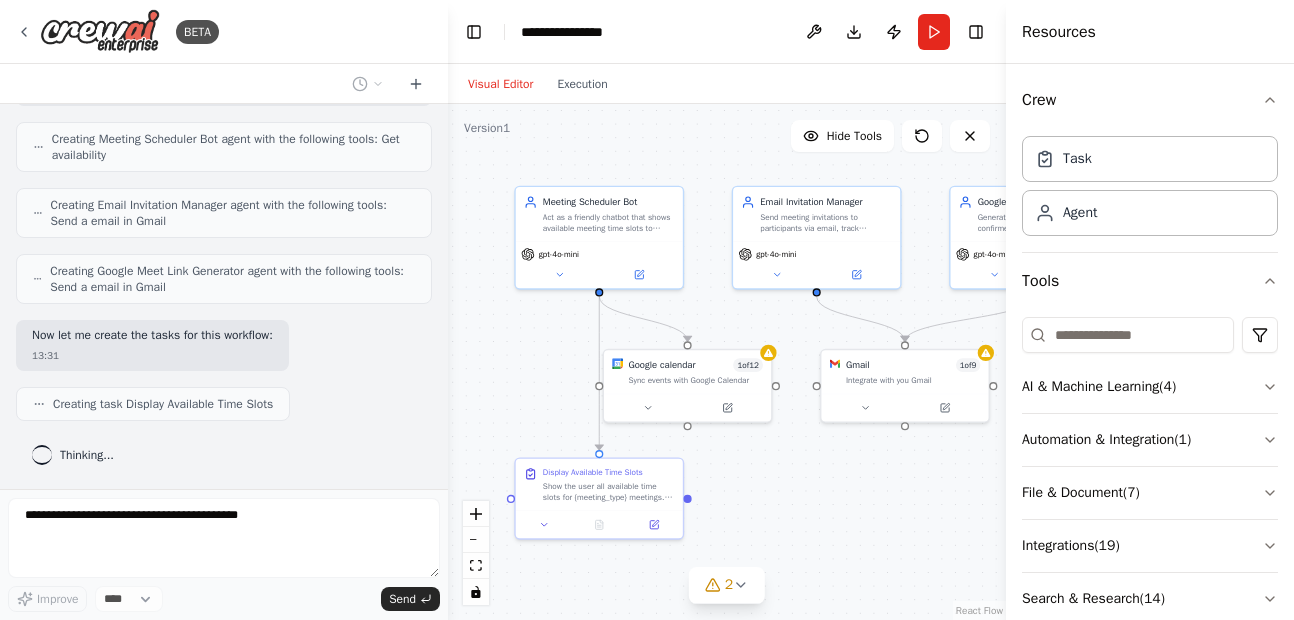 drag, startPoint x: 851, startPoint y: 472, endPoint x: 902, endPoint y: 466, distance: 51.351727 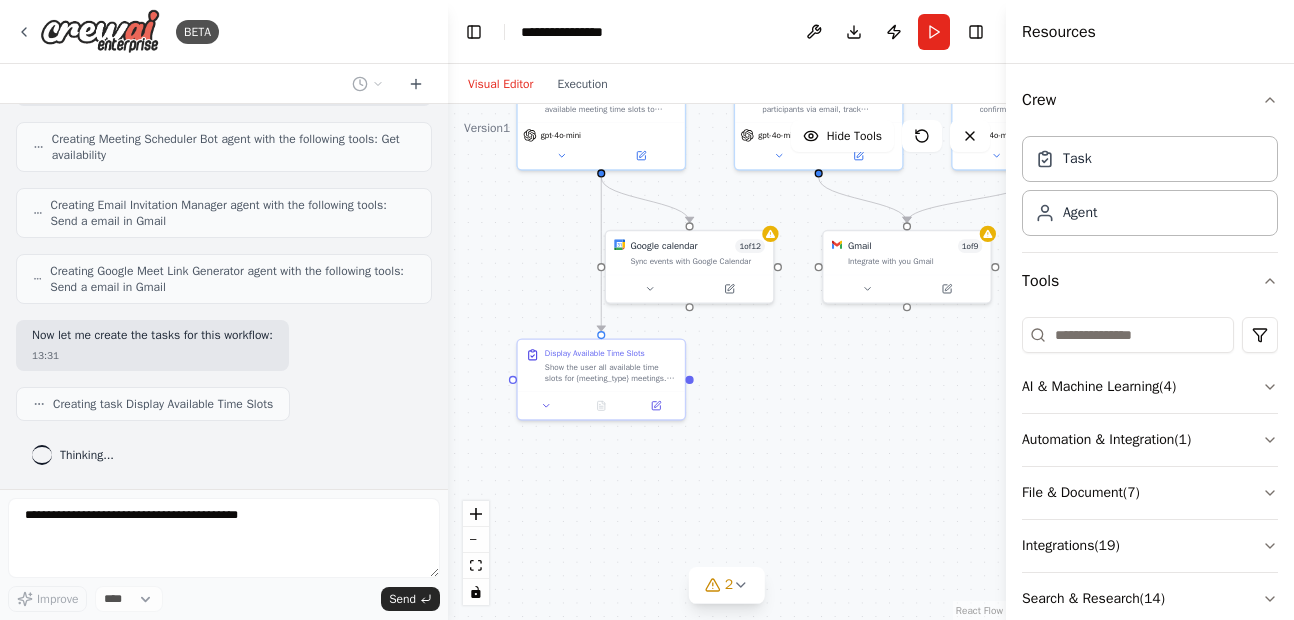 scroll, scrollTop: 745, scrollLeft: 0, axis: vertical 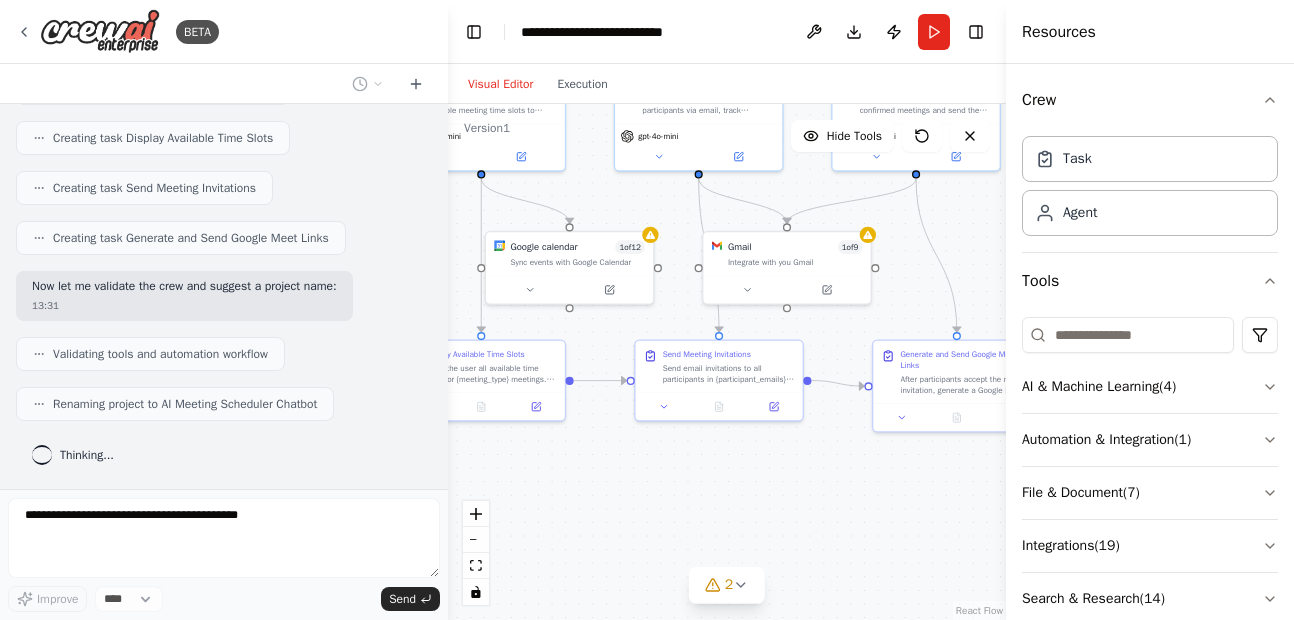 drag, startPoint x: 862, startPoint y: 495, endPoint x: 741, endPoint y: 496, distance: 121.004135 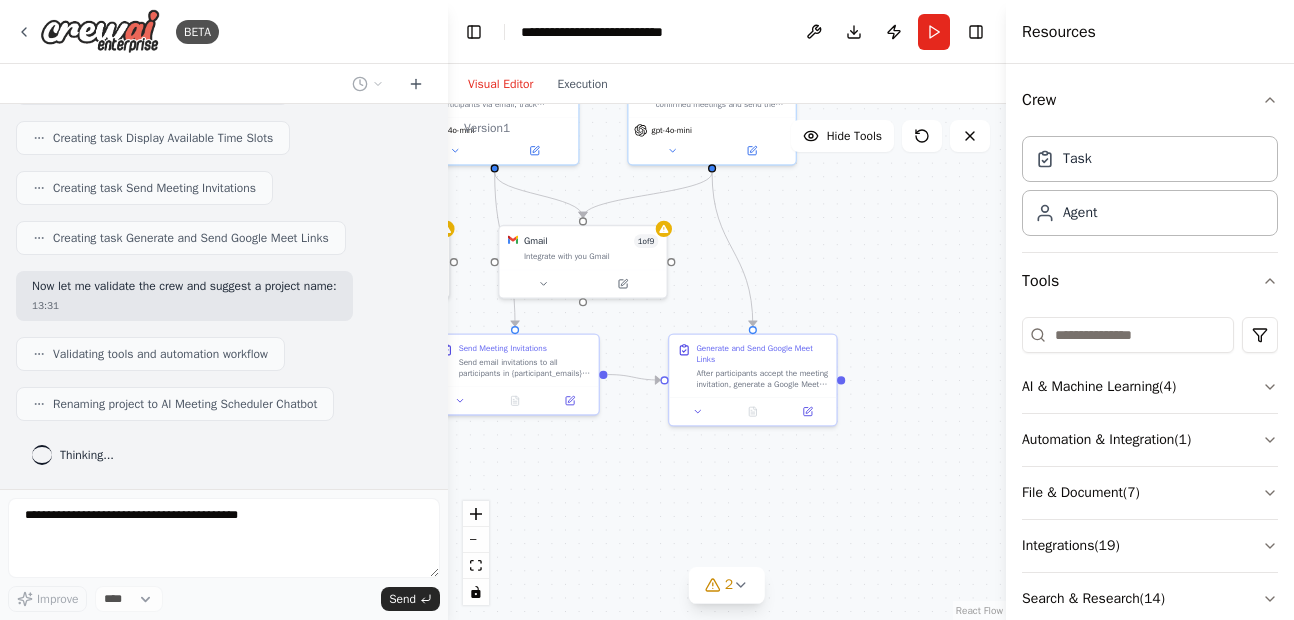 drag, startPoint x: 915, startPoint y: 505, endPoint x: 711, endPoint y: 499, distance: 204.08821 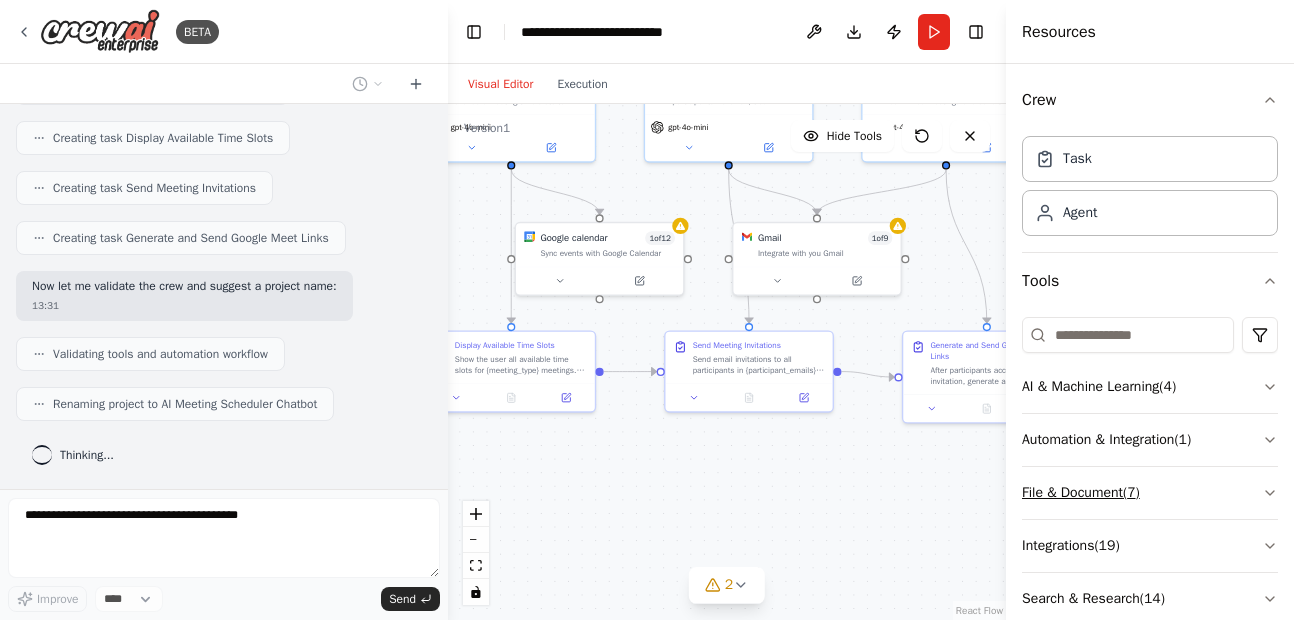 drag, startPoint x: 939, startPoint y: 484, endPoint x: 1103, endPoint y: 482, distance: 164.01219 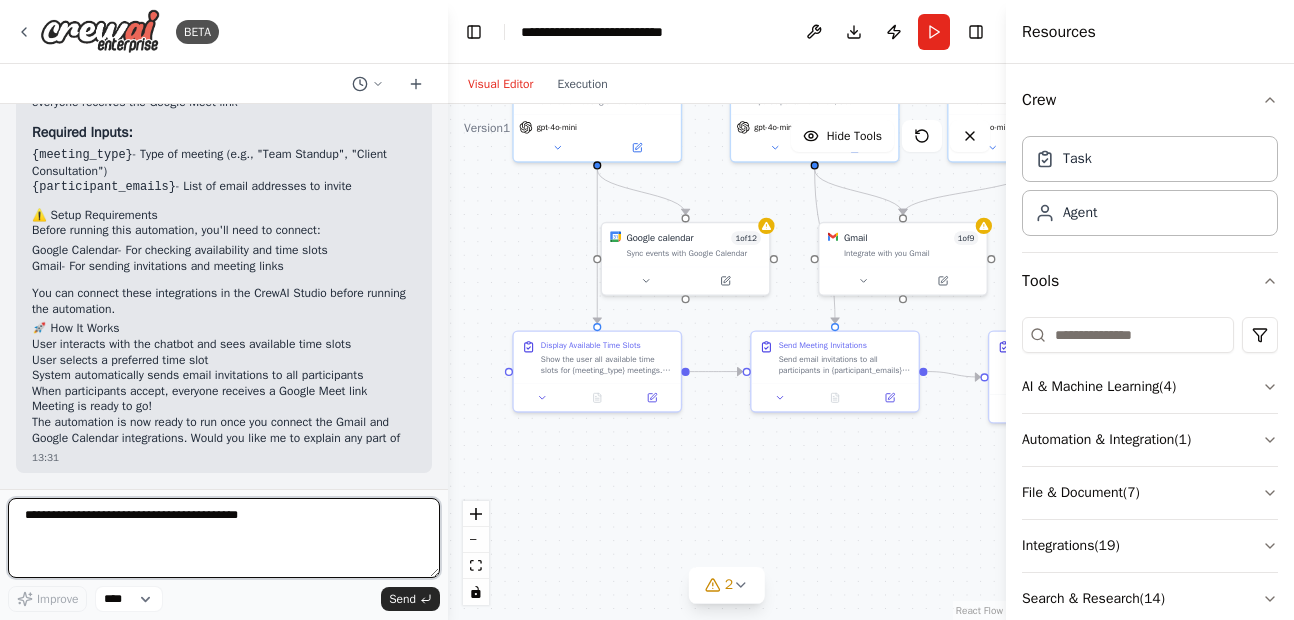 scroll, scrollTop: 1629, scrollLeft: 0, axis: vertical 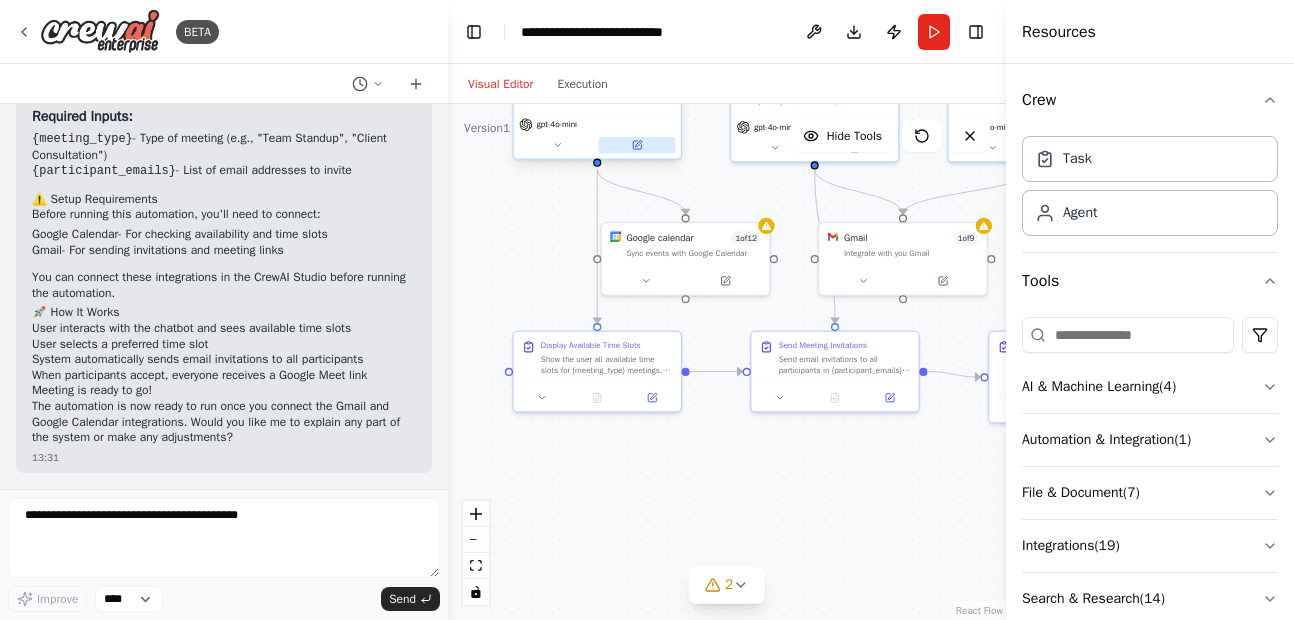 click at bounding box center [637, 145] 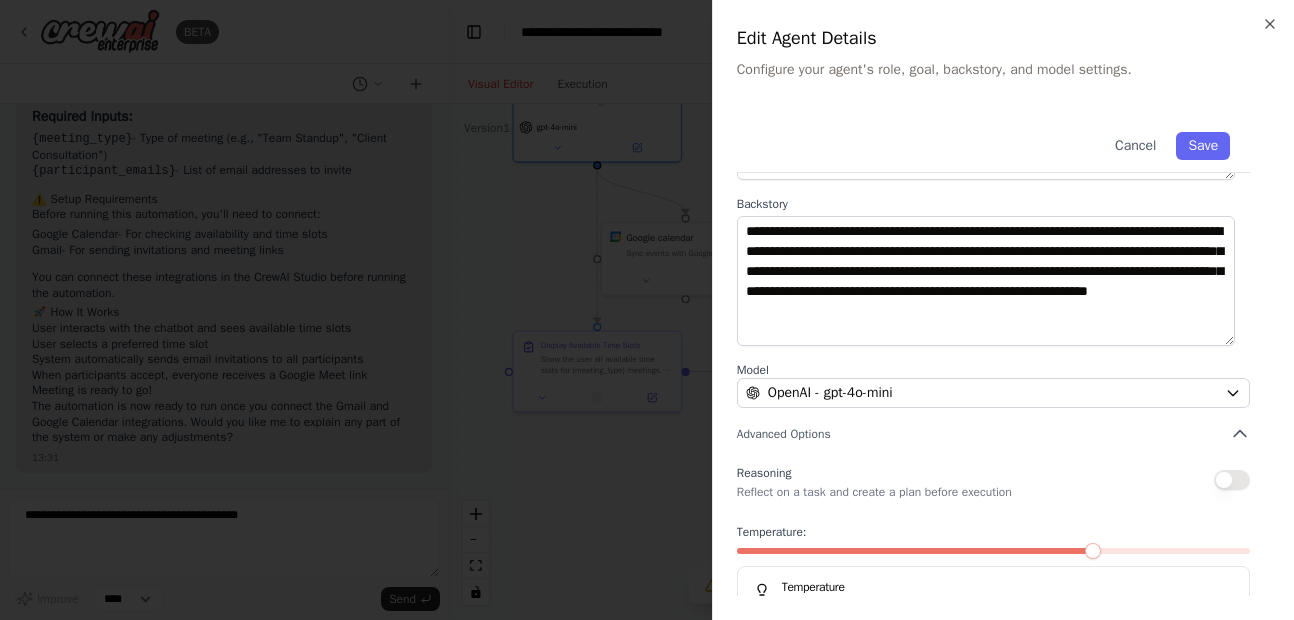 scroll, scrollTop: 276, scrollLeft: 0, axis: vertical 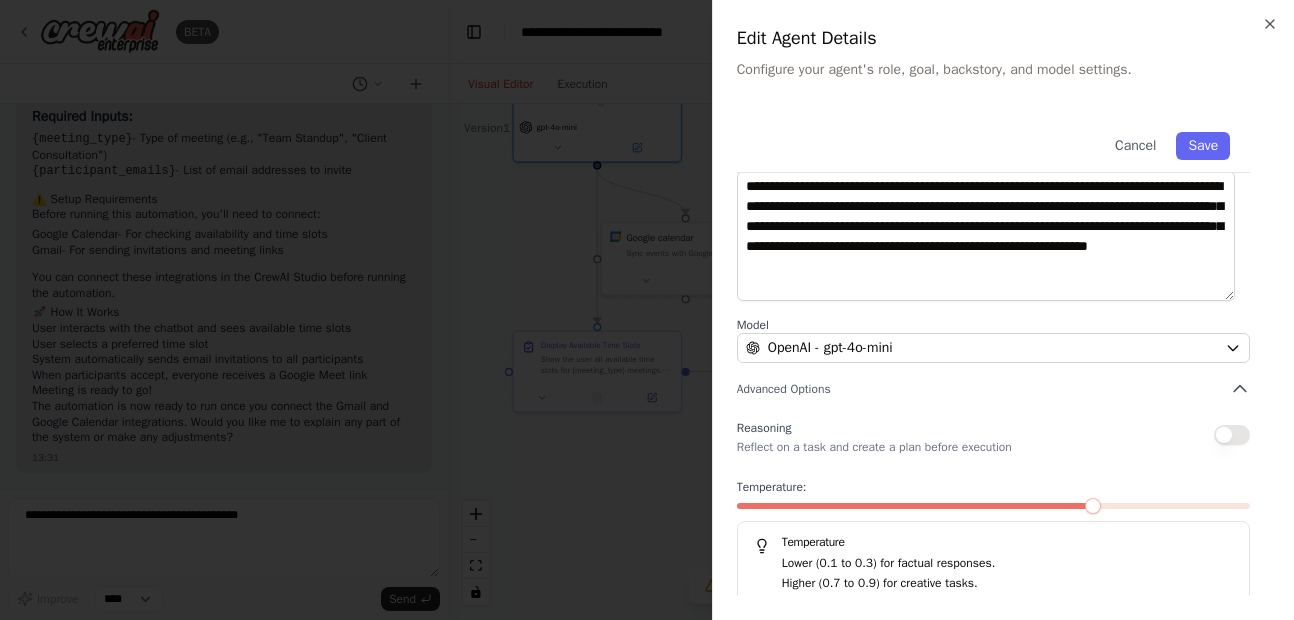 click on "Model" at bounding box center (993, 325) 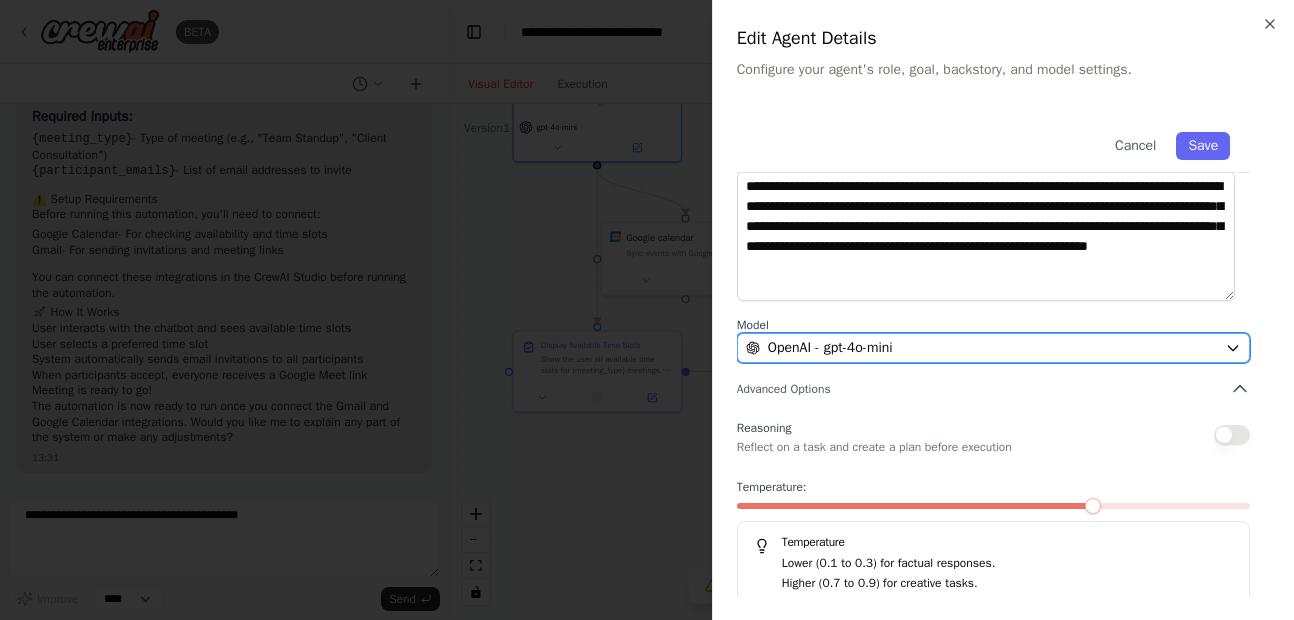 click on "OpenAI - gpt-4o-mini" at bounding box center (993, 348) 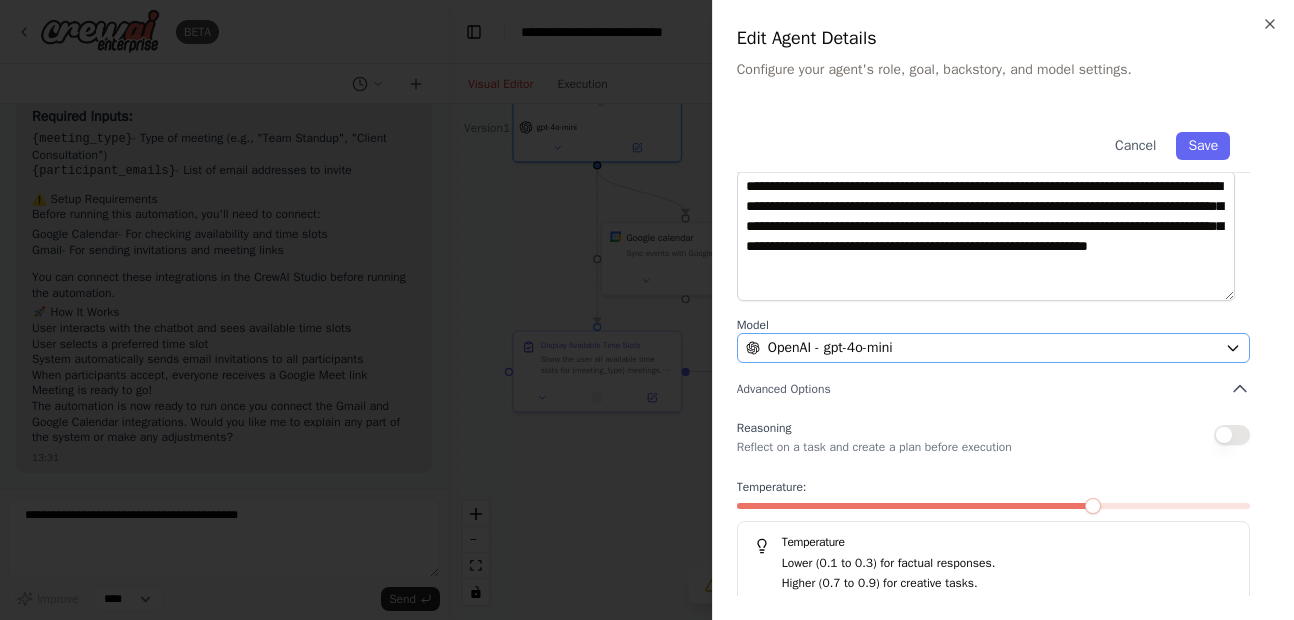 scroll, scrollTop: 0, scrollLeft: 0, axis: both 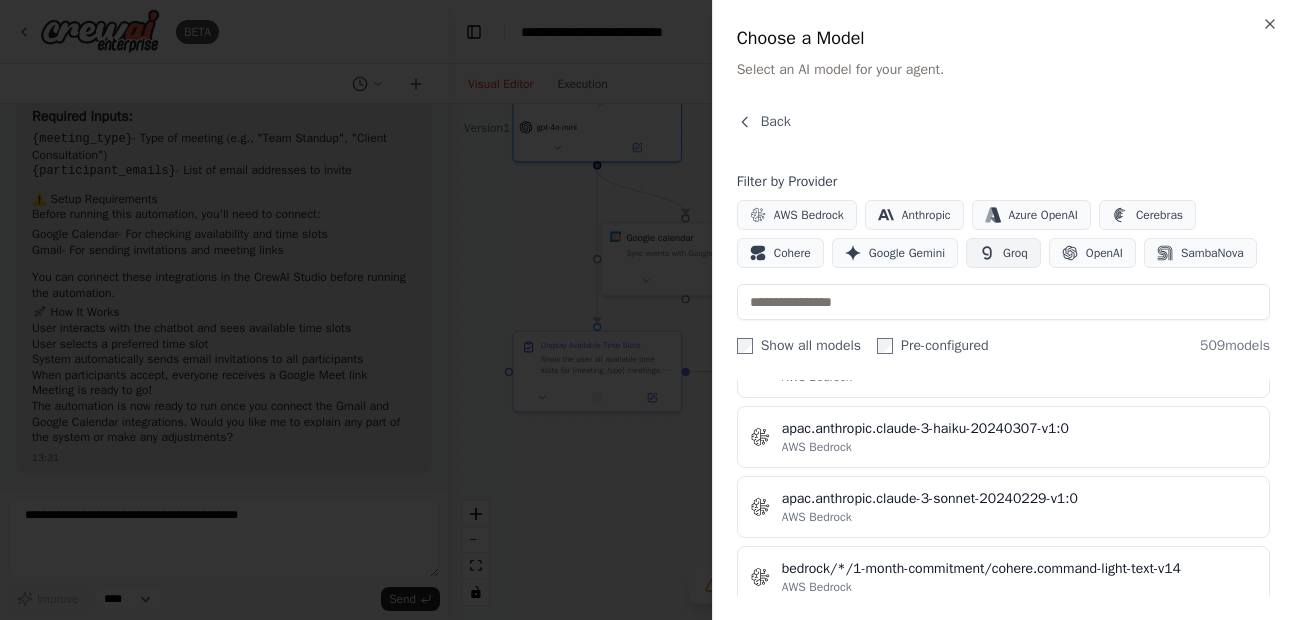 click on "Groq" at bounding box center [1015, 253] 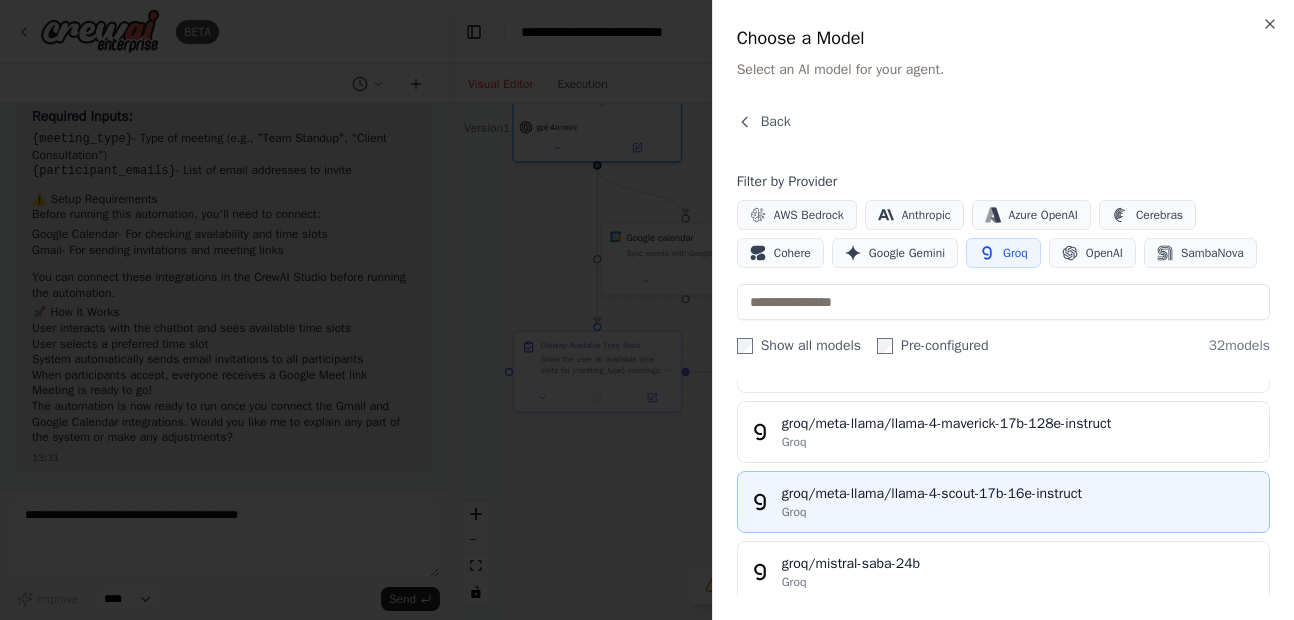 scroll, scrollTop: 1450, scrollLeft: 0, axis: vertical 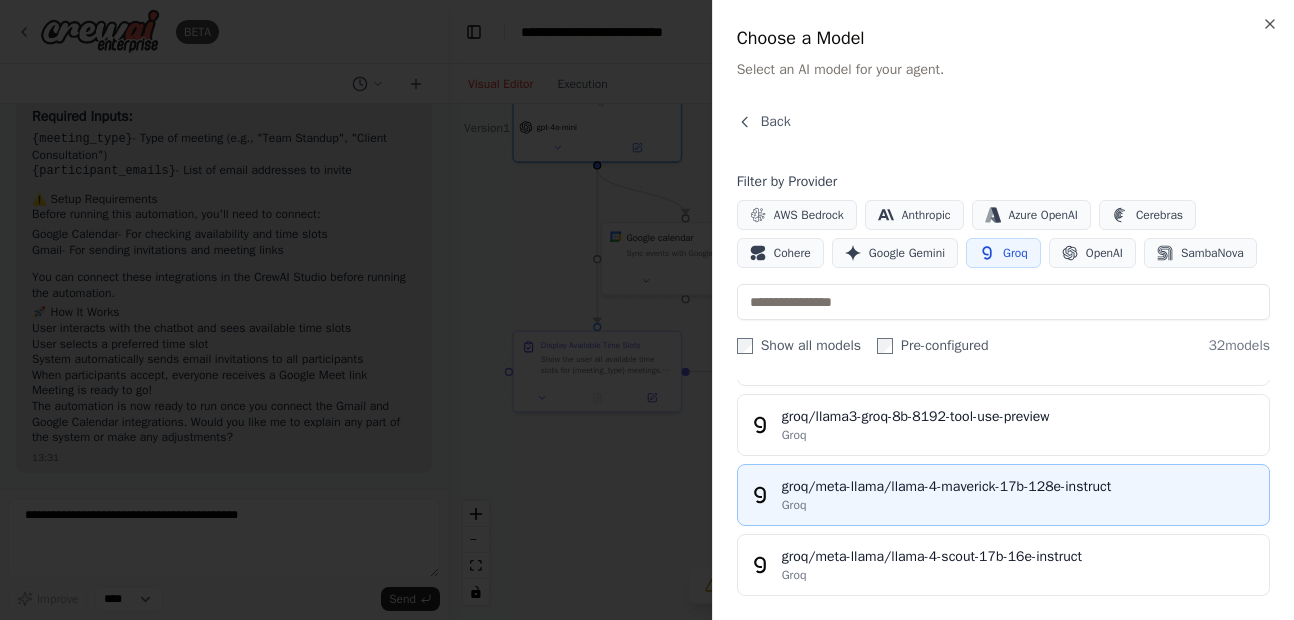 click on "Groq" at bounding box center (1019, 505) 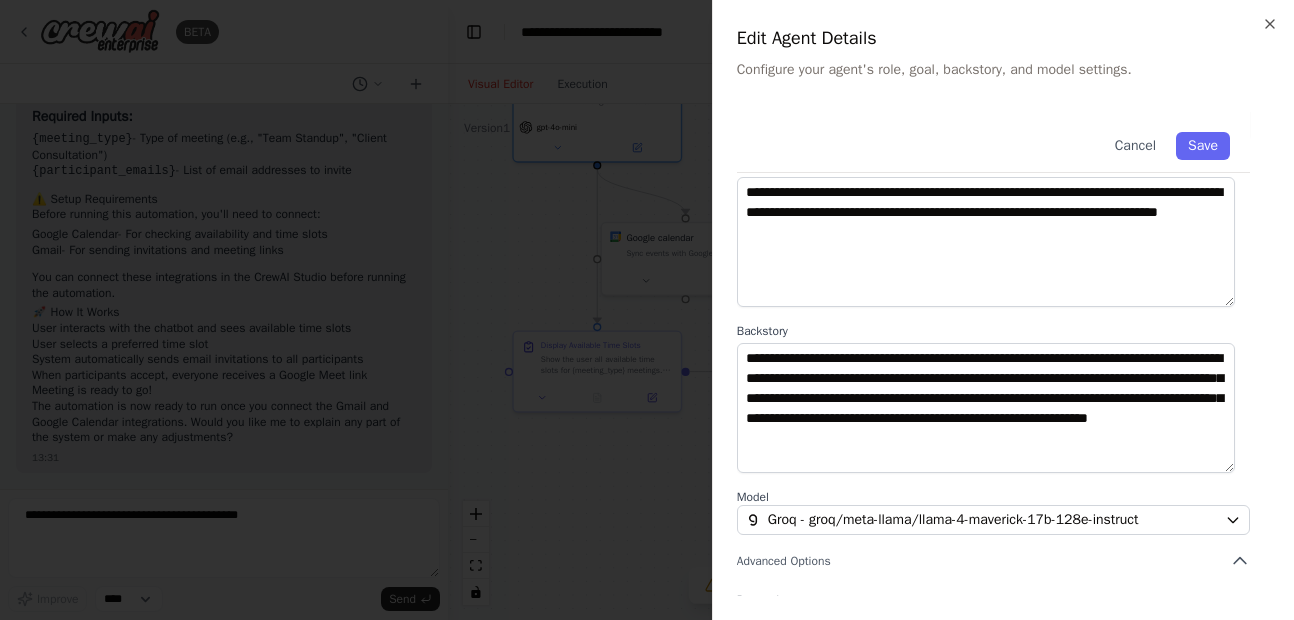 scroll, scrollTop: 0, scrollLeft: 0, axis: both 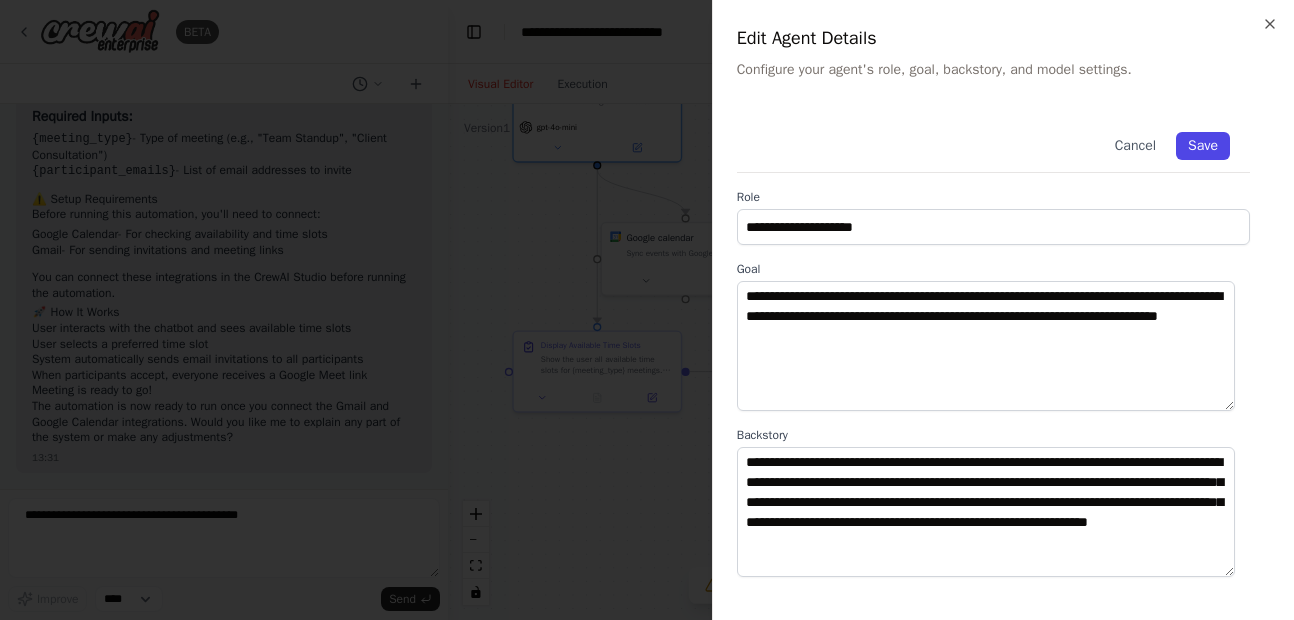 click on "Save" at bounding box center (1203, 146) 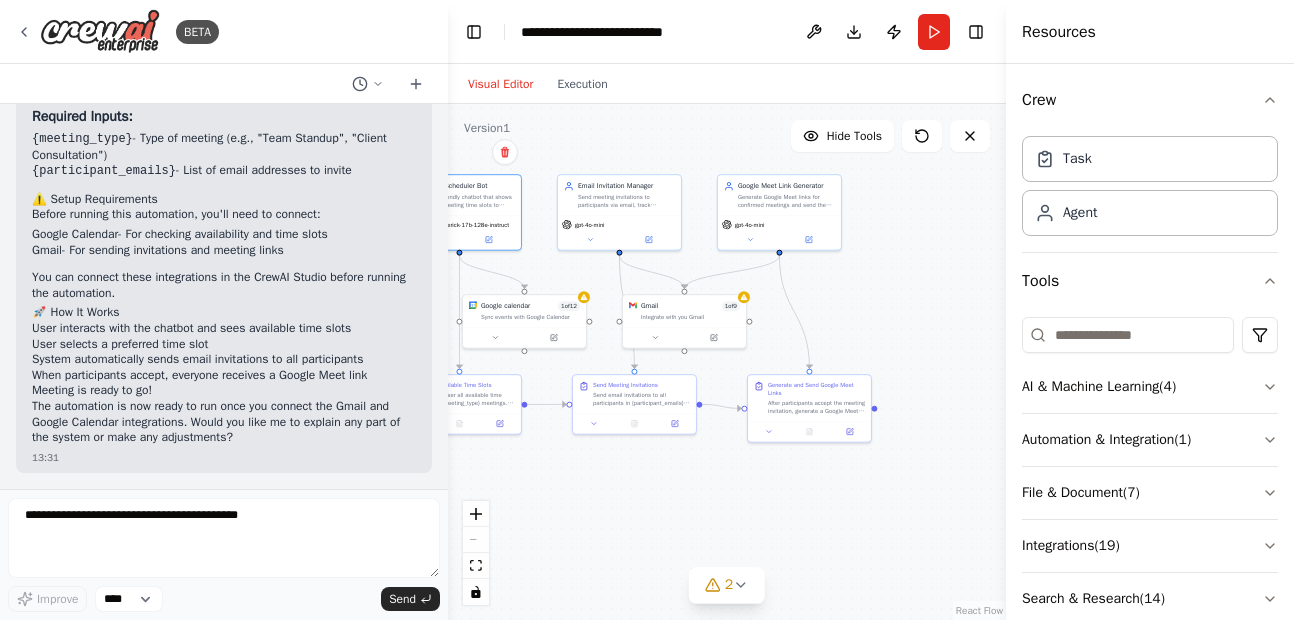 drag, startPoint x: 907, startPoint y: 474, endPoint x: 727, endPoint y: 482, distance: 180.17769 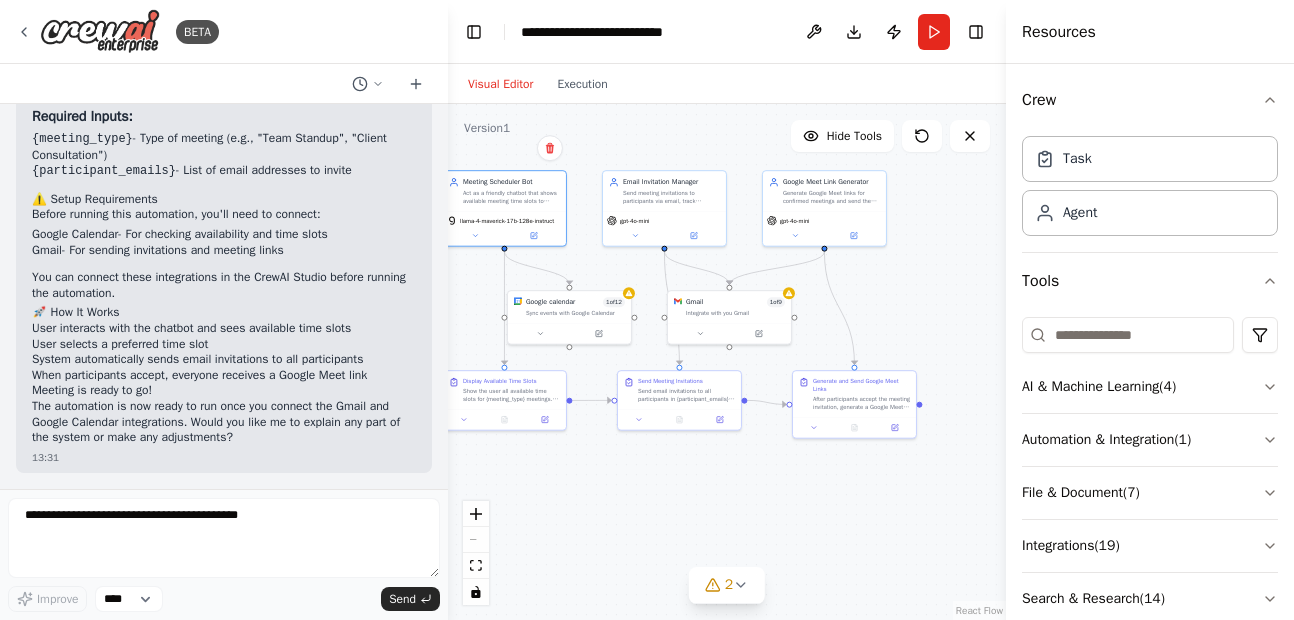 drag, startPoint x: 899, startPoint y: 502, endPoint x: 950, endPoint y: 502, distance: 51 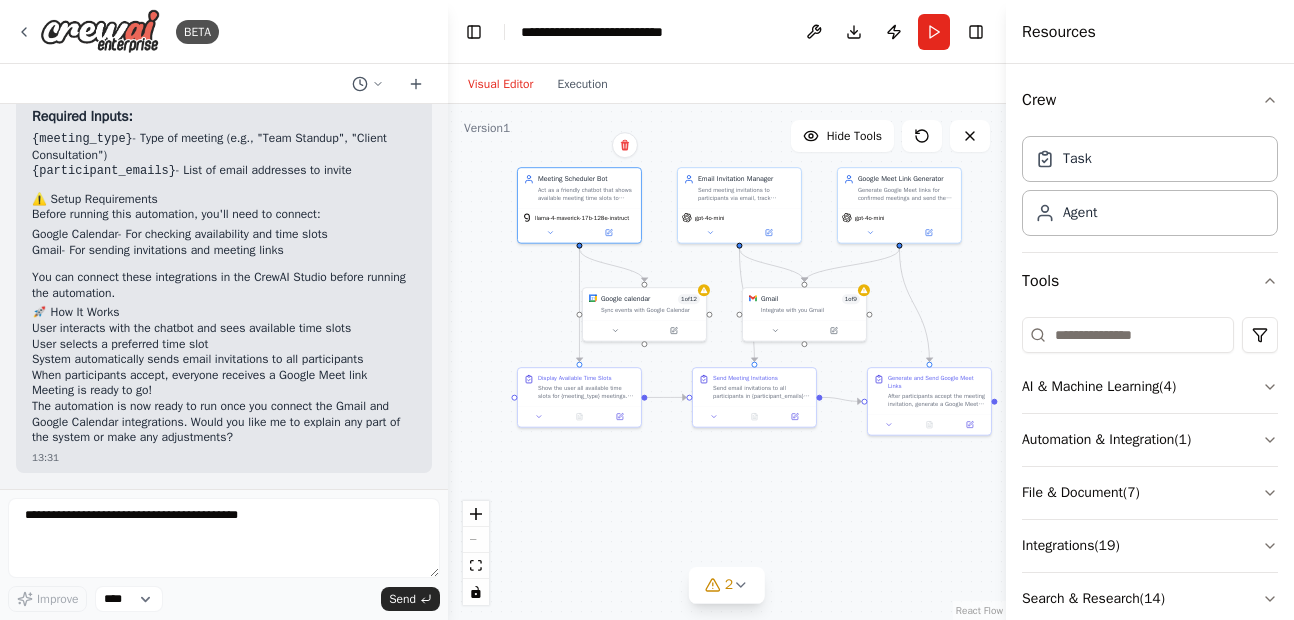 drag, startPoint x: 865, startPoint y: 498, endPoint x: 932, endPoint y: 493, distance: 67.18631 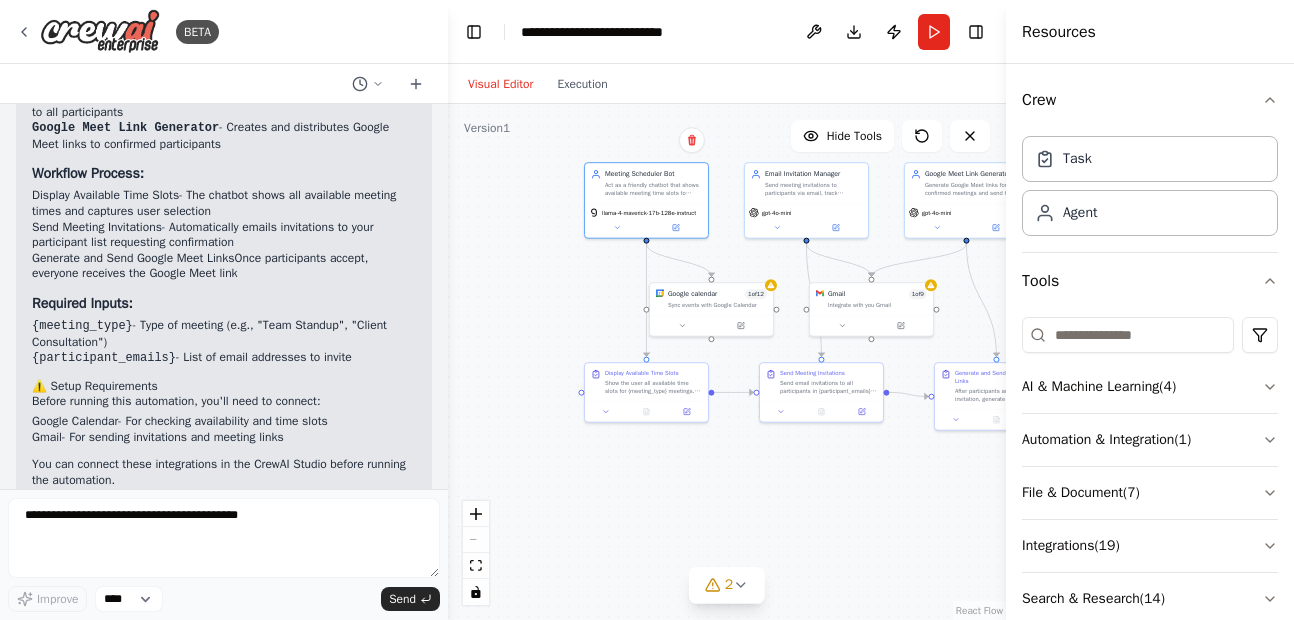 scroll, scrollTop: 1629, scrollLeft: 0, axis: vertical 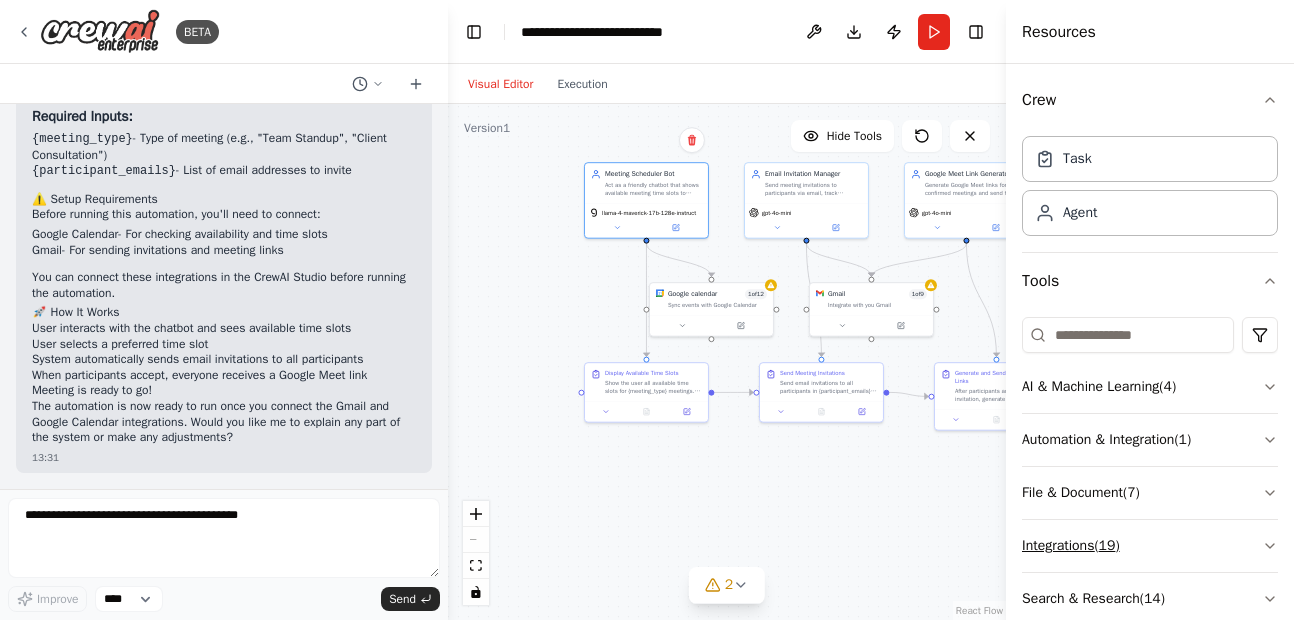 click on "Integrations  ( 19 )" at bounding box center (1150, 546) 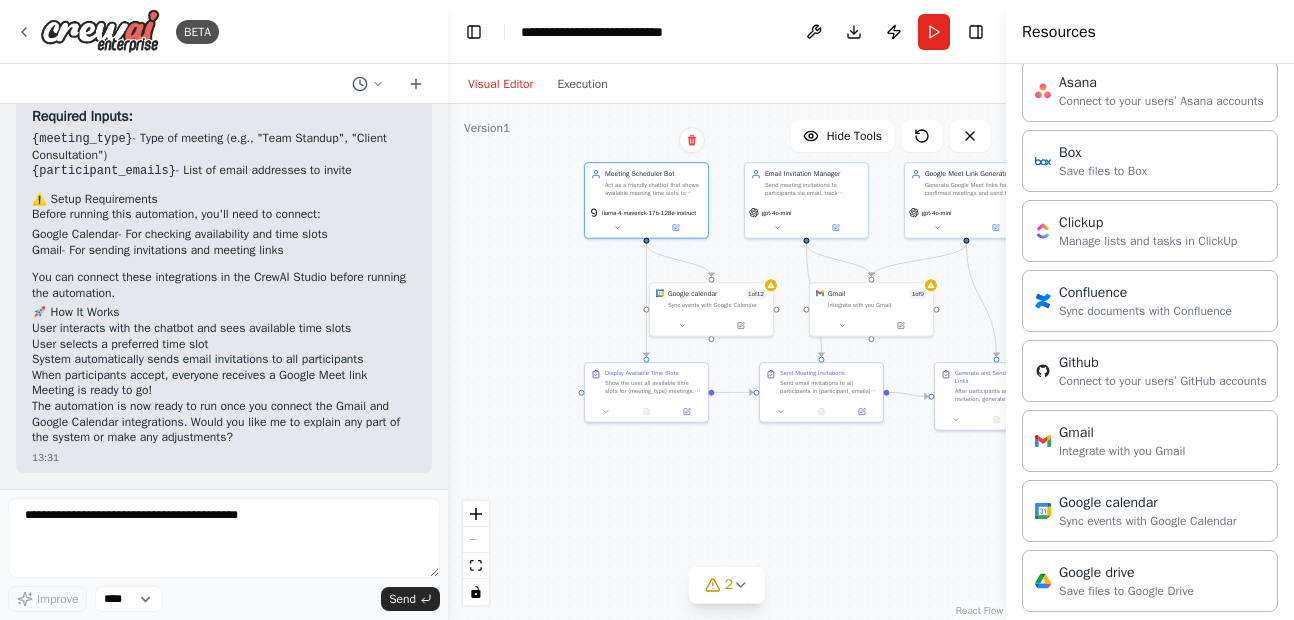 scroll, scrollTop: 372, scrollLeft: 0, axis: vertical 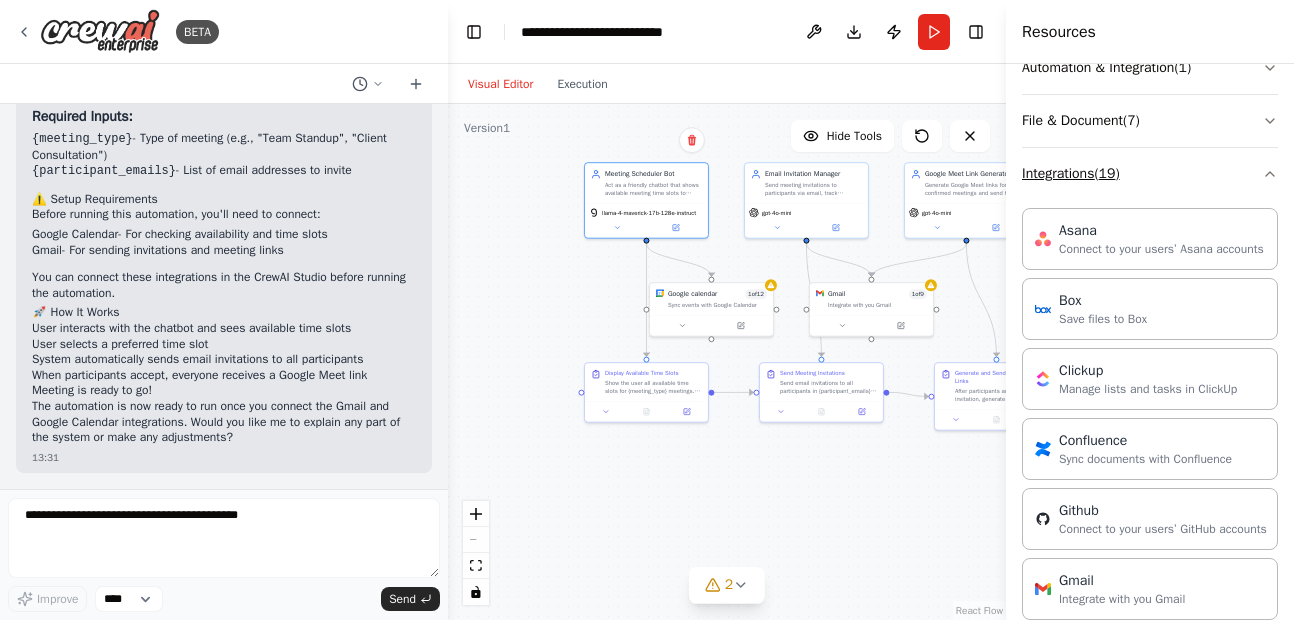 click 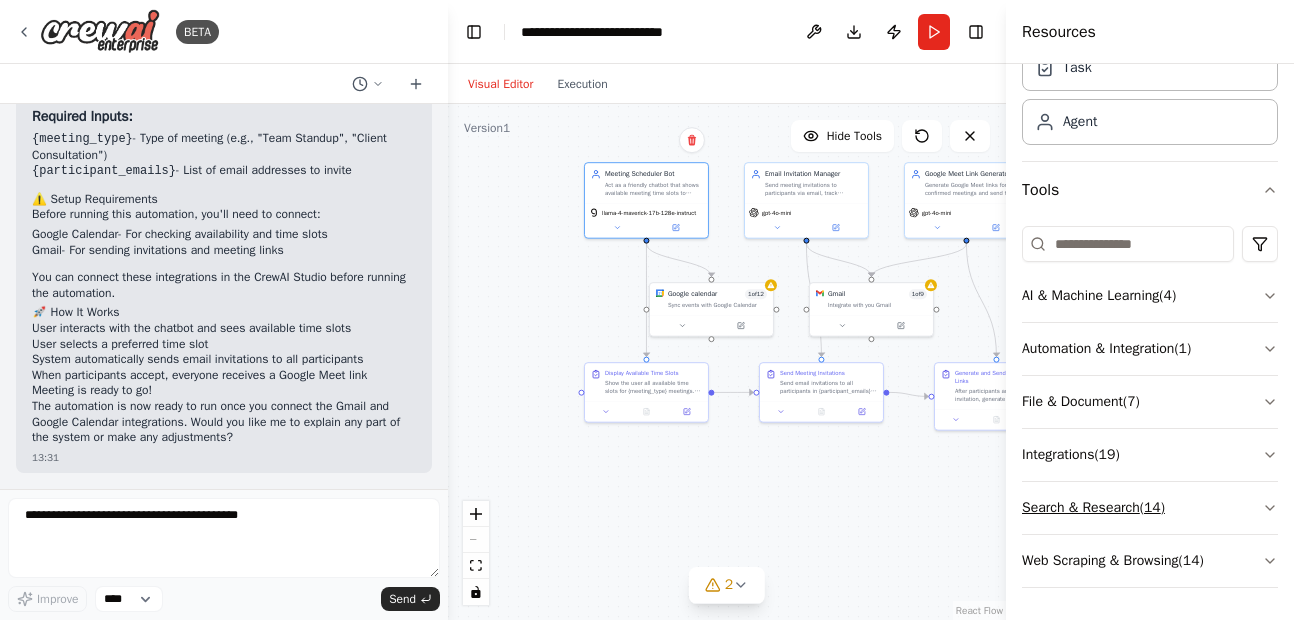 scroll, scrollTop: 0, scrollLeft: 0, axis: both 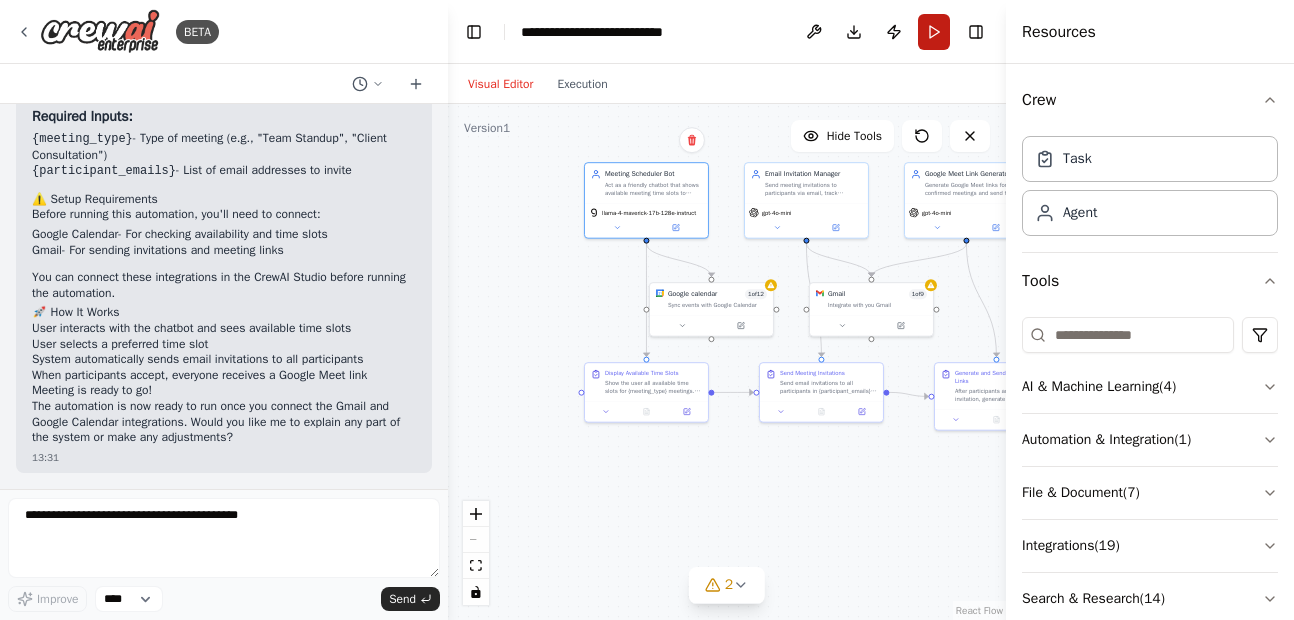 click on "Run" at bounding box center (934, 32) 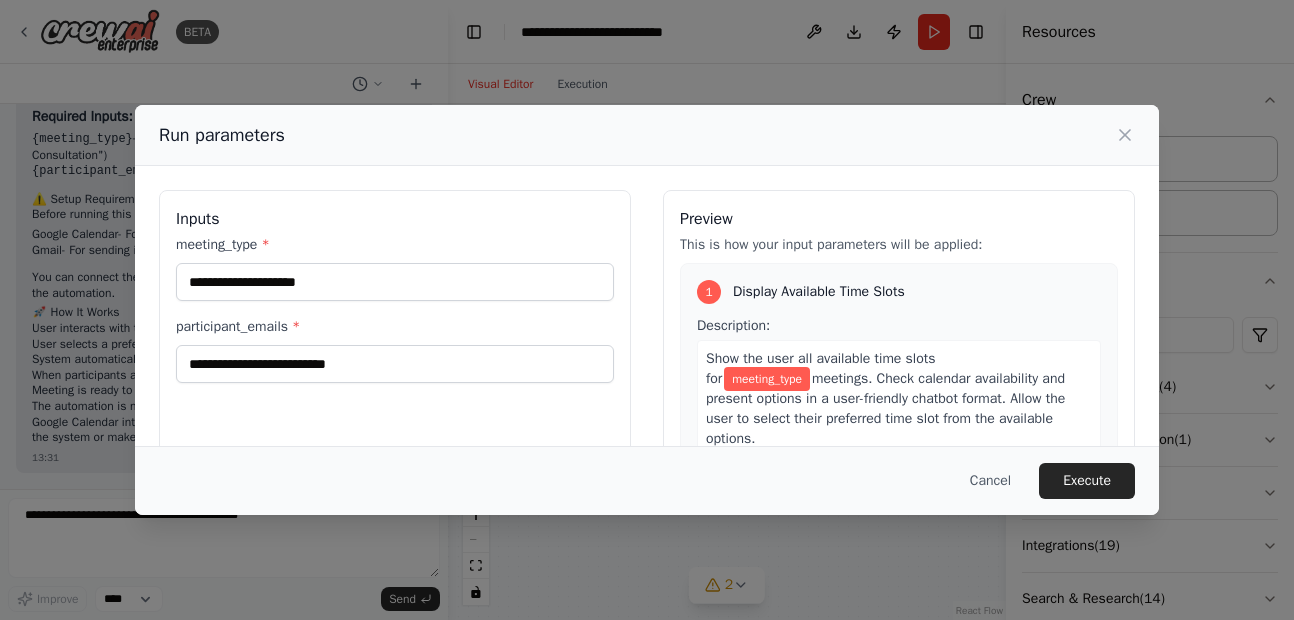 click on "meeting_type * participant_emails *" at bounding box center (395, 309) 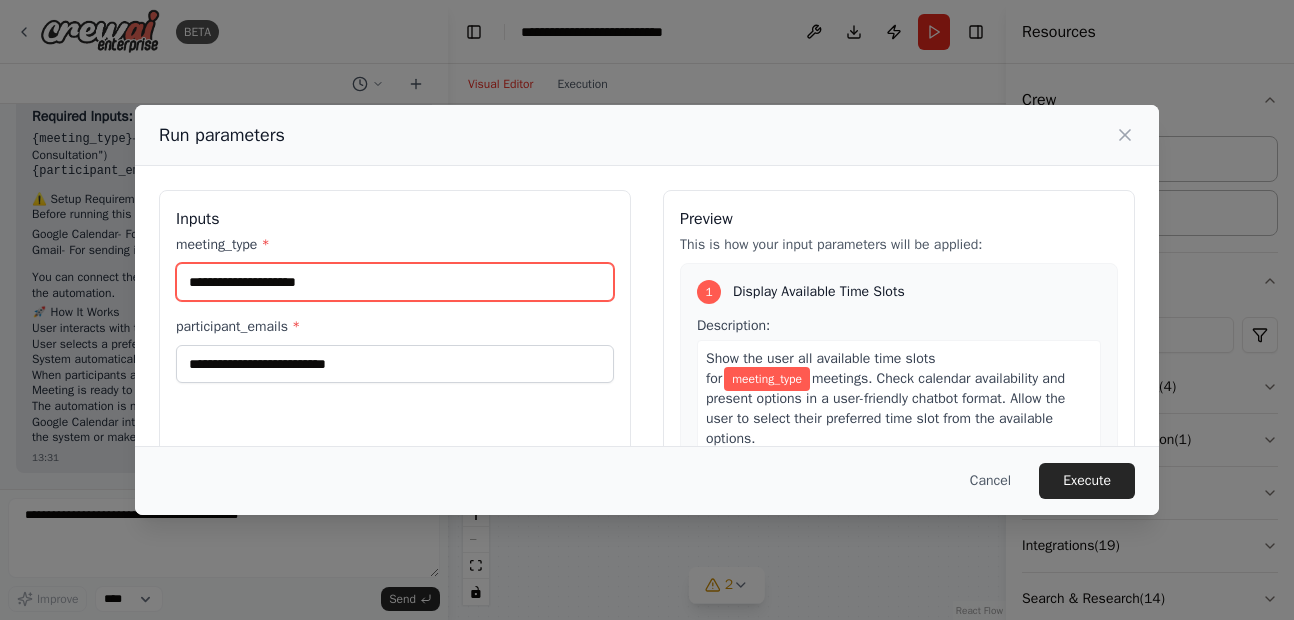 click on "meeting_type *" at bounding box center (395, 282) 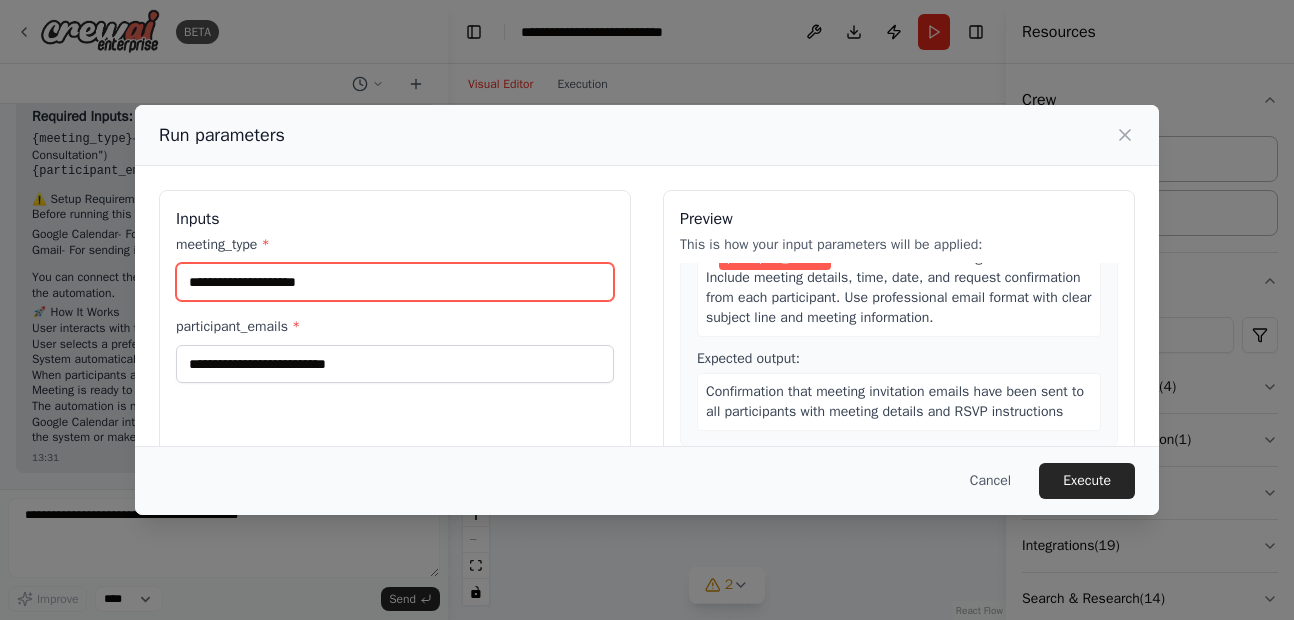 scroll, scrollTop: 485, scrollLeft: 0, axis: vertical 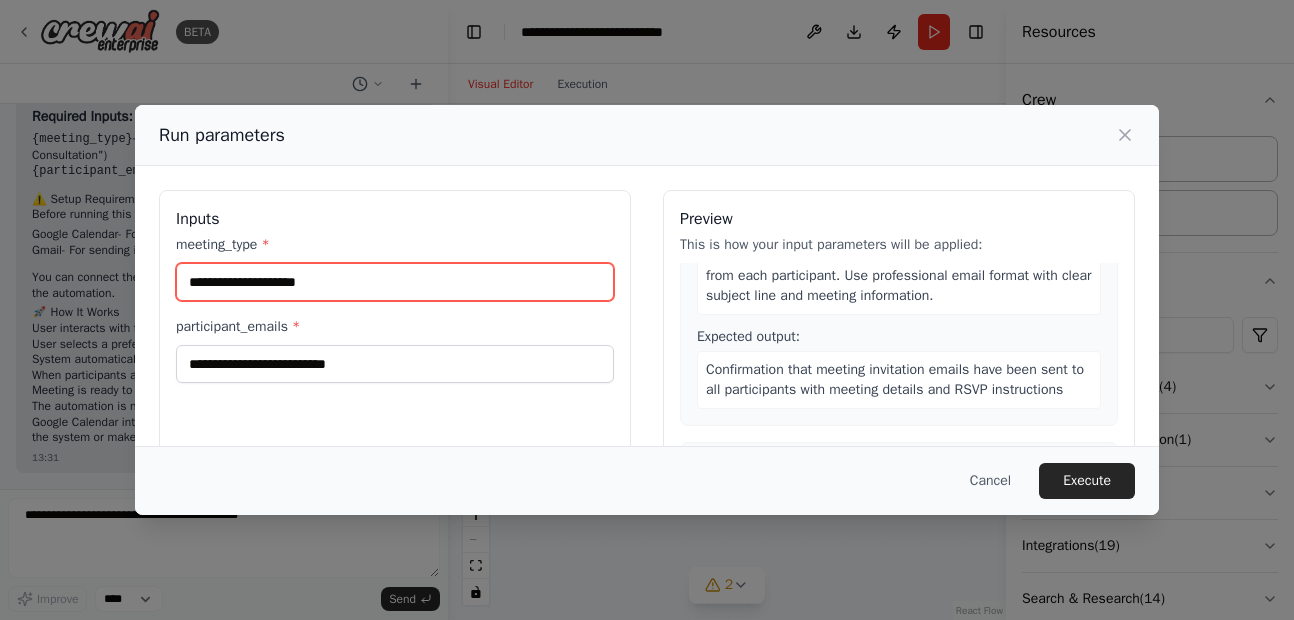 click on "meeting_type *" at bounding box center [395, 282] 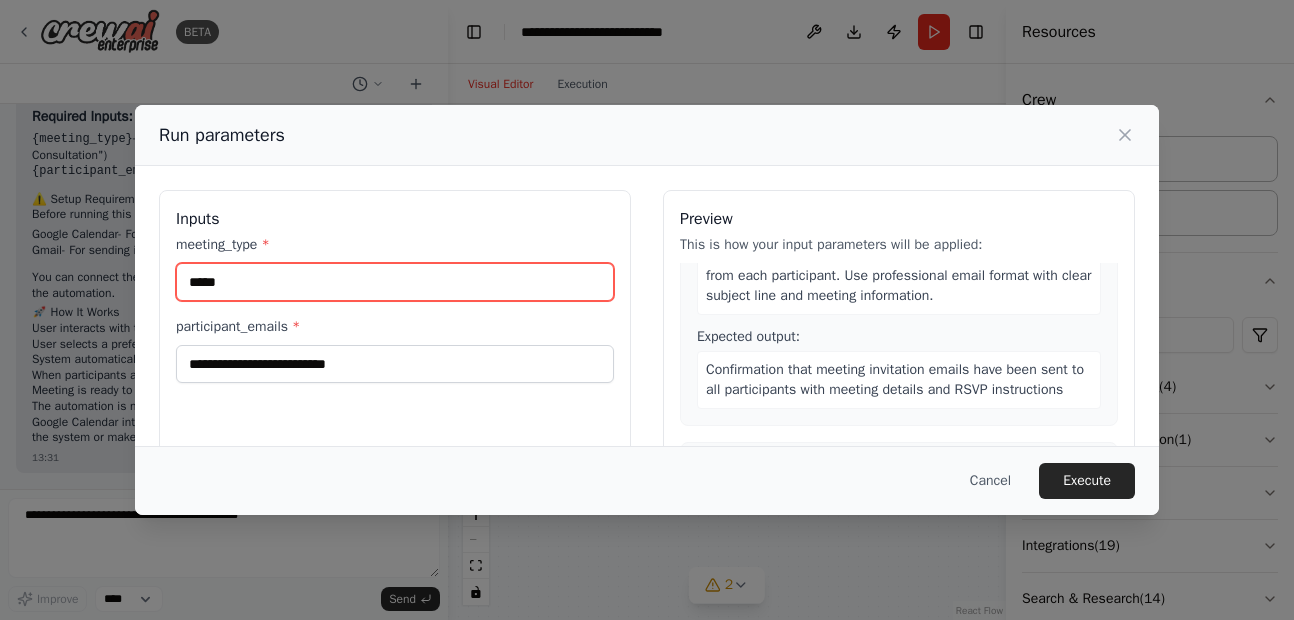 scroll, scrollTop: 485, scrollLeft: 0, axis: vertical 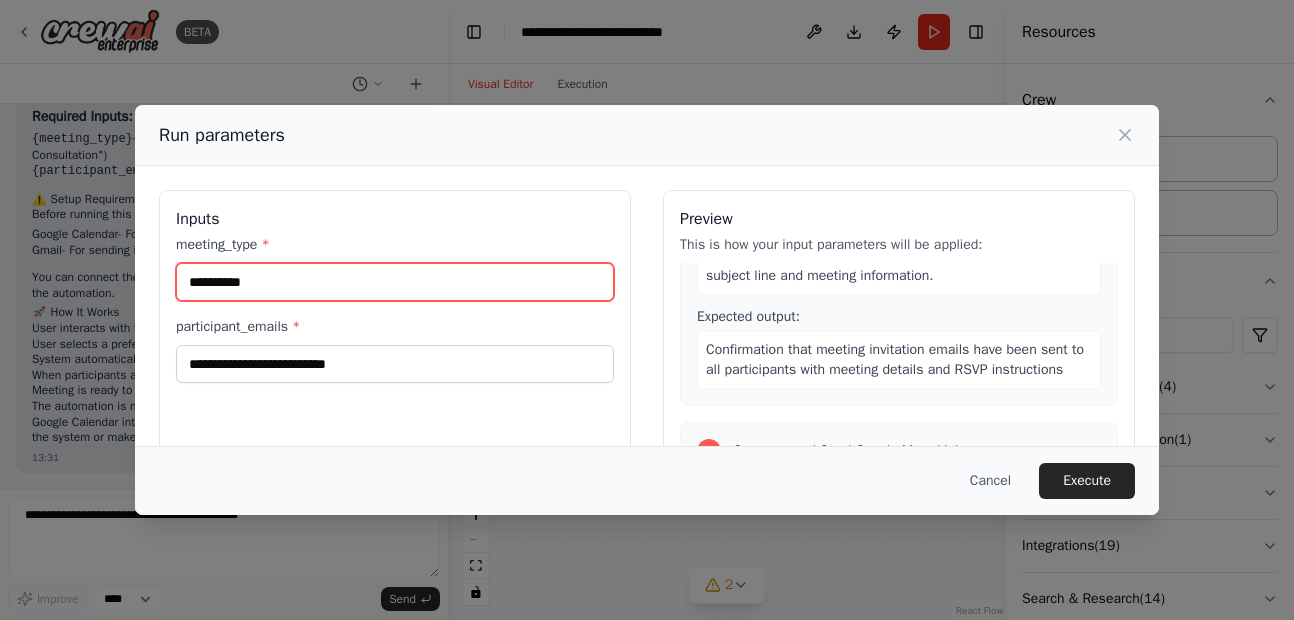 type on "**********" 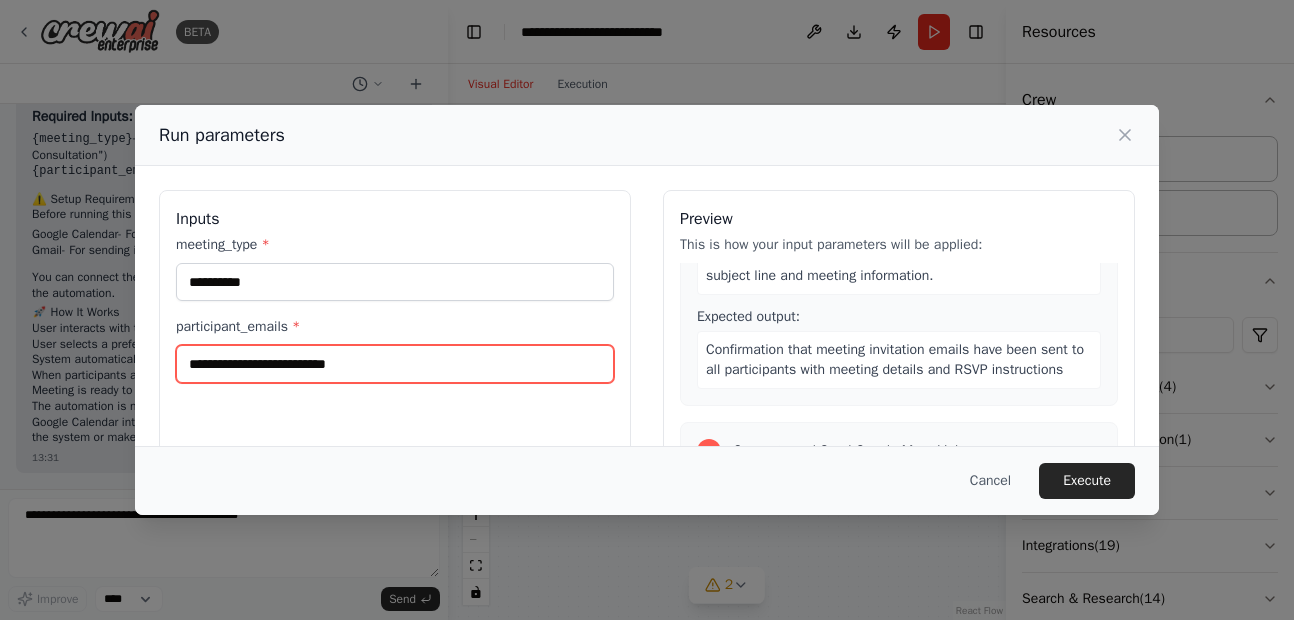 click on "participant_emails *" at bounding box center (395, 364) 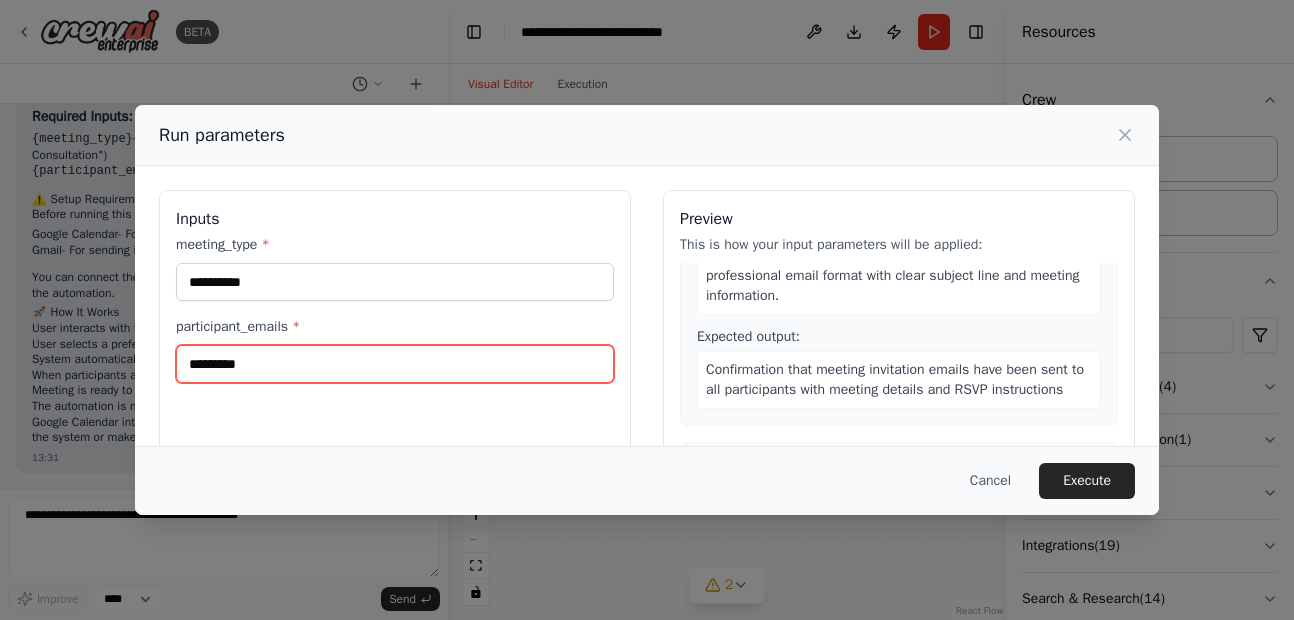 scroll, scrollTop: 485, scrollLeft: 0, axis: vertical 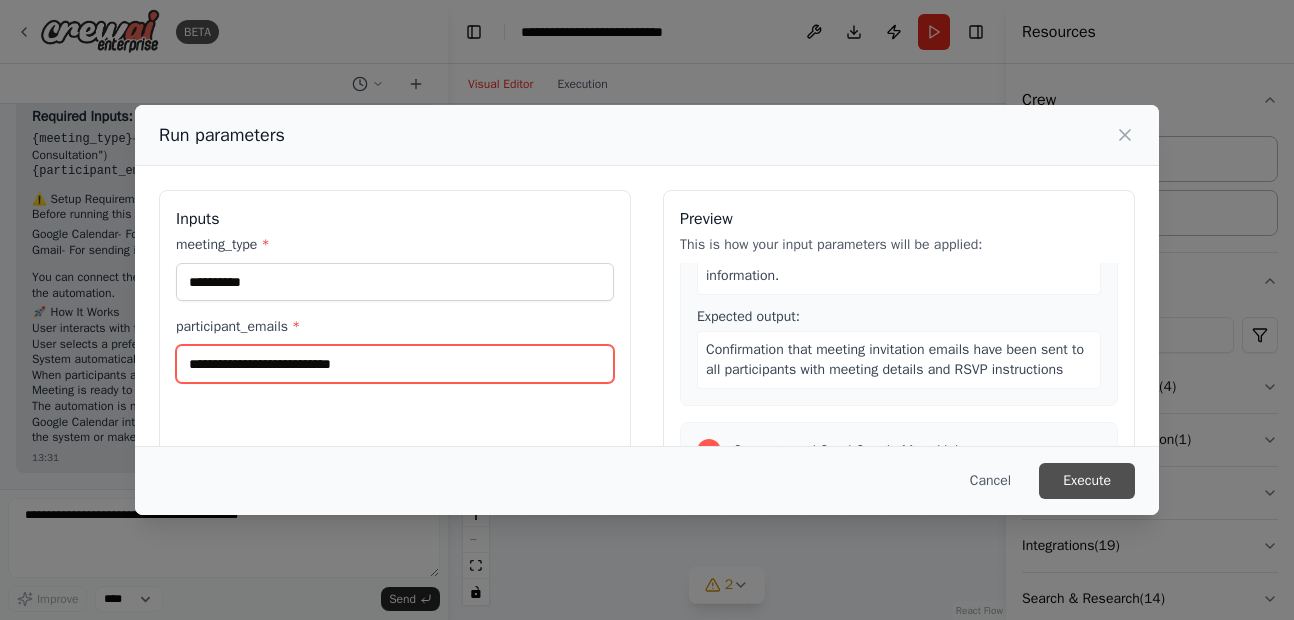 type on "**********" 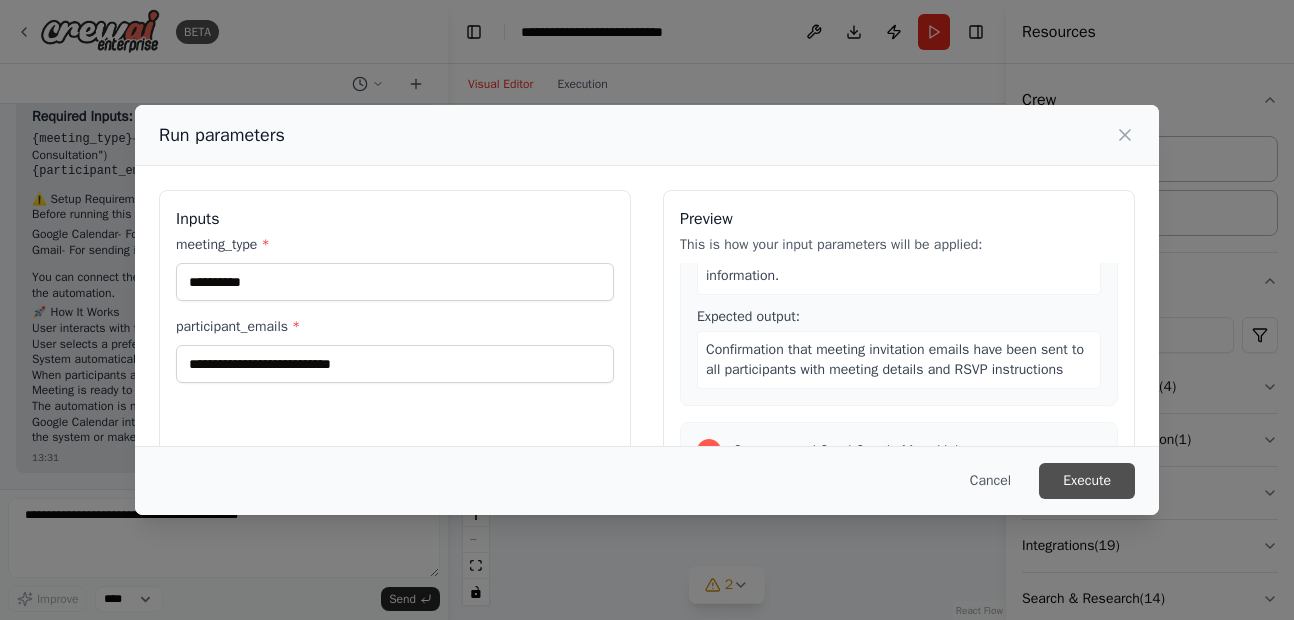 click on "Execute" at bounding box center (1087, 481) 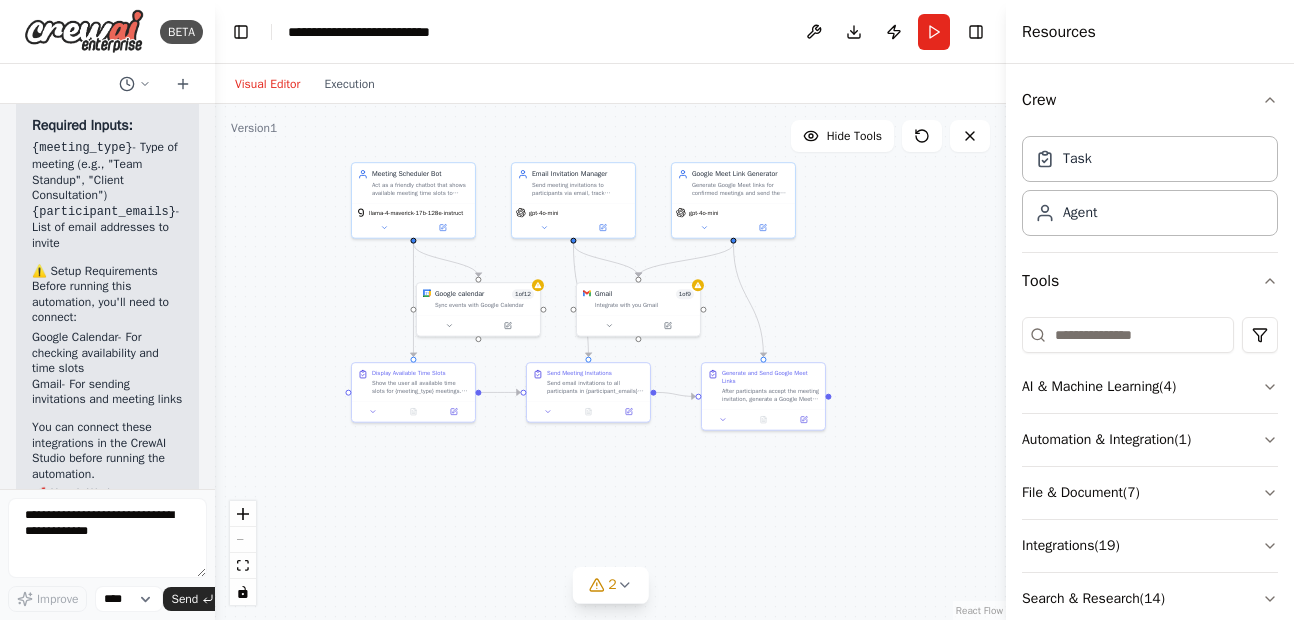 scroll, scrollTop: 2625, scrollLeft: 0, axis: vertical 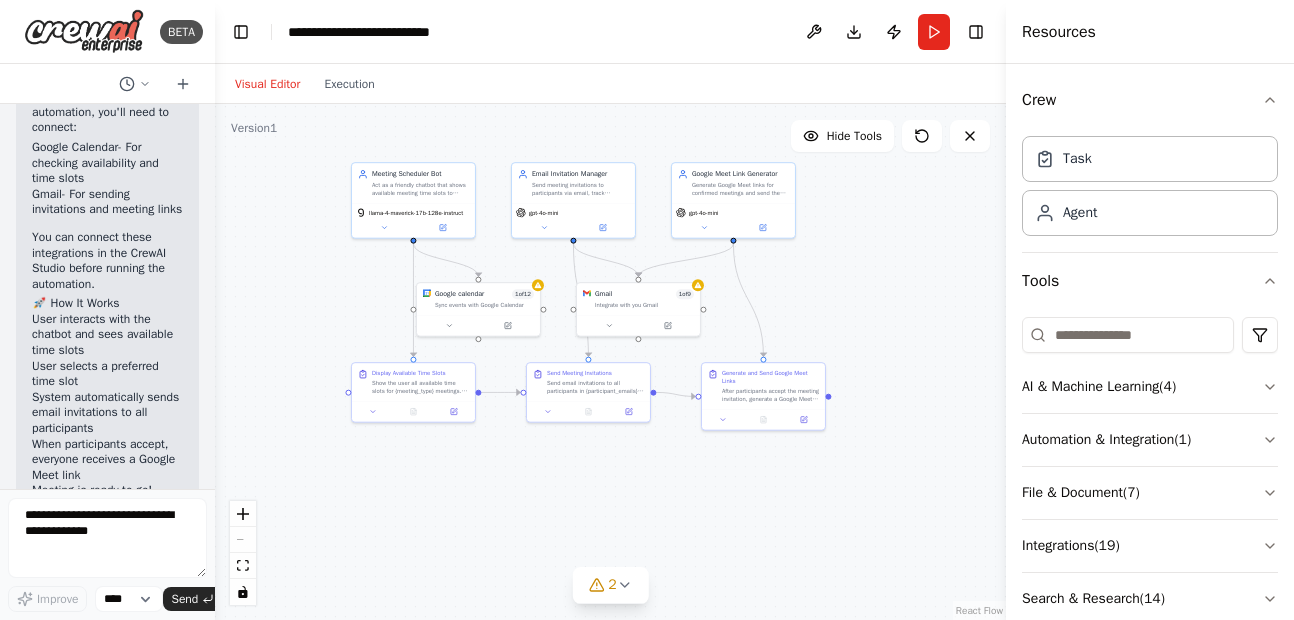 drag, startPoint x: 444, startPoint y: 121, endPoint x: 192, endPoint y: 129, distance: 252.12695 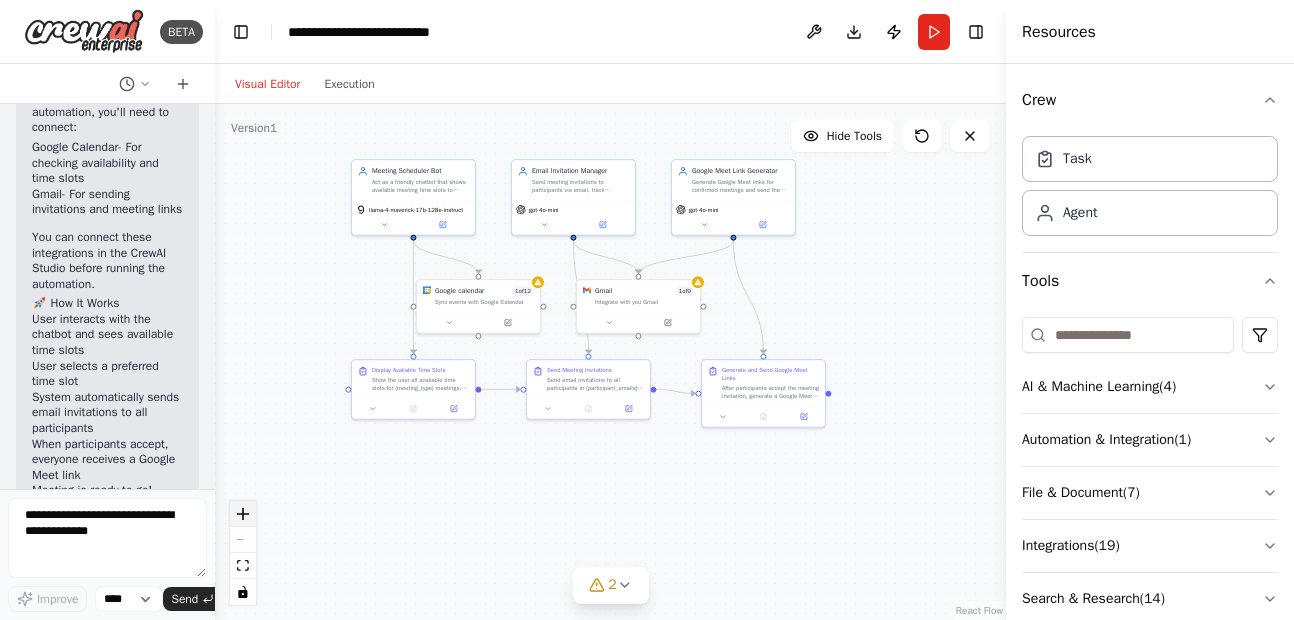 click 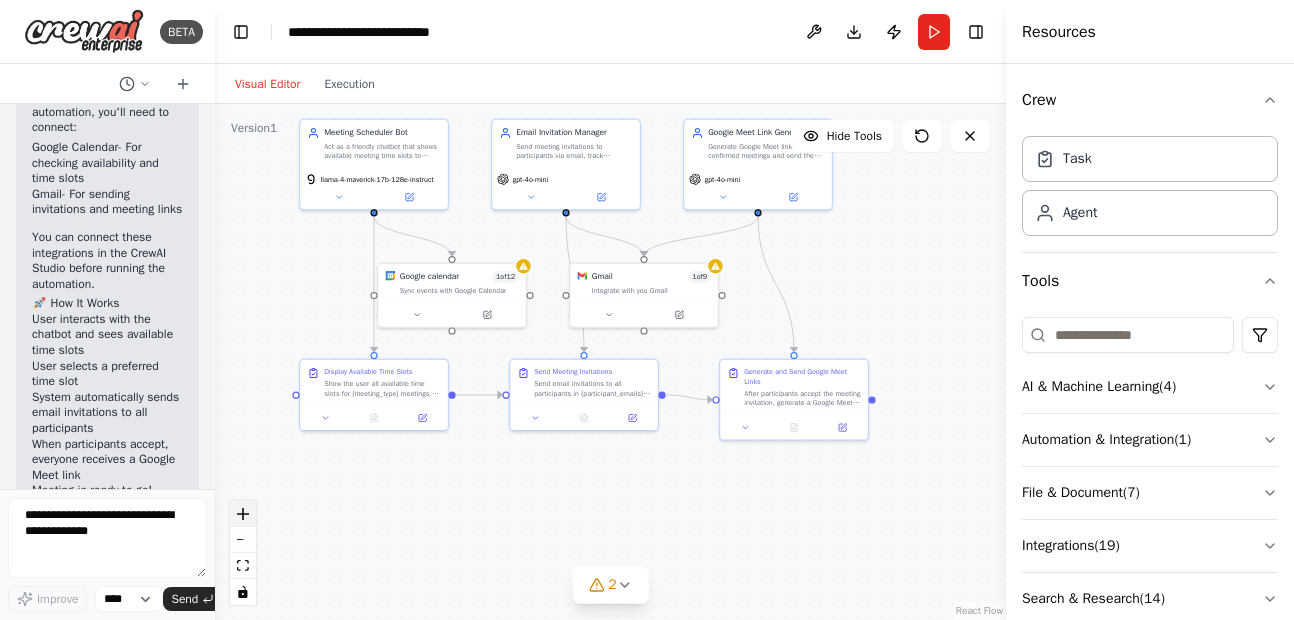 click 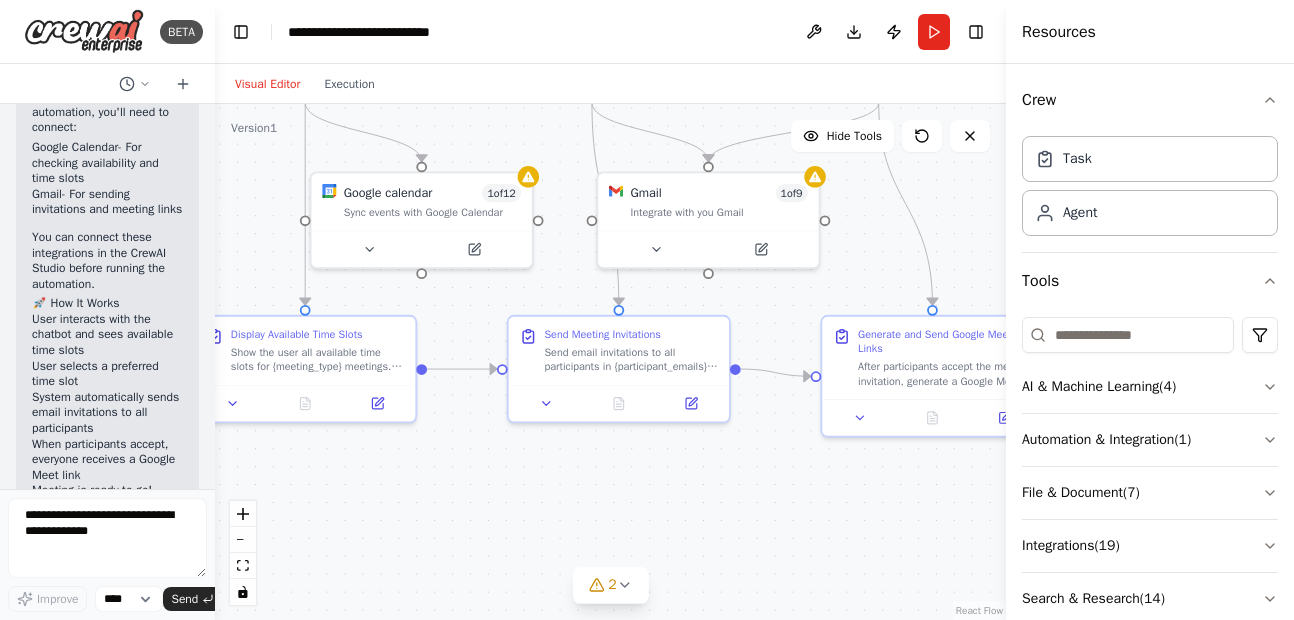 drag, startPoint x: 488, startPoint y: 539, endPoint x: 730, endPoint y: 591, distance: 247.52374 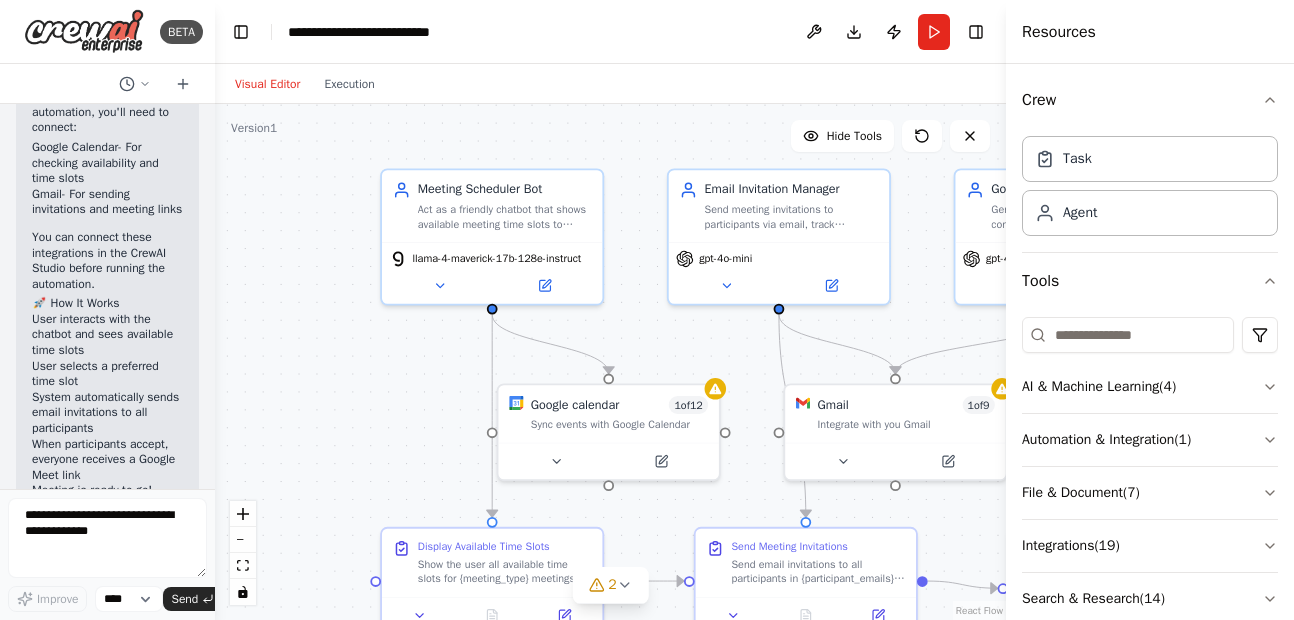 drag, startPoint x: 421, startPoint y: 285, endPoint x: 394, endPoint y: 445, distance: 162.26213 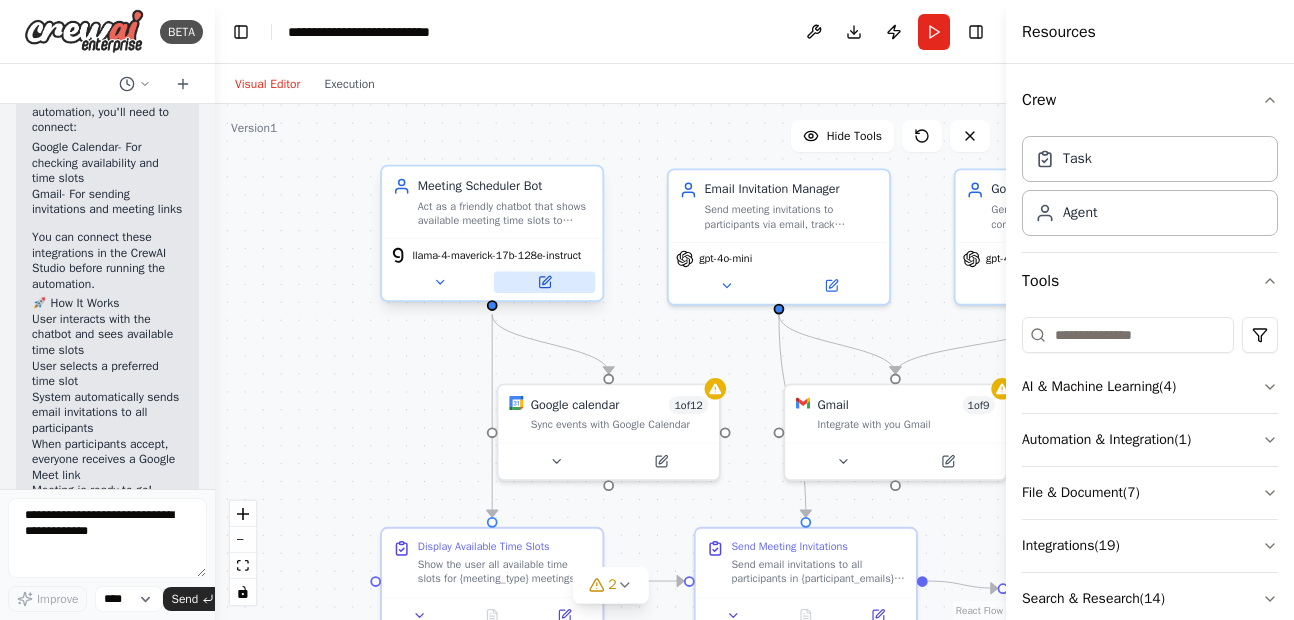click 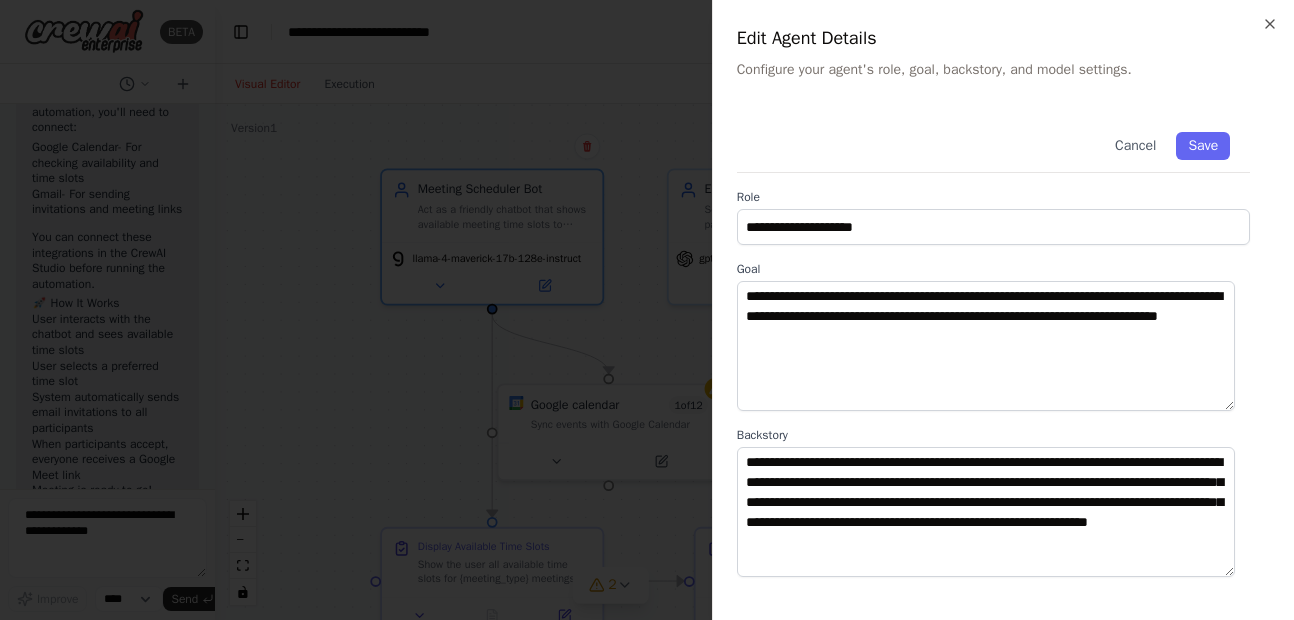 scroll, scrollTop: 286, scrollLeft: 0, axis: vertical 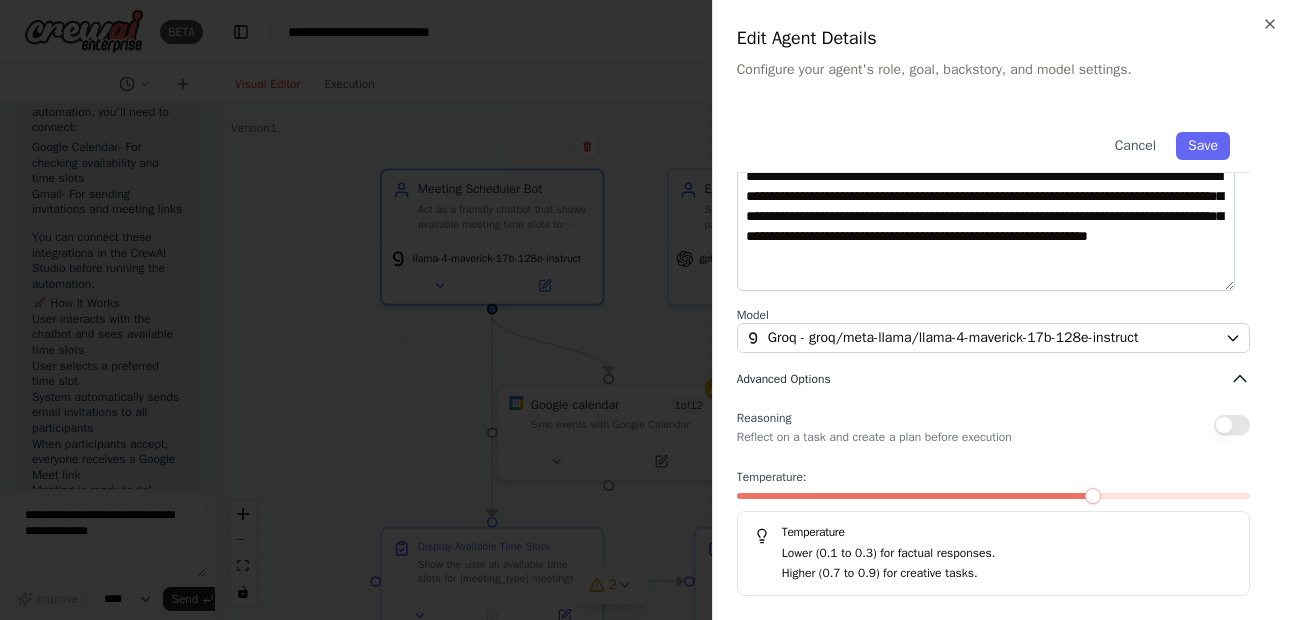 click 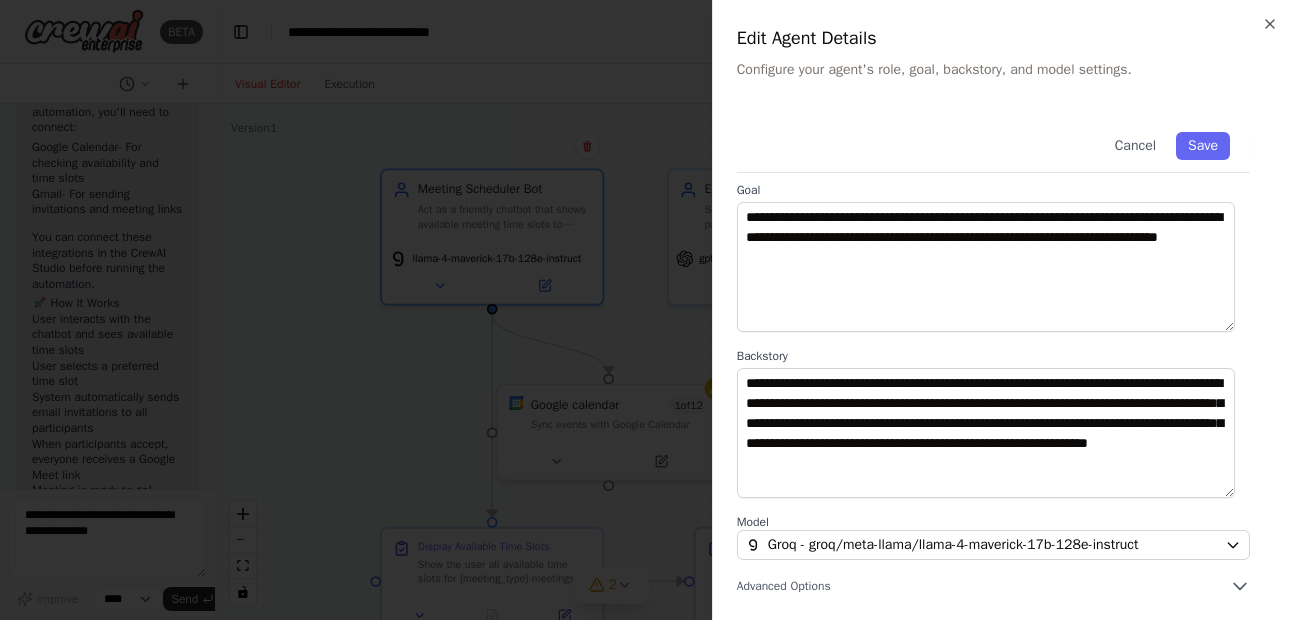 scroll, scrollTop: 0, scrollLeft: 0, axis: both 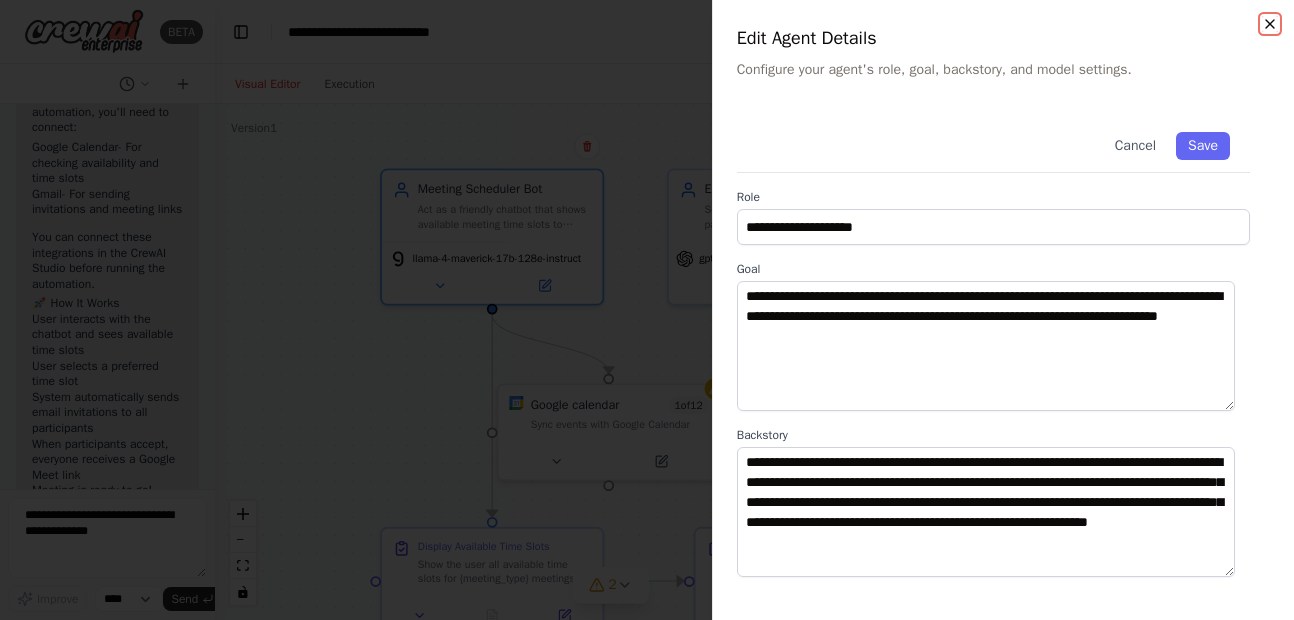 click 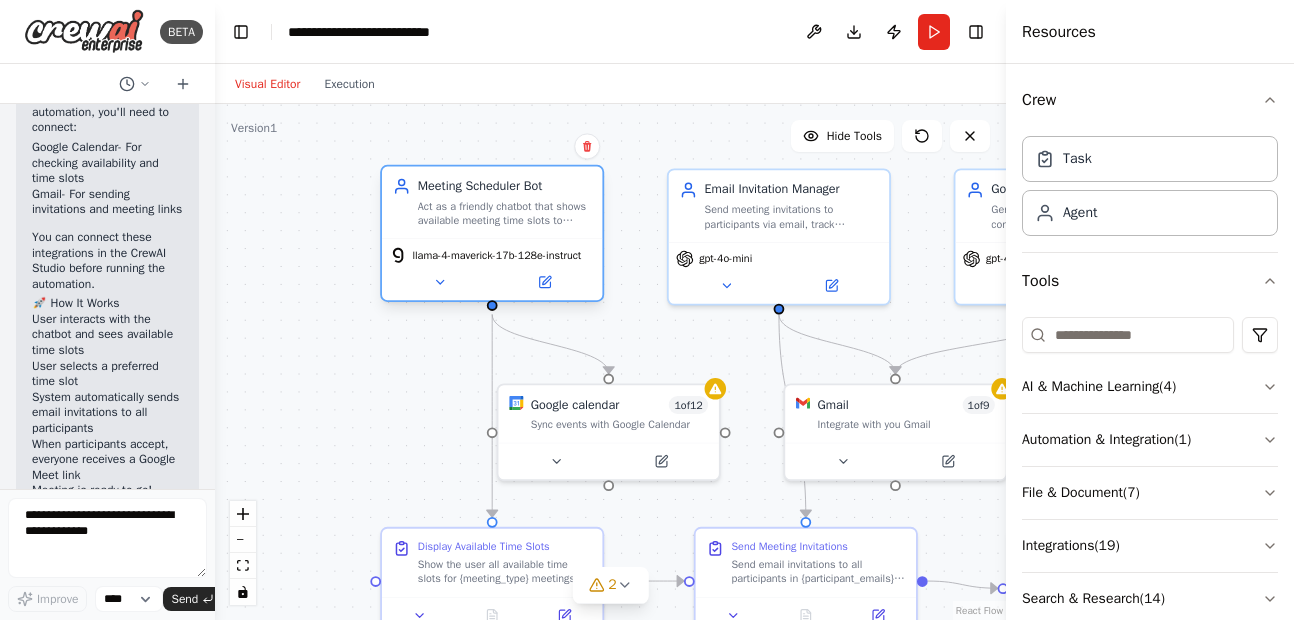 click on "Meeting Scheduler Bot" at bounding box center (505, 186) 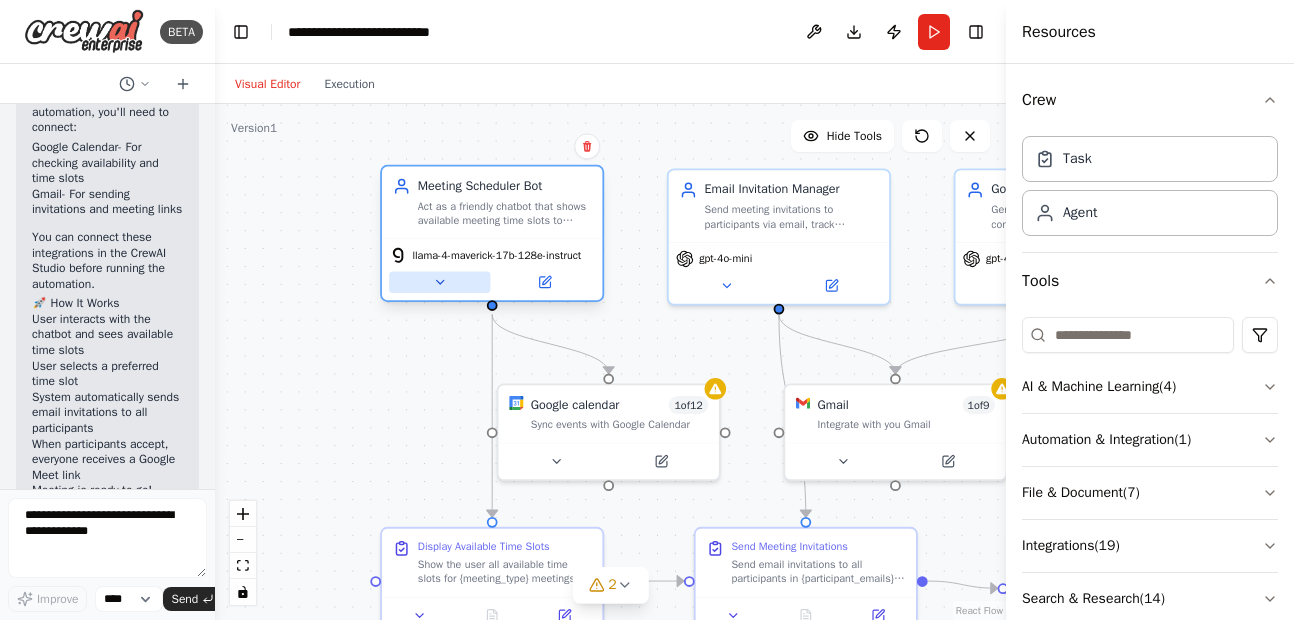 click at bounding box center (439, 282) 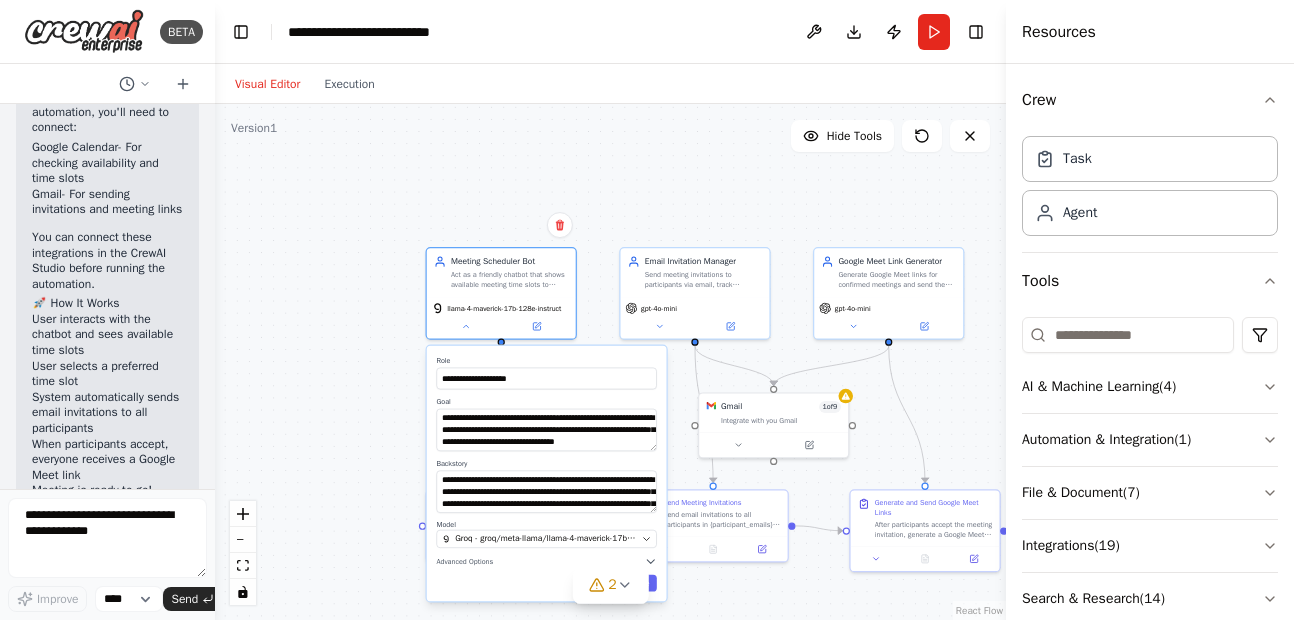 click on "**********" at bounding box center (547, 474) 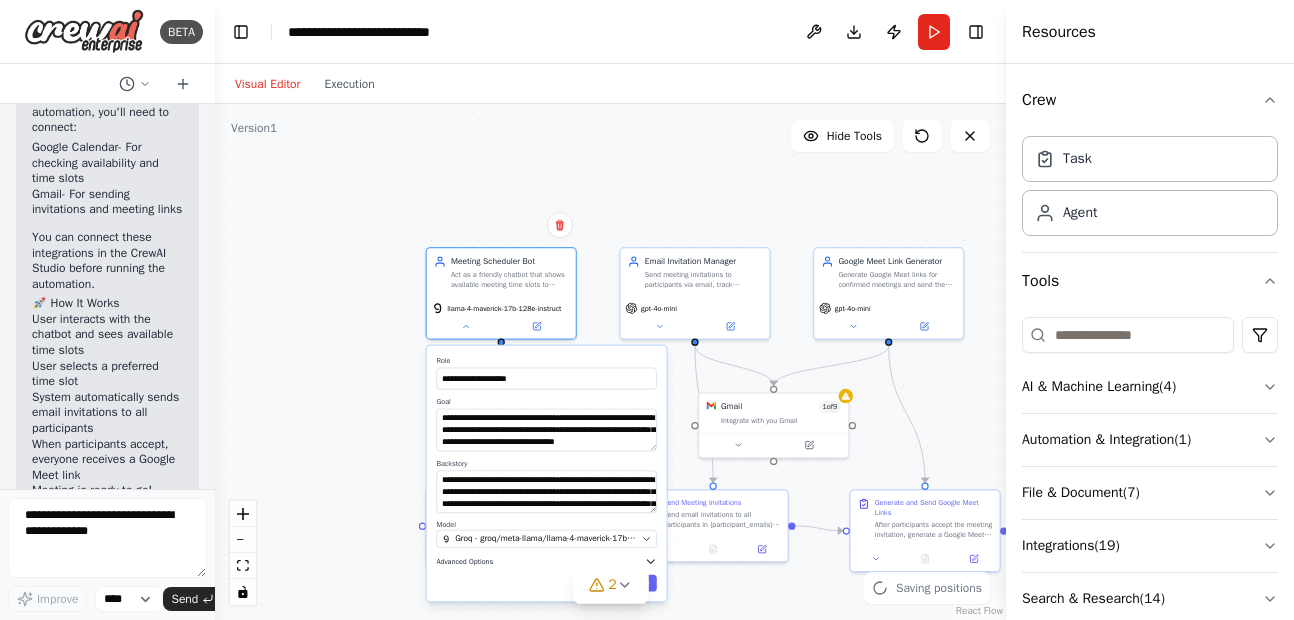 click on "Advanced Options" at bounding box center (464, 561) 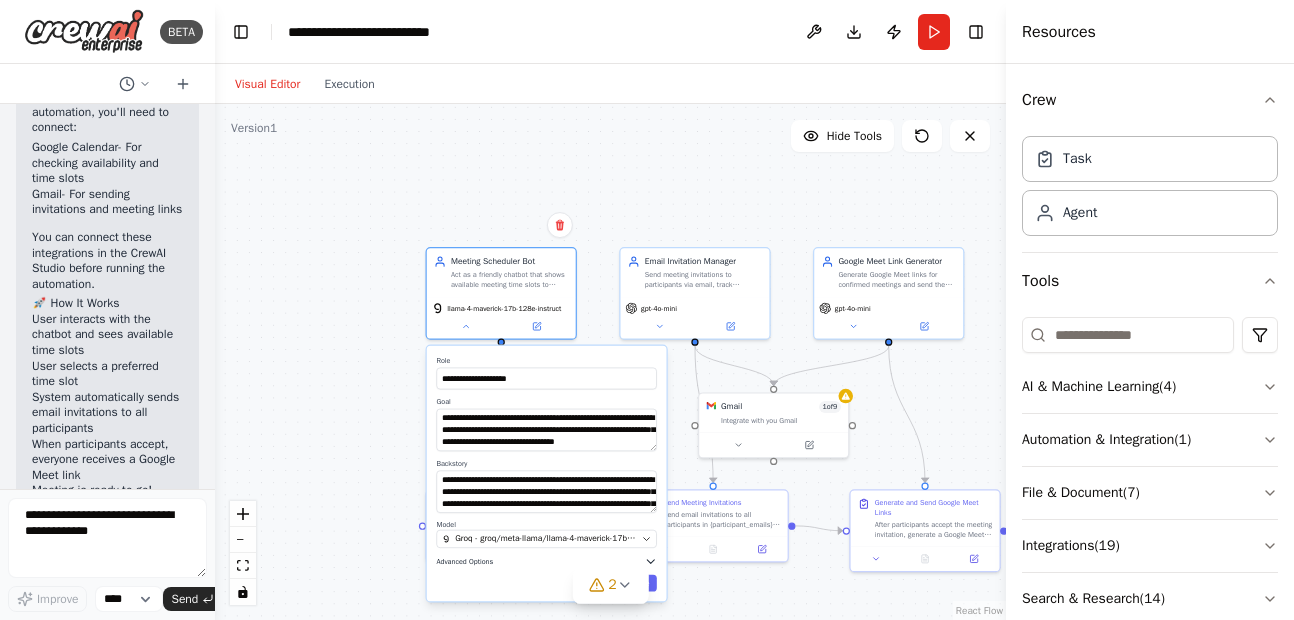 click on "Advanced Options" at bounding box center (464, 561) 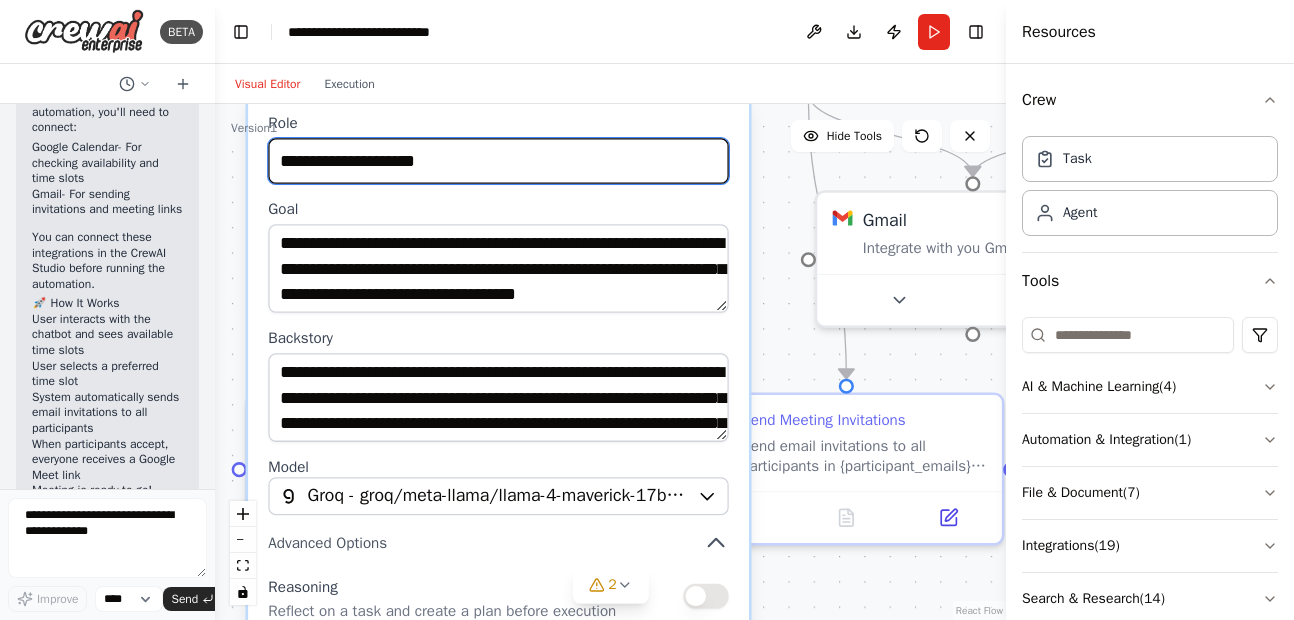 click on "**********" at bounding box center [498, 161] 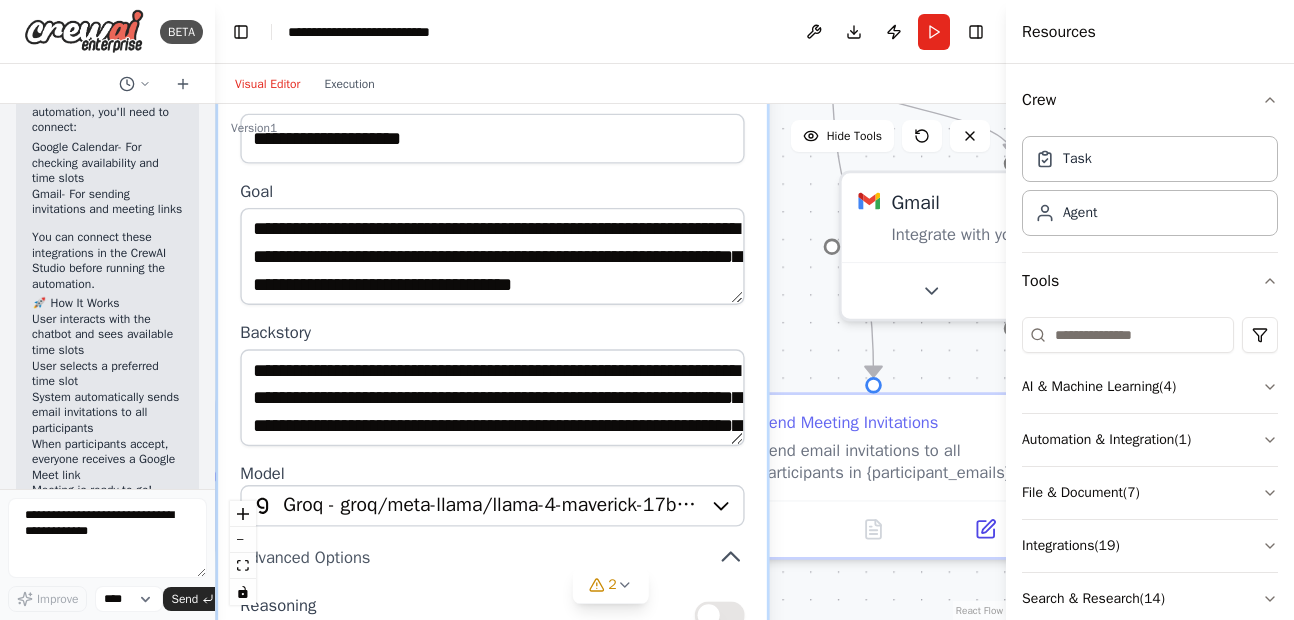 click on ".deletable-edge-delete-btn {
width: 20px;
height: 20px;
border: 0px solid #ffffff;
color: #6b7280;
background-color: #f8fafc;
cursor: pointer;
border-radius: 50%;
font-size: 12px;
padding: 3px;
display: flex;
align-items: center;
justify-content: center;
transition: all 0.2s cubic-bezier(0.4, 0, 0.2, 1);
box-shadow: 0 2px 4px rgba(0, 0, 0, 0.1);
}
.deletable-edge-delete-btn:hover {
background-color: #ef4444;
color: #ffffff;
border-color: #dc2626;
transform: scale(1.1);
box-shadow: 0 4px 12px rgba(239, 68, 68, 0.4);
}
.deletable-edge-delete-btn:active {
transform: scale(0.95);
box-shadow: 0 2px 4px rgba(239, 68, 68, 0.3);
}
Meeting Scheduler Bot llama-4-maverick-17b-128e-instruct Role Goal 1" at bounding box center [610, 362] 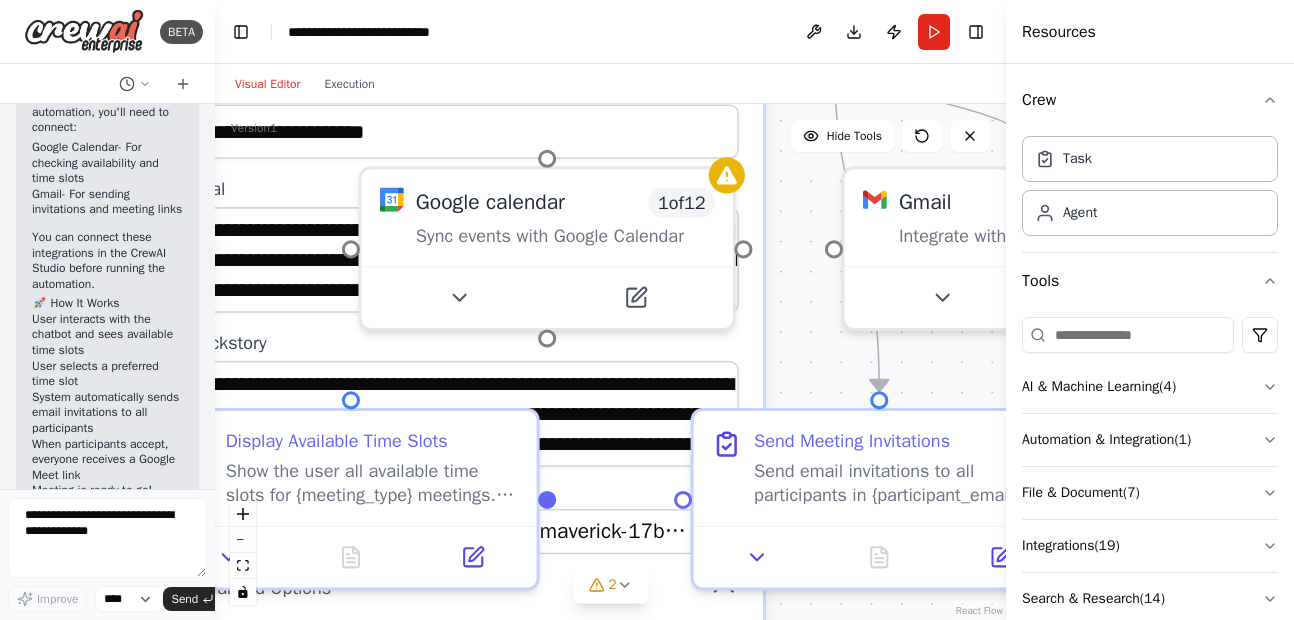 click on ".deletable-edge-delete-btn {
width: 20px;
height: 20px;
border: 0px solid #ffffff;
color: #6b7280;
background-color: #f8fafc;
cursor: pointer;
border-radius: 50%;
font-size: 12px;
padding: 3px;
display: flex;
align-items: center;
justify-content: center;
transition: all 0.2s cubic-bezier(0.4, 0, 0.2, 1);
box-shadow: 0 2px 4px rgba(0, 0, 0, 0.1);
}
.deletable-edge-delete-btn:hover {
background-color: #ef4444;
color: #ffffff;
border-color: #dc2626;
transform: scale(1.1);
box-shadow: 0 4px 12px rgba(239, 68, 68, 0.4);
}
.deletable-edge-delete-btn:active {
transform: scale(0.95);
box-shadow: 0 2px 4px rgba(239, 68, 68, 0.3);
}
Meeting Scheduler Bot llama-4-maverick-17b-128e-instruct Role Goal 1" at bounding box center [610, 362] 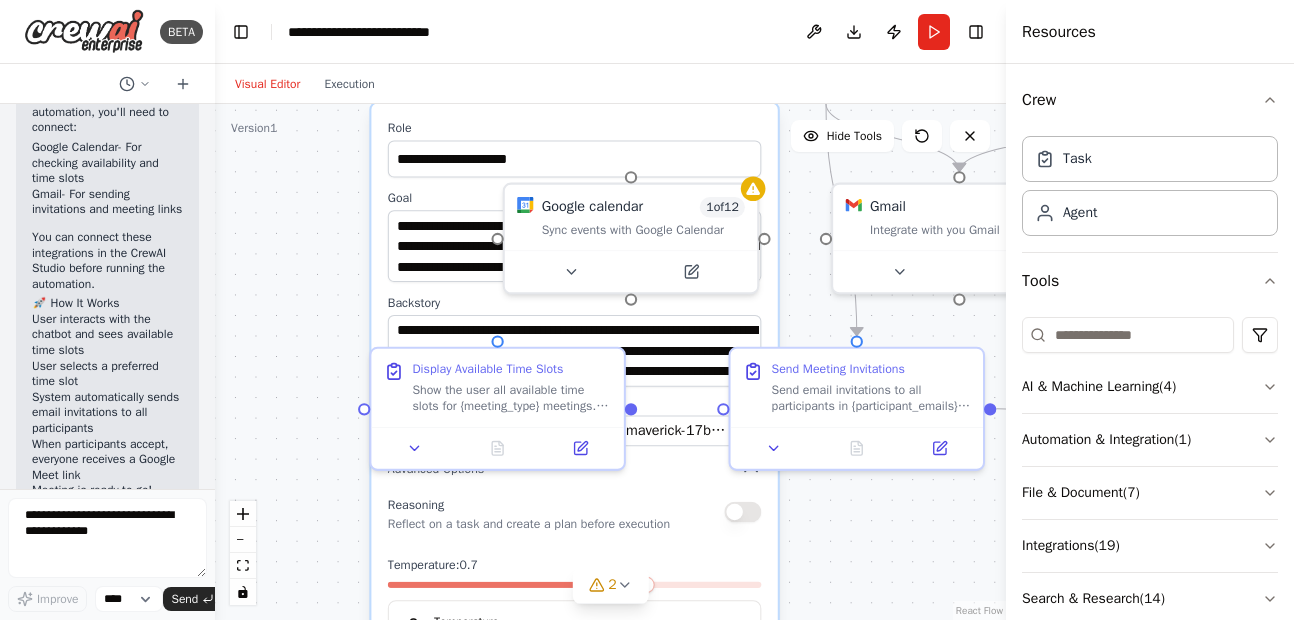 click on ".deletable-edge-delete-btn {
width: 20px;
height: 20px;
border: 0px solid #ffffff;
color: #6b7280;
background-color: #f8fafc;
cursor: pointer;
border-radius: 50%;
font-size: 12px;
padding: 3px;
display: flex;
align-items: center;
justify-content: center;
transition: all 0.2s cubic-bezier(0.4, 0, 0.2, 1);
box-shadow: 0 2px 4px rgba(0, 0, 0, 0.1);
}
.deletable-edge-delete-btn:hover {
background-color: #ef4444;
color: #ffffff;
border-color: #dc2626;
transform: scale(1.1);
box-shadow: 0 4px 12px rgba(239, 68, 68, 0.4);
}
.deletable-edge-delete-btn:active {
transform: scale(0.95);
box-shadow: 0 2px 4px rgba(239, 68, 68, 0.3);
}
Meeting Scheduler Bot llama-4-maverick-17b-128e-instruct Role Goal 1" at bounding box center (610, 362) 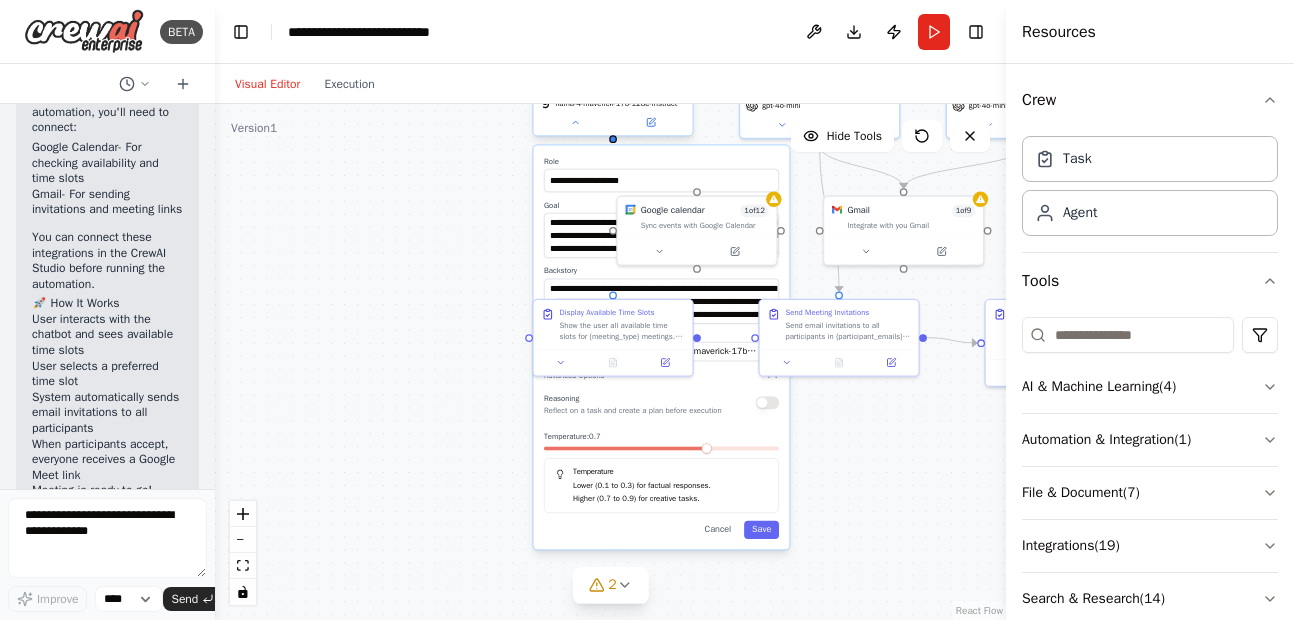 click on "llama-4-maverick-17b-128e-instruct" at bounding box center (613, 113) 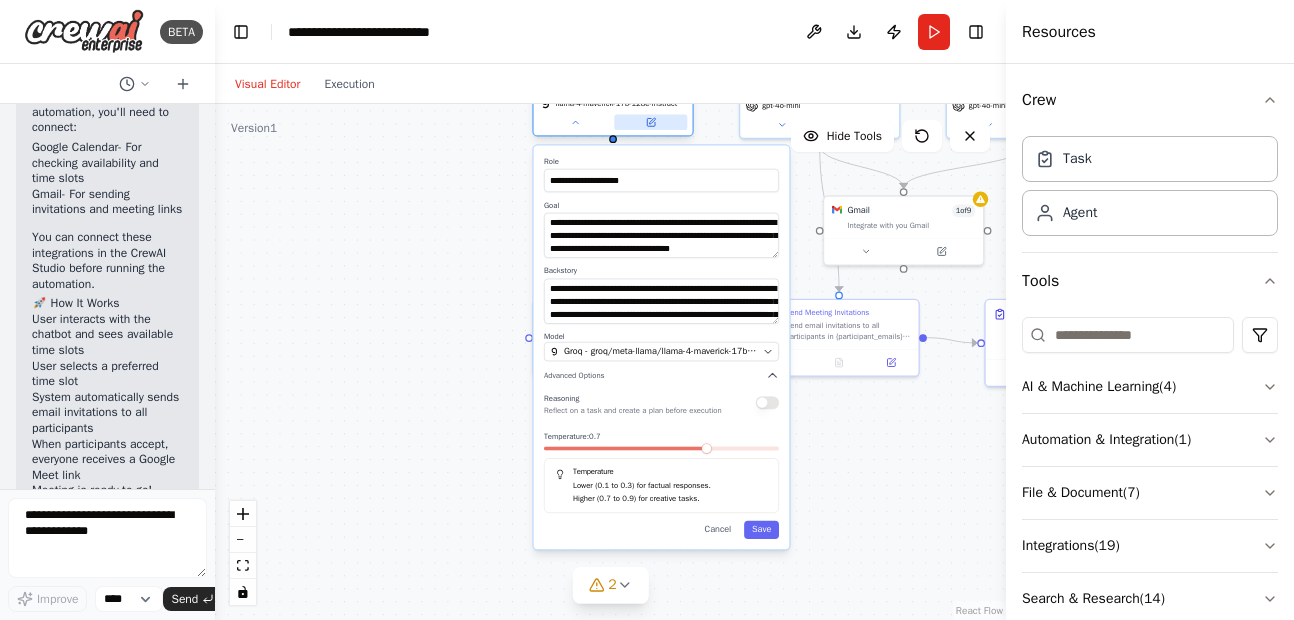 click at bounding box center (650, 122) 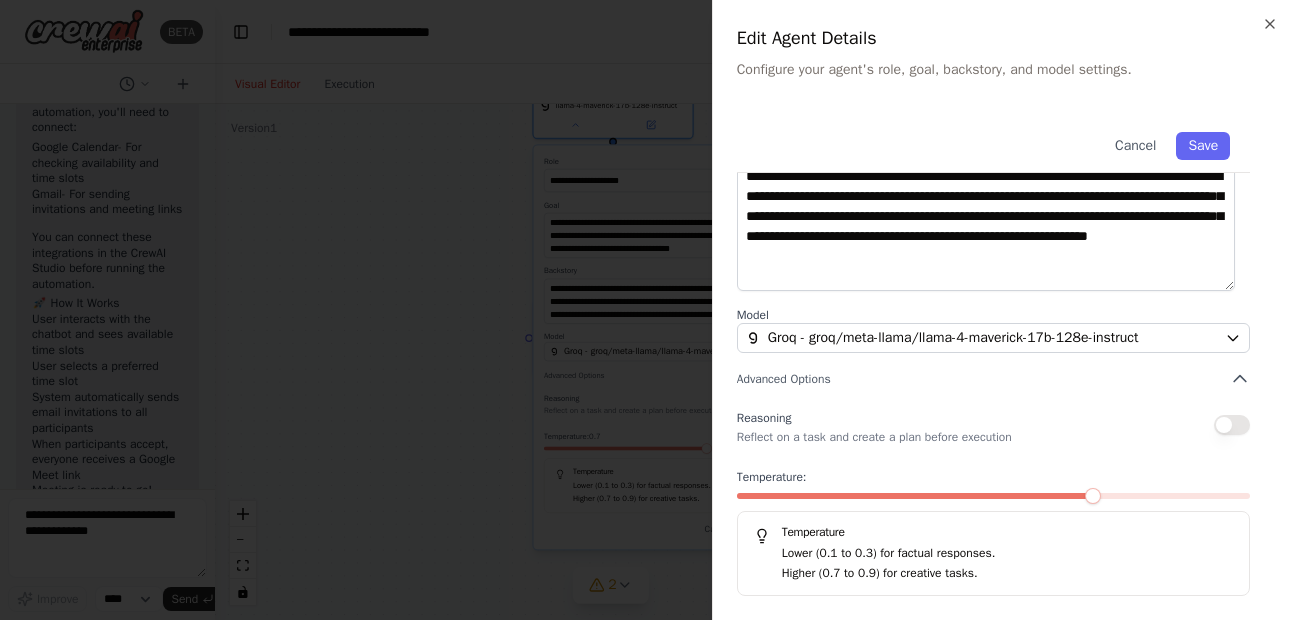 scroll, scrollTop: 0, scrollLeft: 0, axis: both 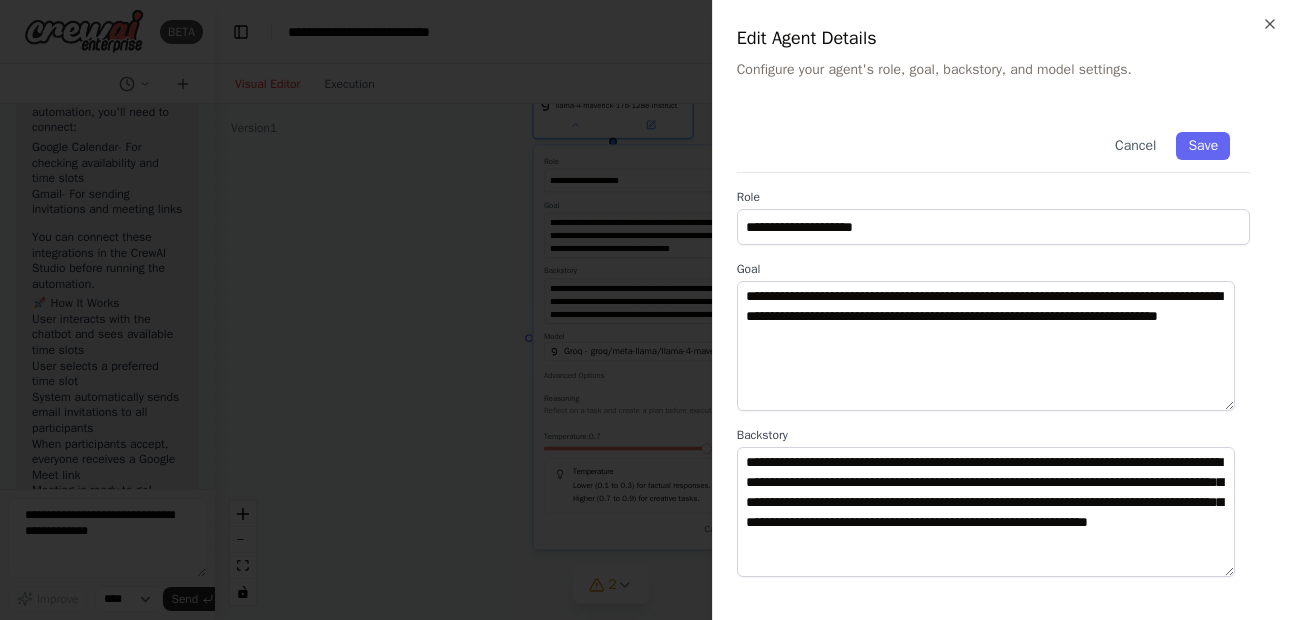 click at bounding box center [647, 310] 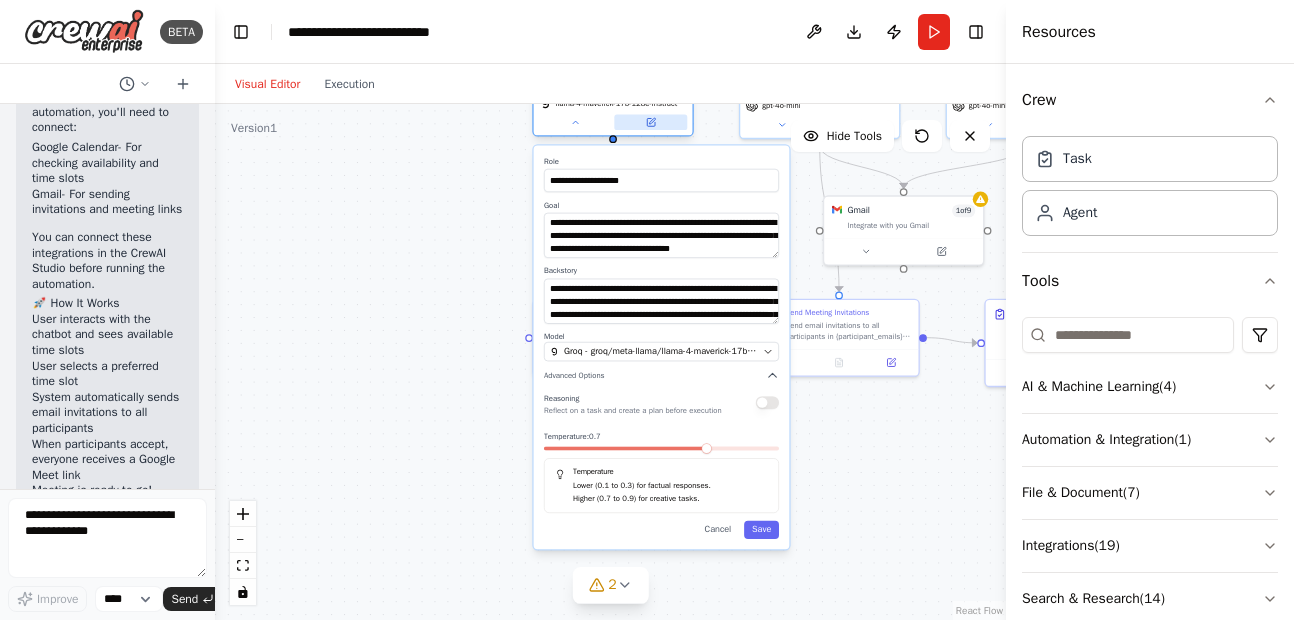 click at bounding box center [650, 122] 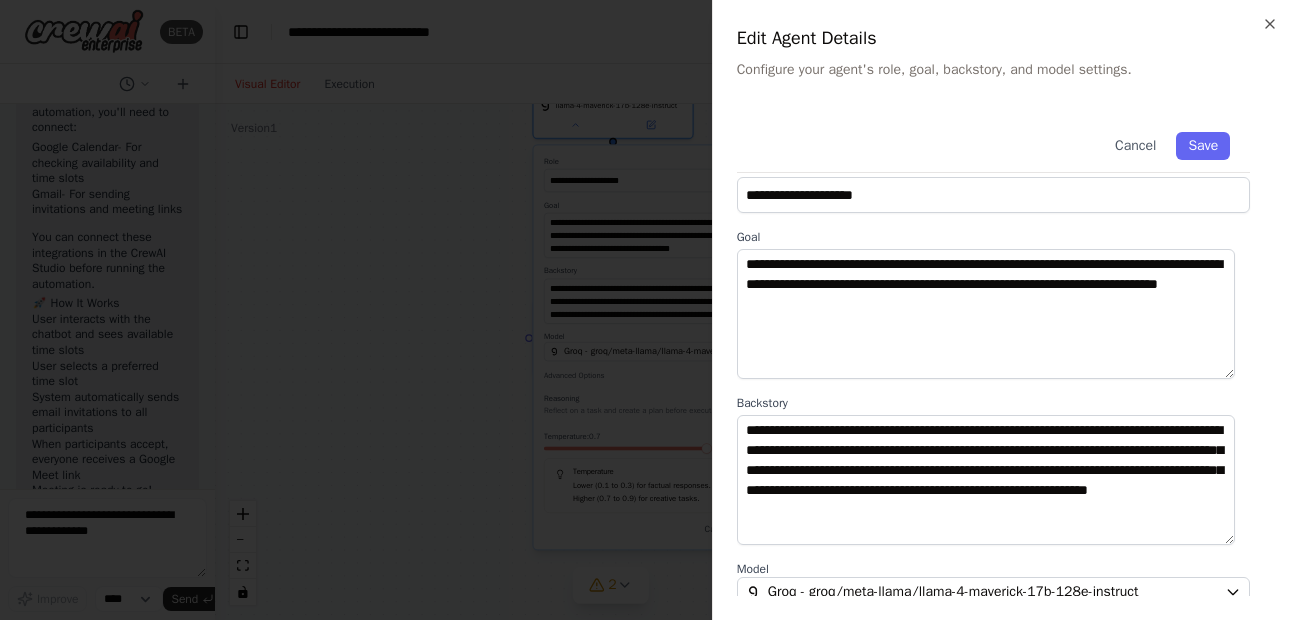 scroll, scrollTop: 0, scrollLeft: 0, axis: both 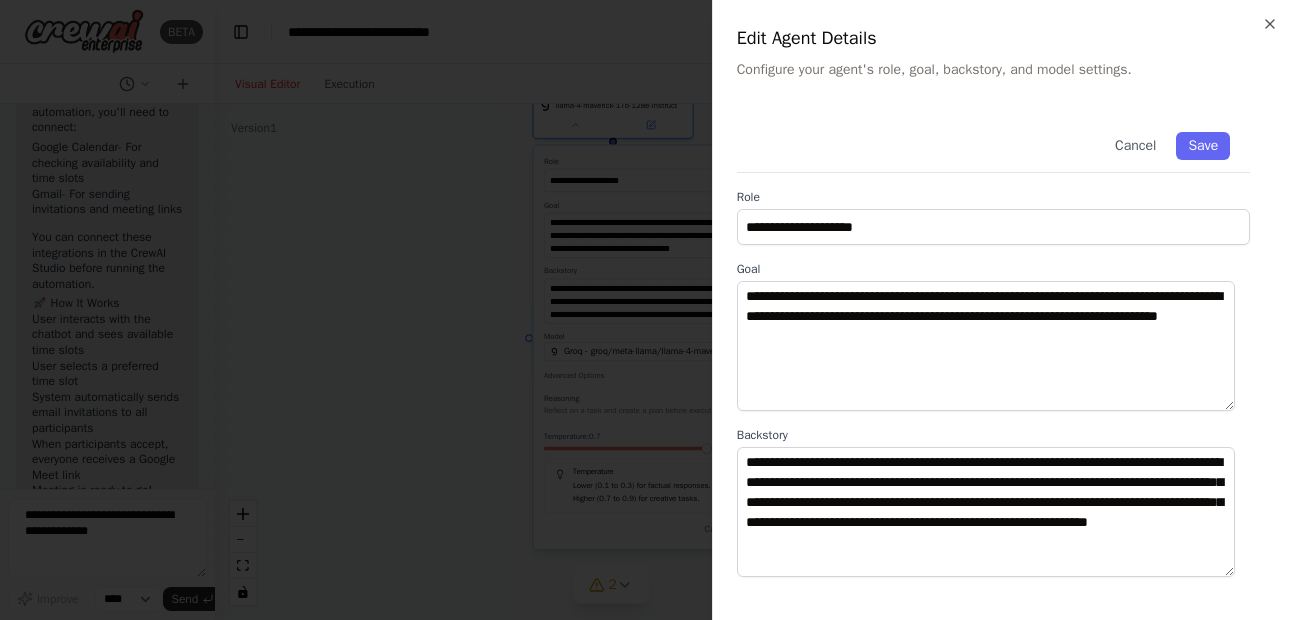 click at bounding box center [647, 310] 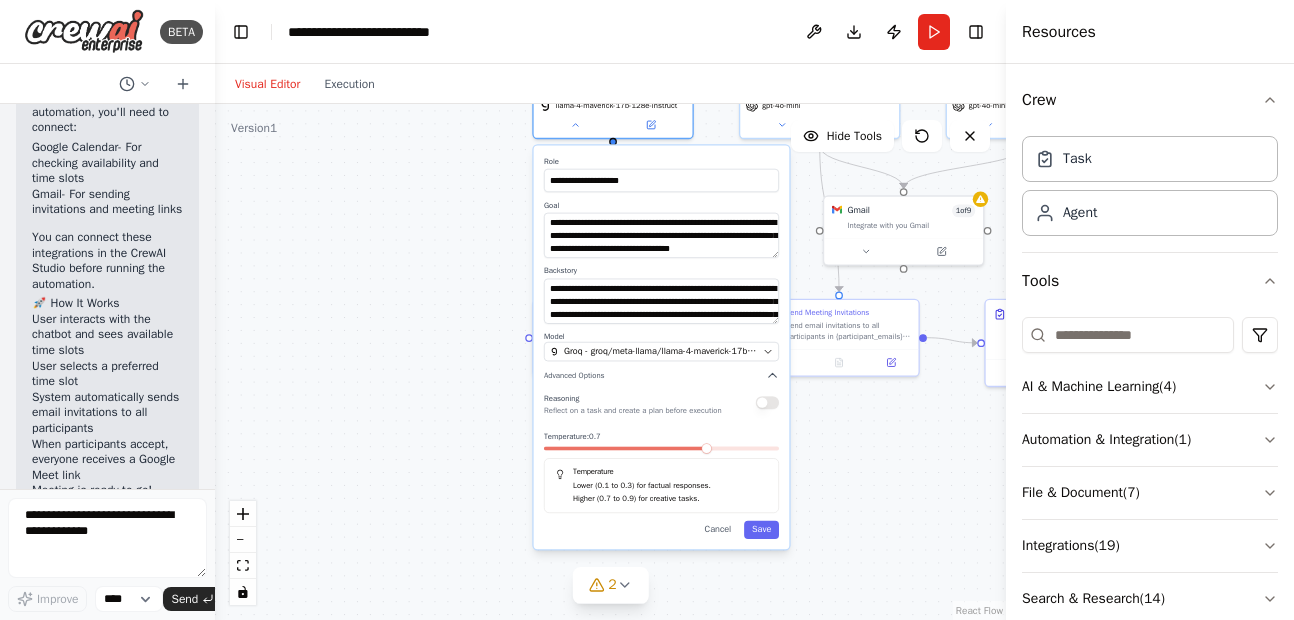 click on "**********" at bounding box center (662, 348) 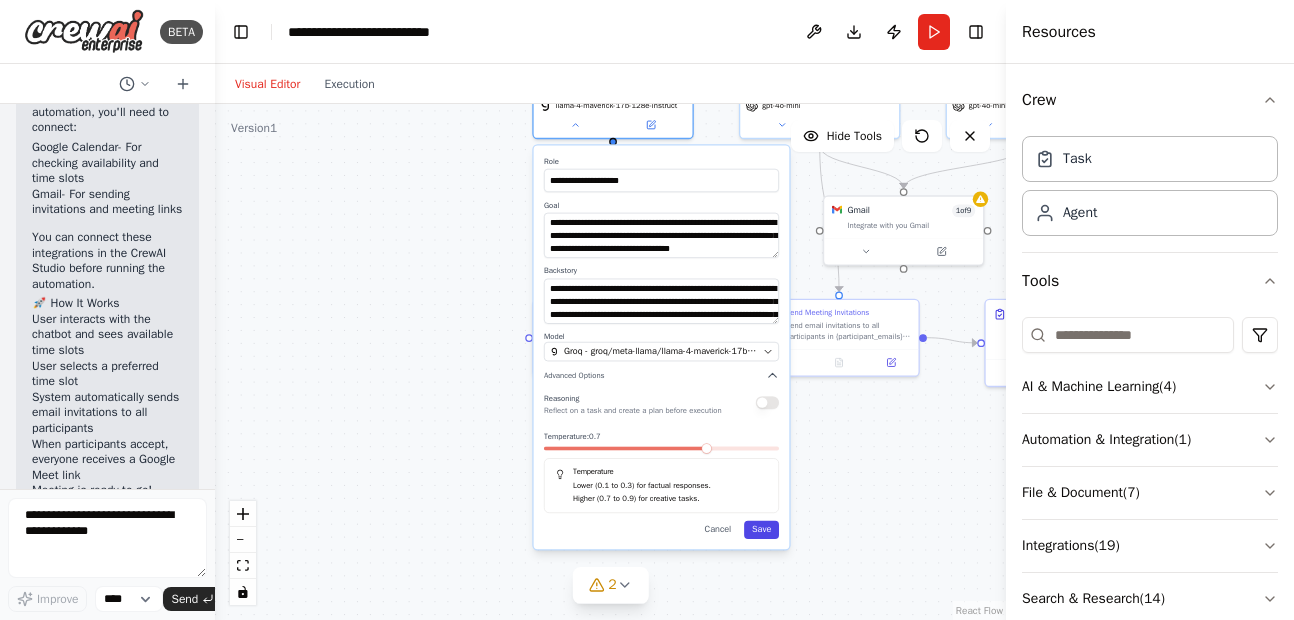 click on "Save" at bounding box center (761, 530) 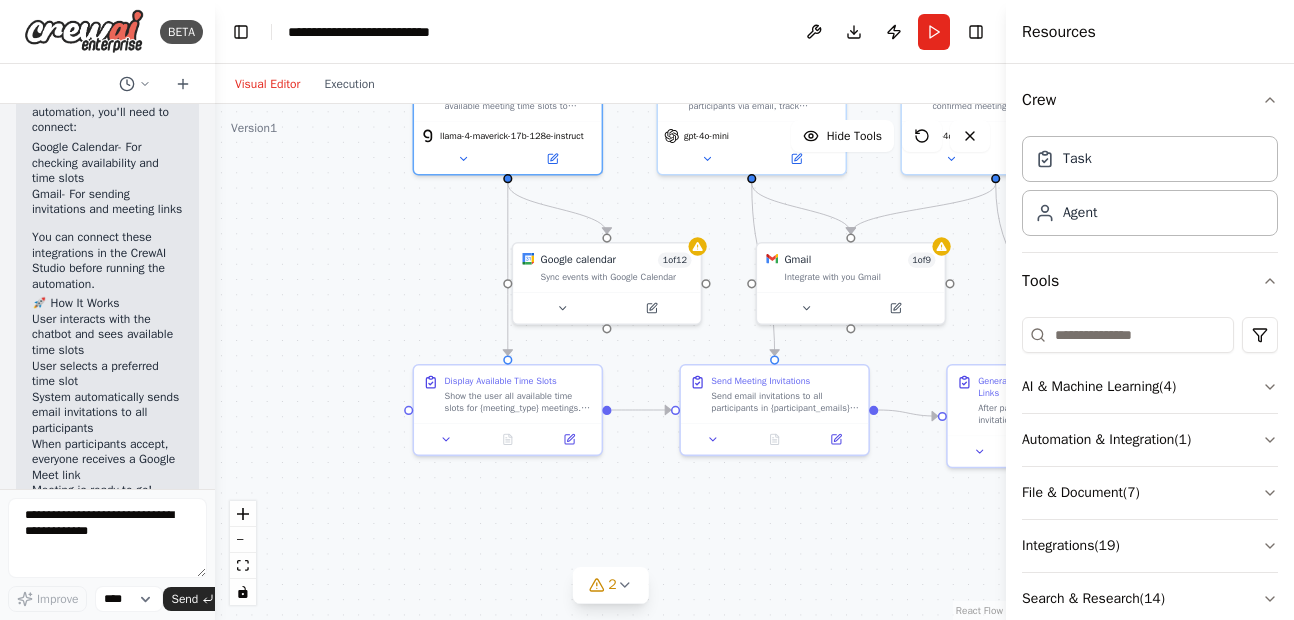 drag, startPoint x: 786, startPoint y: 455, endPoint x: 702, endPoint y: 567, distance: 140 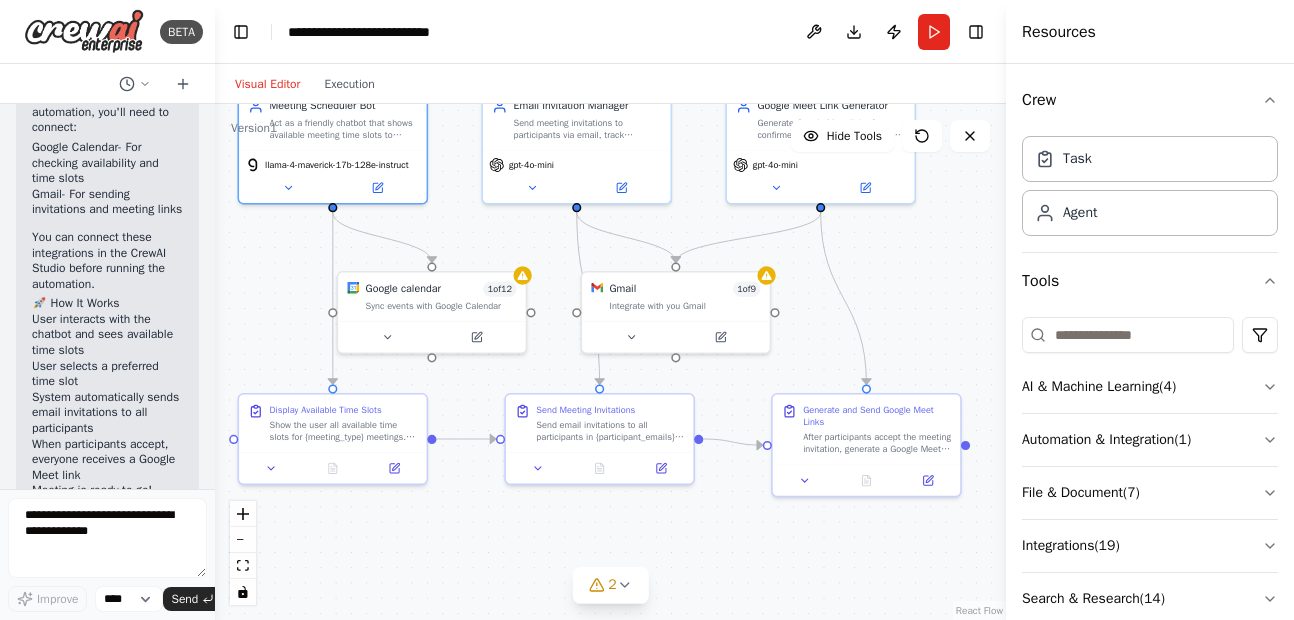 drag, startPoint x: 618, startPoint y: 619, endPoint x: 585, endPoint y: 619, distance: 33 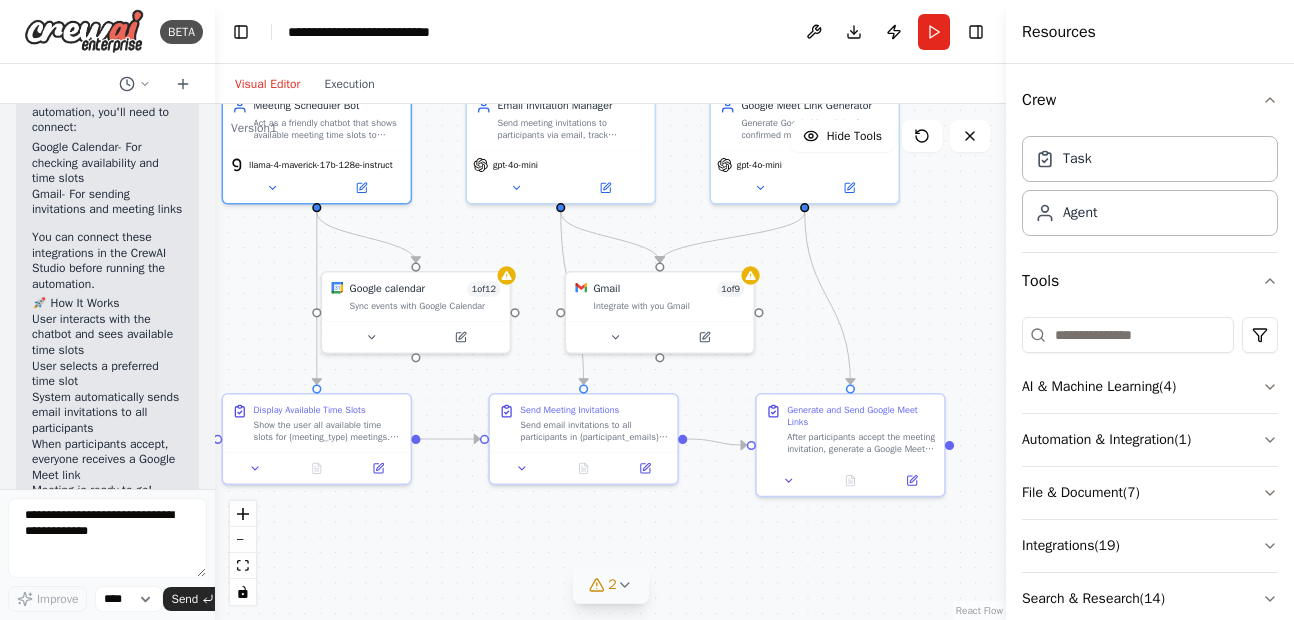 click on "2" at bounding box center [610, 585] 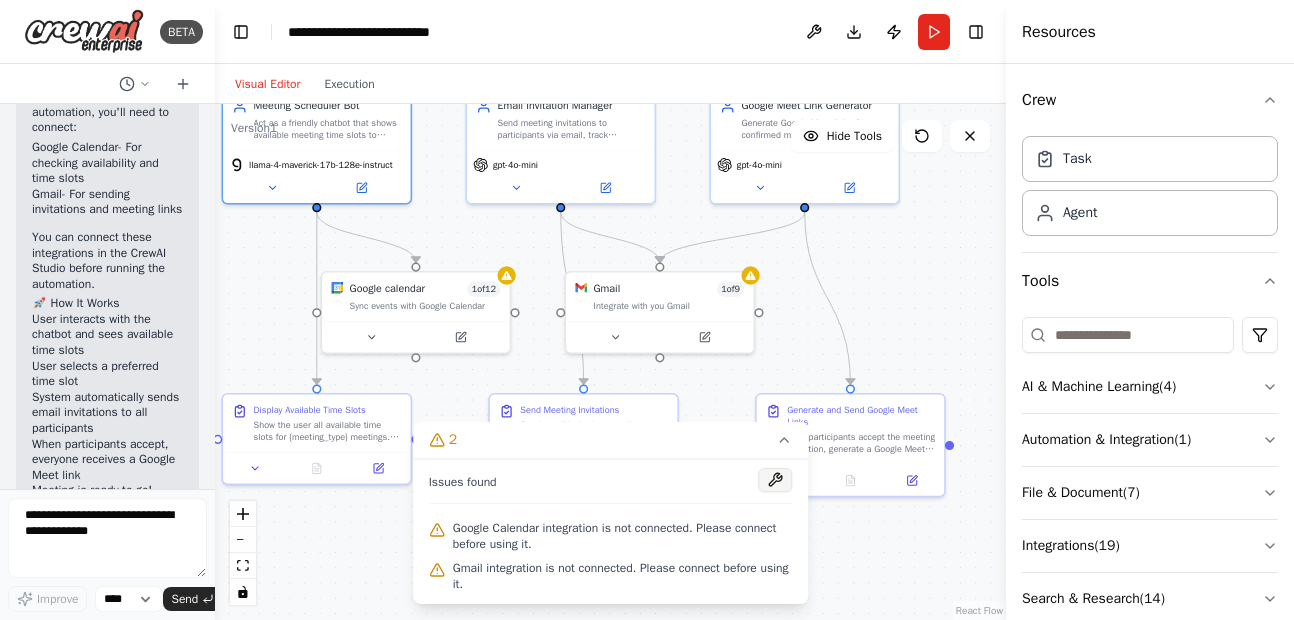 click at bounding box center (775, 480) 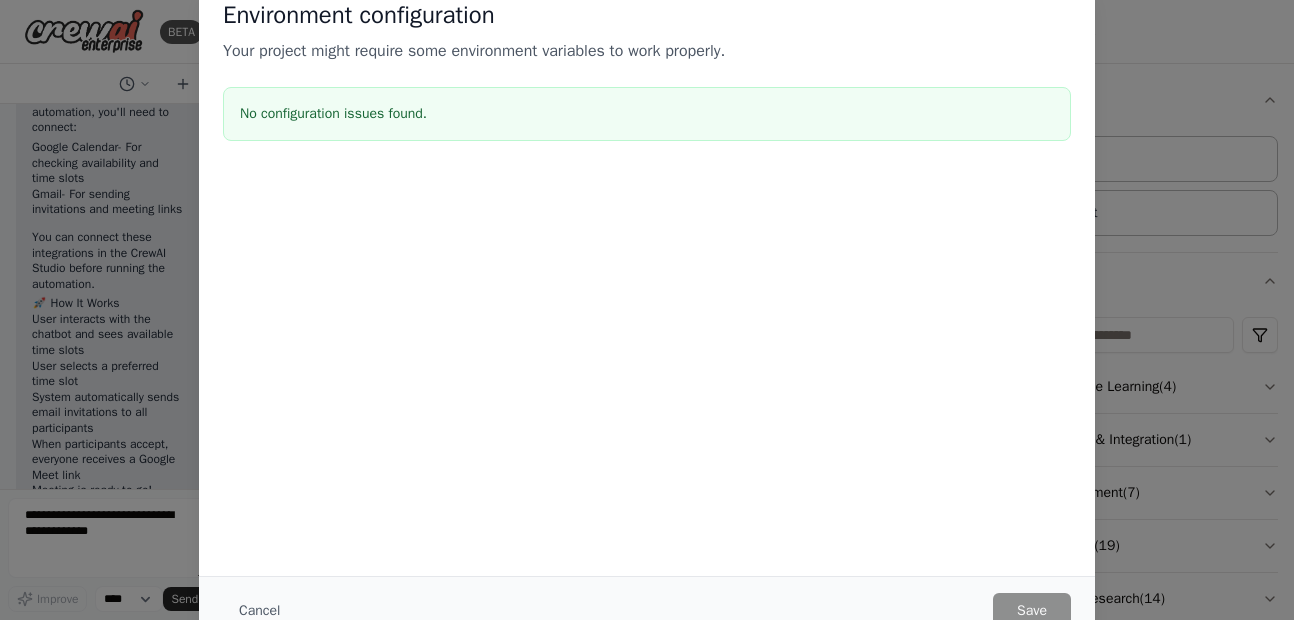 click on "No configuration issues found." at bounding box center [647, 114] 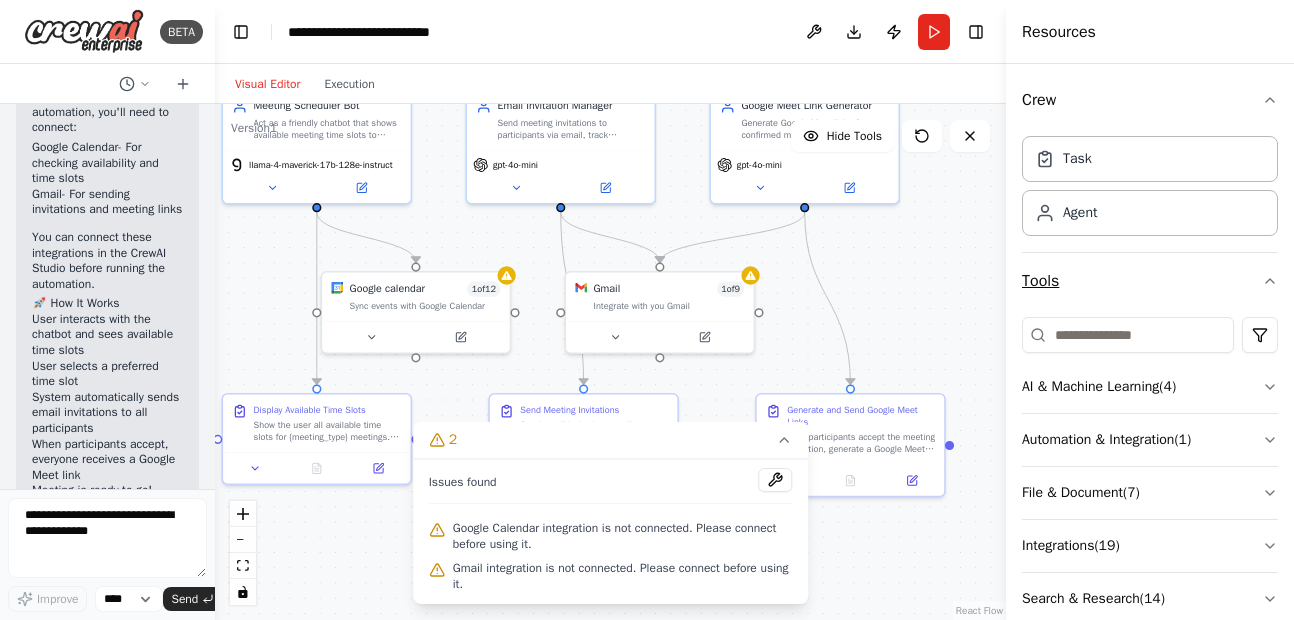 scroll, scrollTop: 25, scrollLeft: 0, axis: vertical 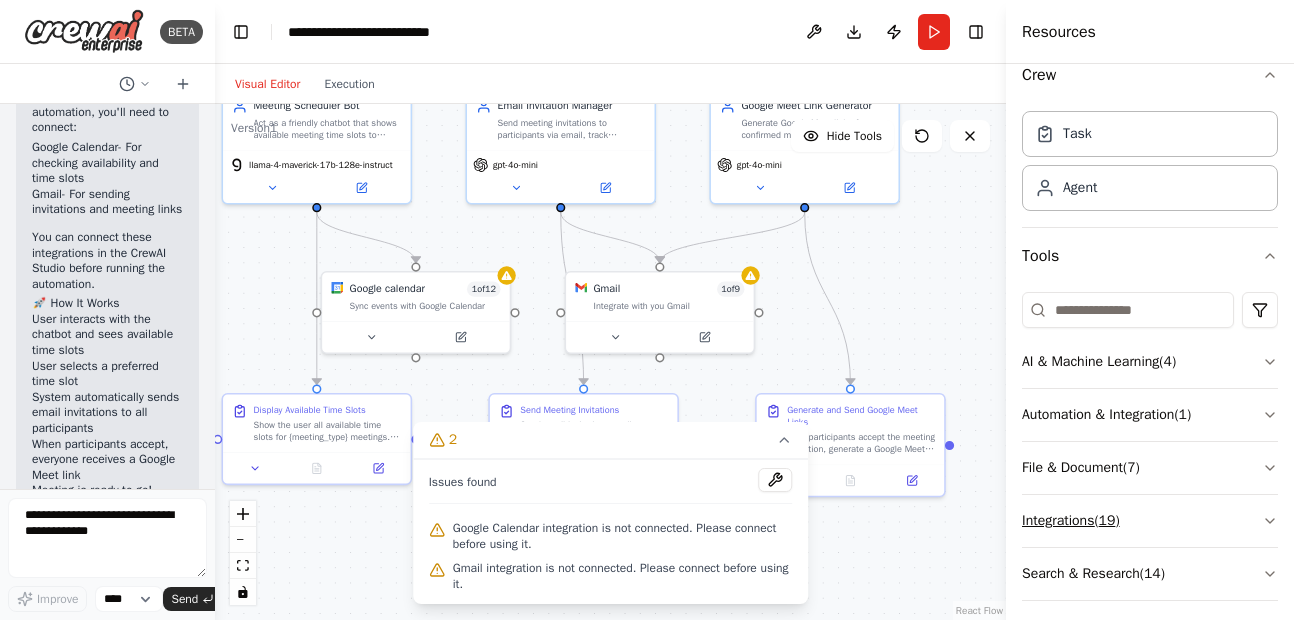 click on "Integrations  ( 19 )" at bounding box center [1150, 521] 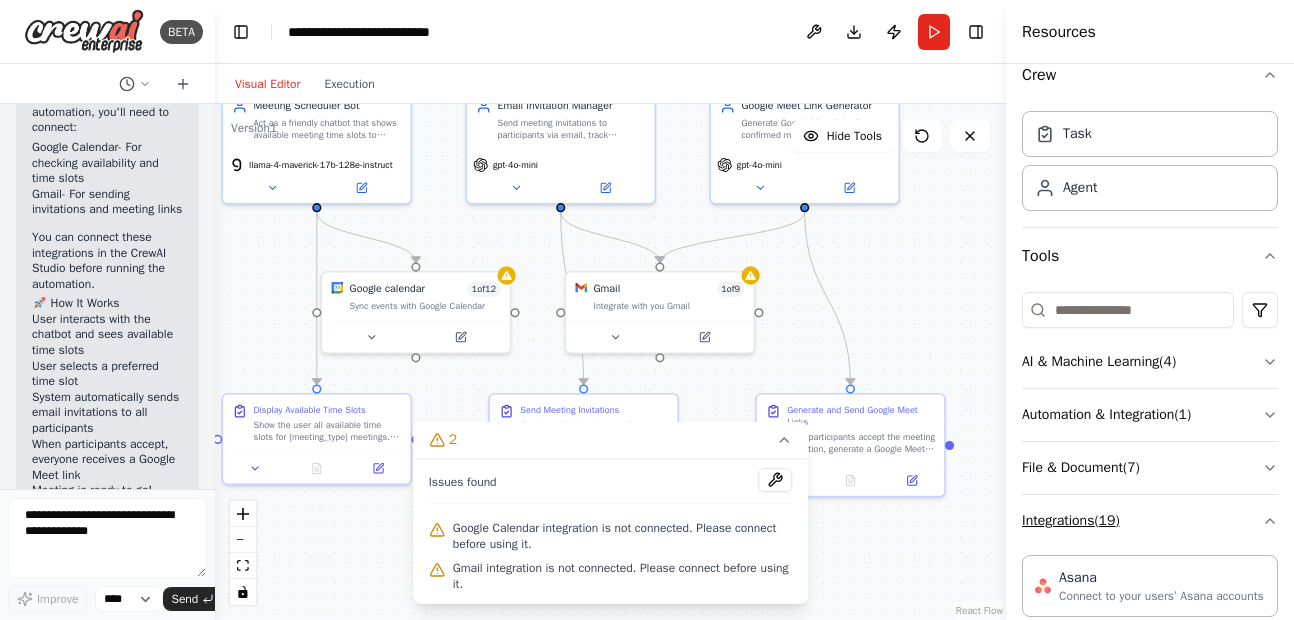 scroll, scrollTop: 742, scrollLeft: 0, axis: vertical 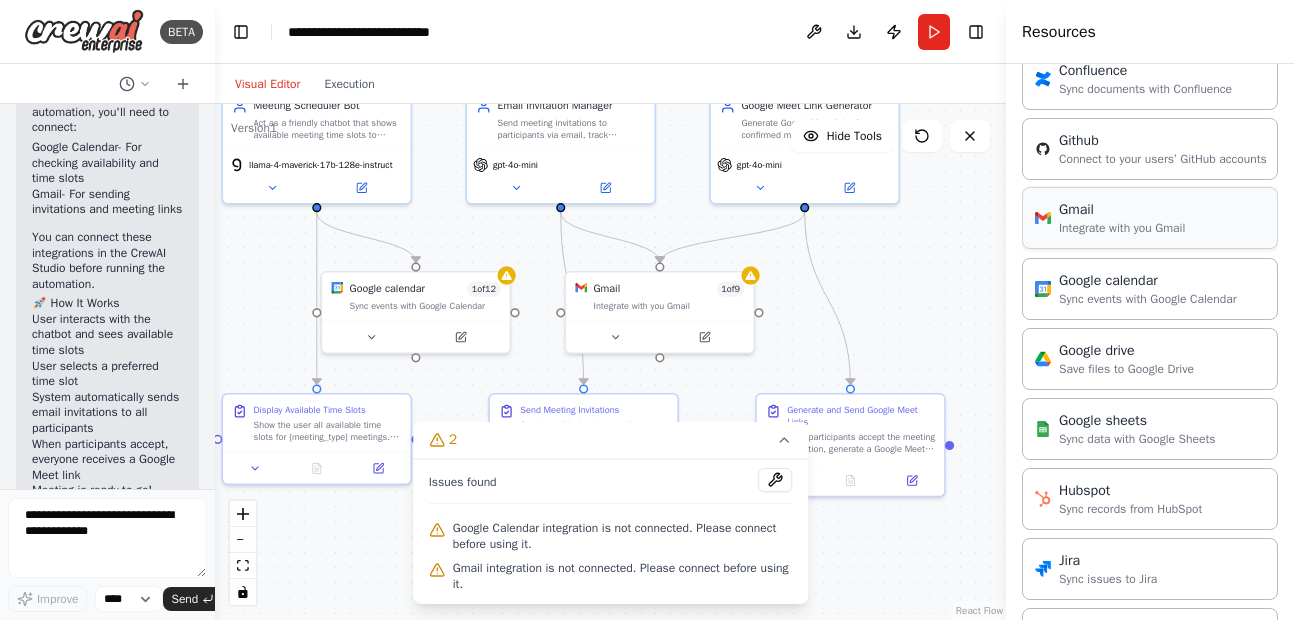 click on "Integrate with you Gmail" at bounding box center (1122, 228) 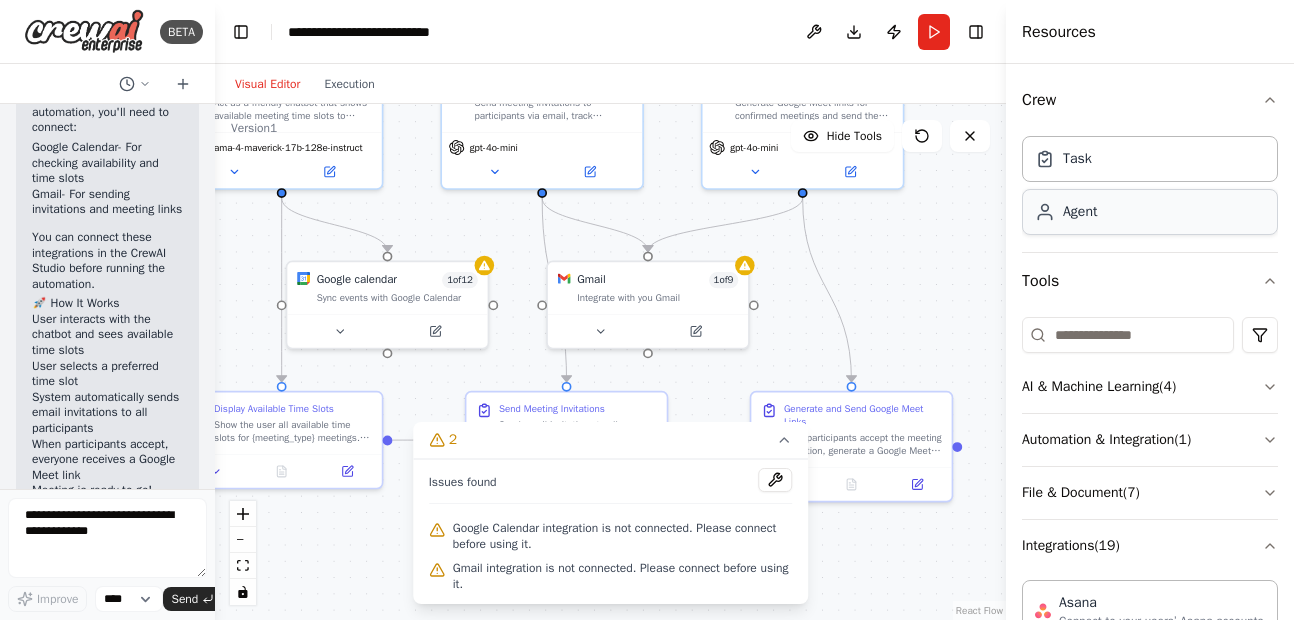 scroll, scrollTop: 8, scrollLeft: 0, axis: vertical 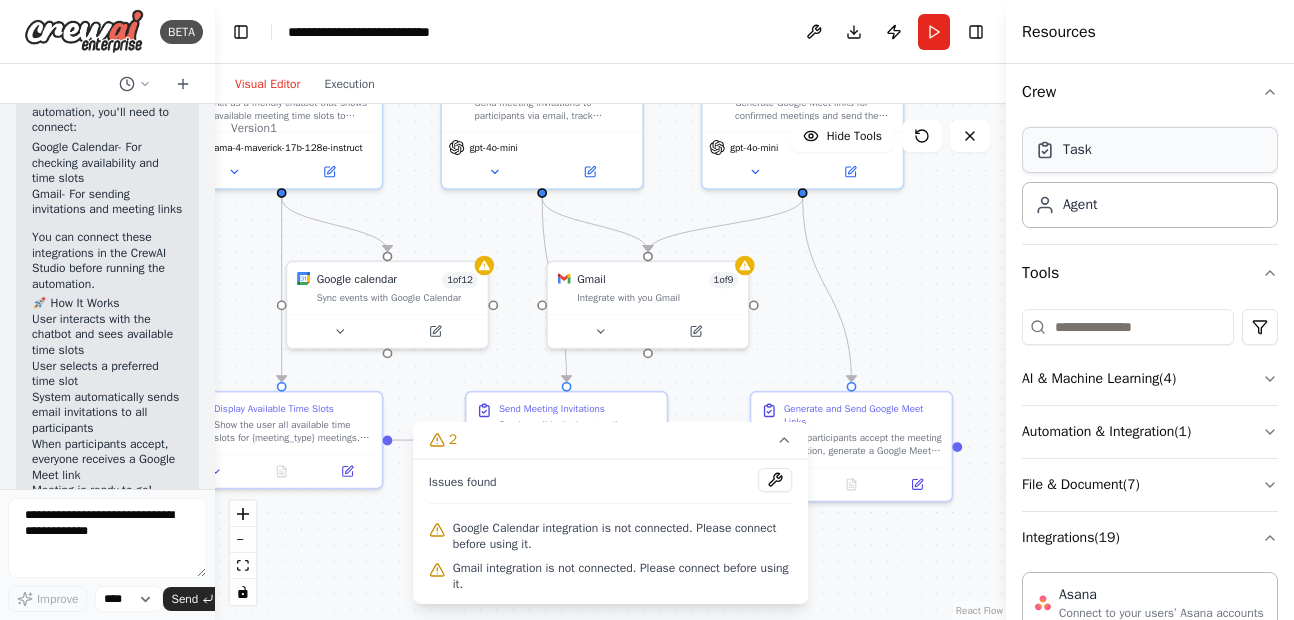 click on "Task" at bounding box center [1150, 150] 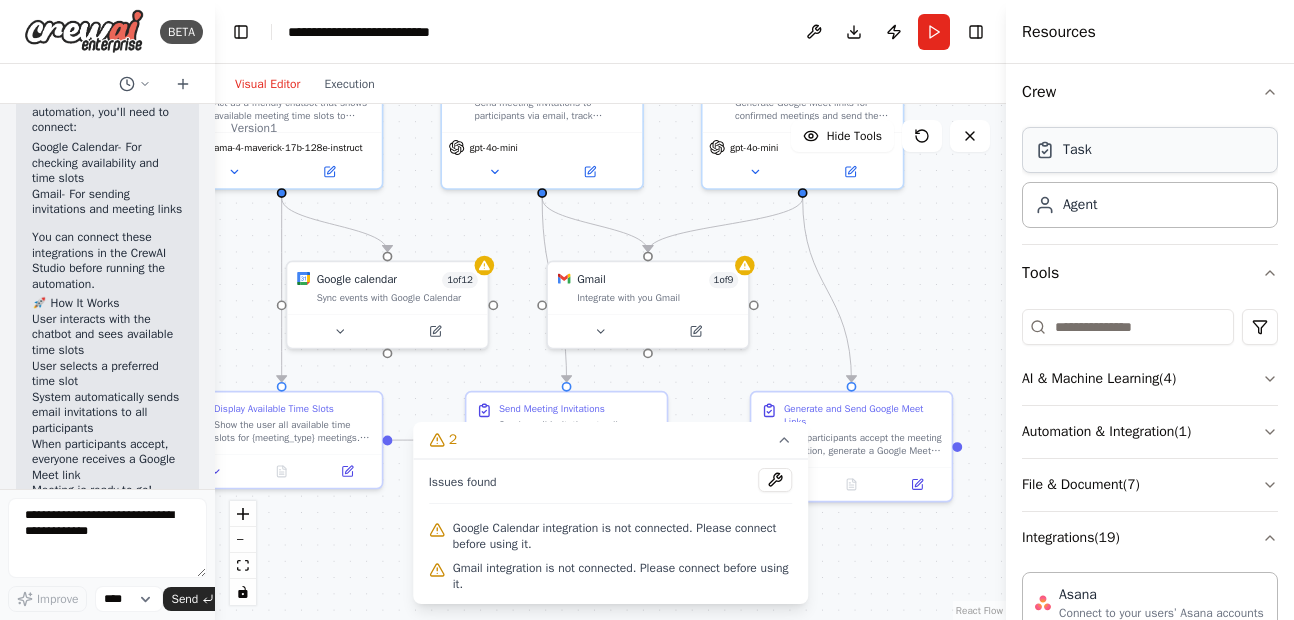 click on "Task" at bounding box center (1150, 150) 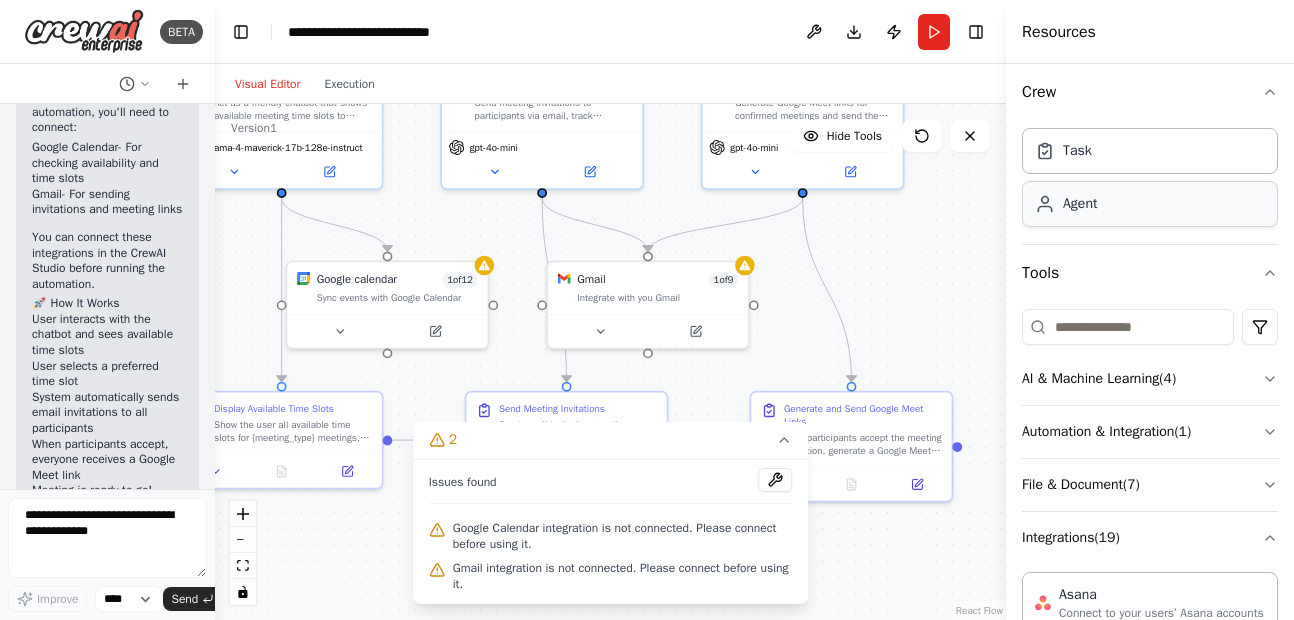 click on "Agent" at bounding box center [1150, 204] 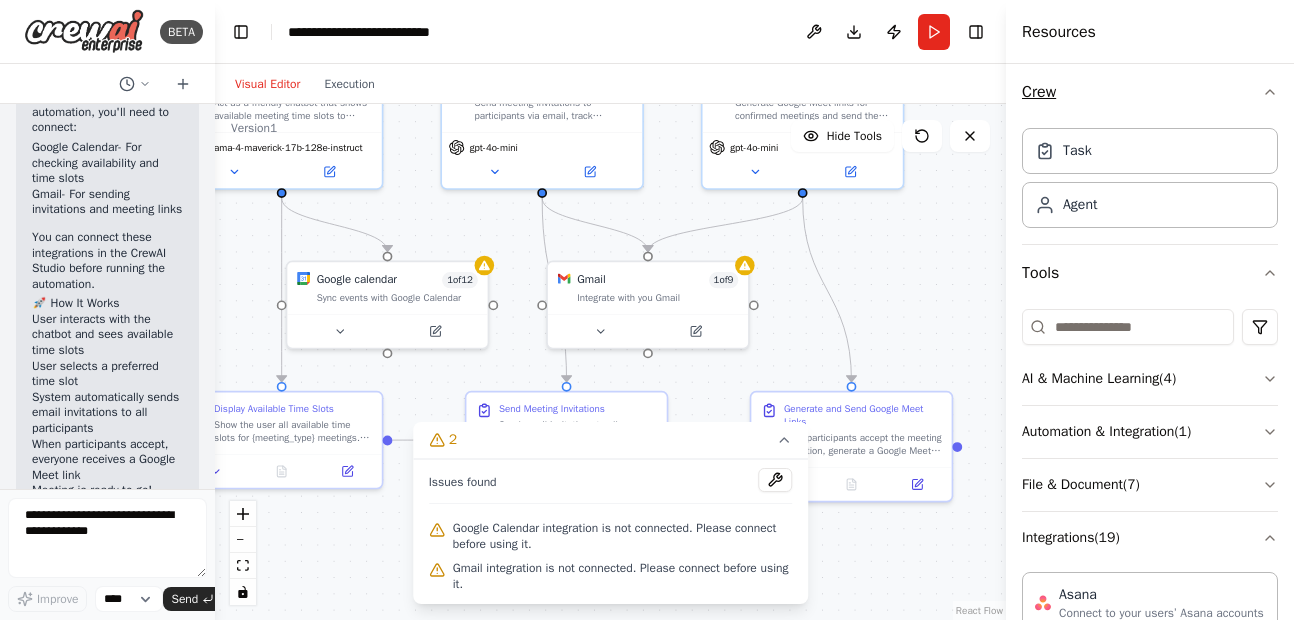 click 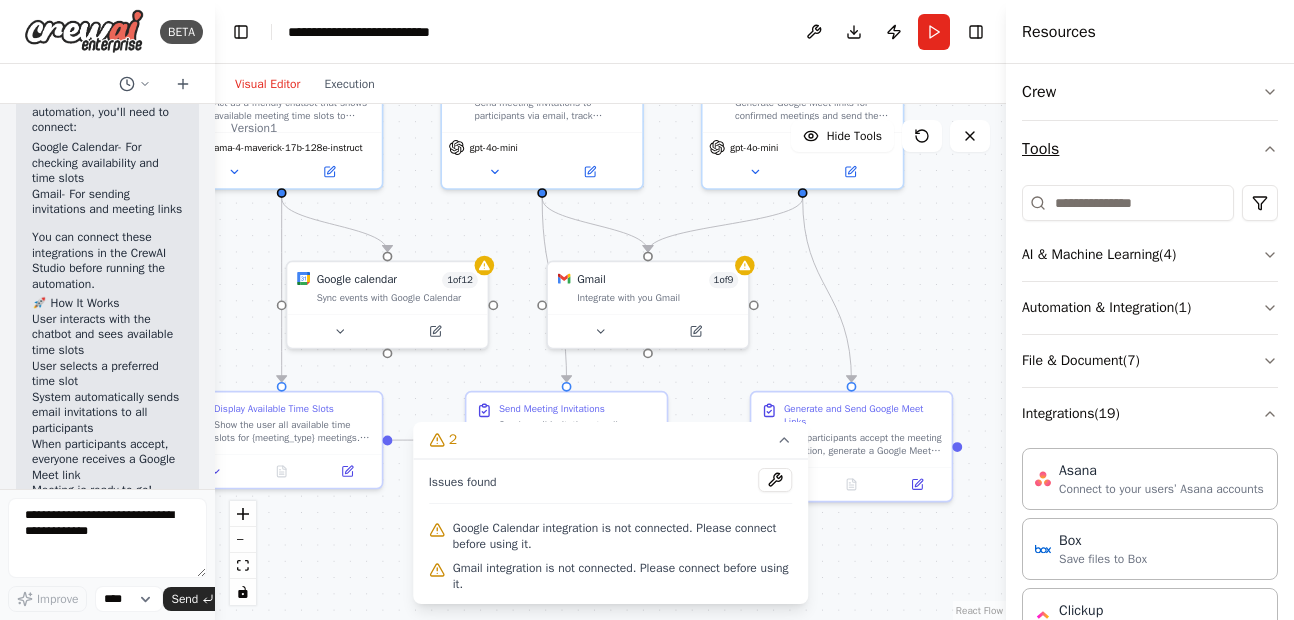 click on "Tools" at bounding box center [1150, 149] 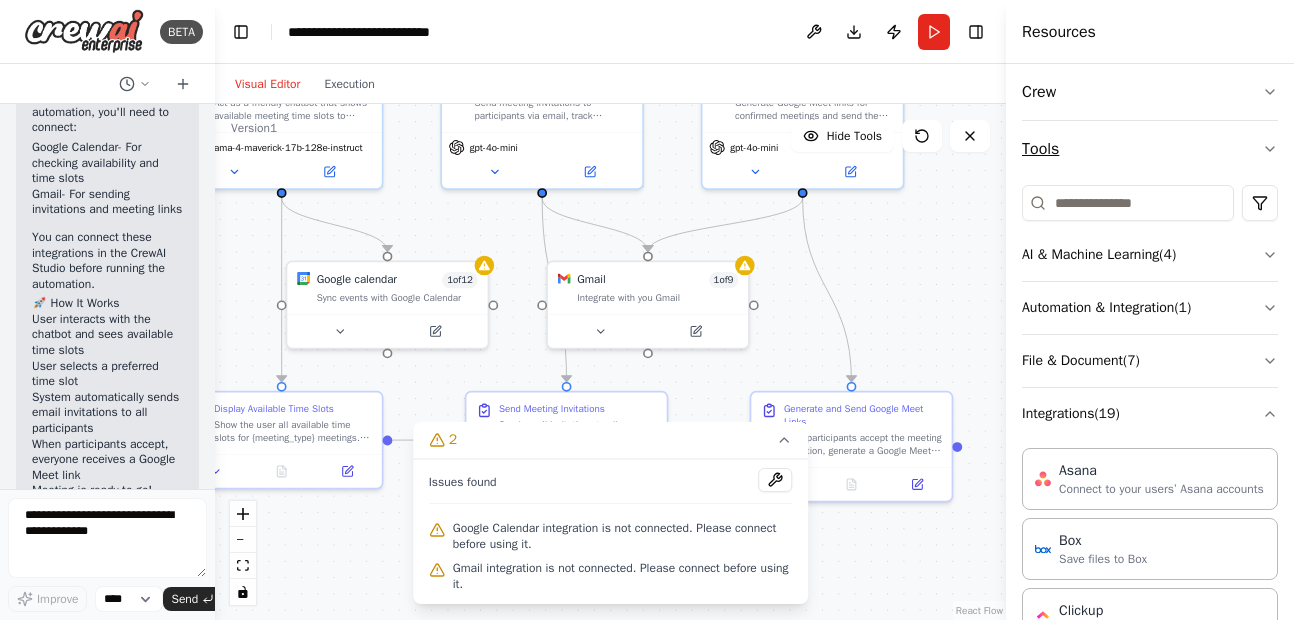 scroll, scrollTop: 0, scrollLeft: 0, axis: both 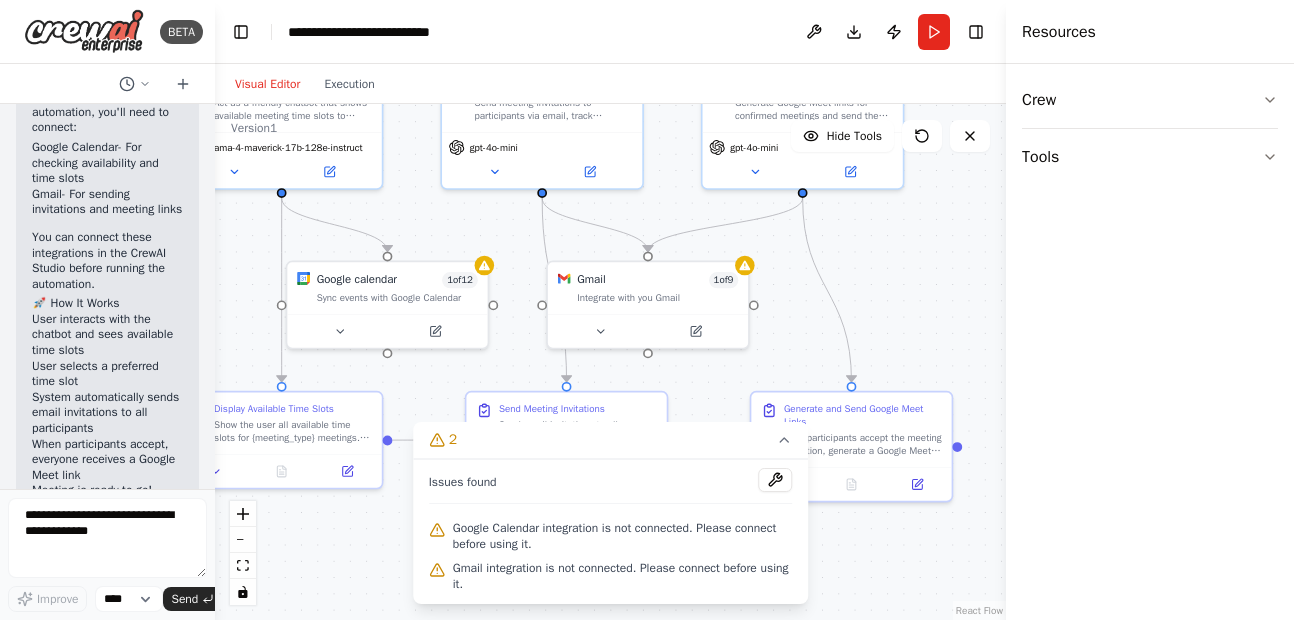 click at bounding box center [1006, 310] 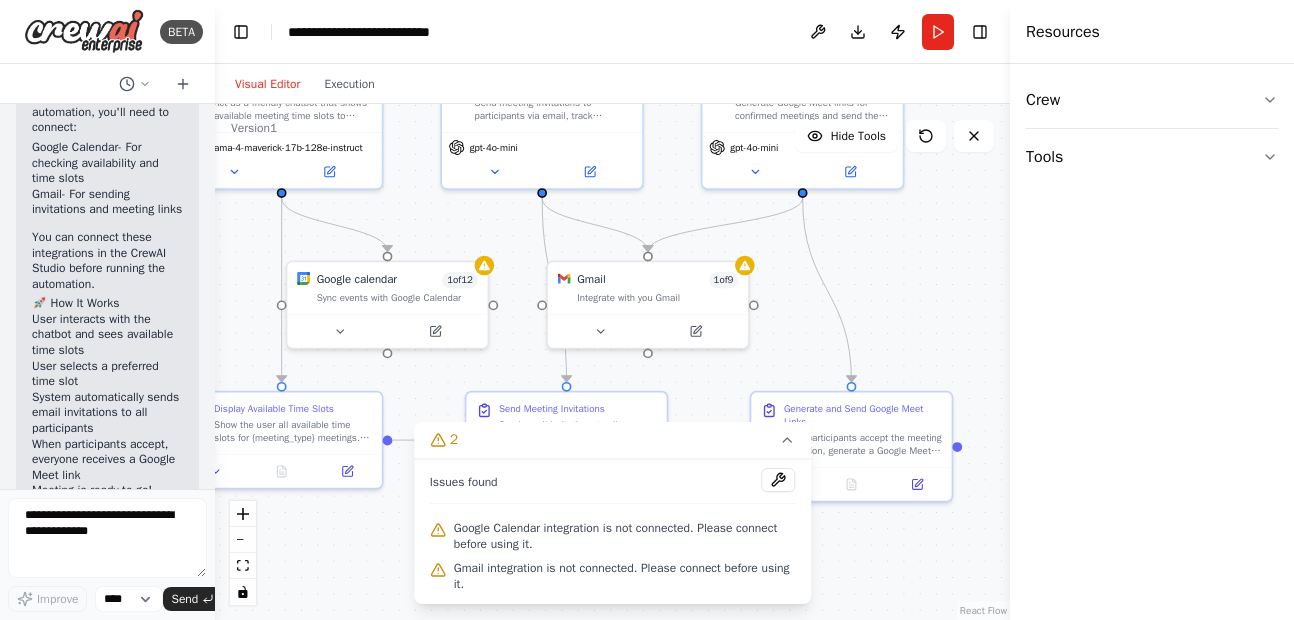 drag, startPoint x: 1009, startPoint y: 256, endPoint x: 1168, endPoint y: 249, distance: 159.154 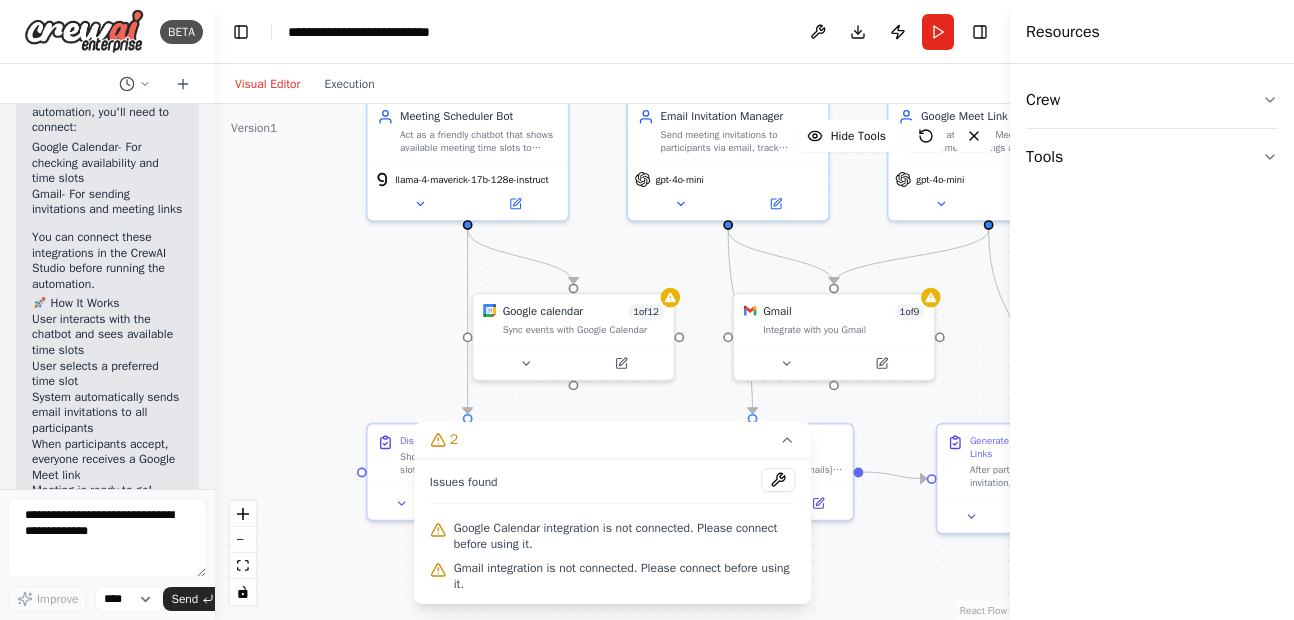 drag, startPoint x: 925, startPoint y: 245, endPoint x: 1104, endPoint y: 270, distance: 180.73738 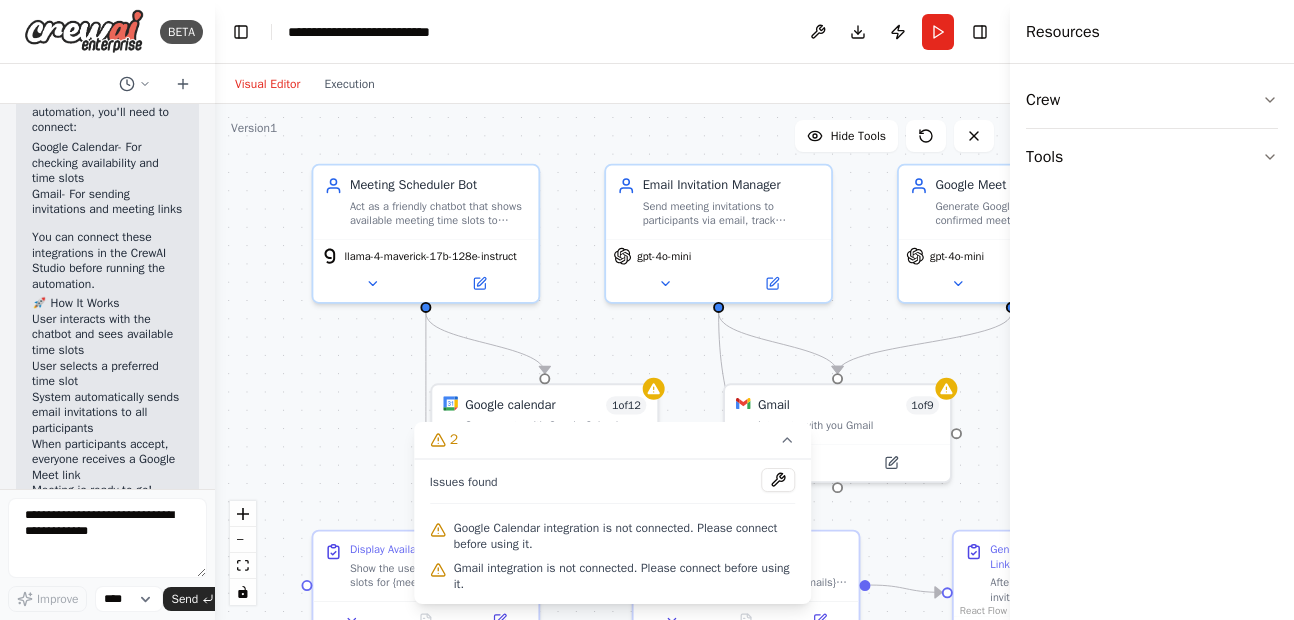 drag, startPoint x: 354, startPoint y: 364, endPoint x: 350, endPoint y: 424, distance: 60.133186 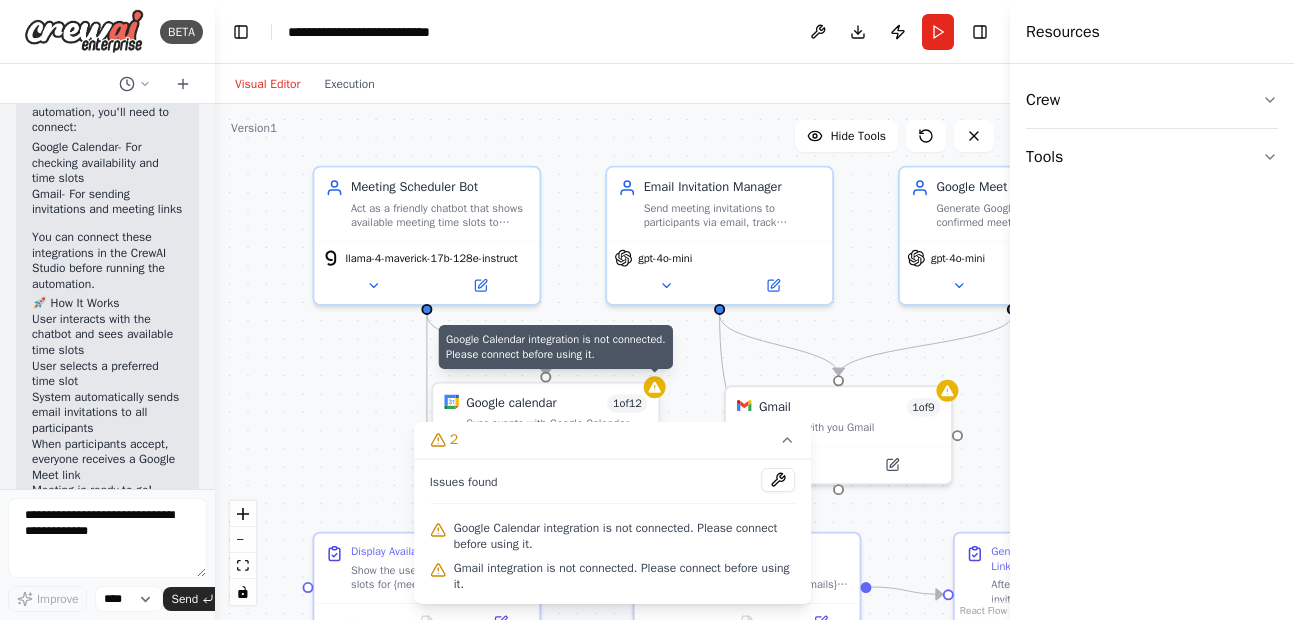 click at bounding box center (655, 387) 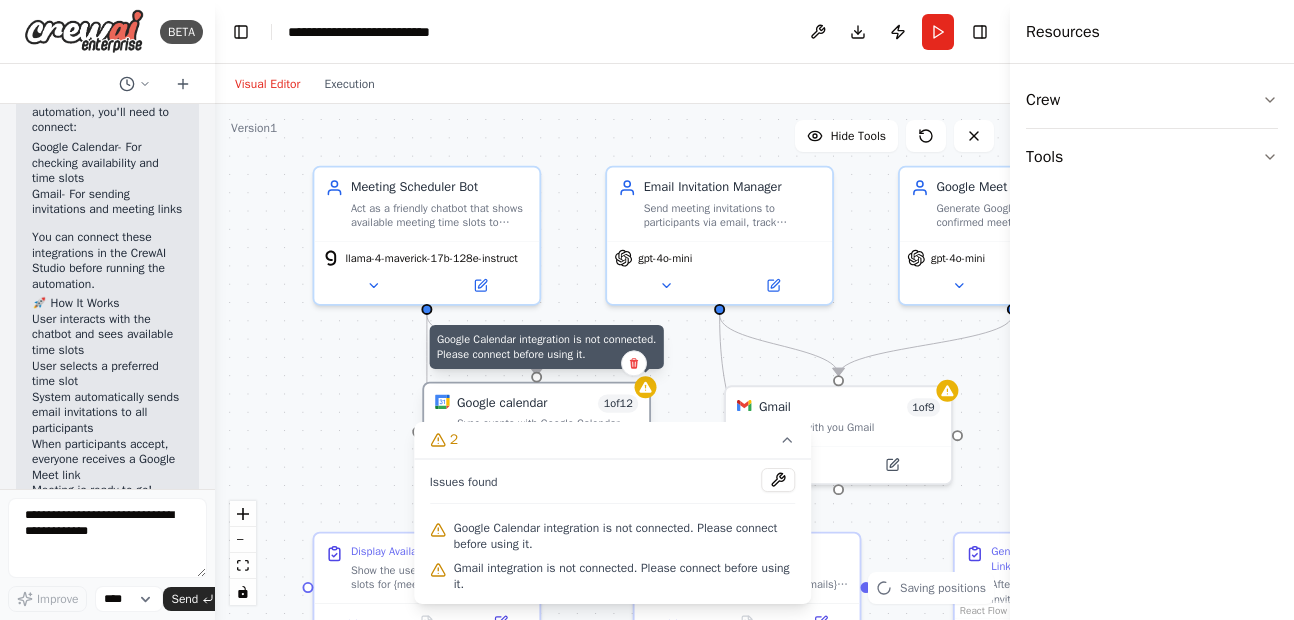 click at bounding box center (646, 387) 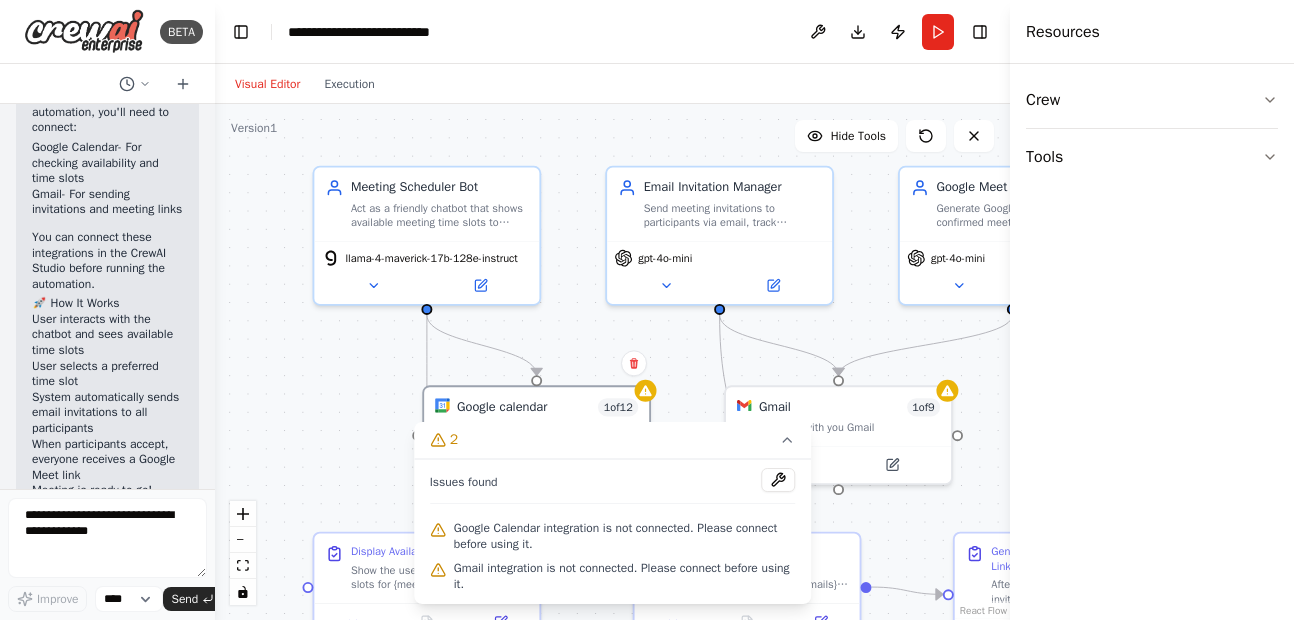 click on "Gmail integration is not connected. Please connect before using it." at bounding box center (625, 576) 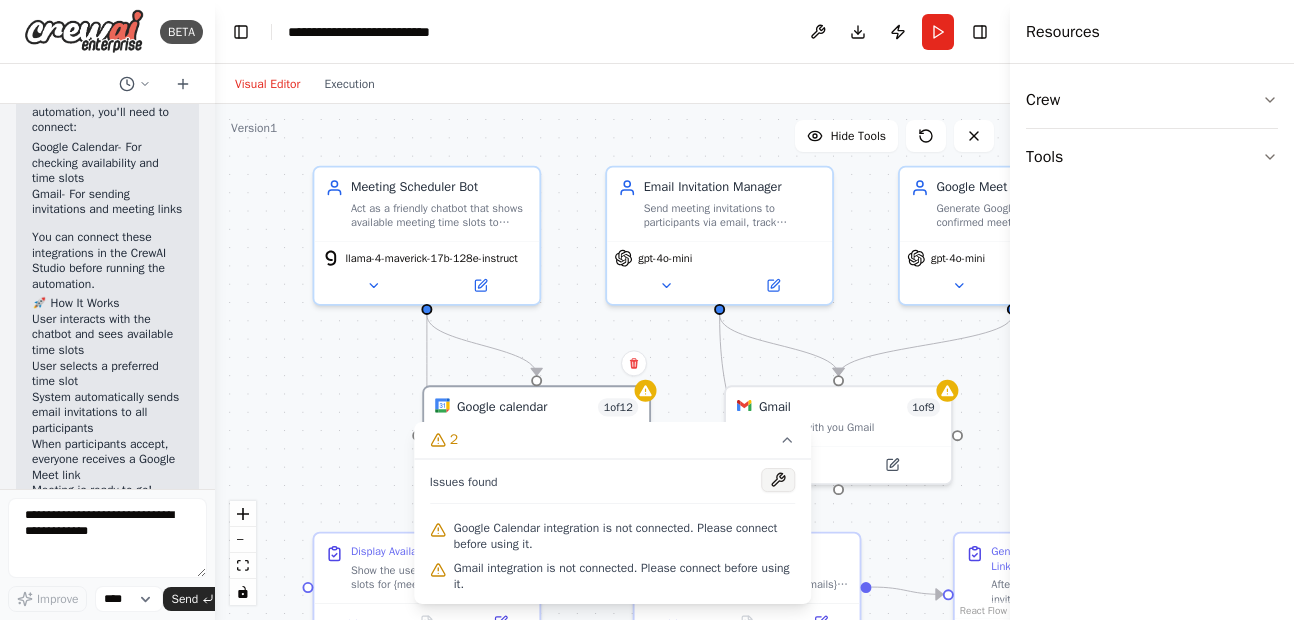 click at bounding box center (778, 480) 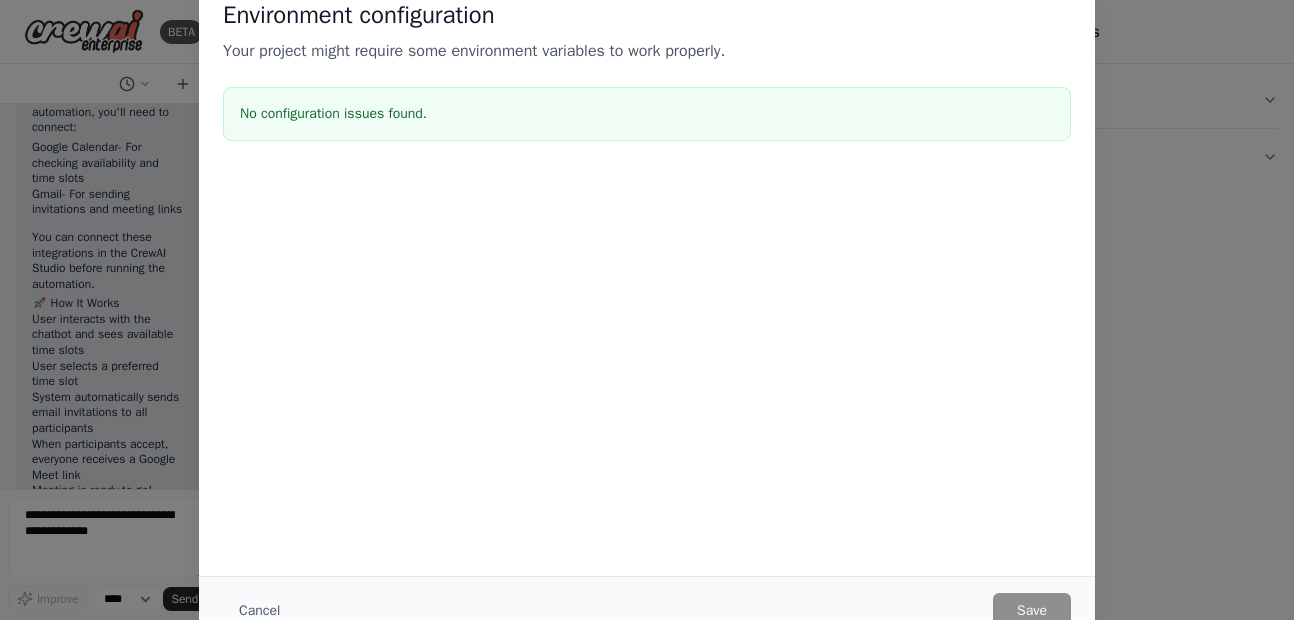 click on "No configuration issues found." at bounding box center [647, 114] 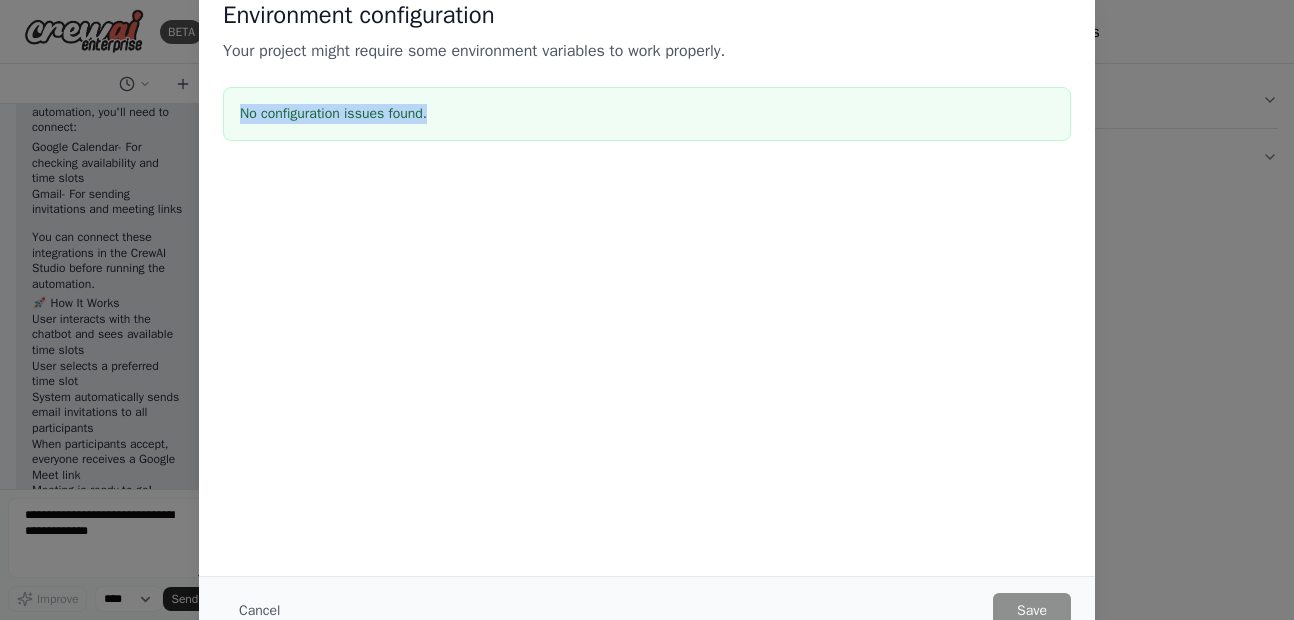 click on "No configuration issues found." at bounding box center [647, 114] 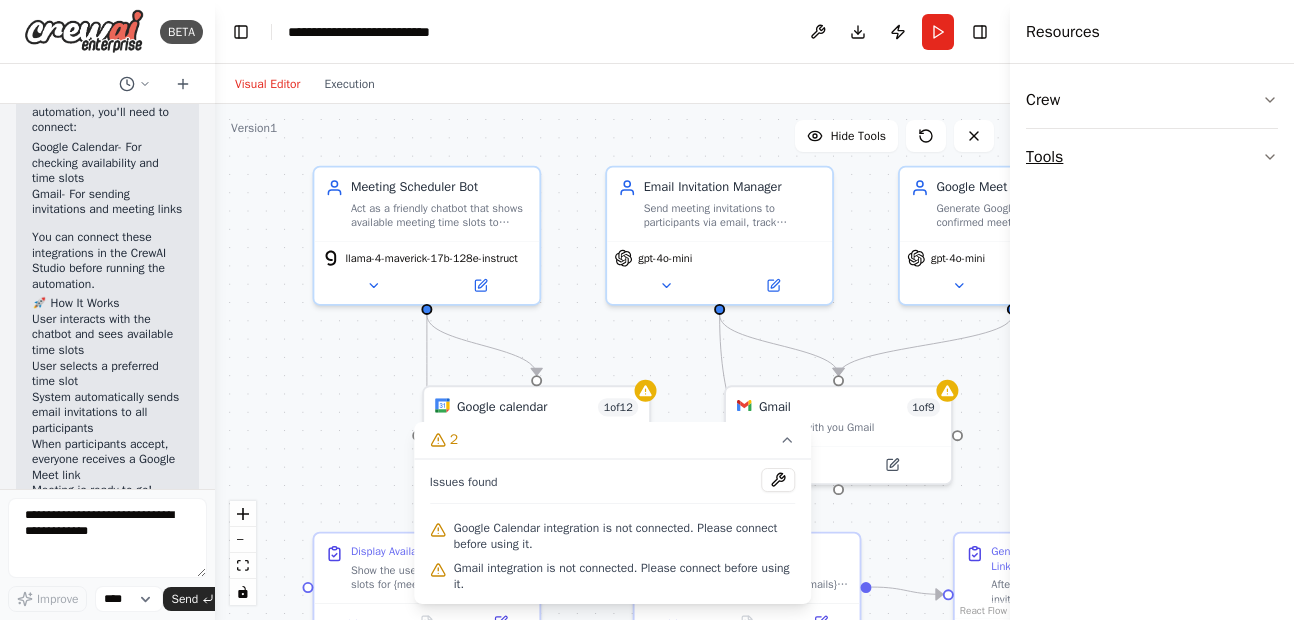 click on "Tools" at bounding box center [1152, 157] 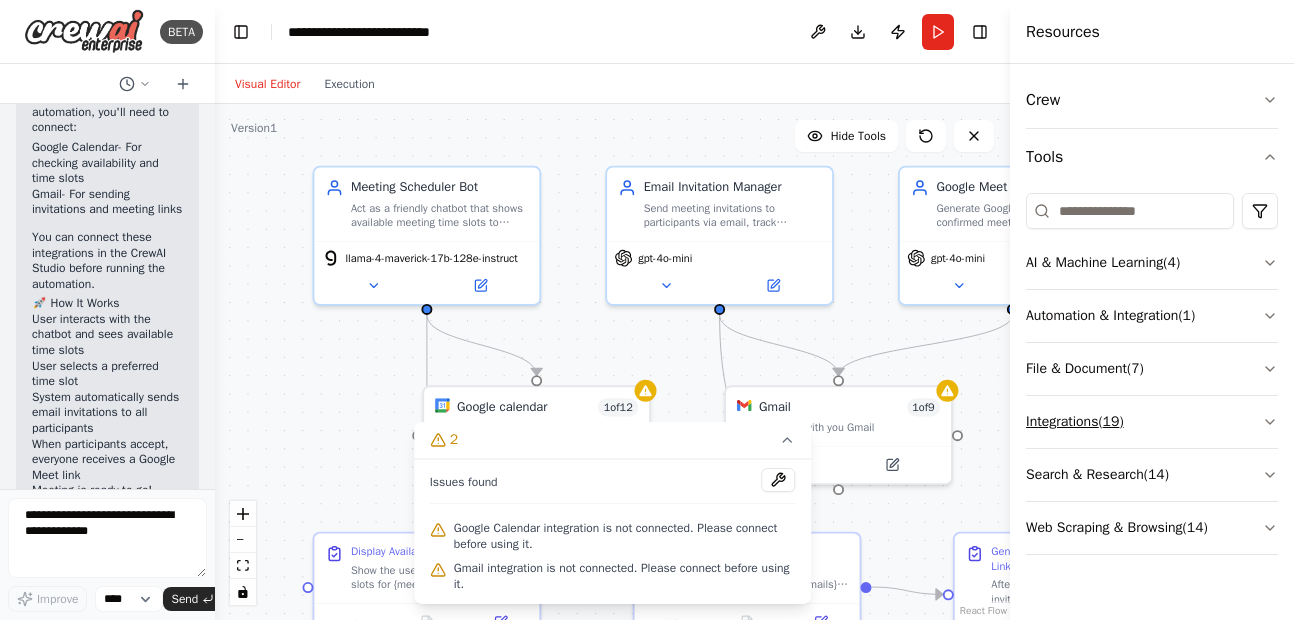 click on "Integrations  ( 19 )" at bounding box center (1152, 422) 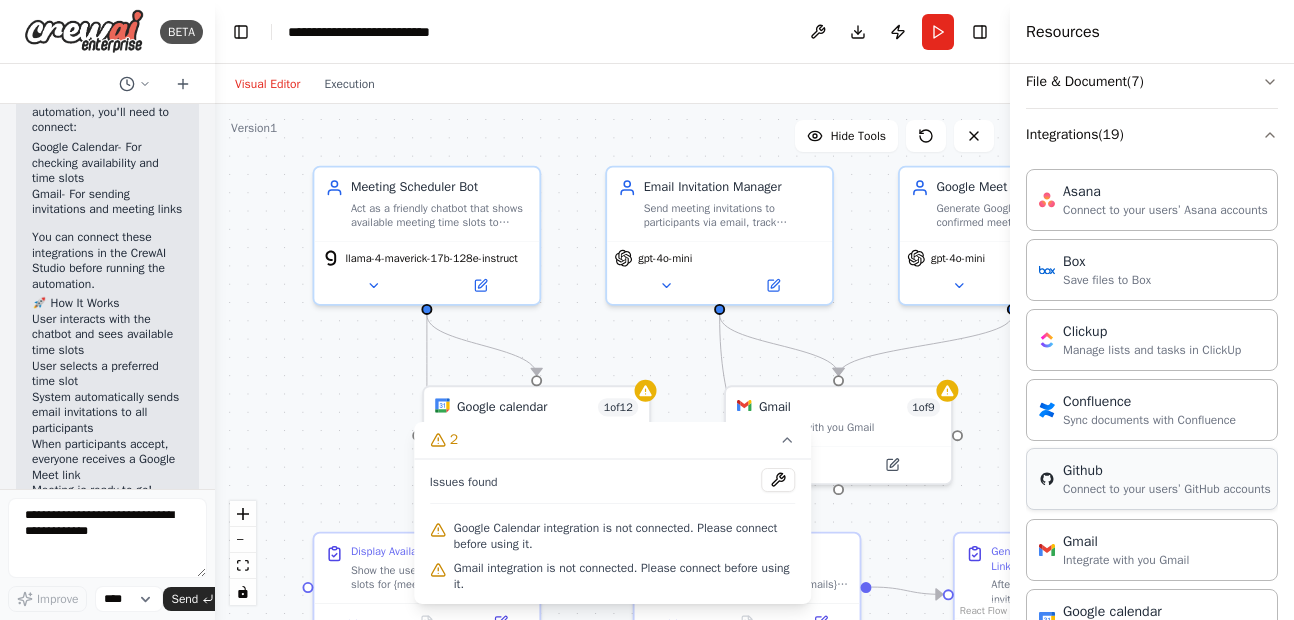 scroll, scrollTop: 350, scrollLeft: 0, axis: vertical 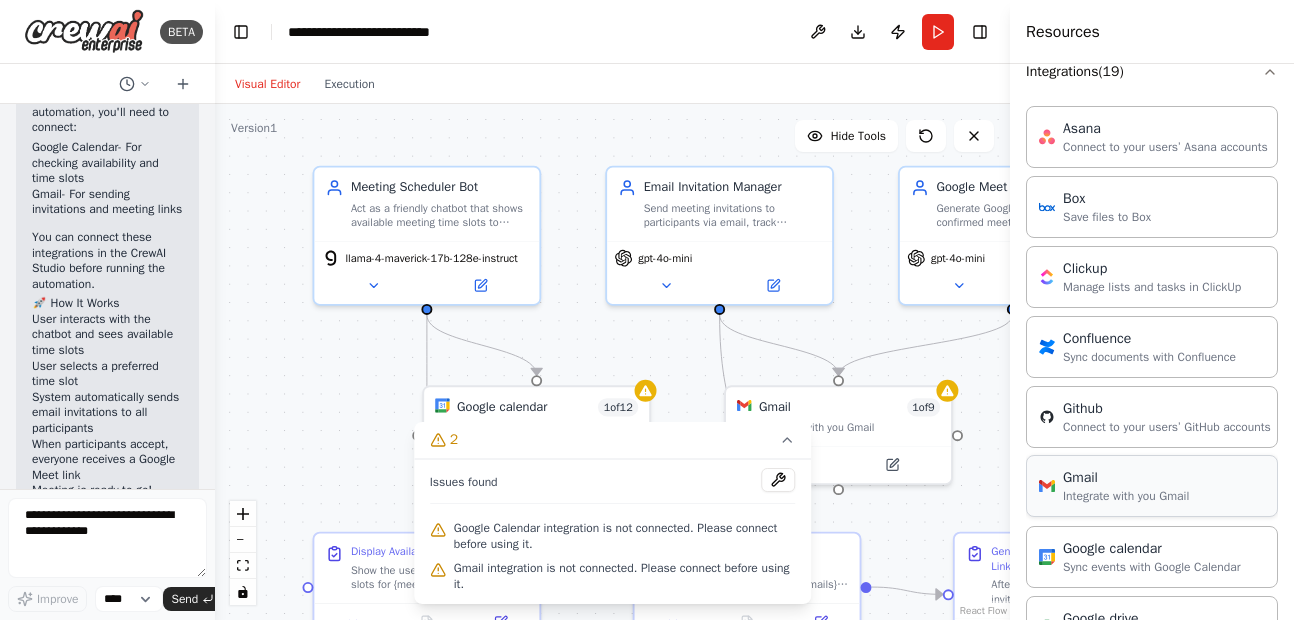 click on "Gmail" at bounding box center (1126, 478) 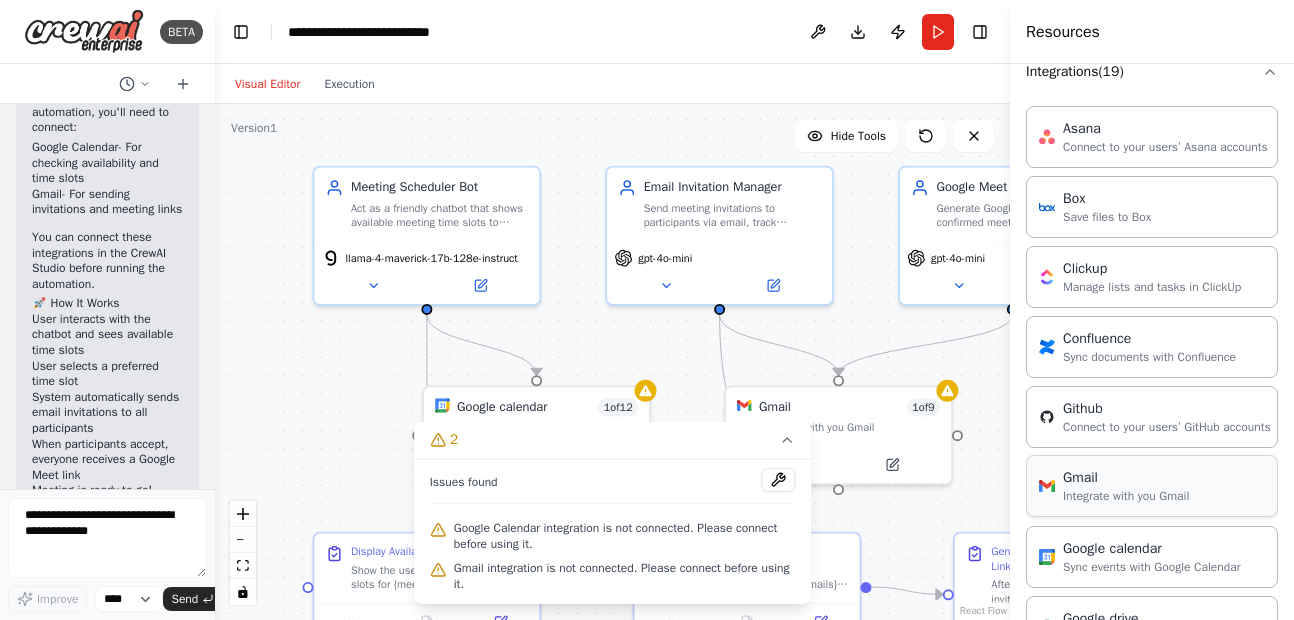 click on "Integrate with you Gmail" at bounding box center [1126, 496] 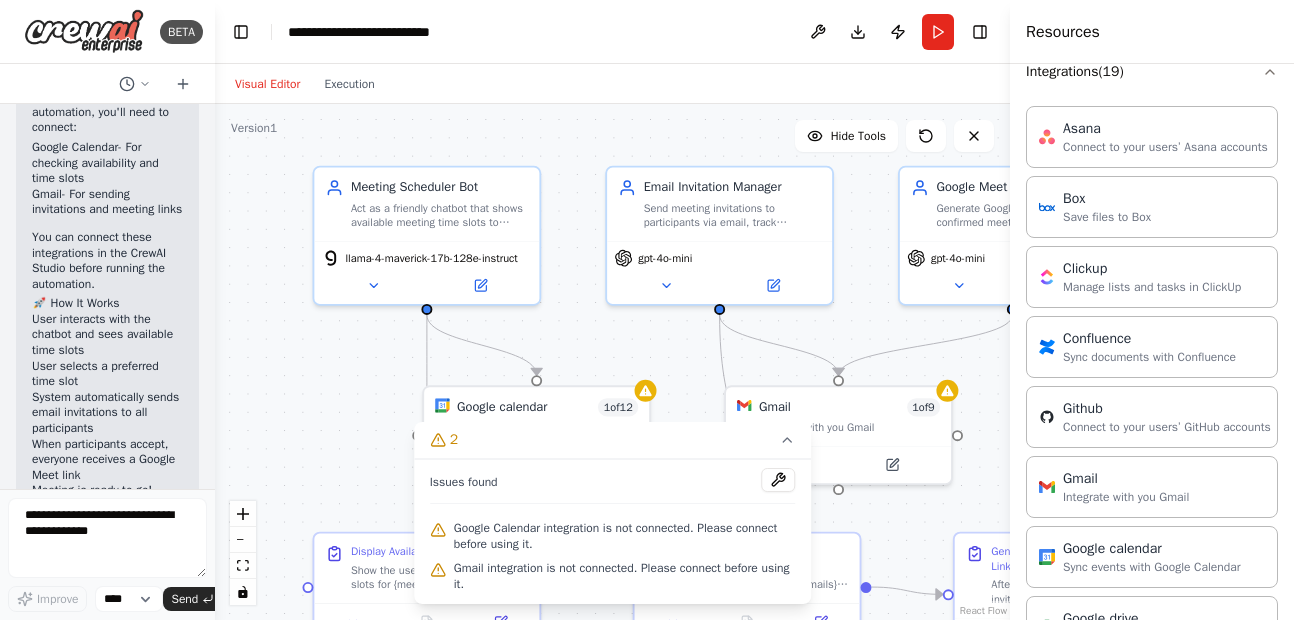 drag, startPoint x: 1187, startPoint y: 496, endPoint x: 1287, endPoint y: 400, distance: 138.62178 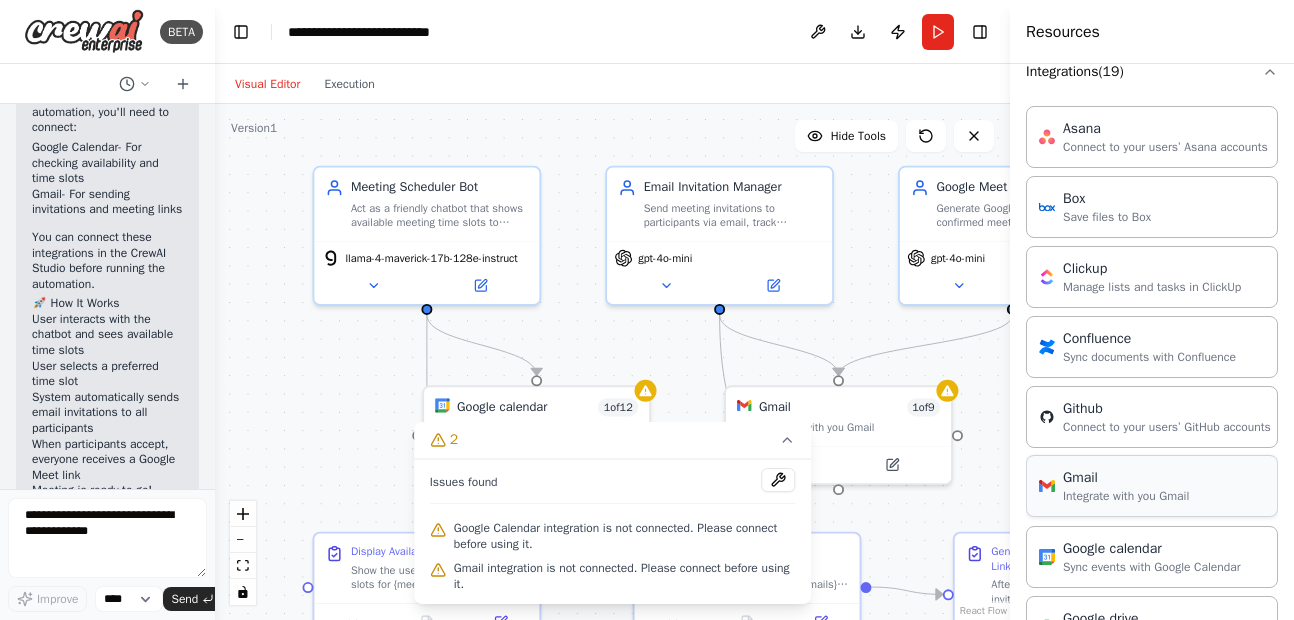 scroll, scrollTop: 604, scrollLeft: 0, axis: vertical 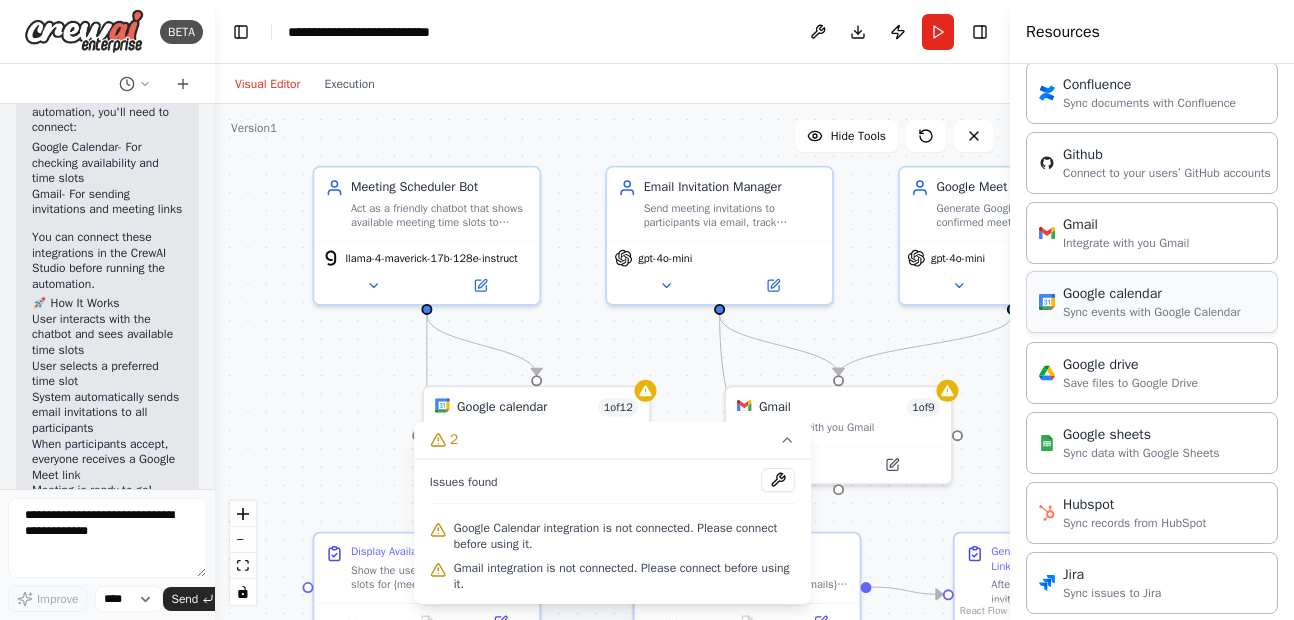 click on "Sync events with Google Calendar" at bounding box center (1152, 312) 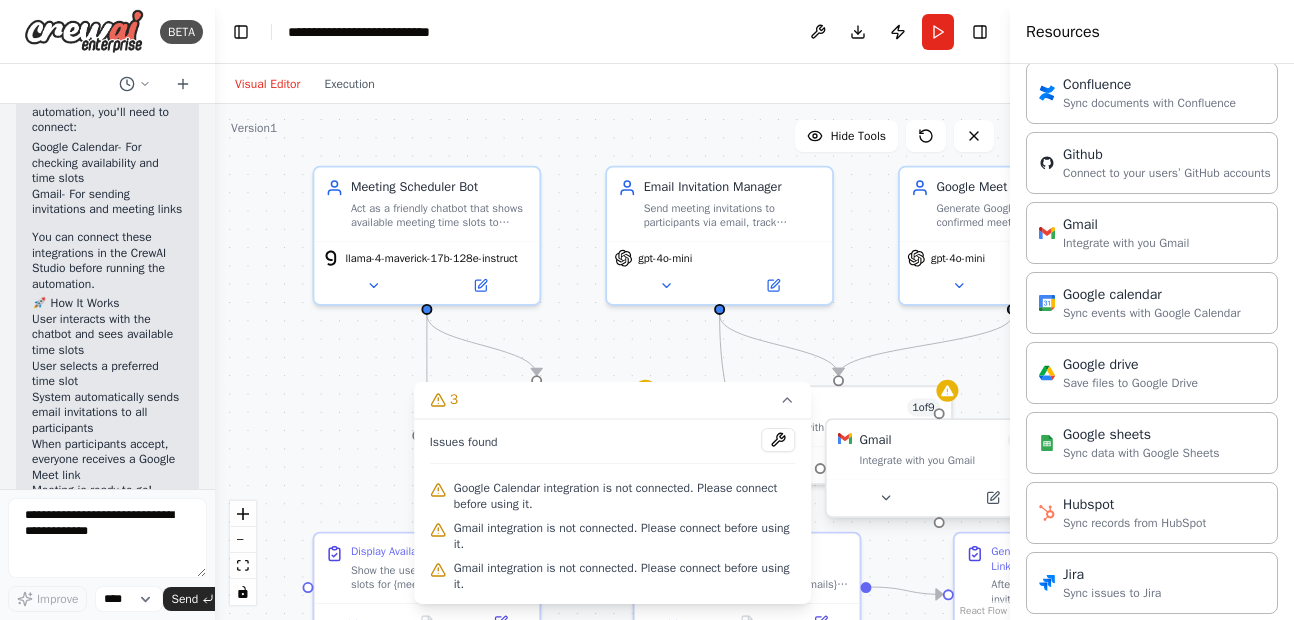 click on "Integrate with you Gmail" at bounding box center [950, 460] 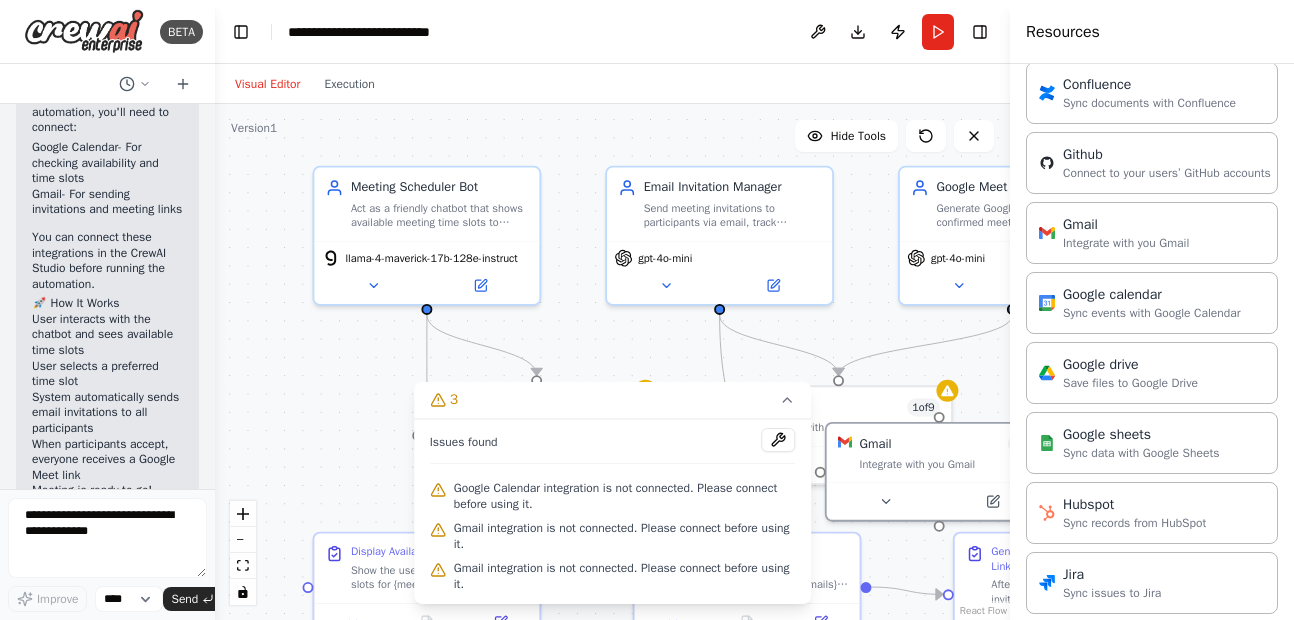 click at bounding box center [1010, 310] 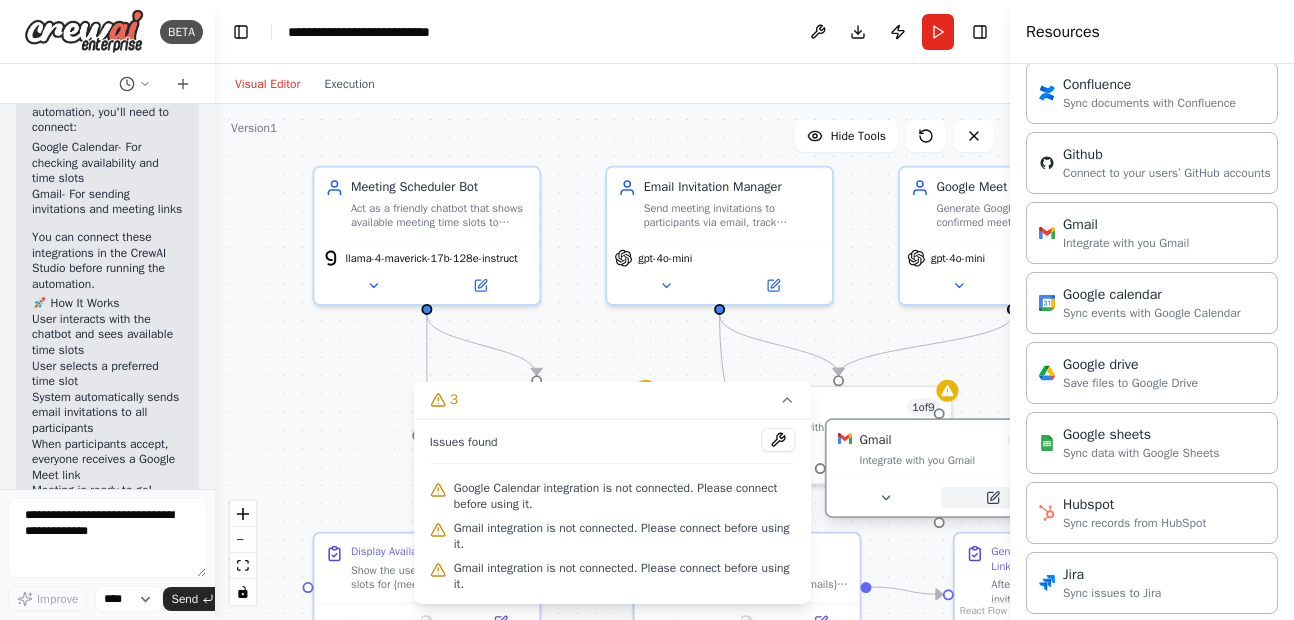 click at bounding box center [992, 498] 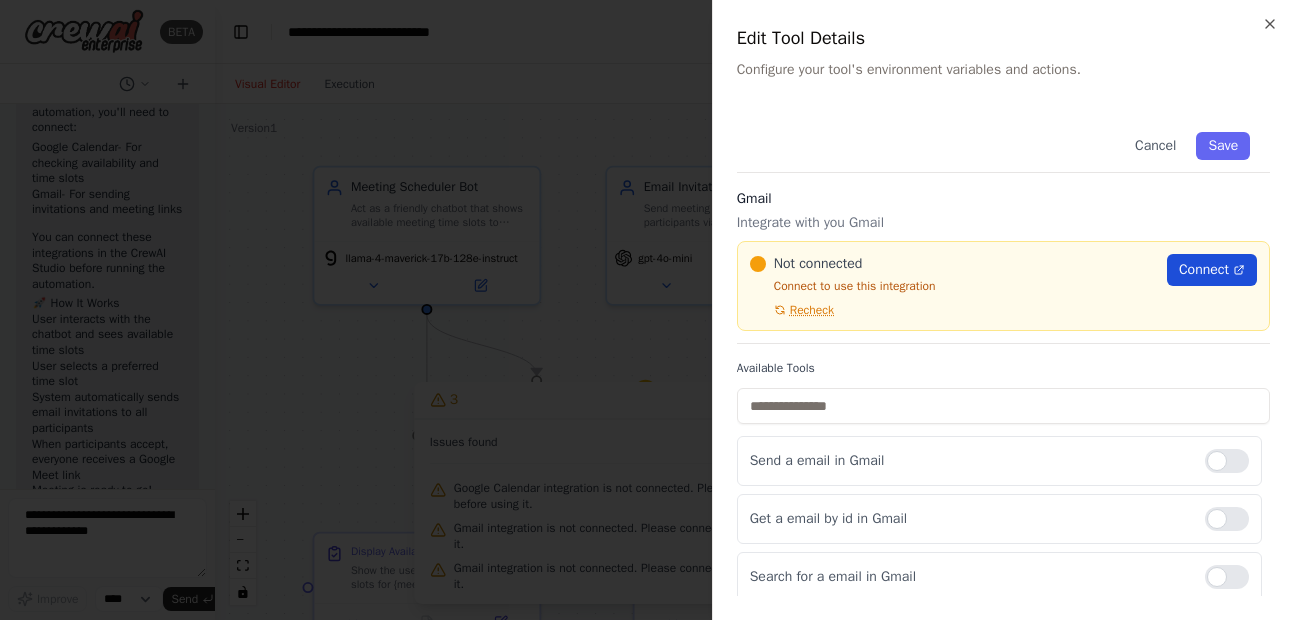 click on "Connect" at bounding box center [1204, 270] 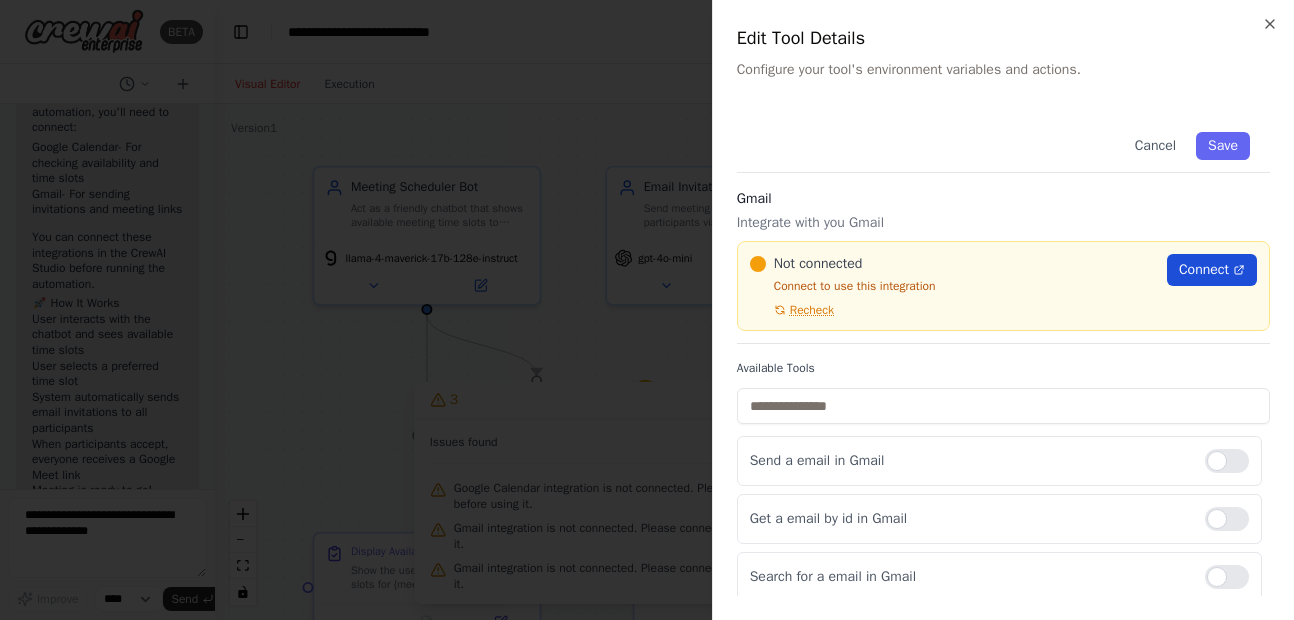 scroll, scrollTop: 2999, scrollLeft: 0, axis: vertical 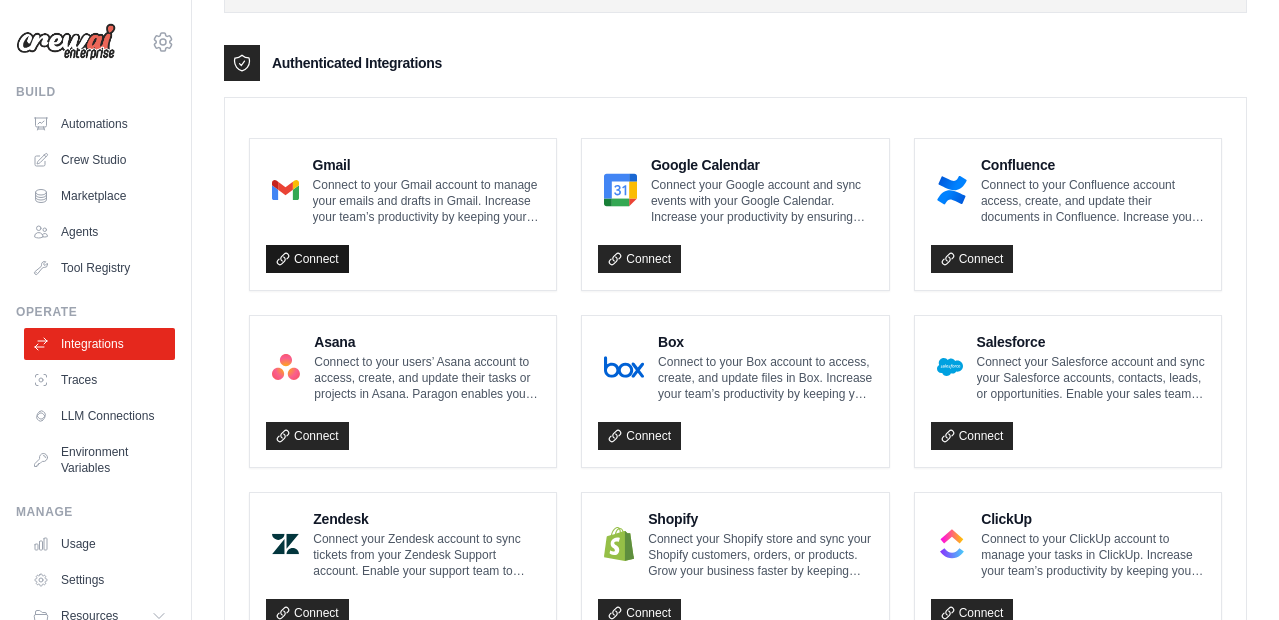 click on "Connect" at bounding box center [307, 259] 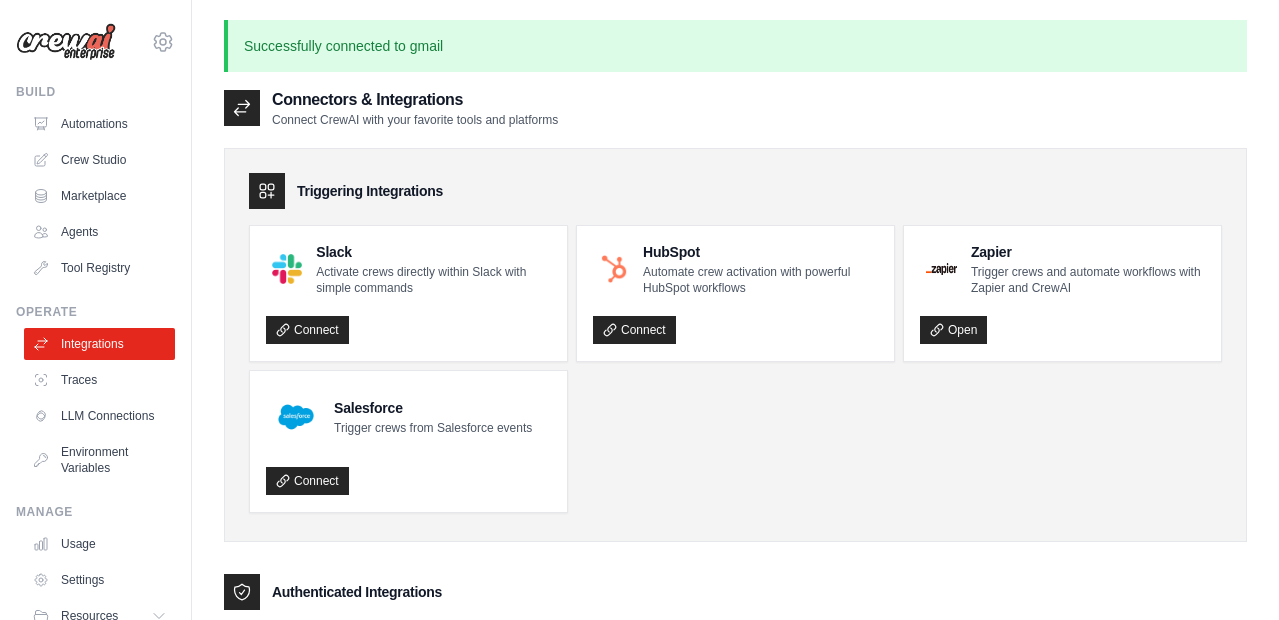 scroll, scrollTop: 0, scrollLeft: 0, axis: both 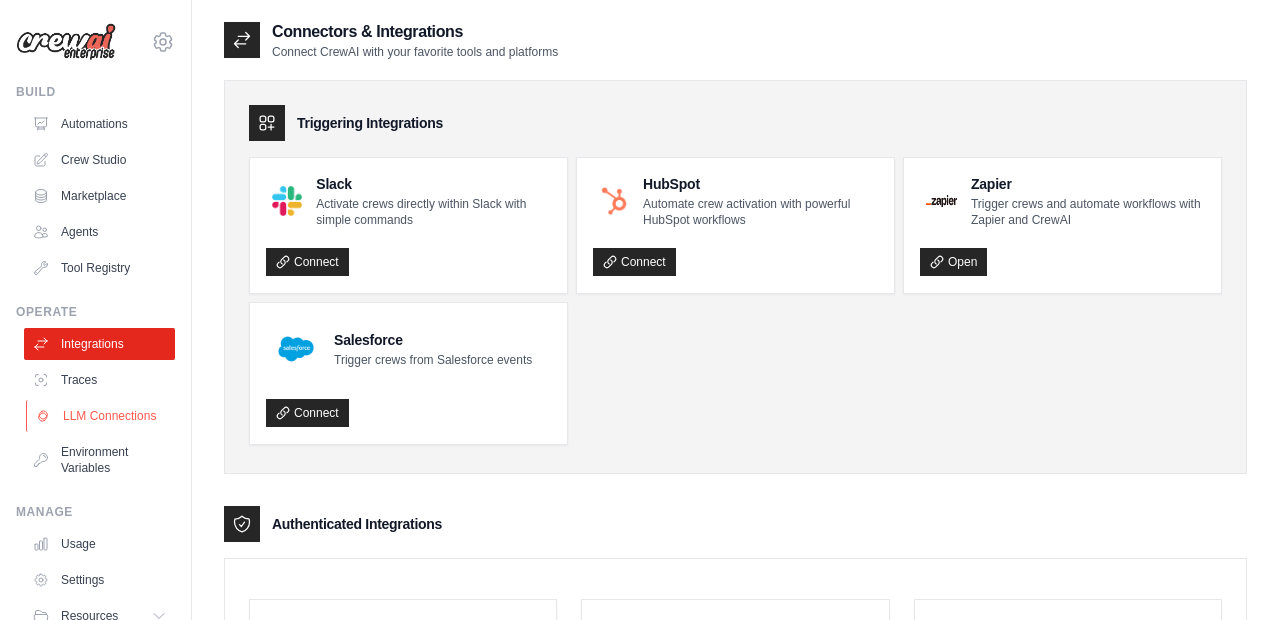 click on "LLM Connections" at bounding box center [101, 416] 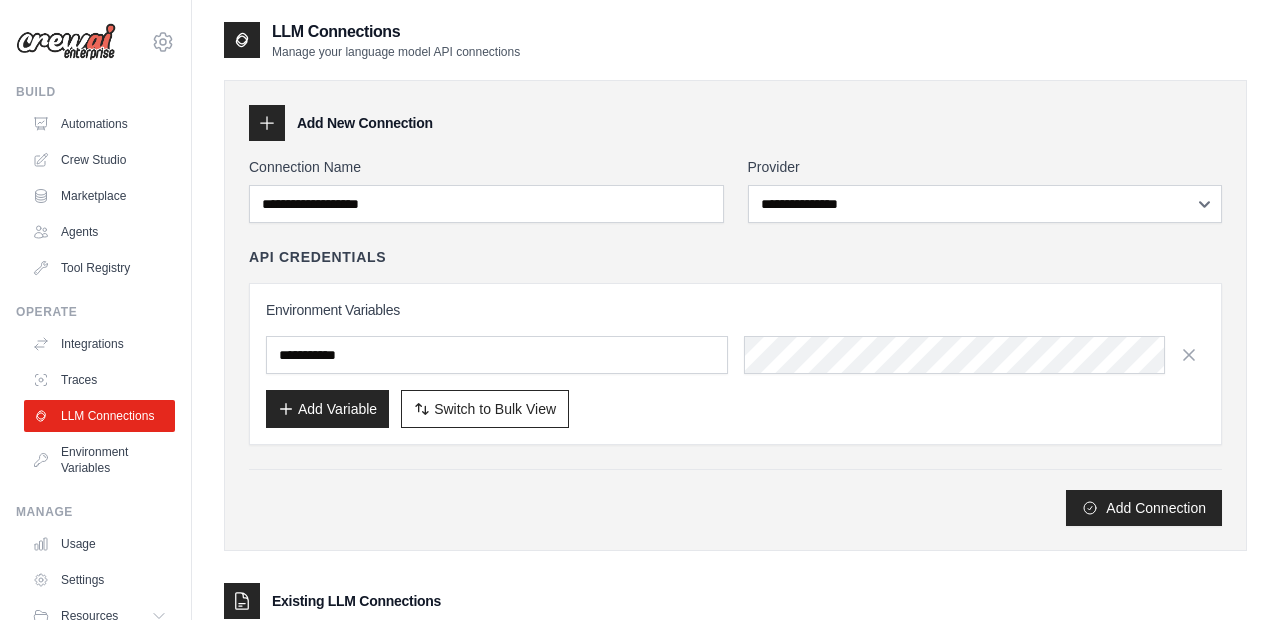 click on "Connection Name" at bounding box center [486, 190] 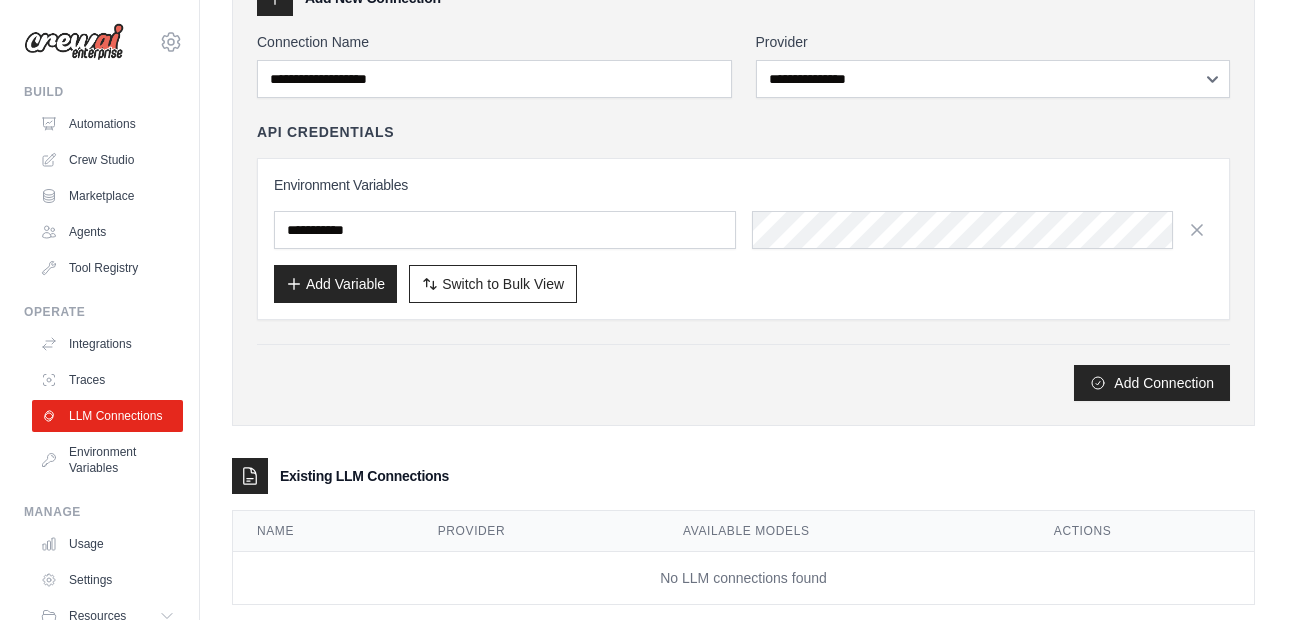 scroll, scrollTop: 0, scrollLeft: 0, axis: both 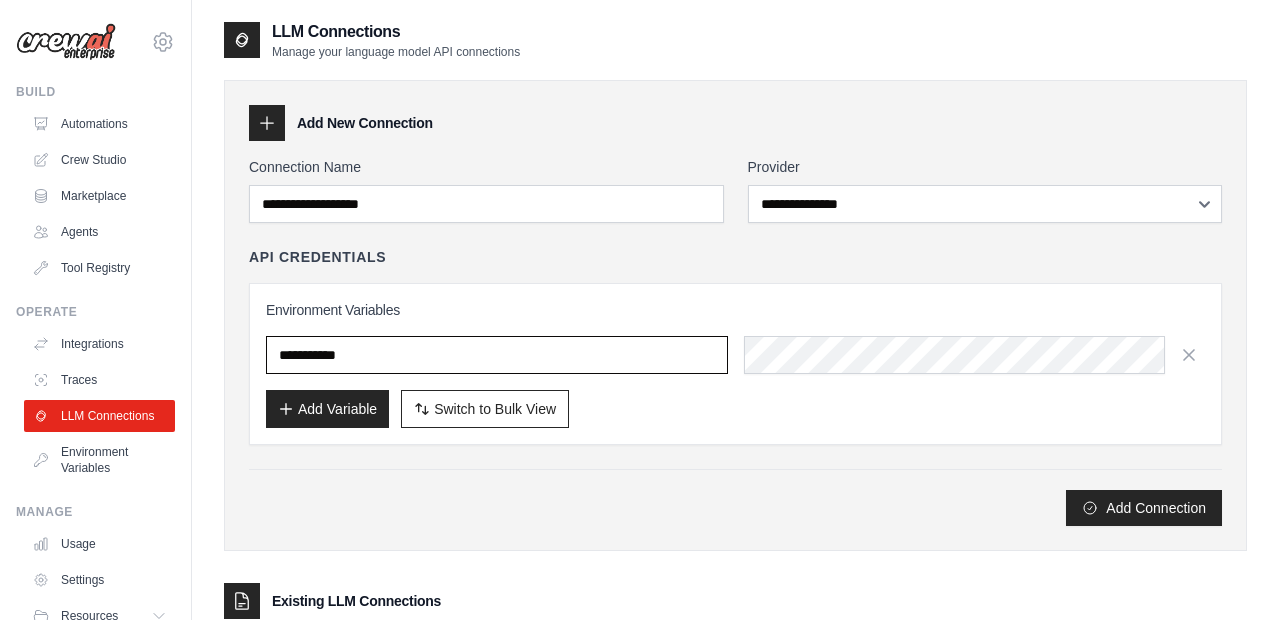 click at bounding box center [497, 355] 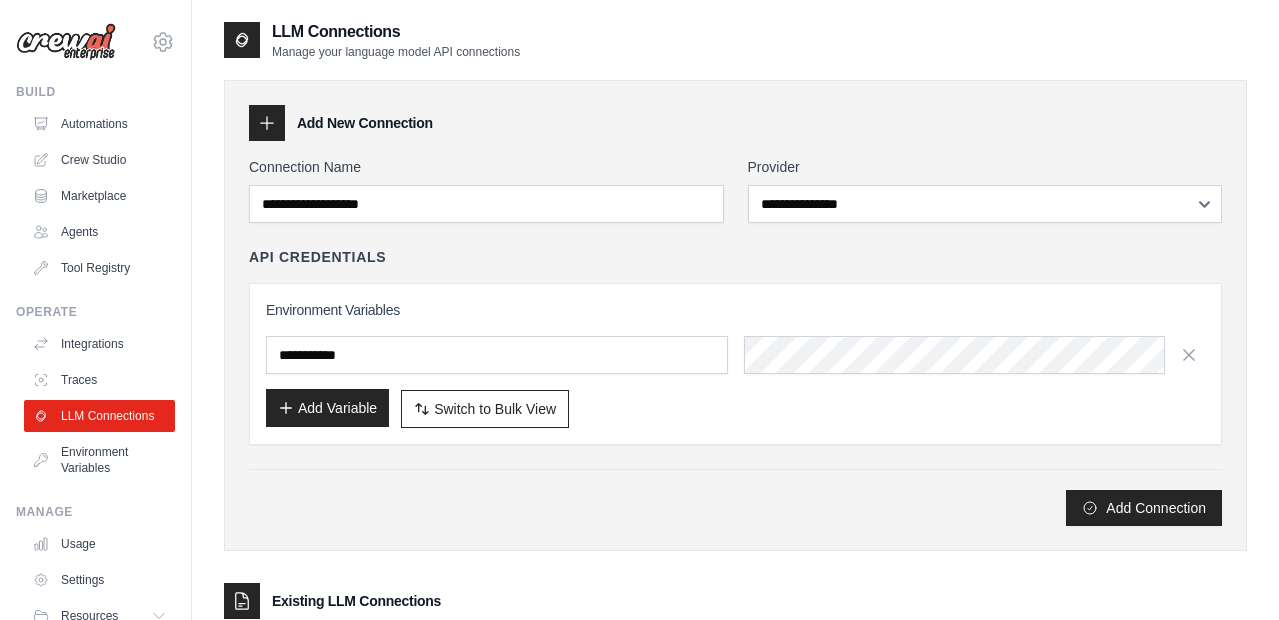 click on "Add Variable" at bounding box center (327, 408) 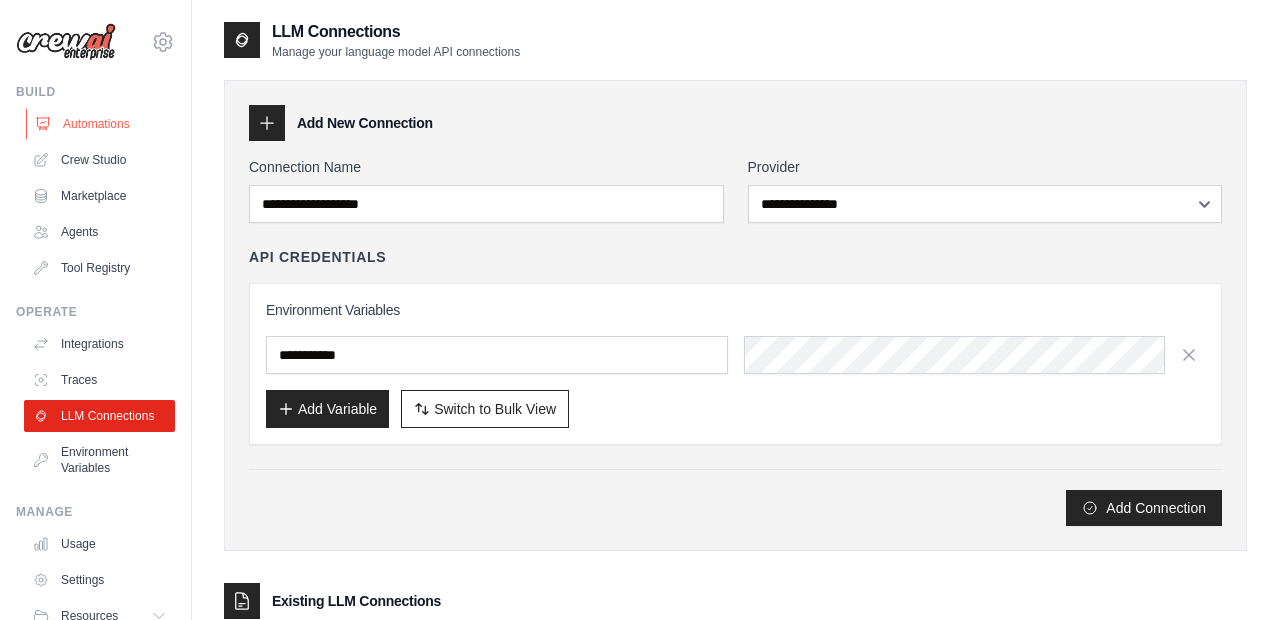 click on "Automations" at bounding box center [101, 124] 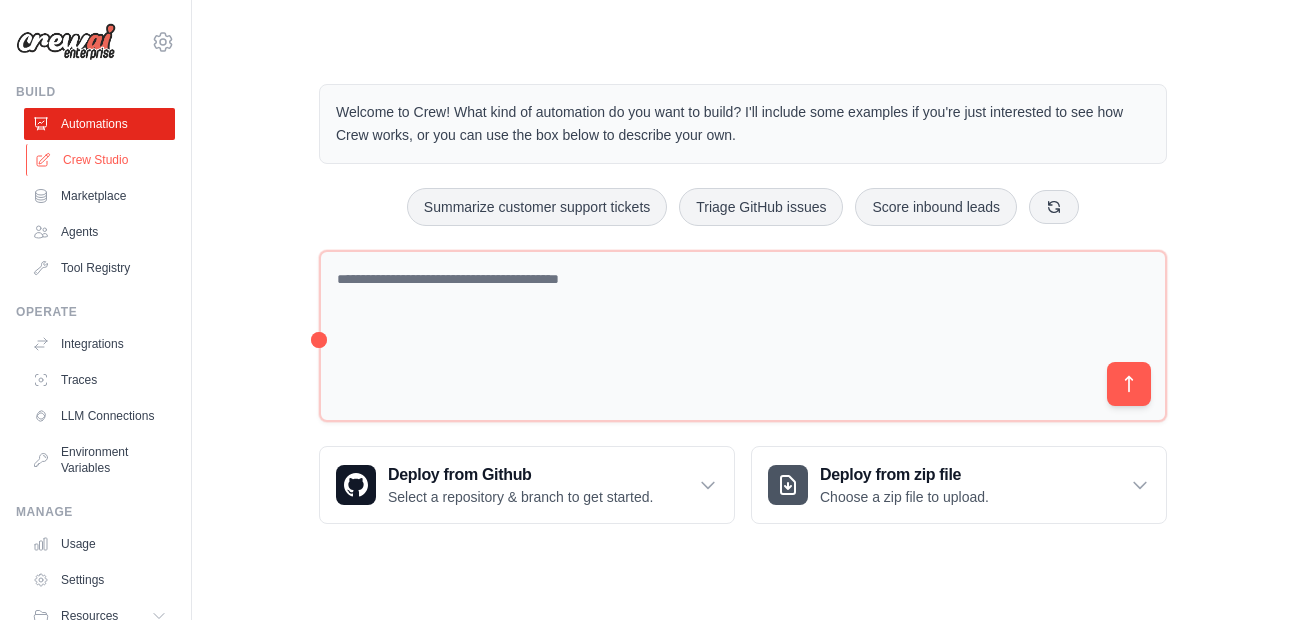 click on "Crew Studio" at bounding box center [101, 160] 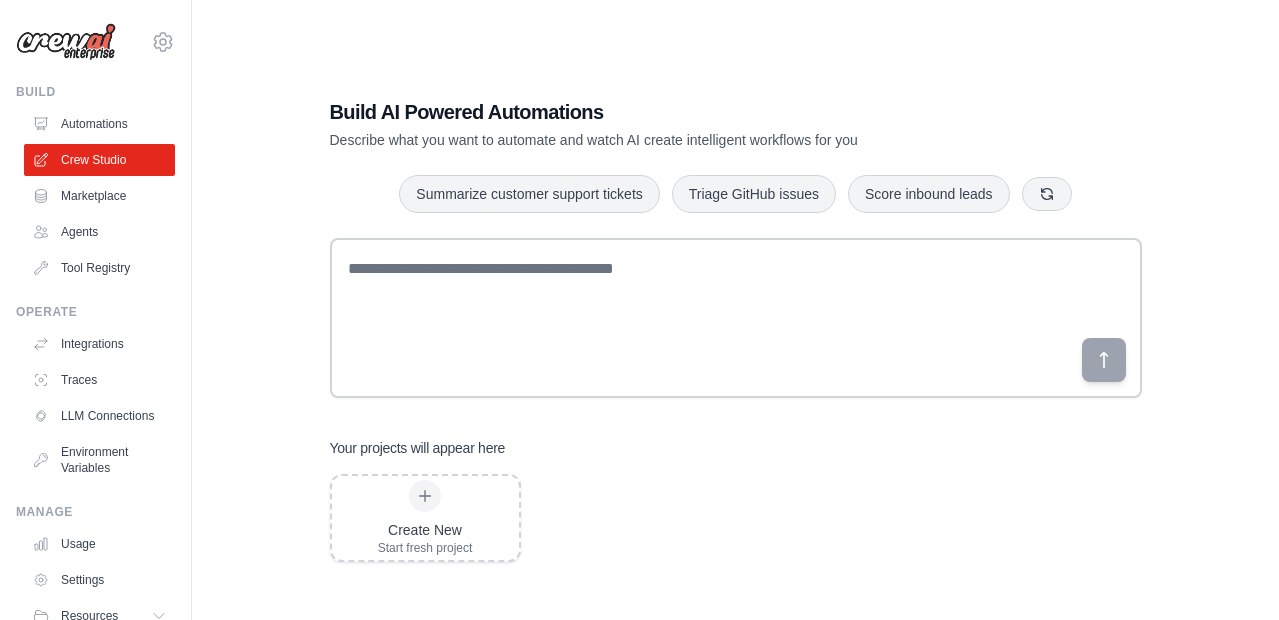 scroll, scrollTop: 0, scrollLeft: 0, axis: both 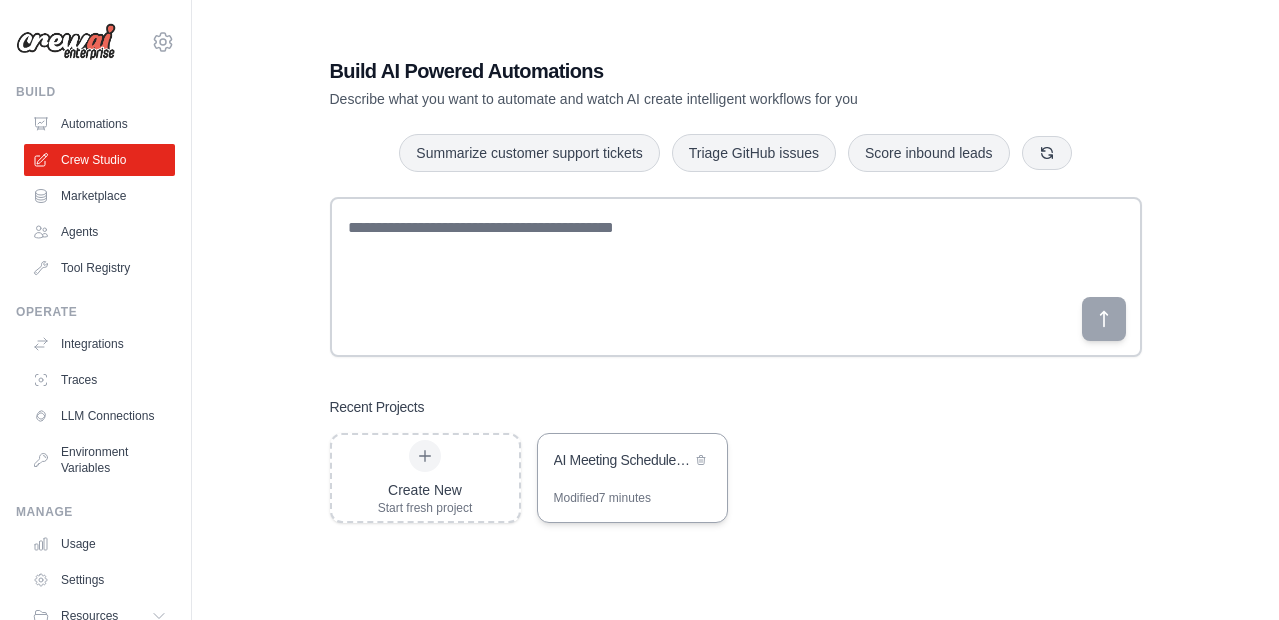 click on "AI Meeting Scheduler Chatbot" at bounding box center (632, 462) 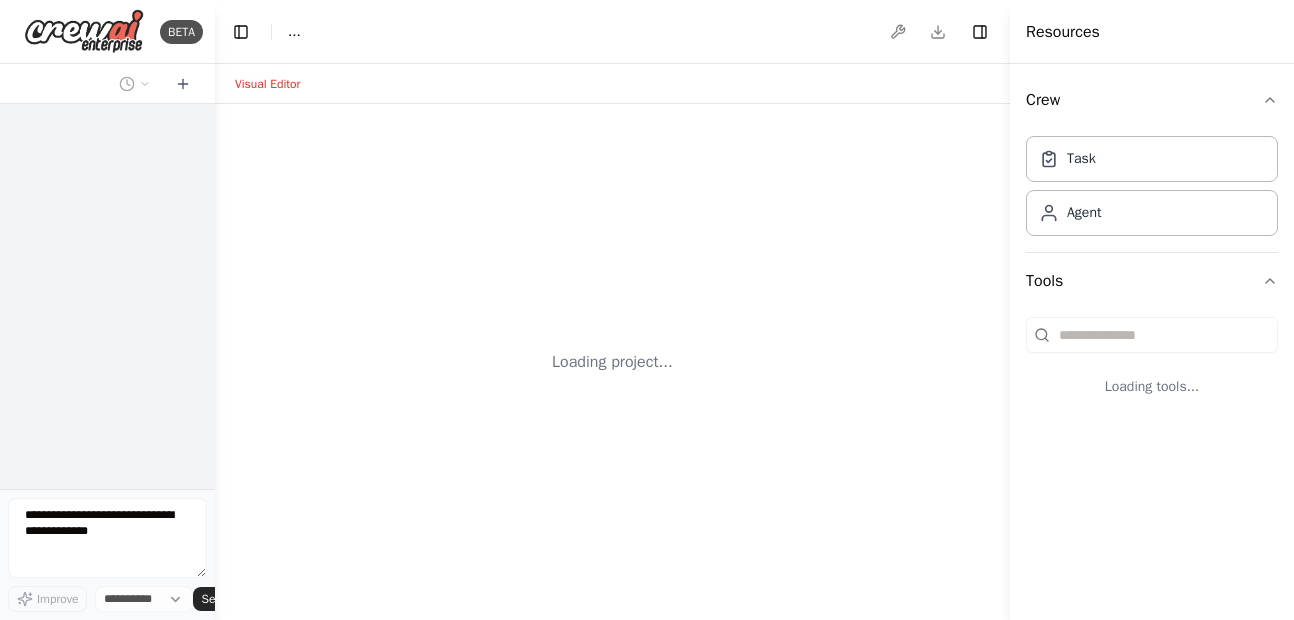 scroll, scrollTop: 0, scrollLeft: 0, axis: both 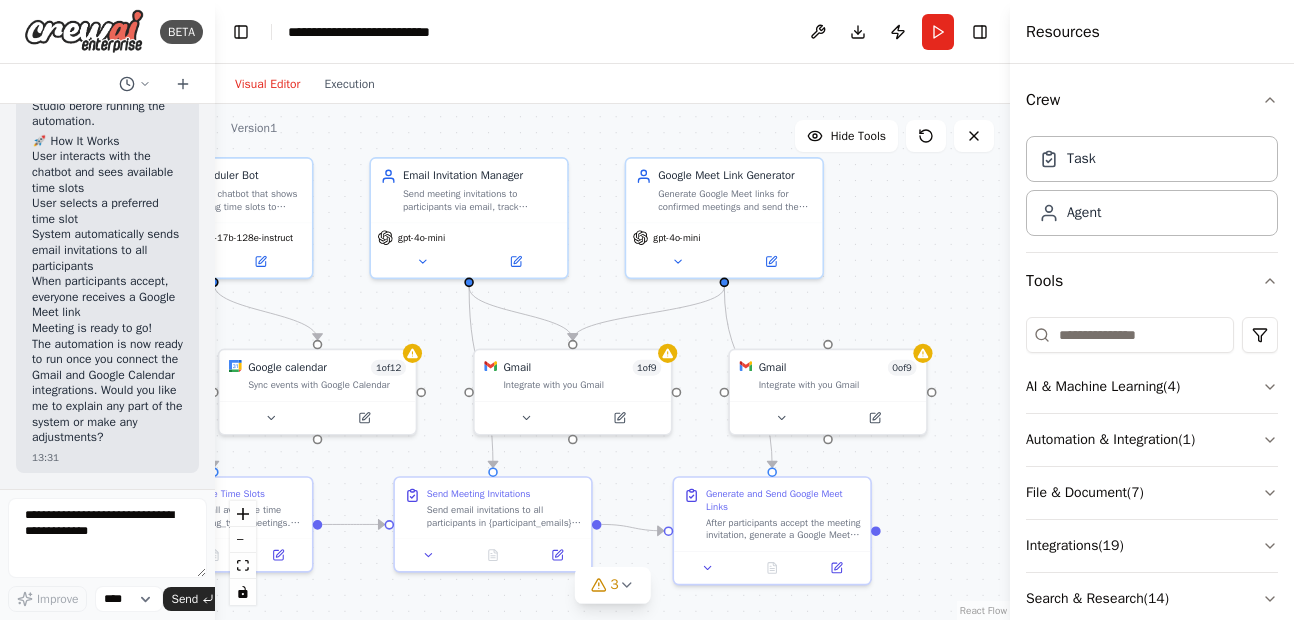 drag, startPoint x: 835, startPoint y: 213, endPoint x: 585, endPoint y: 129, distance: 263.7347 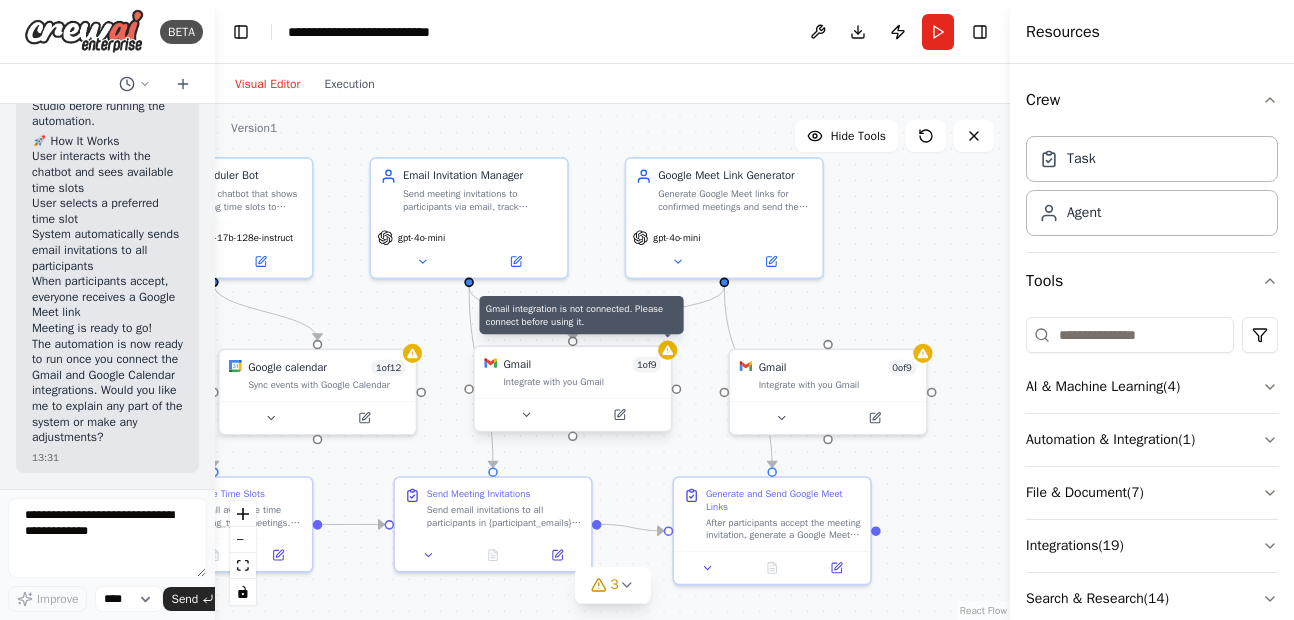 click at bounding box center (667, 350) 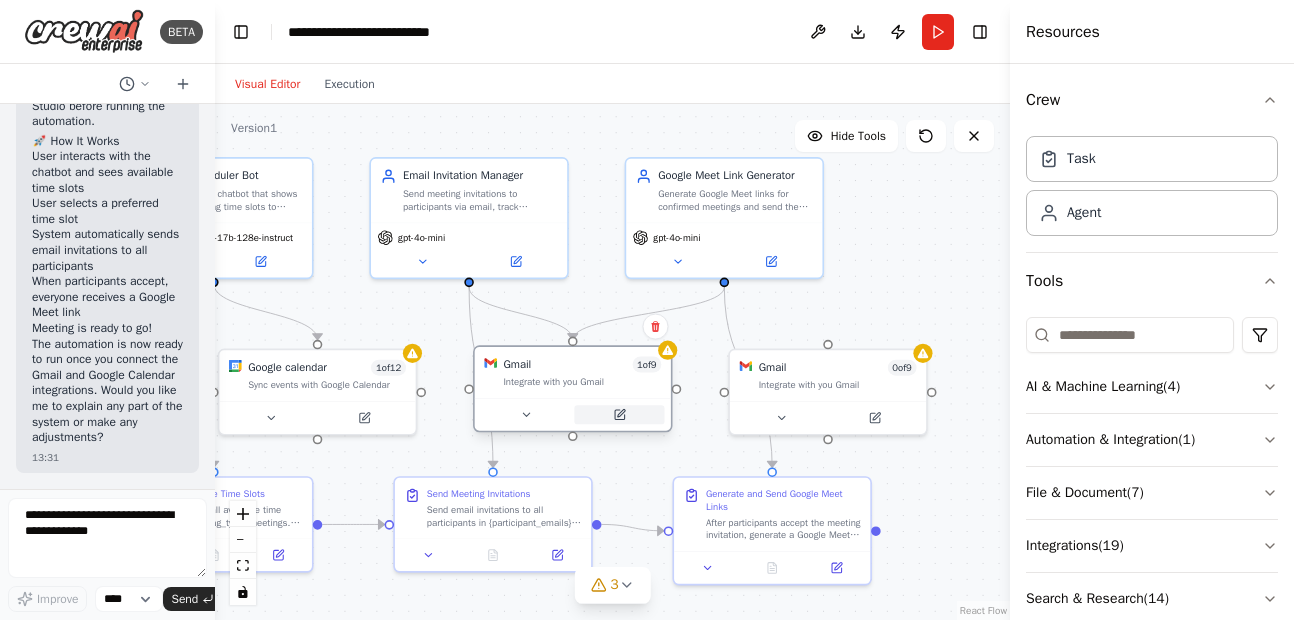 click 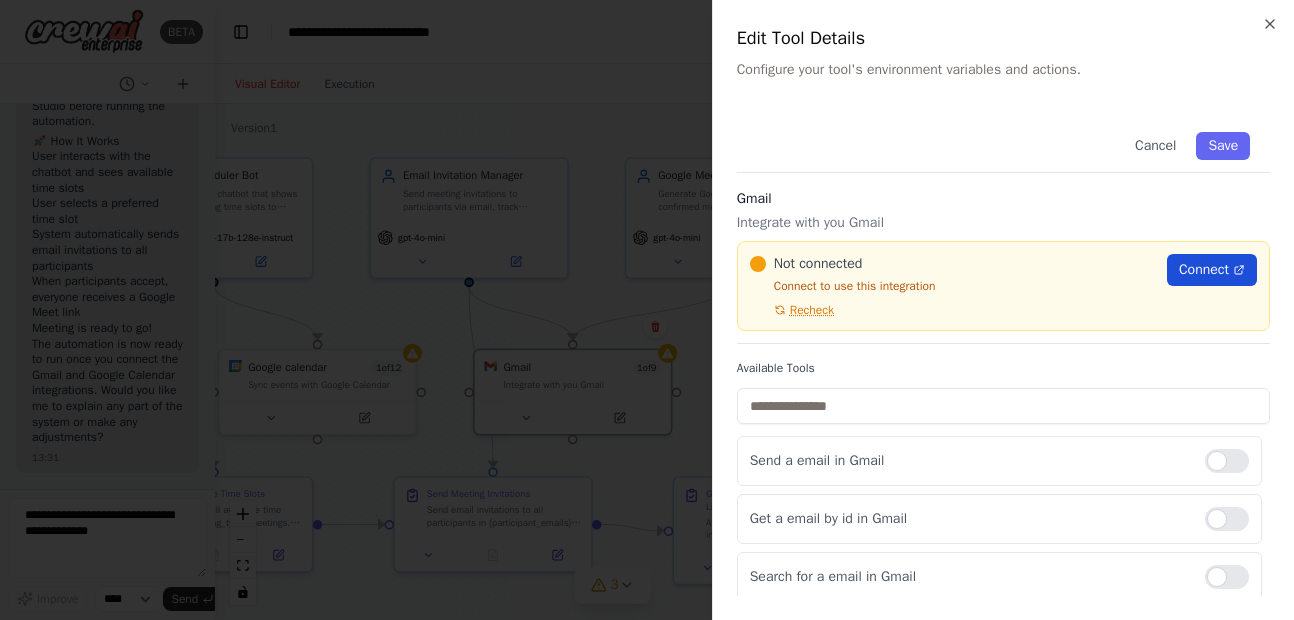 click on "Connect" at bounding box center [1204, 270] 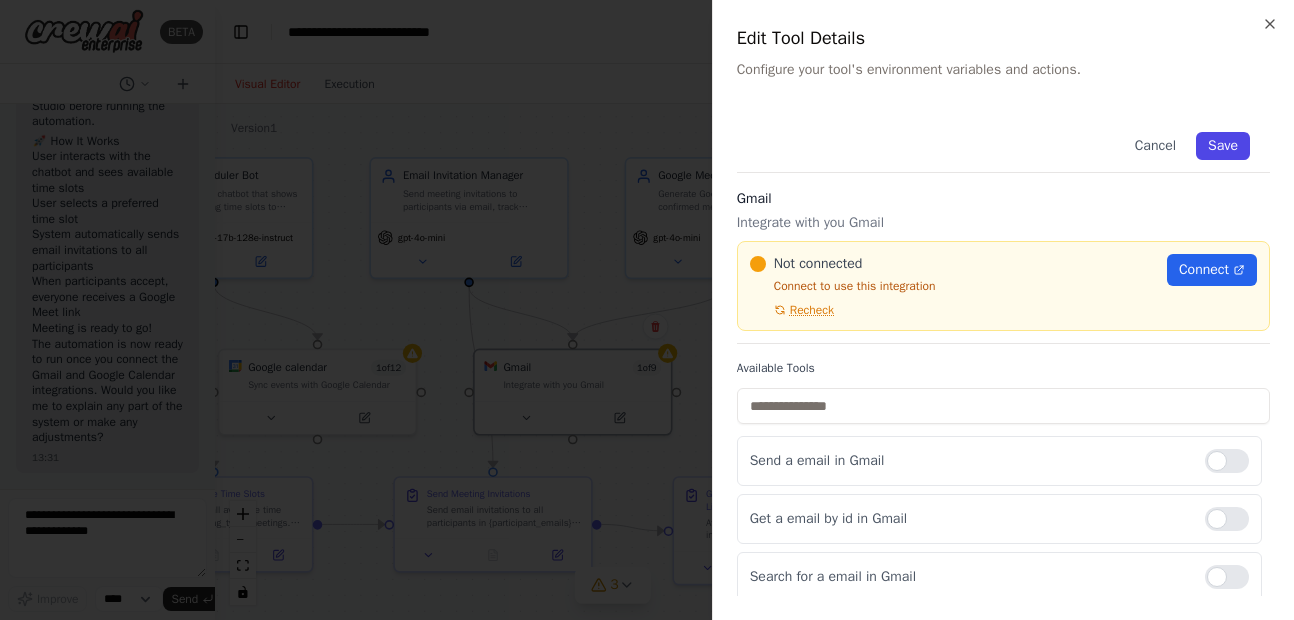 click on "Save" at bounding box center (1223, 146) 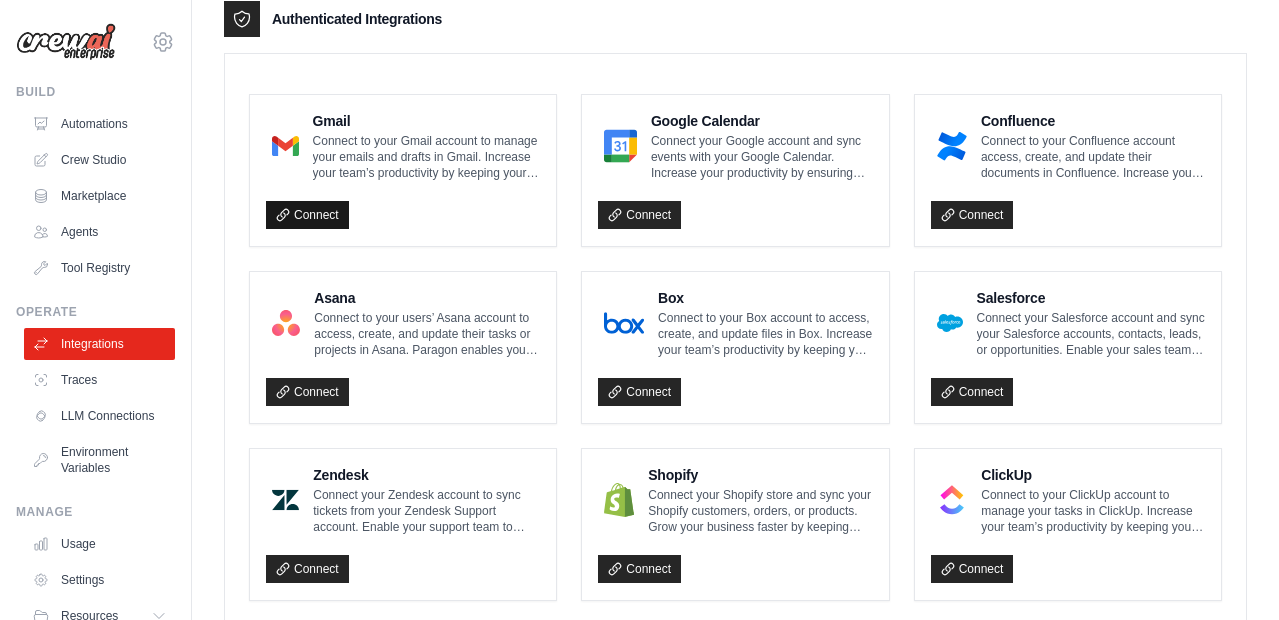 scroll, scrollTop: 505, scrollLeft: 0, axis: vertical 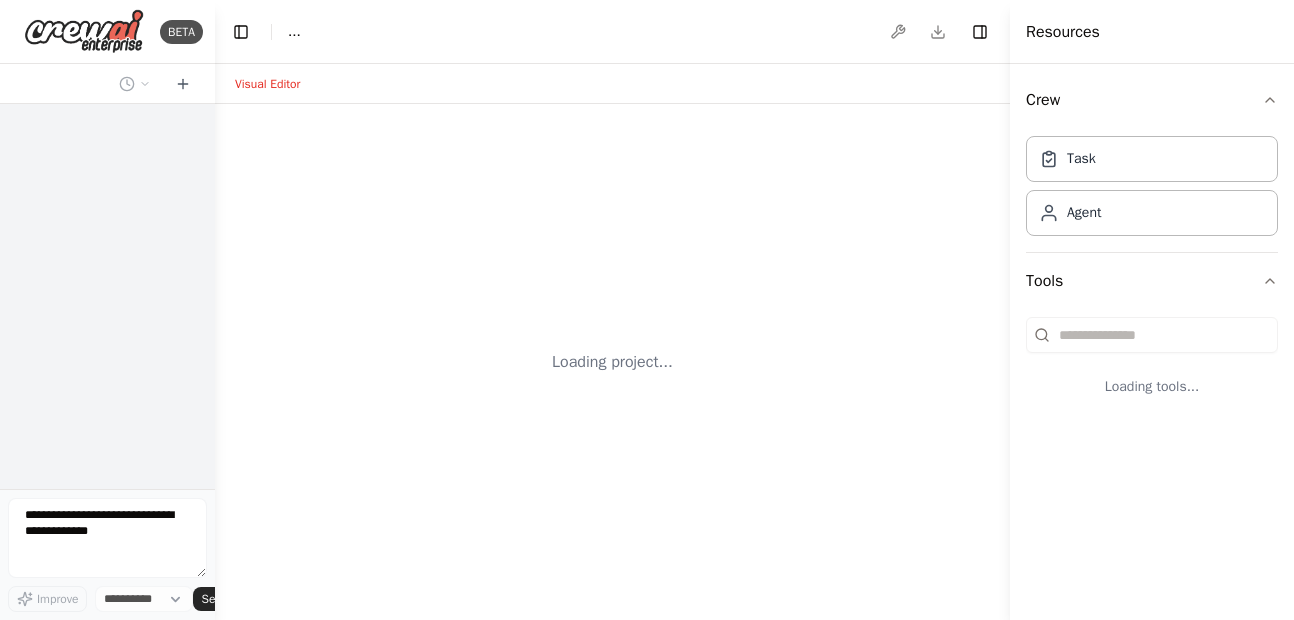 select on "****" 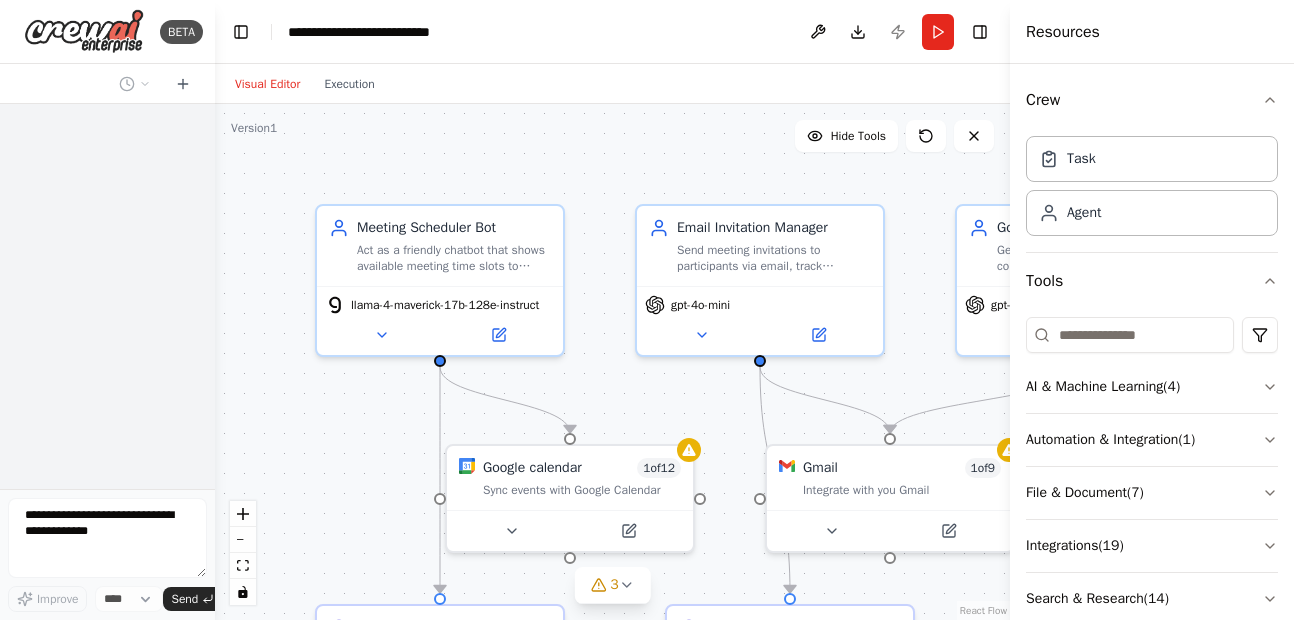scroll, scrollTop: 0, scrollLeft: 0, axis: both 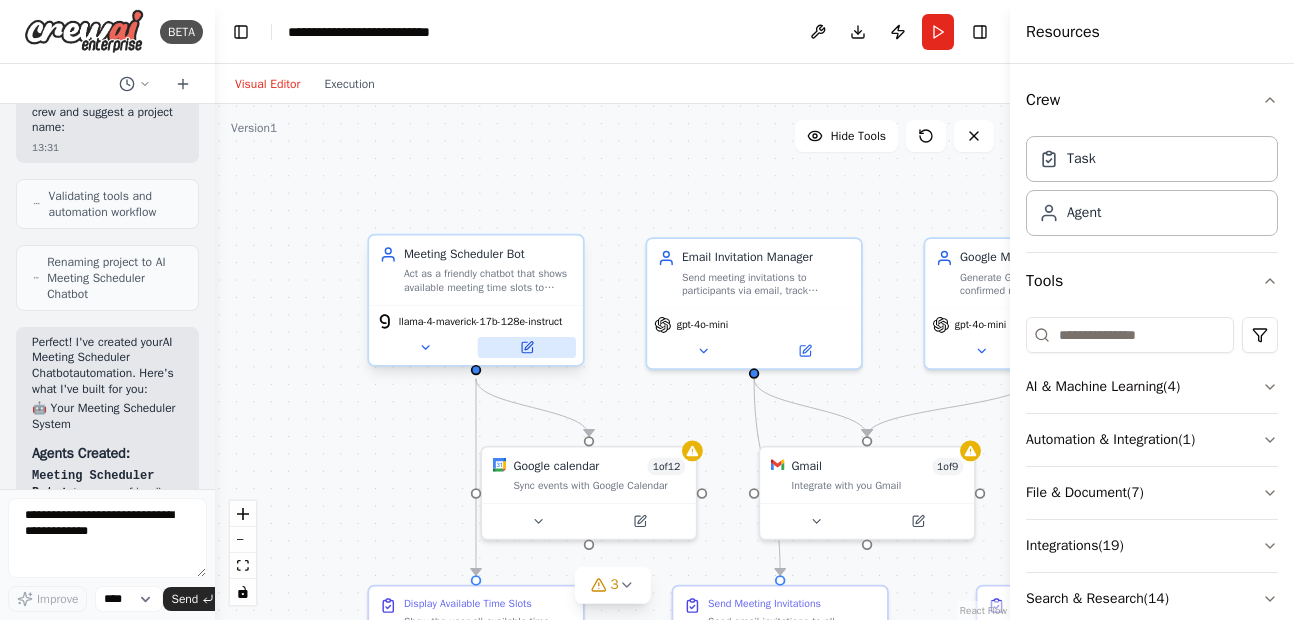 click at bounding box center [527, 347] 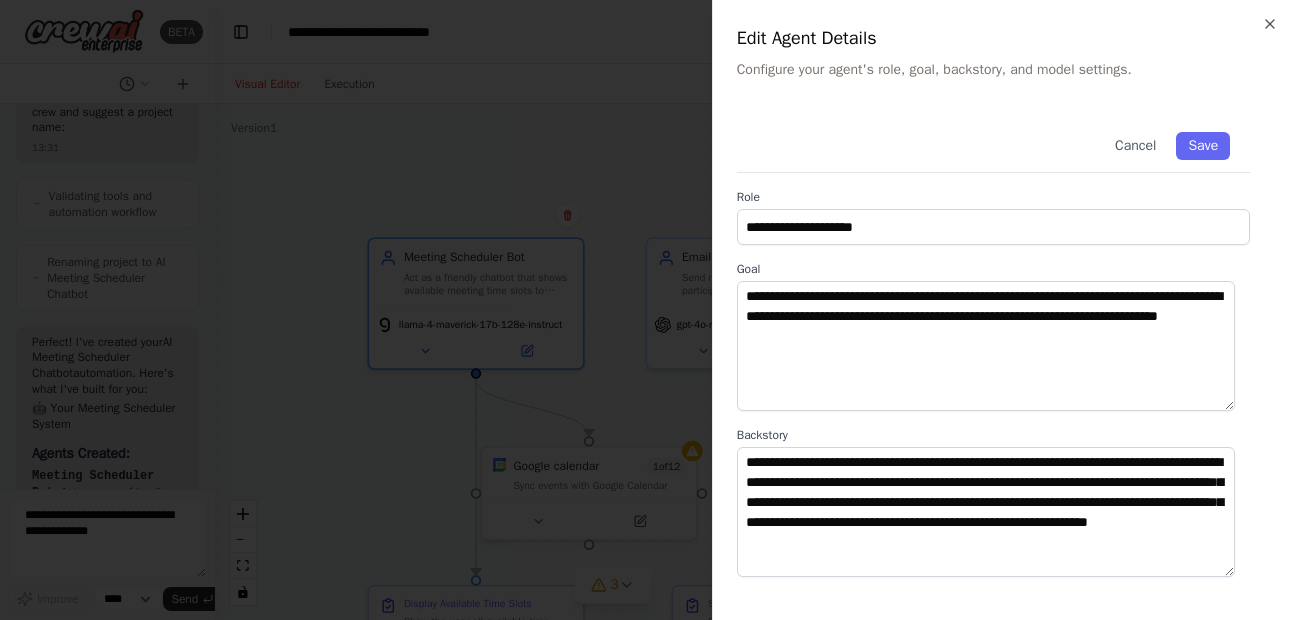 scroll, scrollTop: 286, scrollLeft: 0, axis: vertical 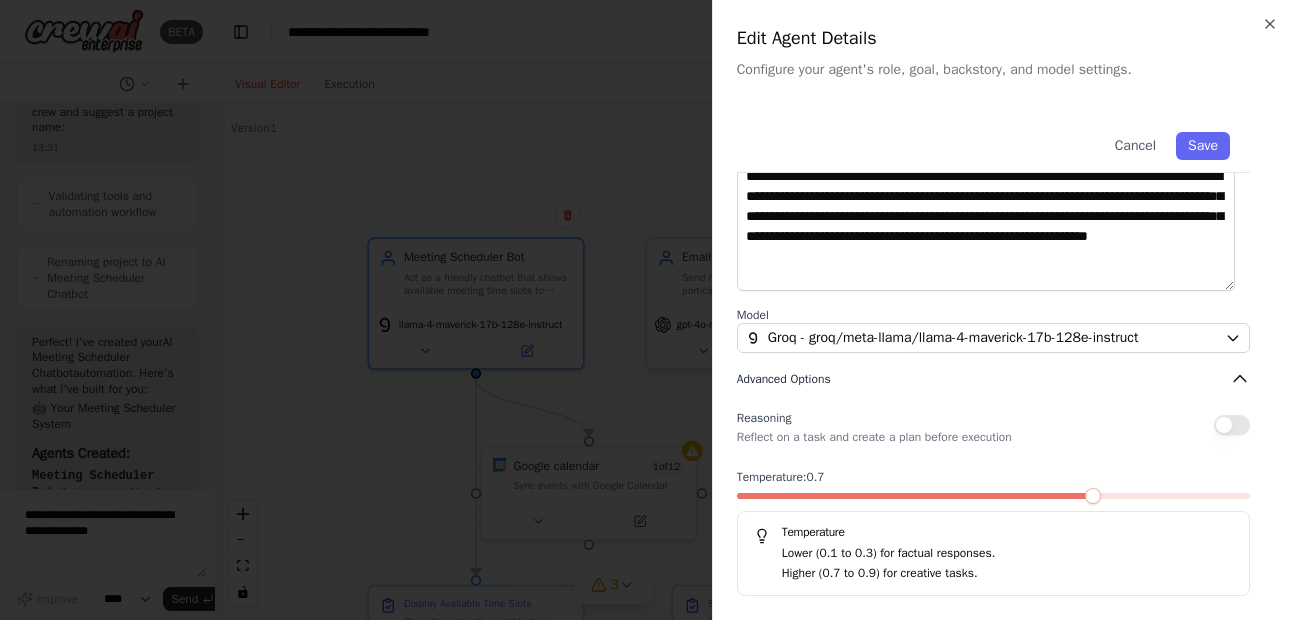 click 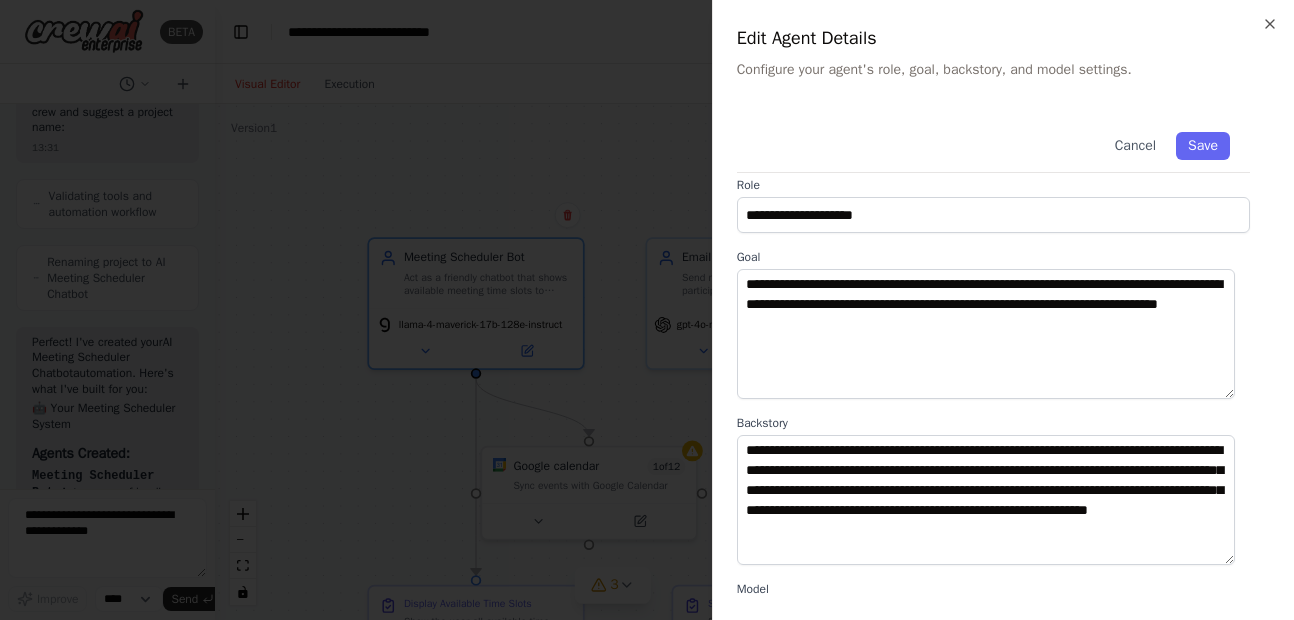 scroll, scrollTop: 79, scrollLeft: 0, axis: vertical 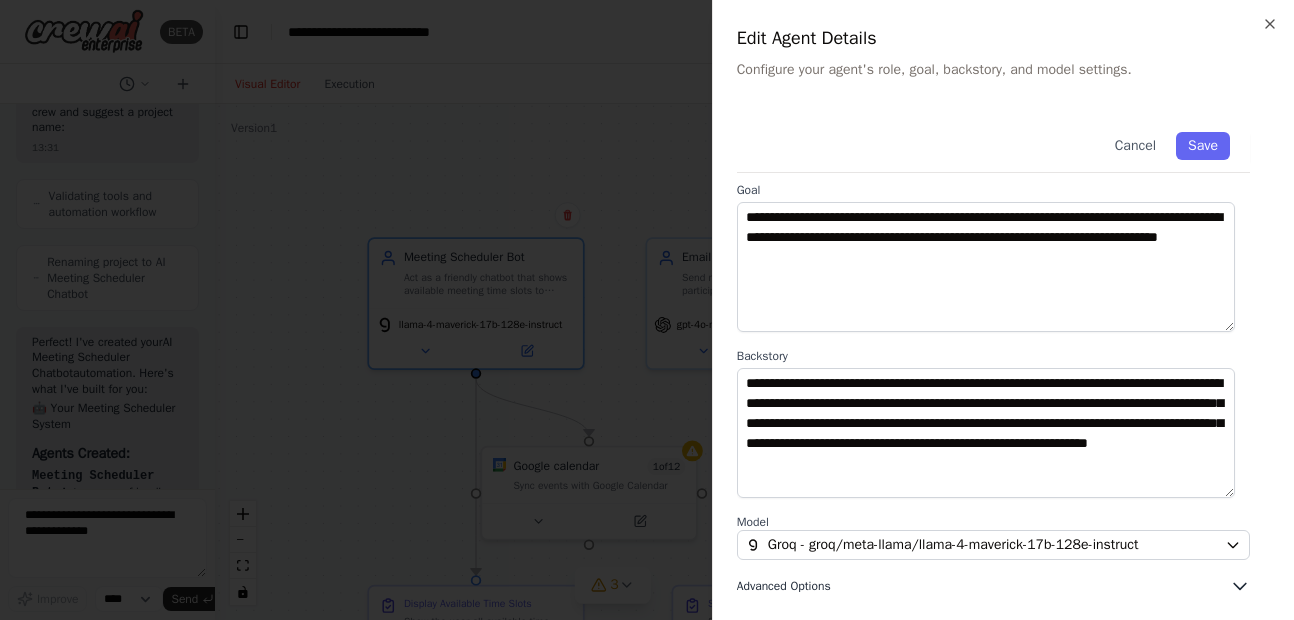 click on "Advanced Options" at bounding box center [784, 586] 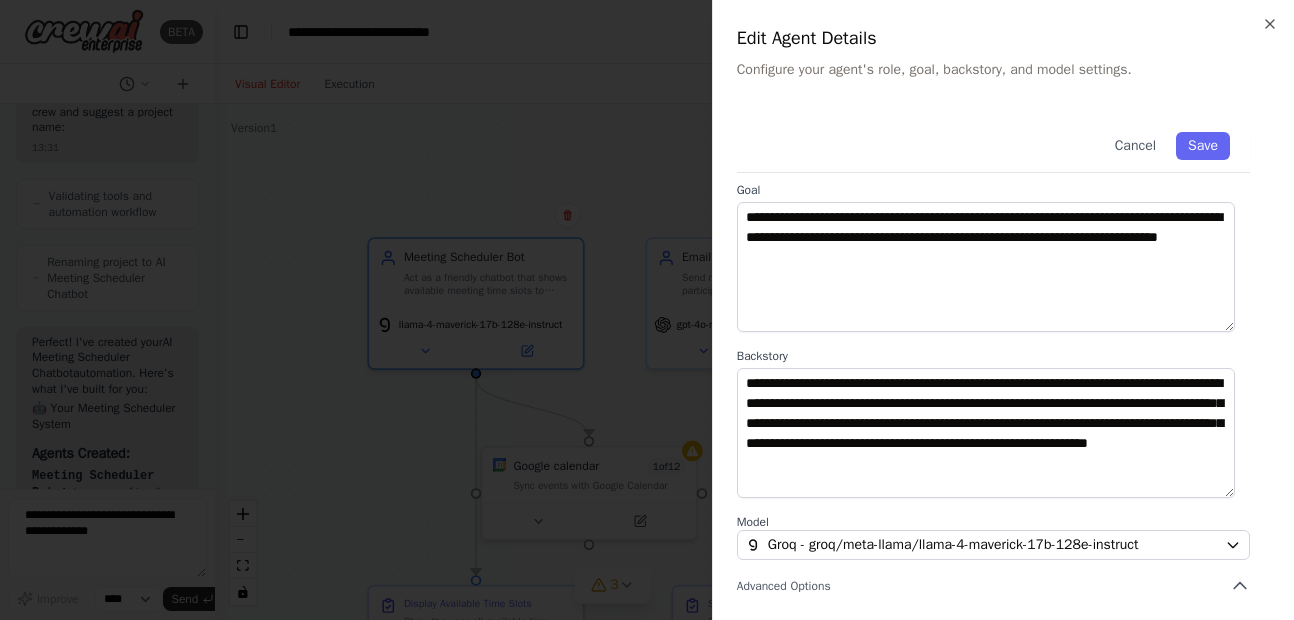 scroll, scrollTop: 286, scrollLeft: 0, axis: vertical 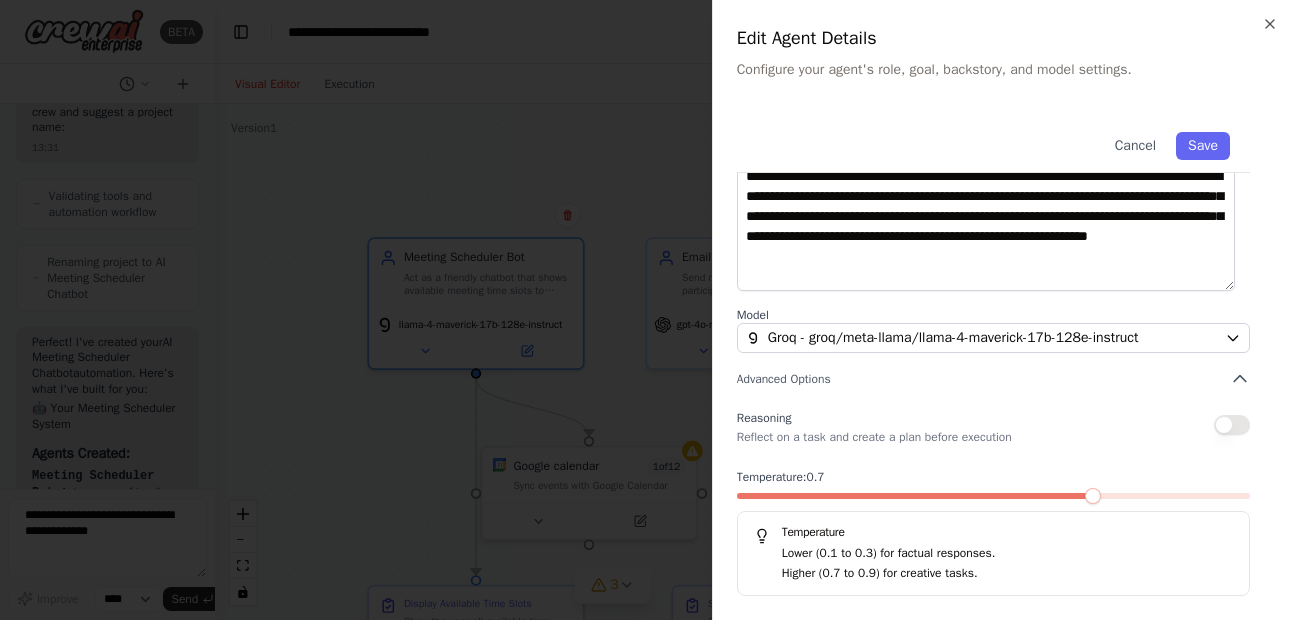 click on "Reasoning Reflect on a task and create a plan before execution" at bounding box center [874, 425] 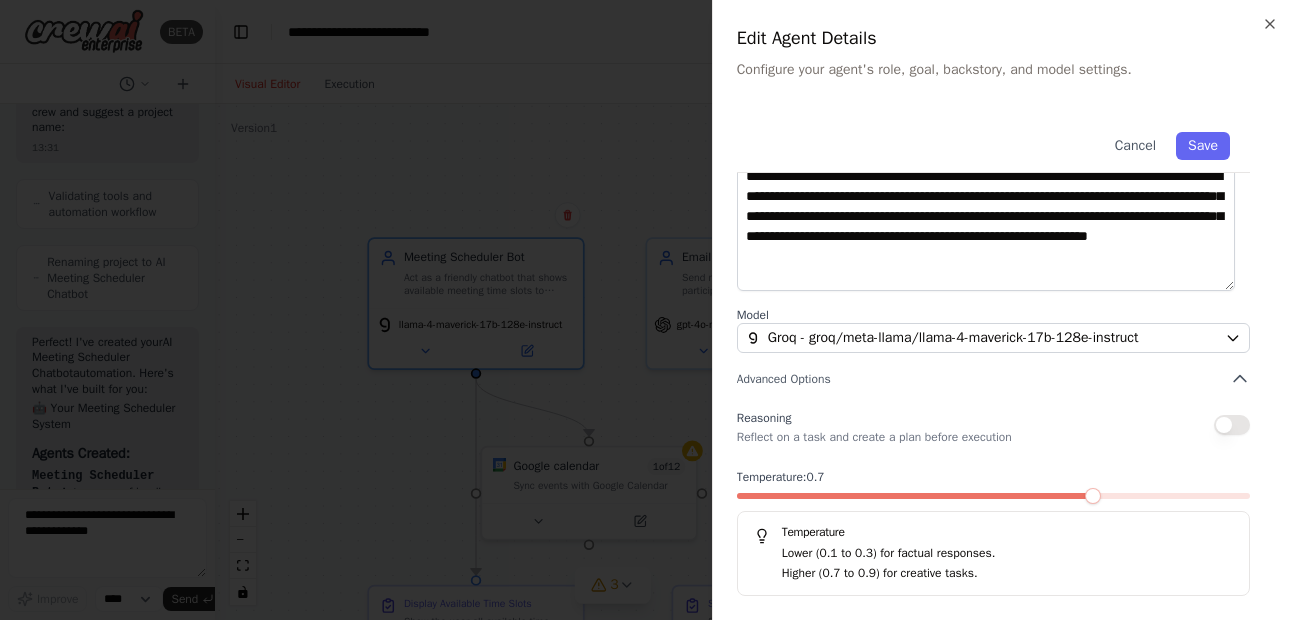 click on "Reasoning Reflect on a task and create a plan before execution" at bounding box center (993, 425) 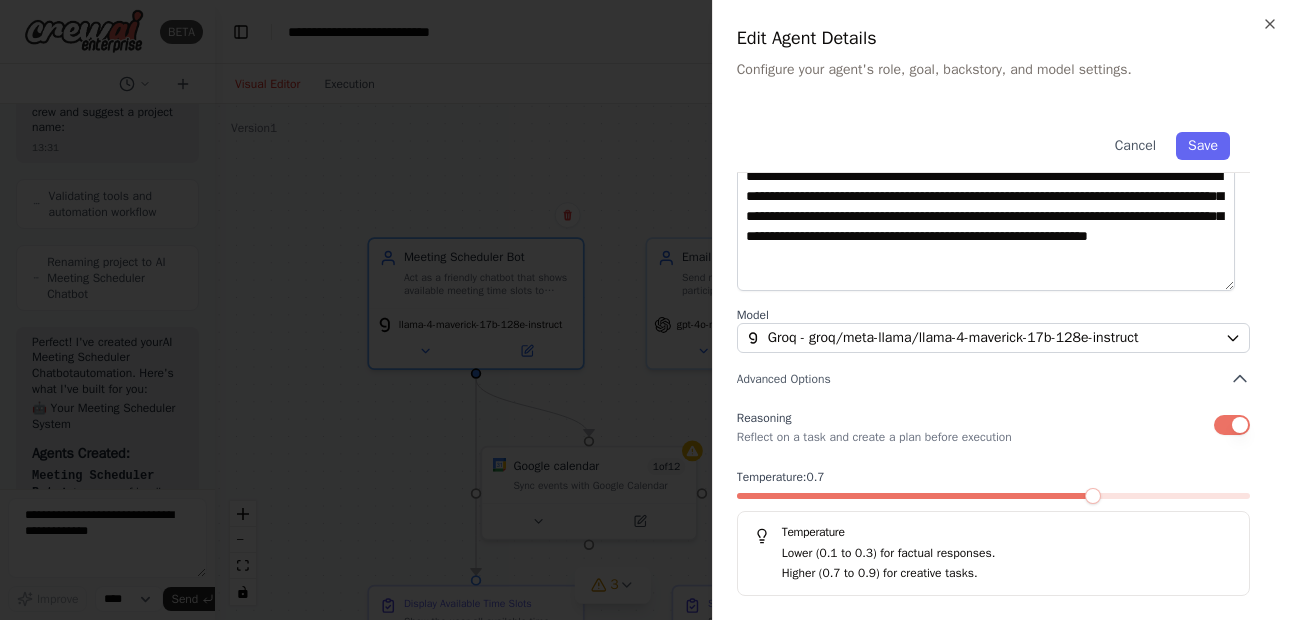 click at bounding box center [1232, 425] 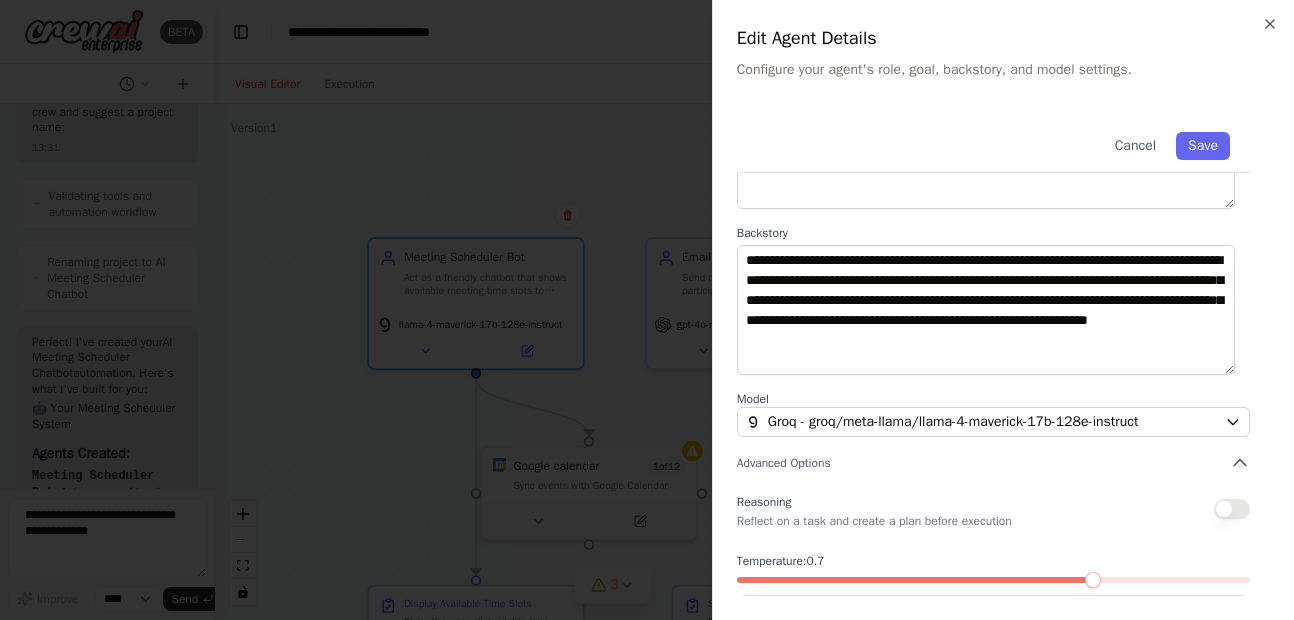 scroll, scrollTop: 0, scrollLeft: 0, axis: both 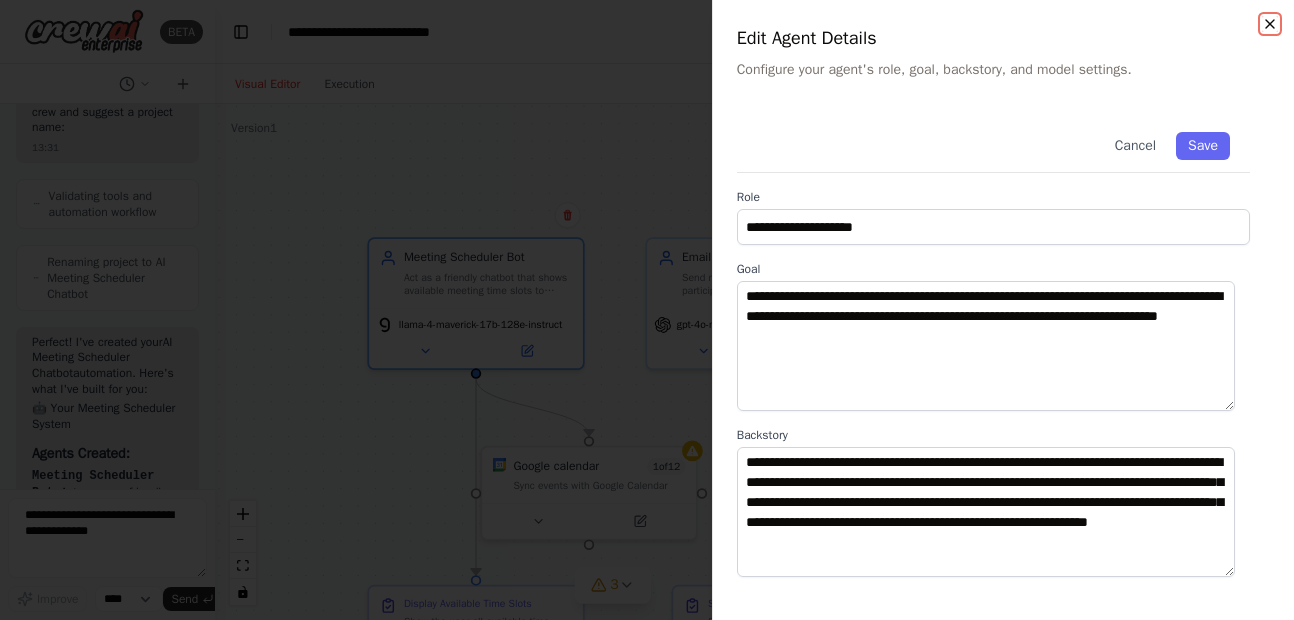 click 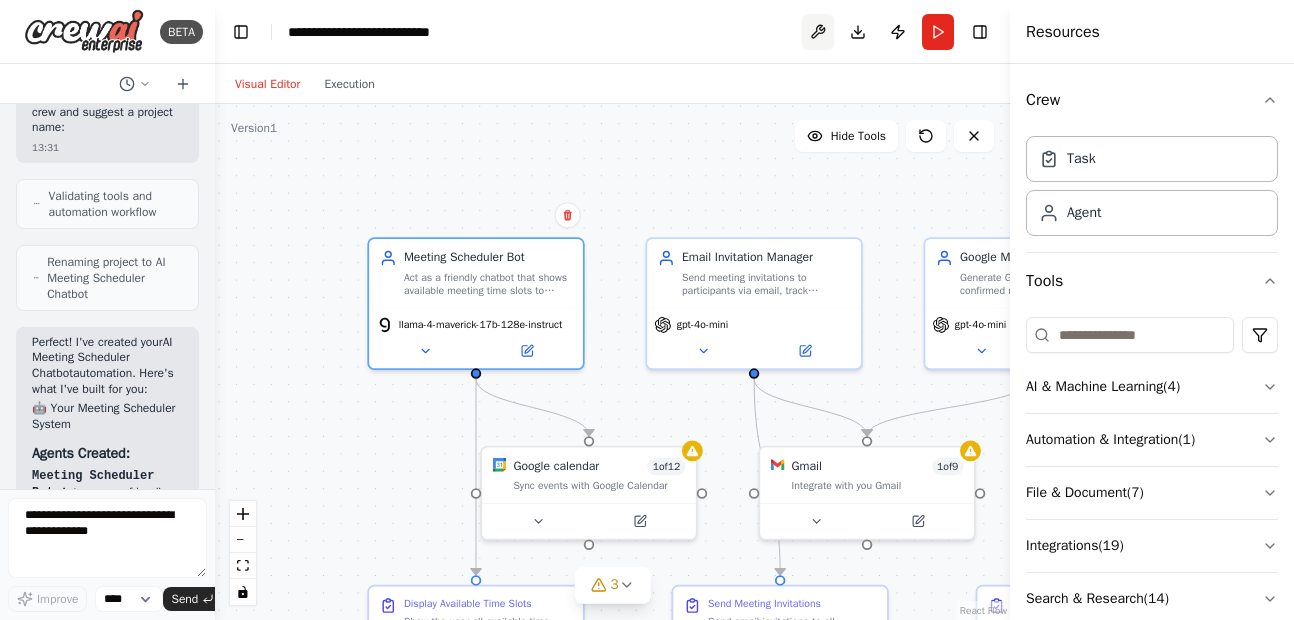 click at bounding box center (818, 32) 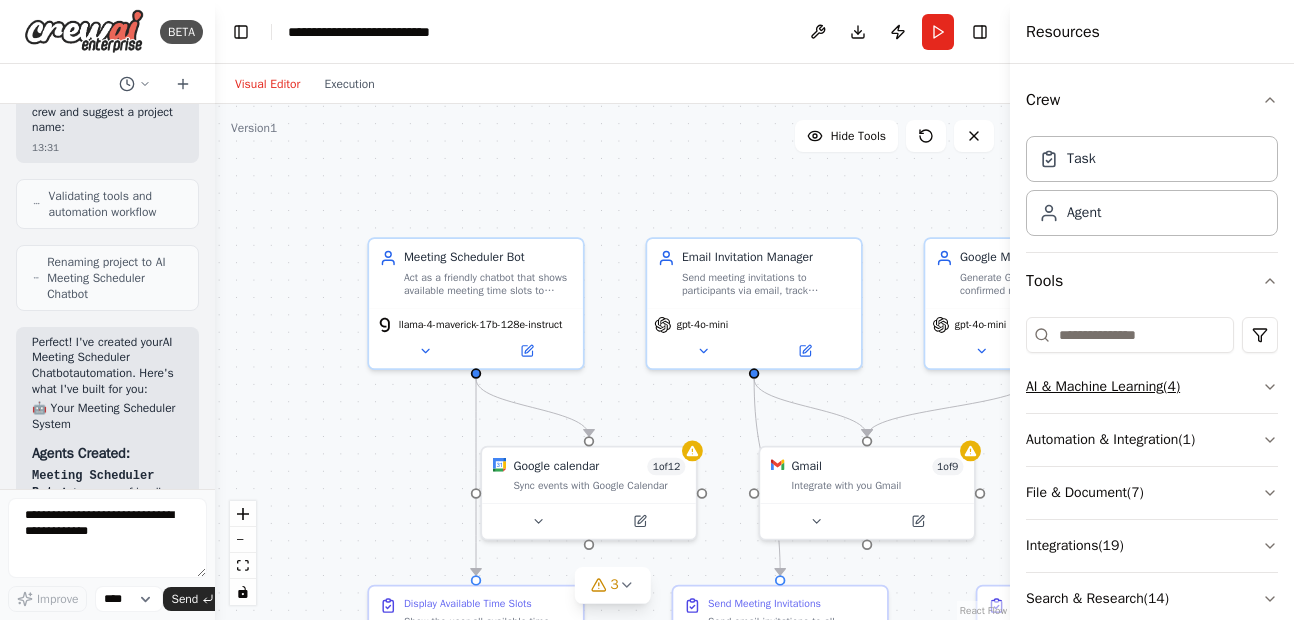 scroll, scrollTop: 91, scrollLeft: 0, axis: vertical 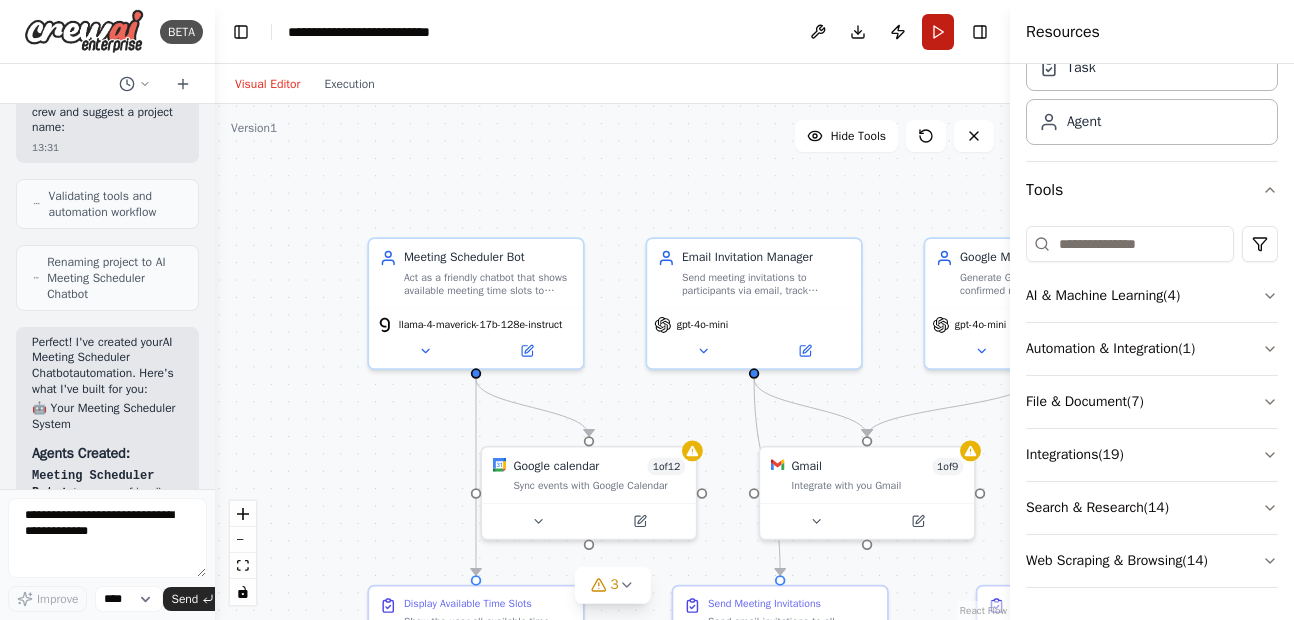 click on "Run" at bounding box center [938, 32] 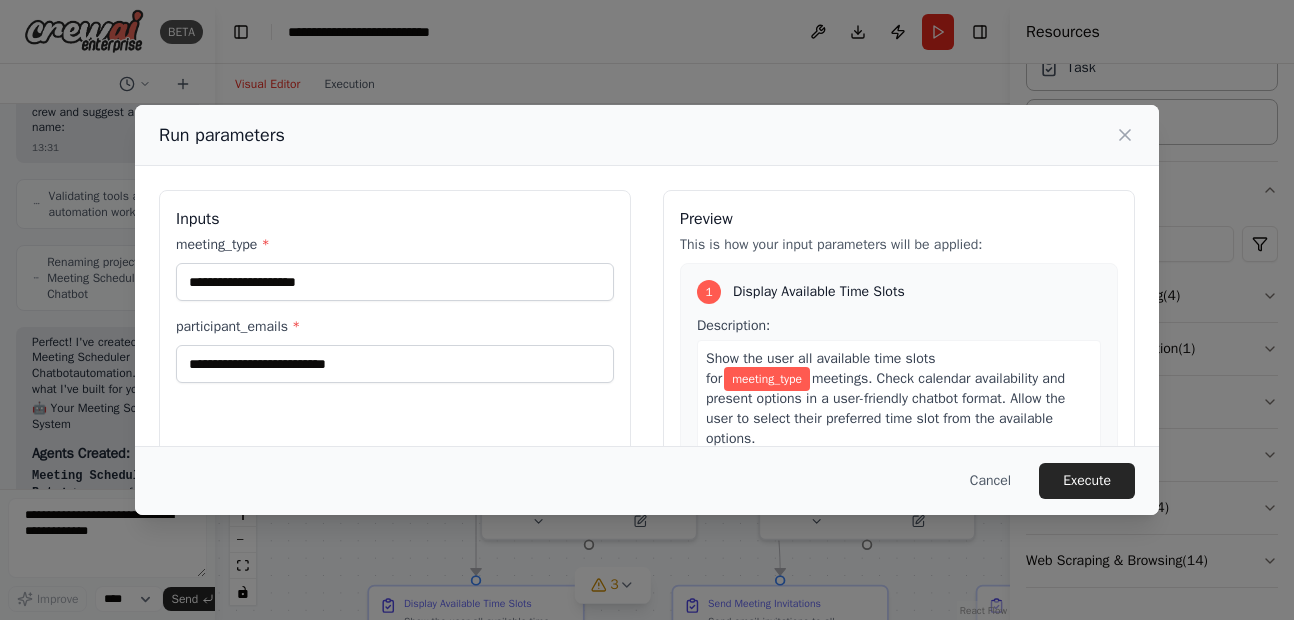 scroll, scrollTop: 242, scrollLeft: 0, axis: vertical 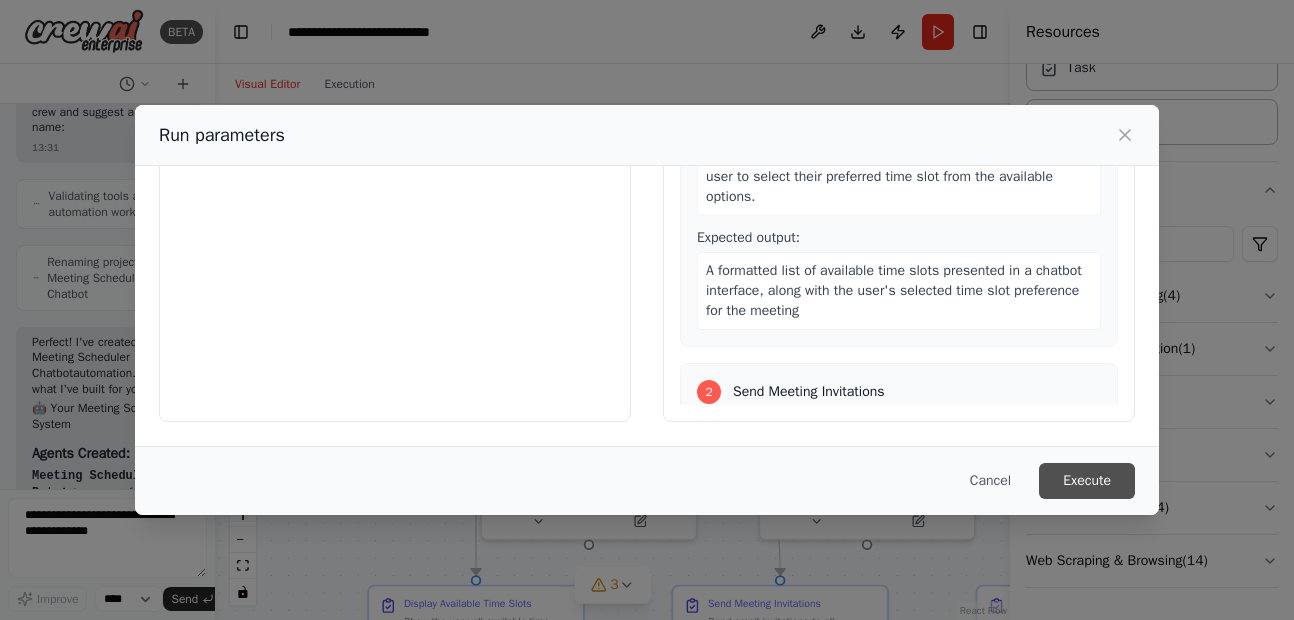 click on "Execute" at bounding box center [1087, 481] 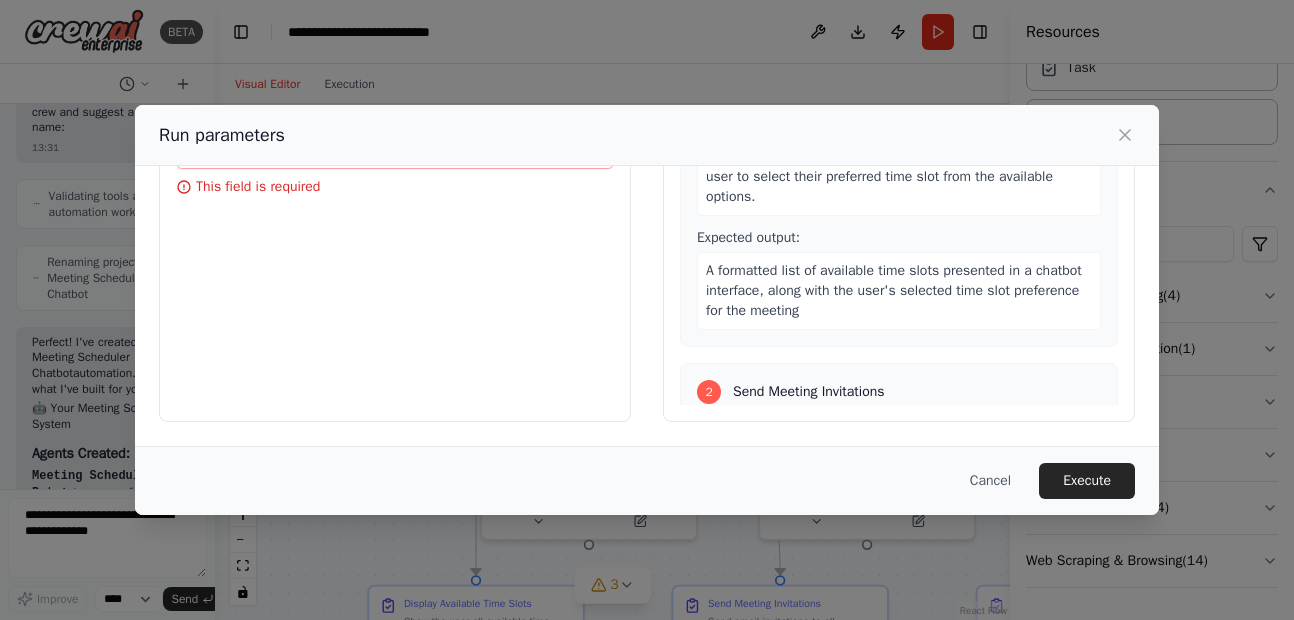 scroll, scrollTop: 0, scrollLeft: 0, axis: both 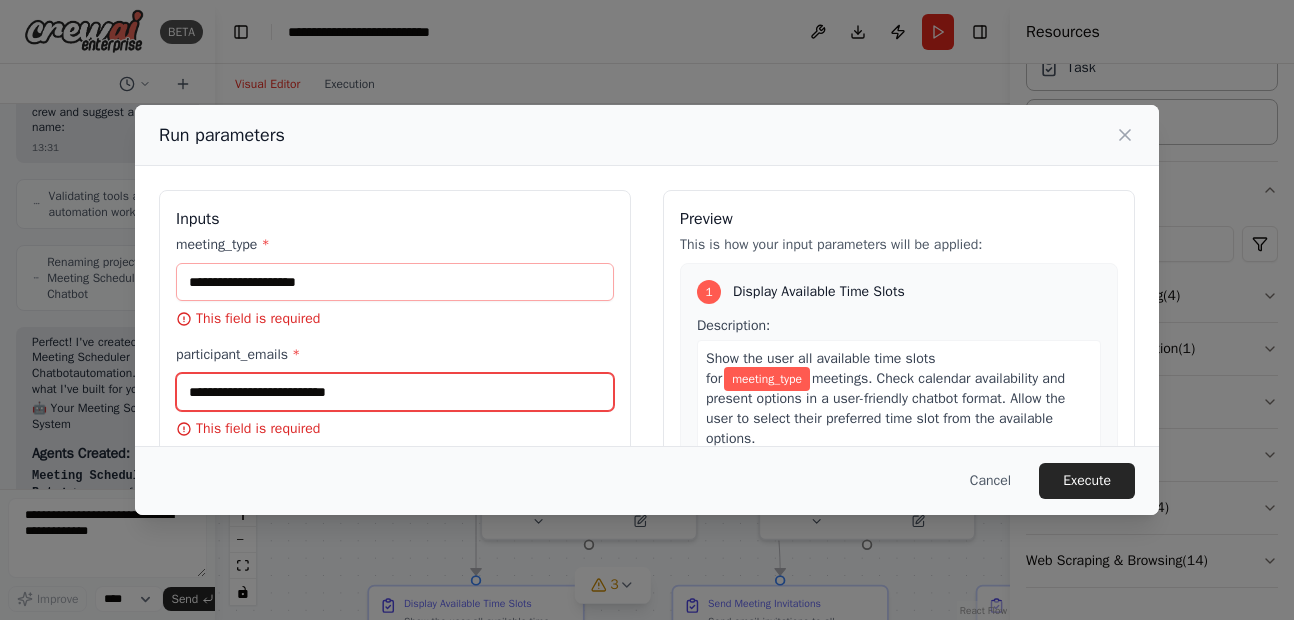 click on "participant_emails *" at bounding box center (395, 392) 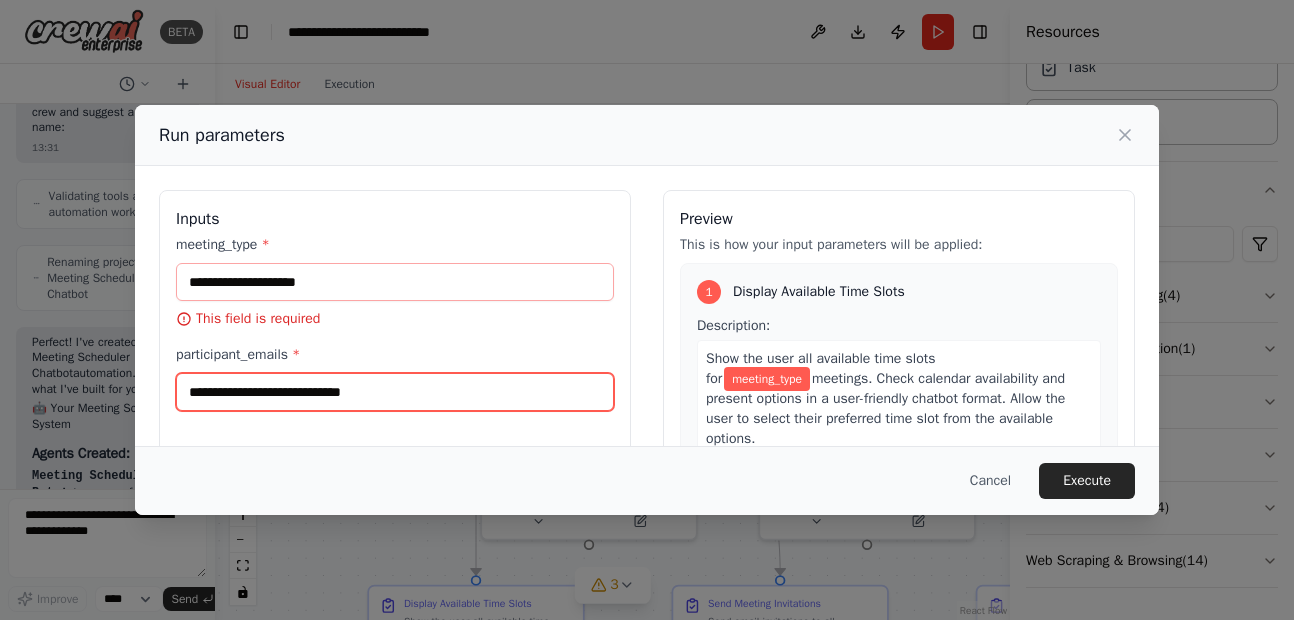 type on "**********" 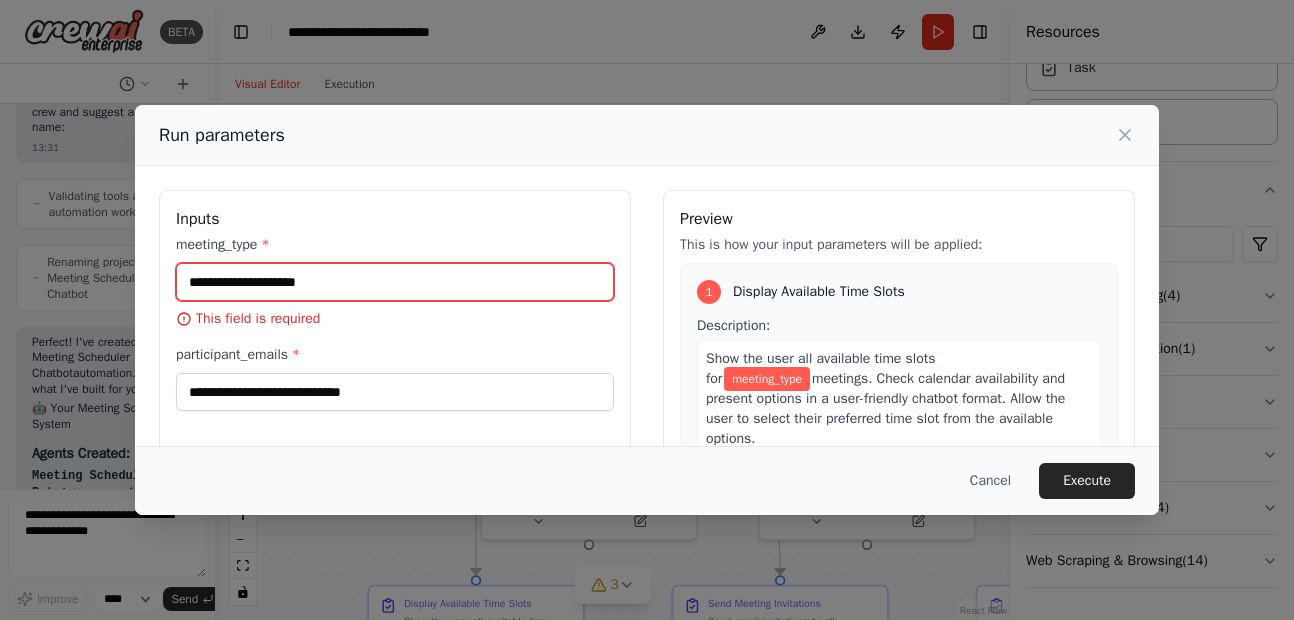 click on "meeting_type *" at bounding box center (395, 282) 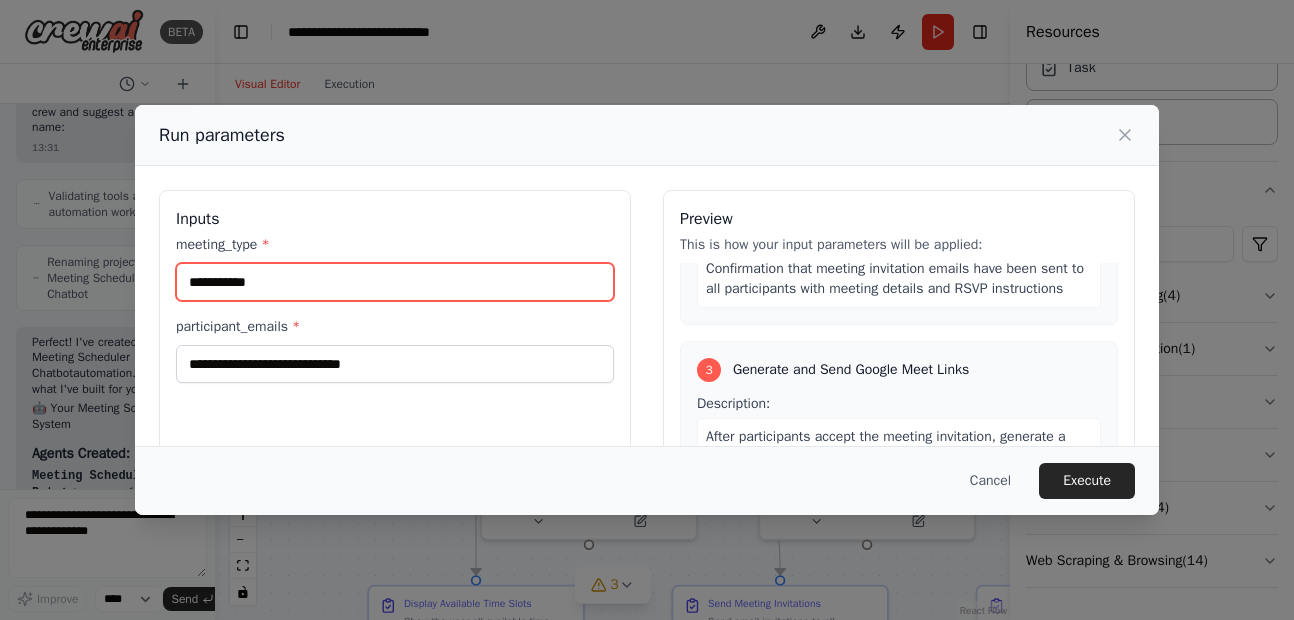 scroll, scrollTop: 646, scrollLeft: 0, axis: vertical 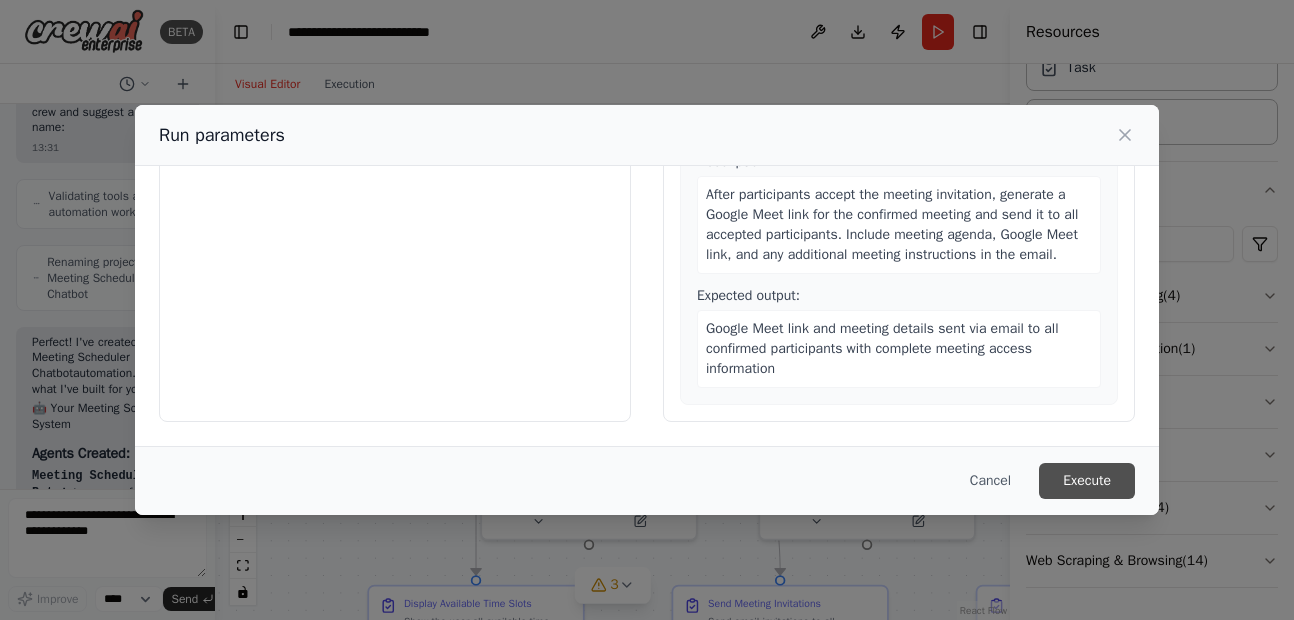 type on "**********" 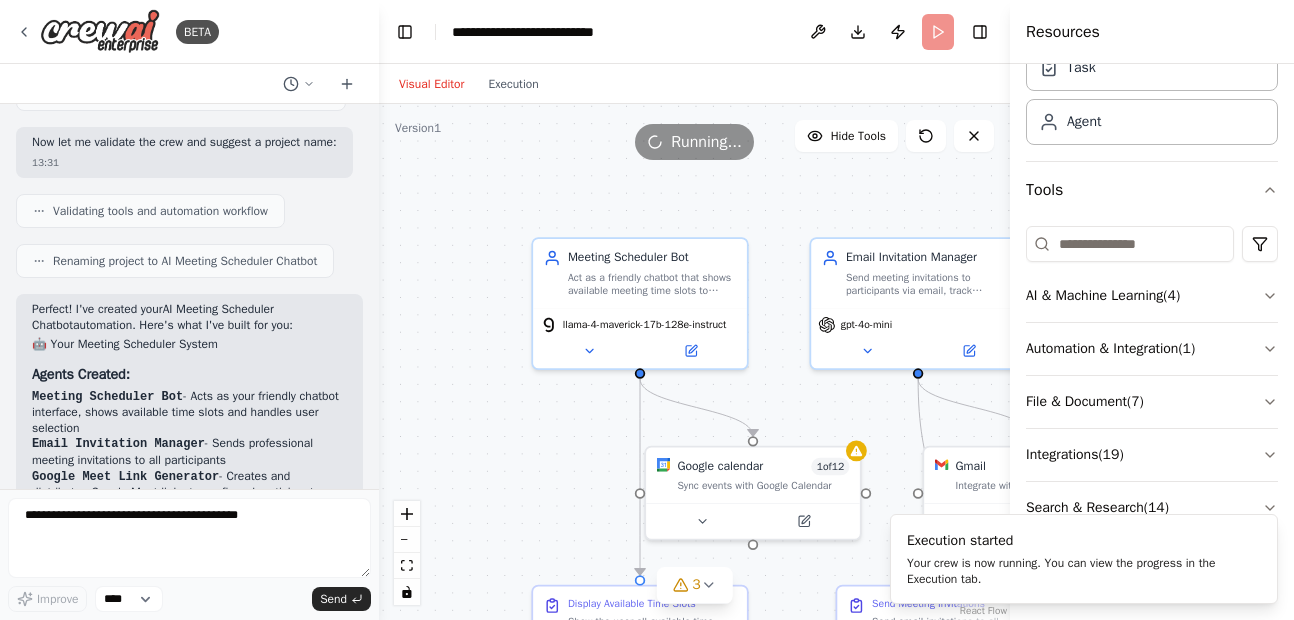 drag, startPoint x: 210, startPoint y: 278, endPoint x: 379, endPoint y: 293, distance: 169.66437 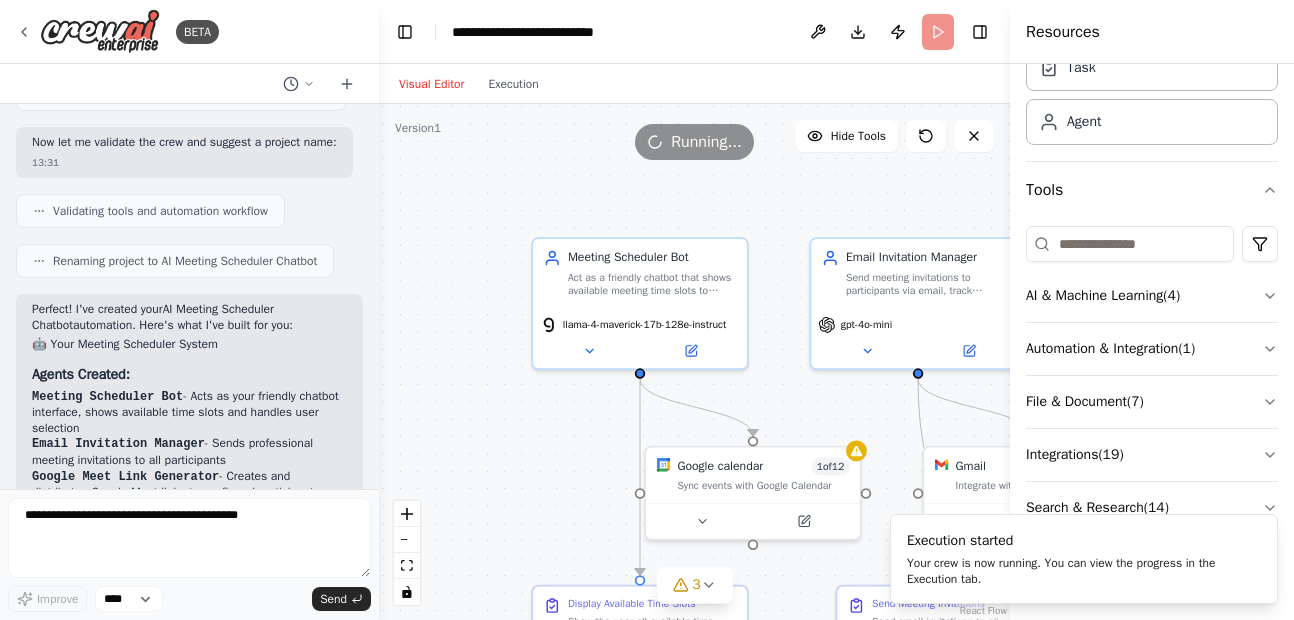 click on "BETA a chatbot where user will shown all time slot available for meeting if user selects any time slot the email will send to the list of user and if some of the user accepts the time slot so both will received the google meet link on the email 13:30 ▶ Thought process I'll help you create a meeting scheduler chatbot automation. Let me first check what tools are available for this type of functionality. 13:30 Getting the list of ready-to-use tools Let me check for email and calendar tools that might be available: 13:30 Searching tool Gmail Searching tool Google Calendar Searching tool Google Meet Let me check for any scheduling or meeting tools: 13:30 Searching tool schedule Perfect! Now I'll create your meeting scheduler chatbot automation with the available tools. Let me start by creating the agents: 13:30 Creating Meeting Scheduler Bot agent with the following tools: Get availability Creating Email Invitation Manager agent with the following tools: Send a email in Gmail 13:31 13:31
Agents Created:" at bounding box center (647, 310) 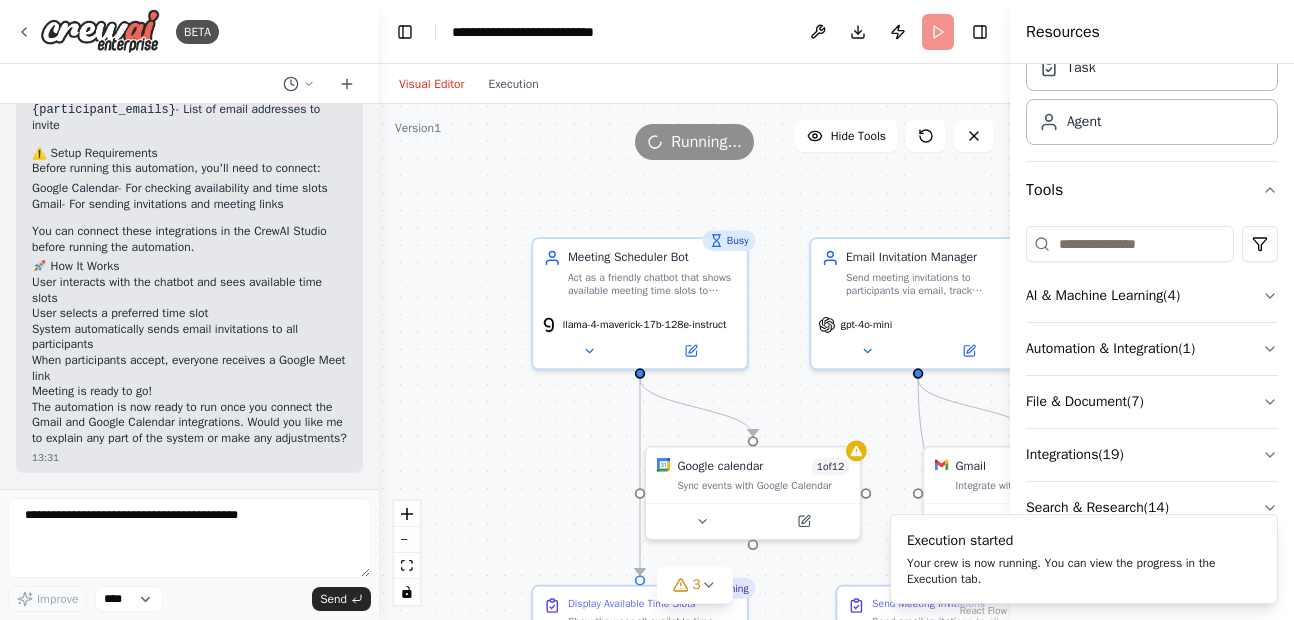 scroll, scrollTop: 1894, scrollLeft: 0, axis: vertical 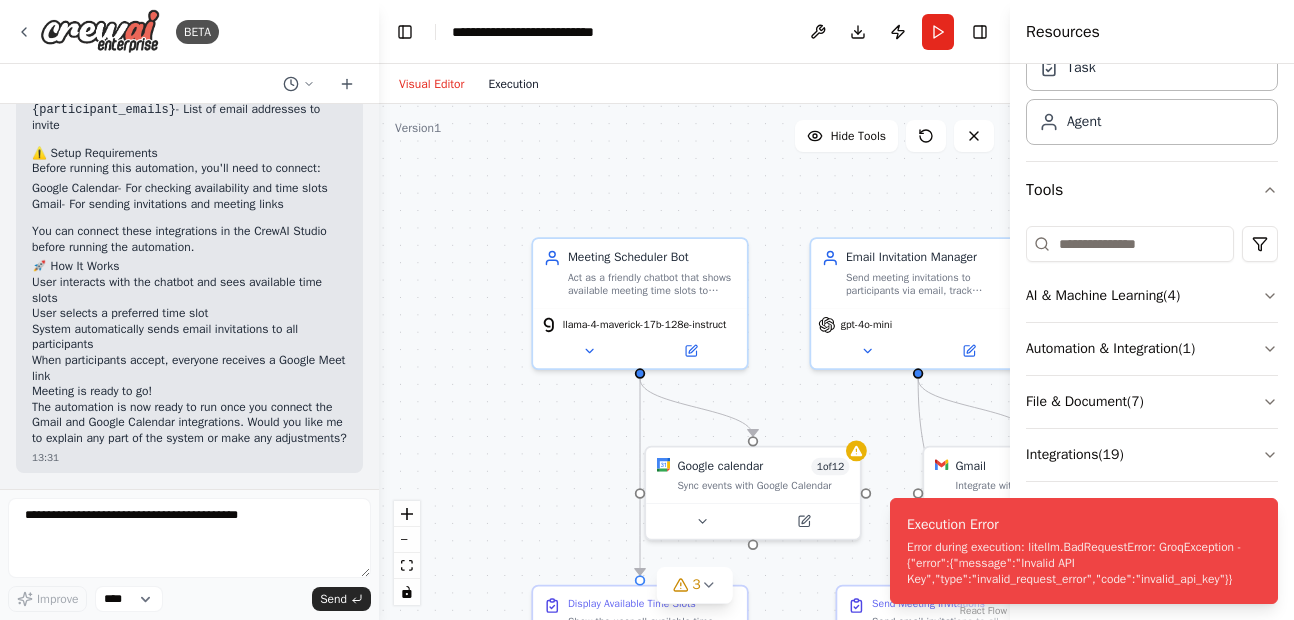 click on "Execution" at bounding box center [513, 84] 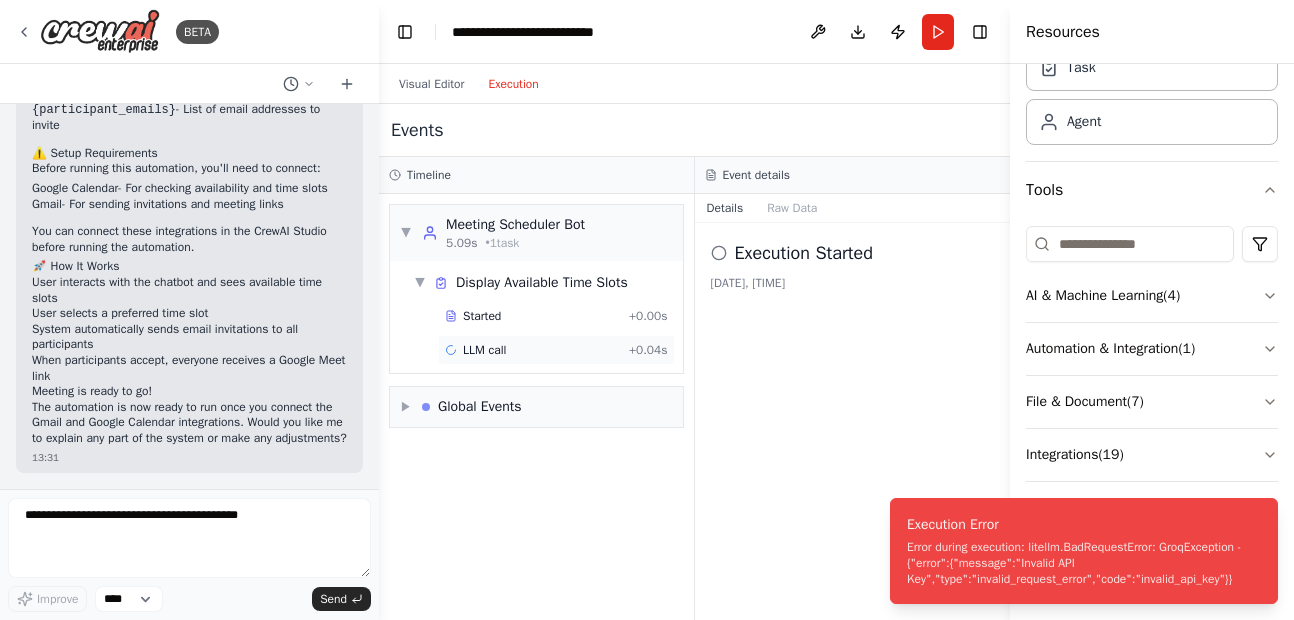 click on "LLM call" at bounding box center (484, 350) 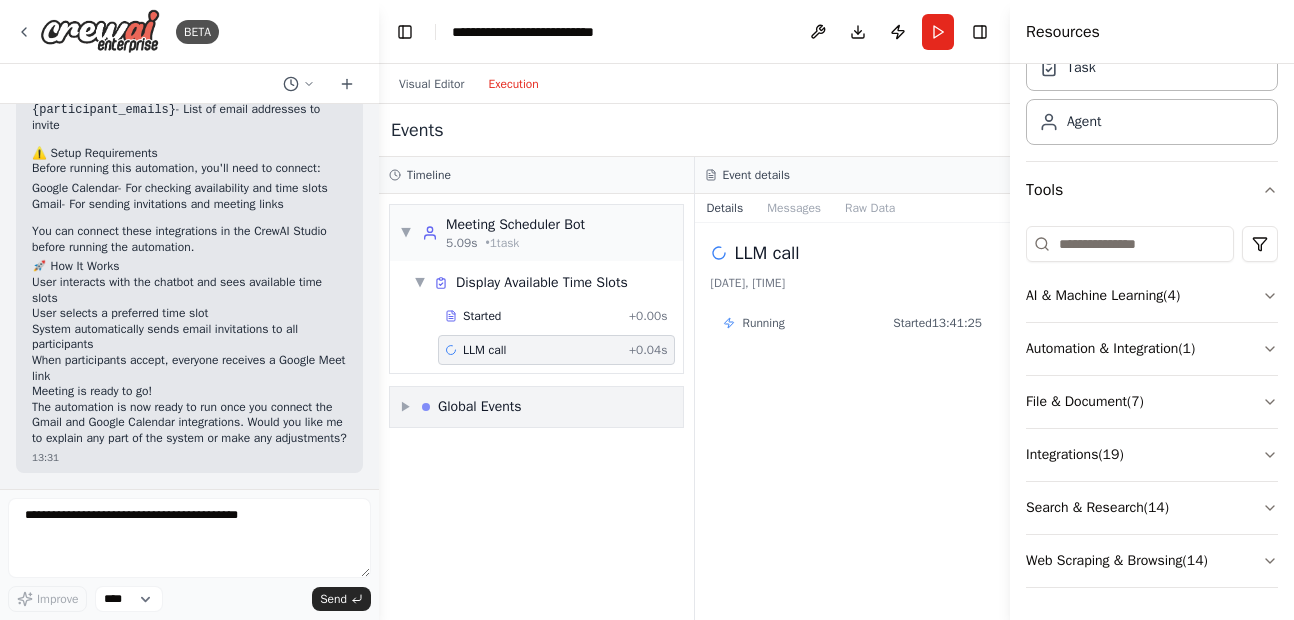 click on "Global Events" at bounding box center (480, 407) 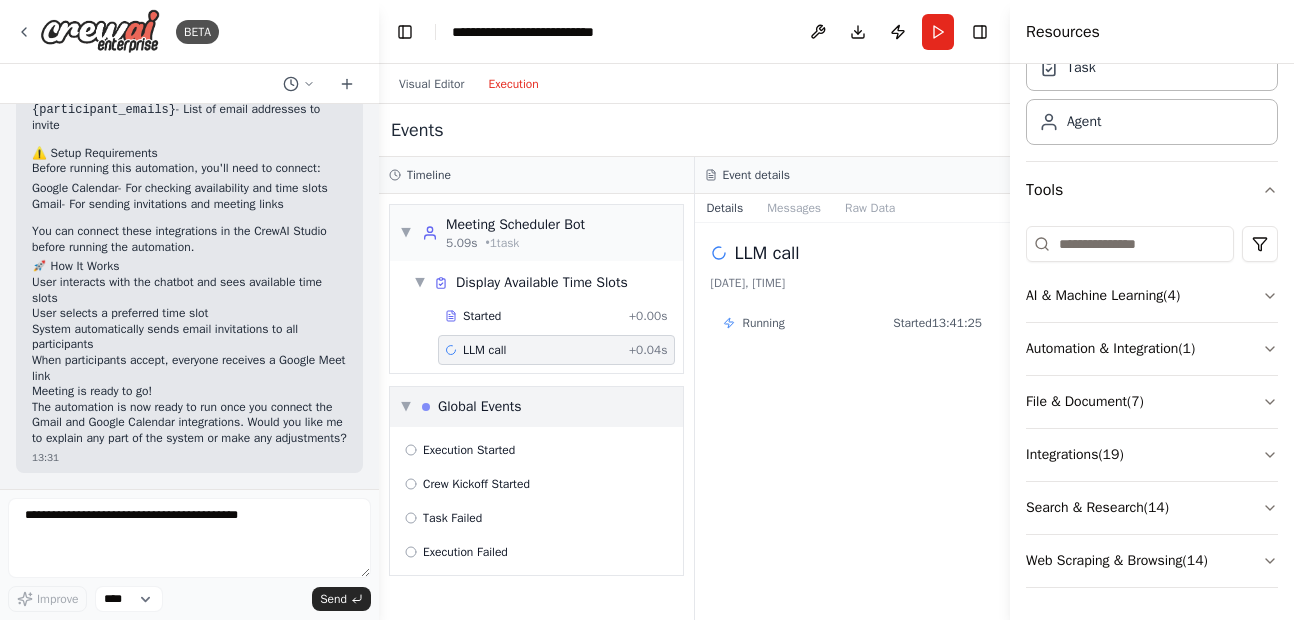 click on "Global Events" at bounding box center (480, 407) 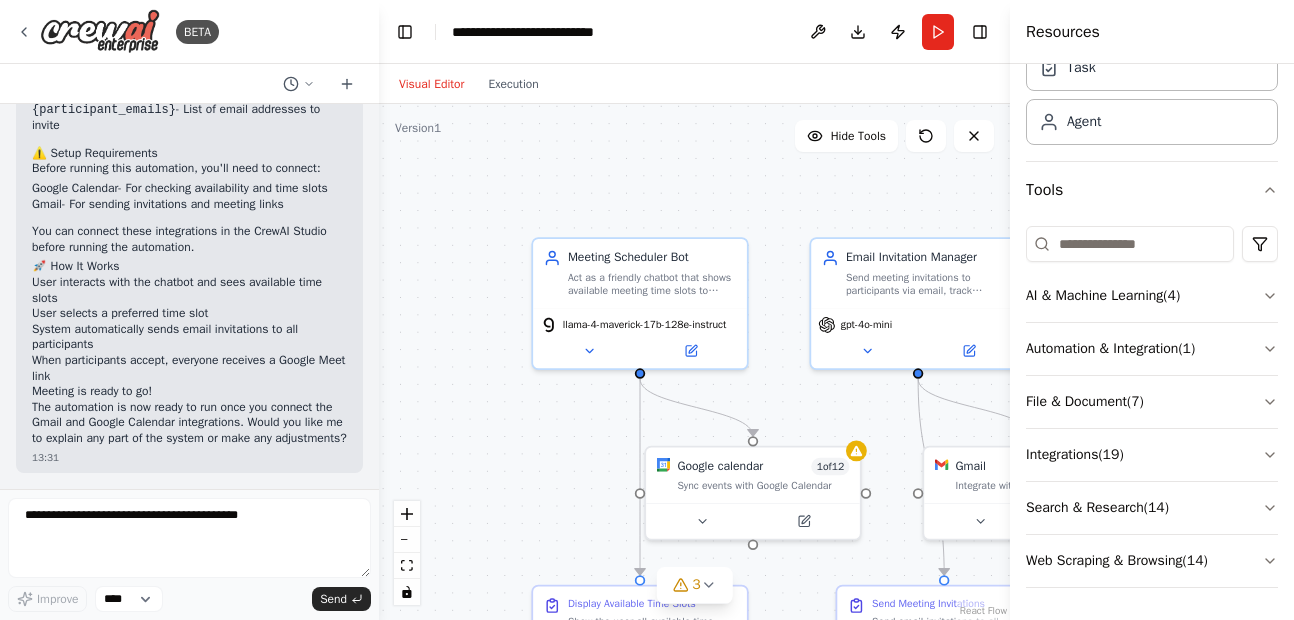 click on "Visual Editor" at bounding box center (431, 84) 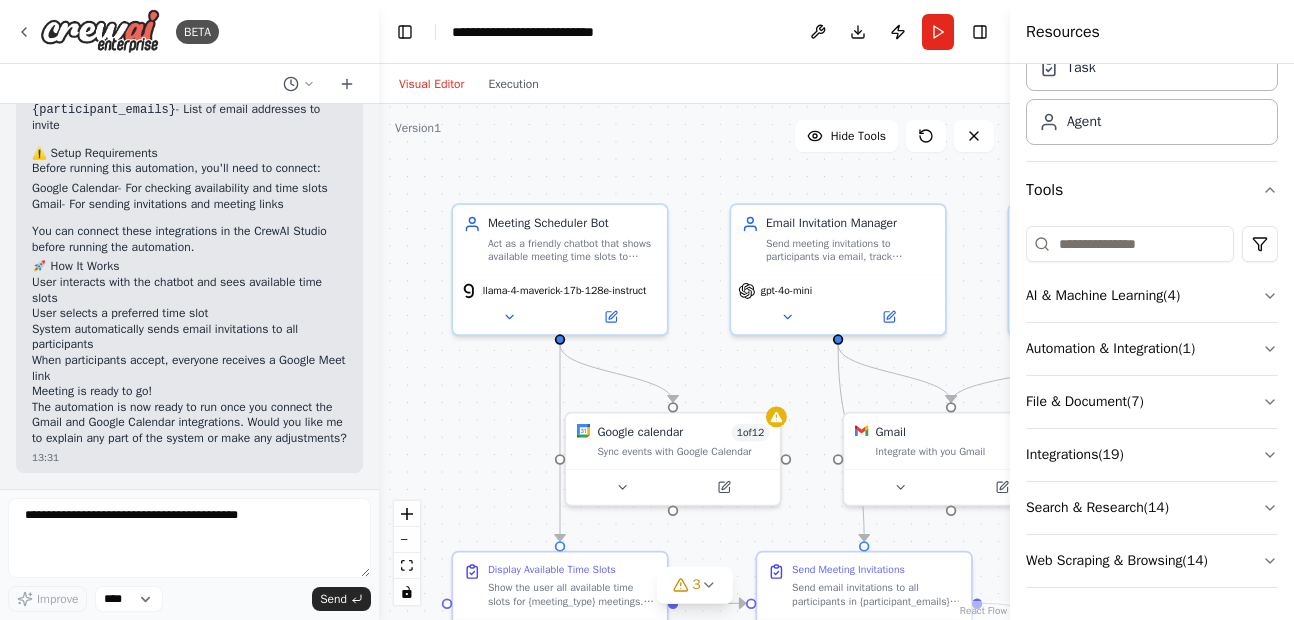 drag, startPoint x: 388, startPoint y: 150, endPoint x: 327, endPoint y: 122, distance: 67.11929 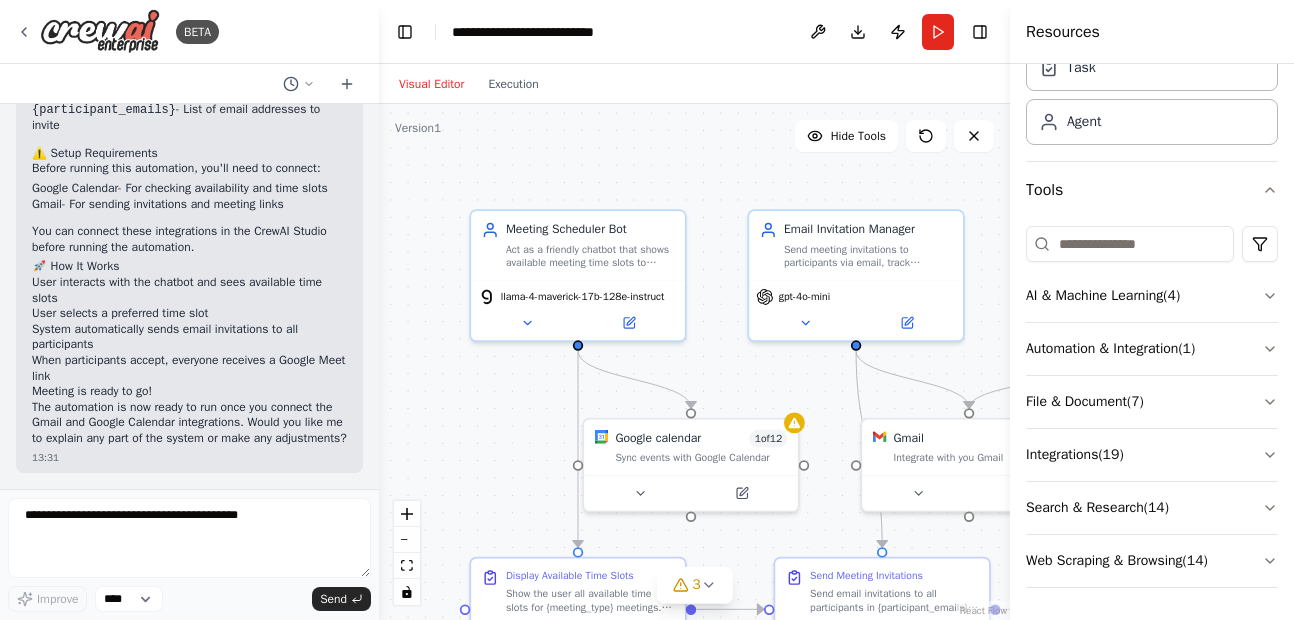 scroll, scrollTop: 0, scrollLeft: 0, axis: both 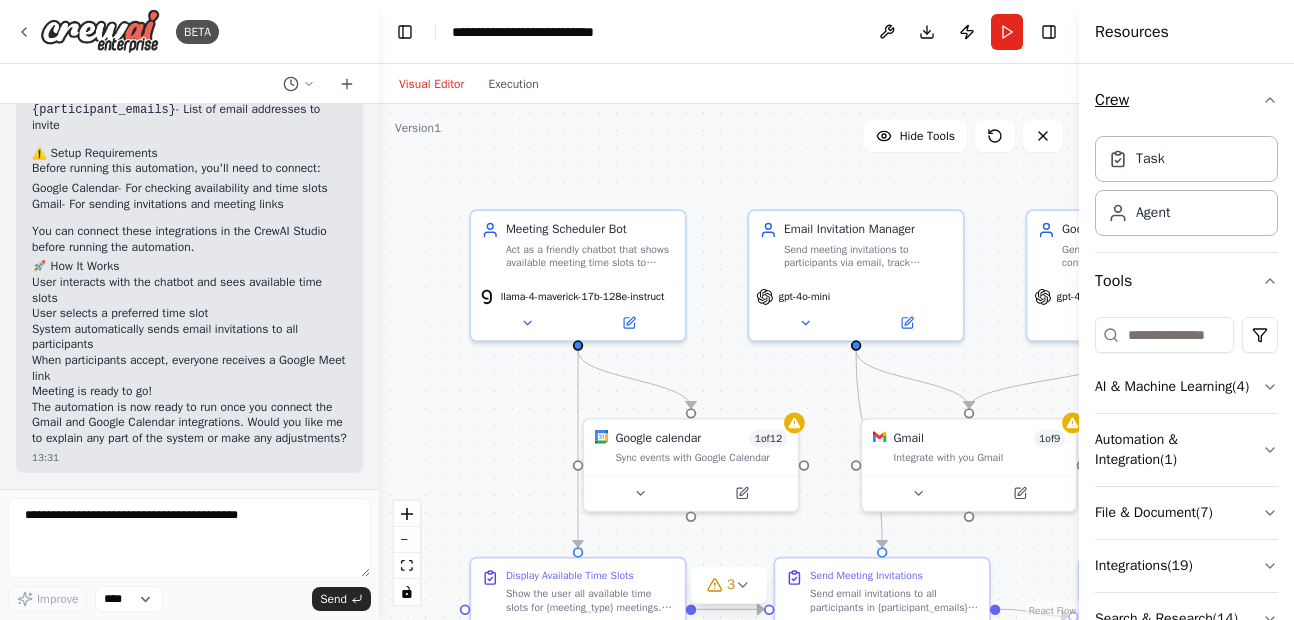drag, startPoint x: 1012, startPoint y: 131, endPoint x: 1250, endPoint y: 98, distance: 240.27692 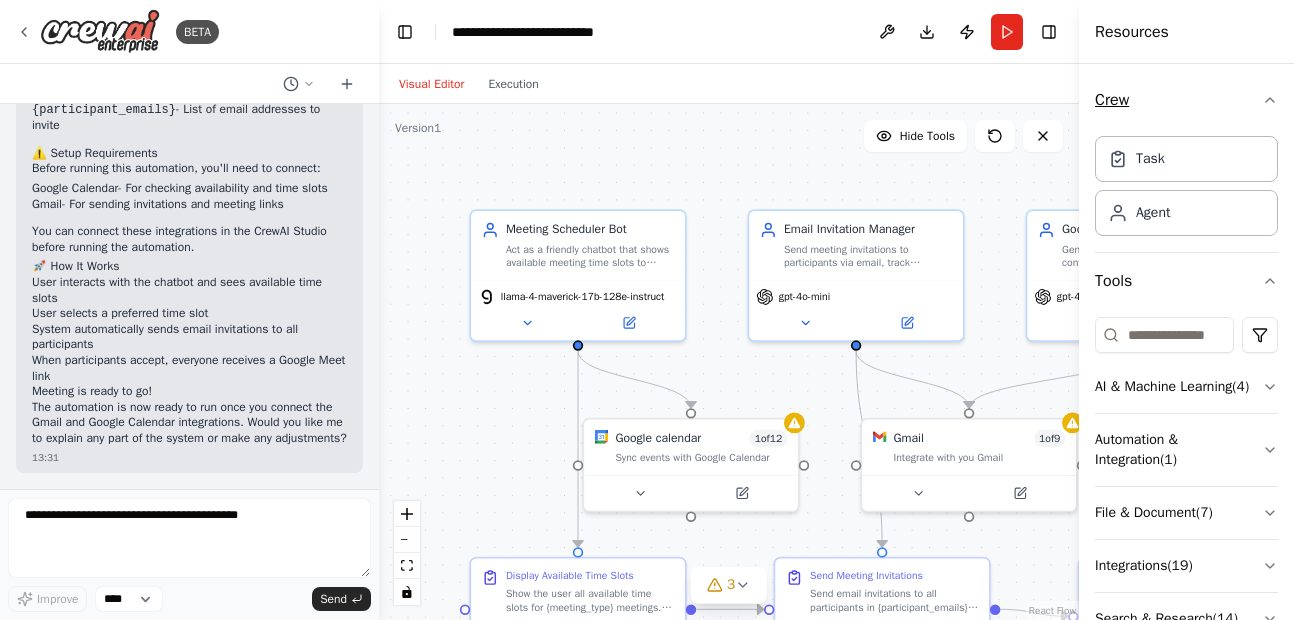 click on "Resources Crew Task Agent Tools AI & Machine Learning  ( 4 ) Automation & Integration  ( 1 ) File & Document  ( 7 ) Integrations  ( 19 ) Search & Research  ( 14 ) Web Scraping & Browsing  ( 14 )" at bounding box center (1186, 310) 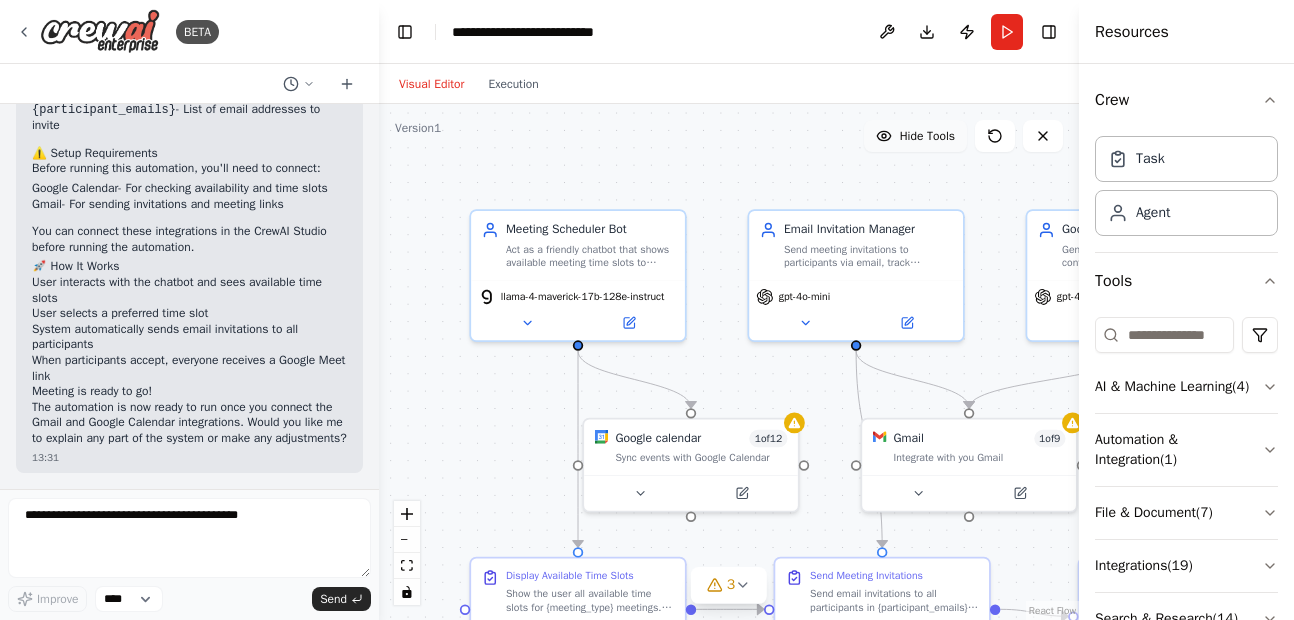 click on "Hide Tools" at bounding box center (915, 136) 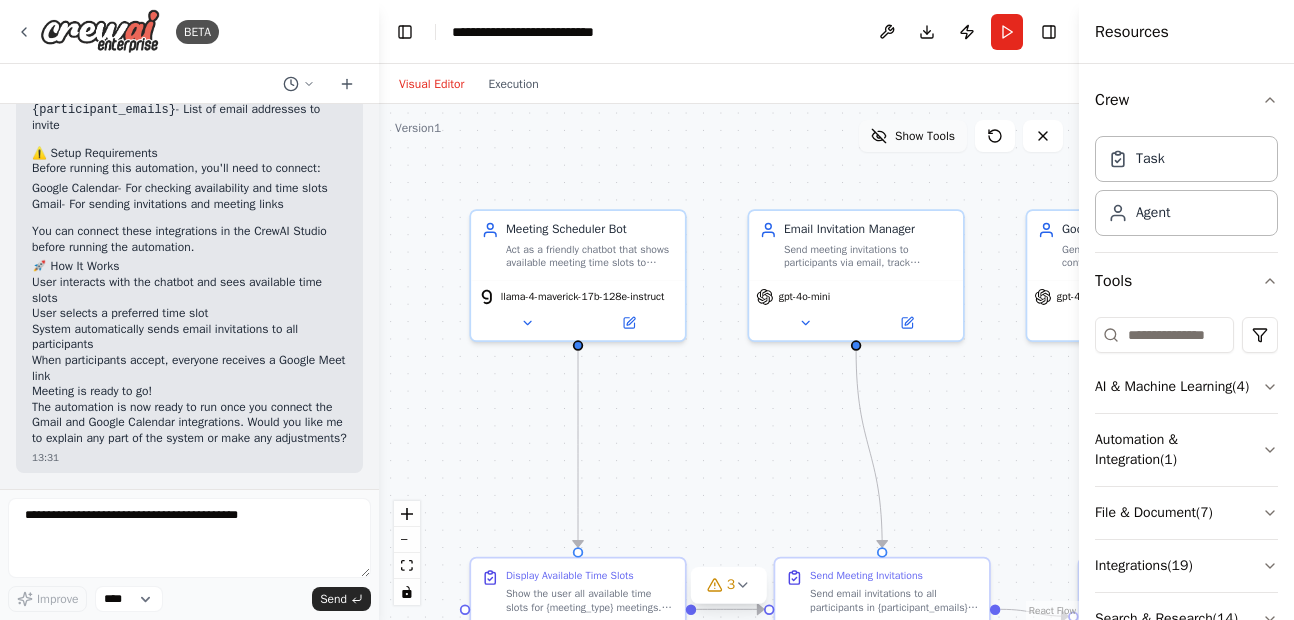 click on "Show Tools" at bounding box center [925, 136] 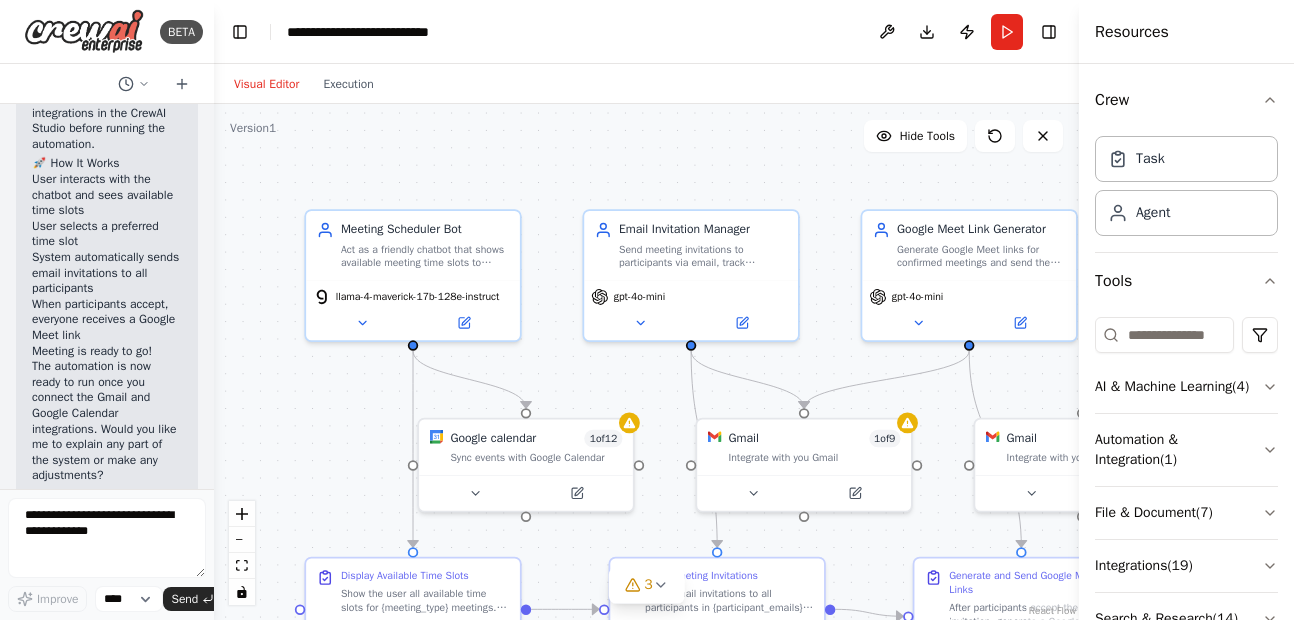 drag, startPoint x: 378, startPoint y: 160, endPoint x: 207, endPoint y: 126, distance: 174.34735 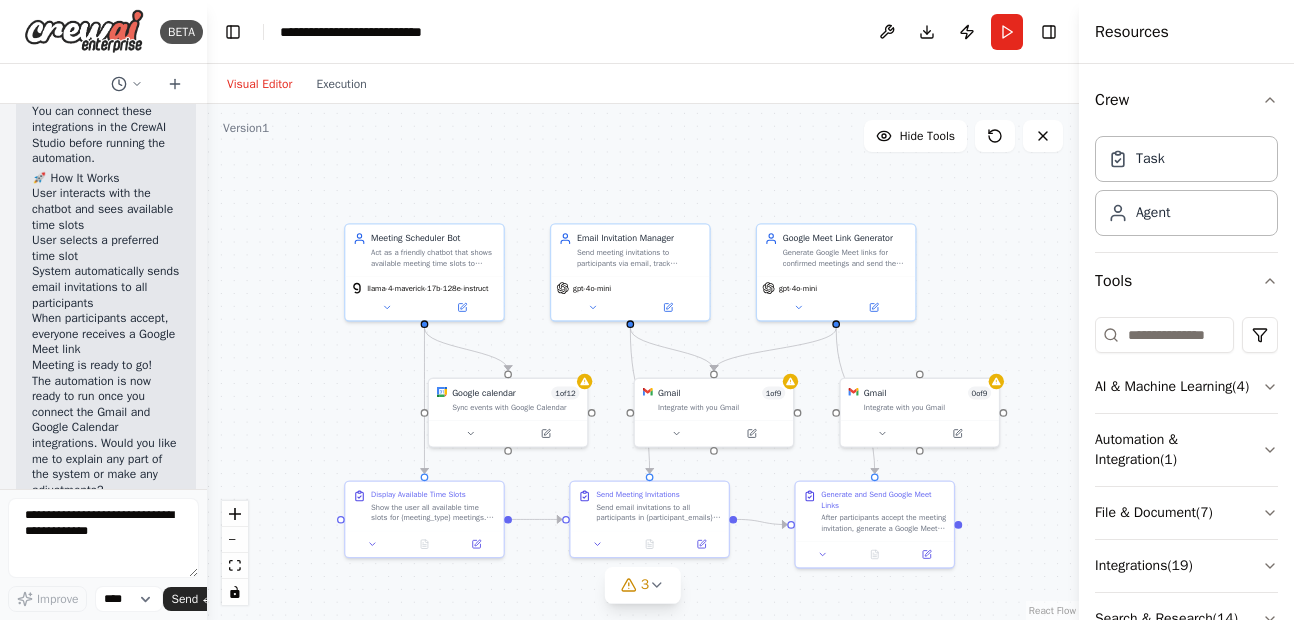 drag, startPoint x: 546, startPoint y: 151, endPoint x: 536, endPoint y: 132, distance: 21.470911 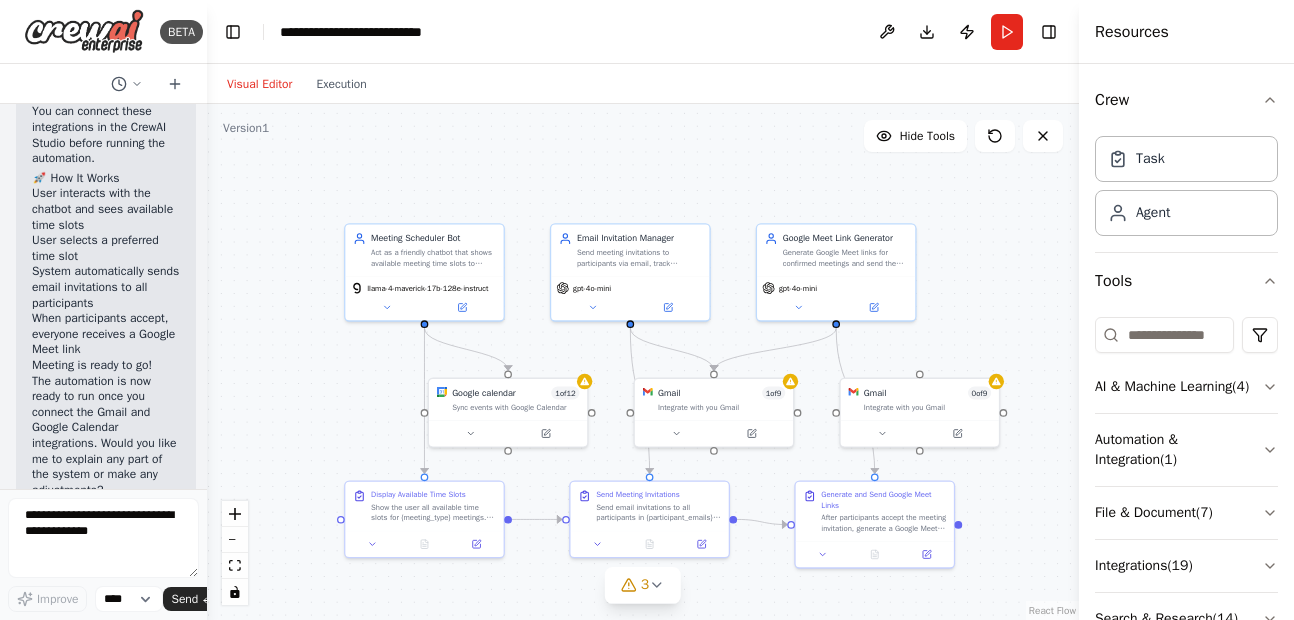 click on ".deletable-edge-delete-btn {
width: 20px;
height: 20px;
border: 0px solid #ffffff;
color: #6b7280;
background-color: #f8fafc;
cursor: pointer;
border-radius: 50%;
font-size: 12px;
padding: 3px;
display: flex;
align-items: center;
justify-content: center;
transition: all 0.2s cubic-bezier(0.4, 0, 0.2, 1);
box-shadow: 0 2px 4px rgba(0, 0, 0, 0.1);
}
.deletable-edge-delete-btn:hover {
background-color: #ef4444;
color: #ffffff;
border-color: #dc2626;
transform: scale(1.1);
box-shadow: 0 4px 12px rgba(239, 68, 68, 0.4);
}
.deletable-edge-delete-btn:active {
transform: scale(0.95);
box-shadow: 0 2px 4px rgba(239, 68, 68, 0.3);
}
Meeting Scheduler Bot llama-4-maverick-17b-128e-instruct 1  of  12 1" at bounding box center (643, 362) 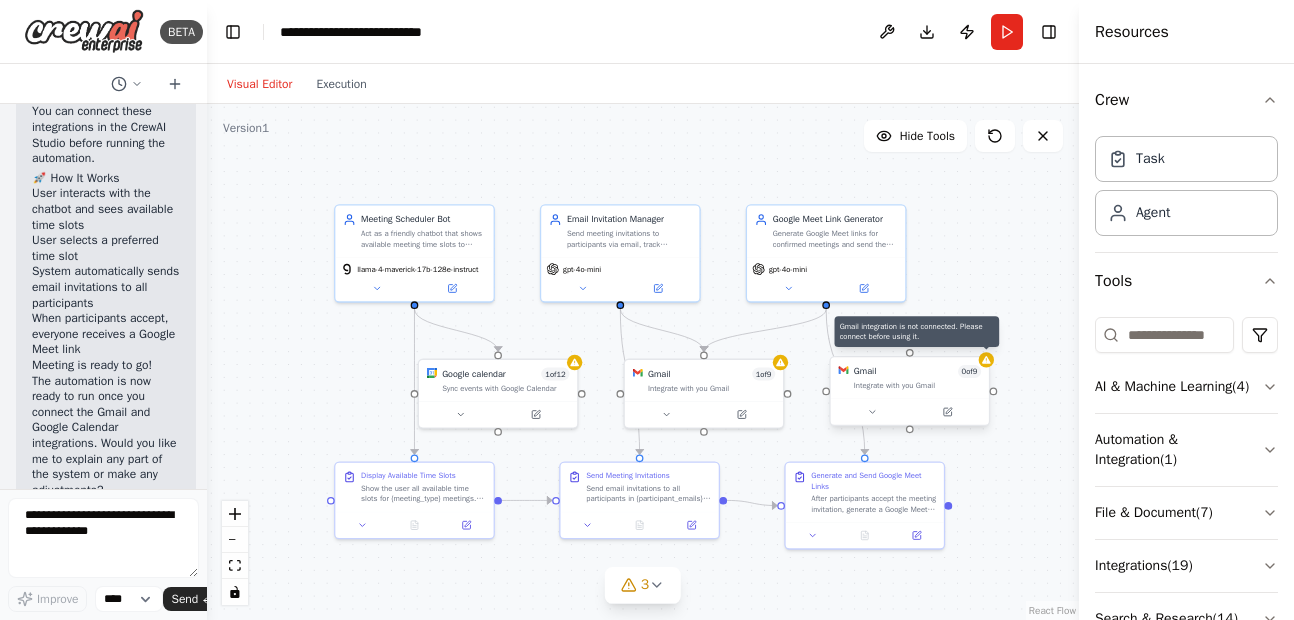 click 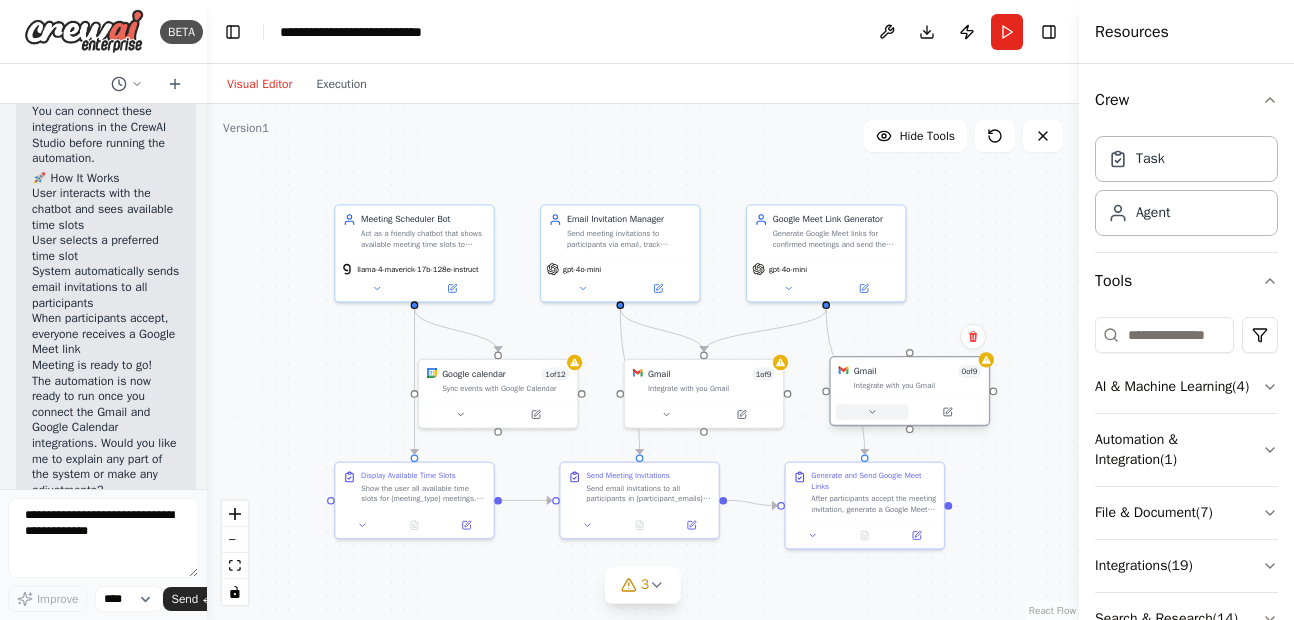 click at bounding box center (872, 411) 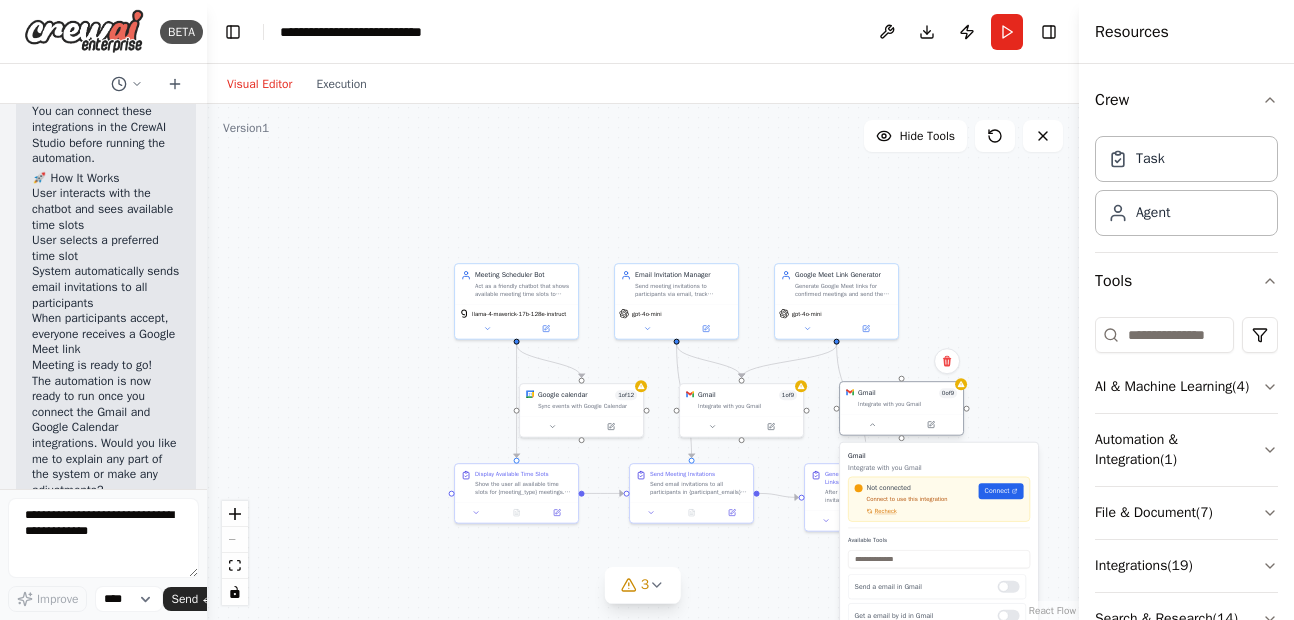 click at bounding box center [872, 425] 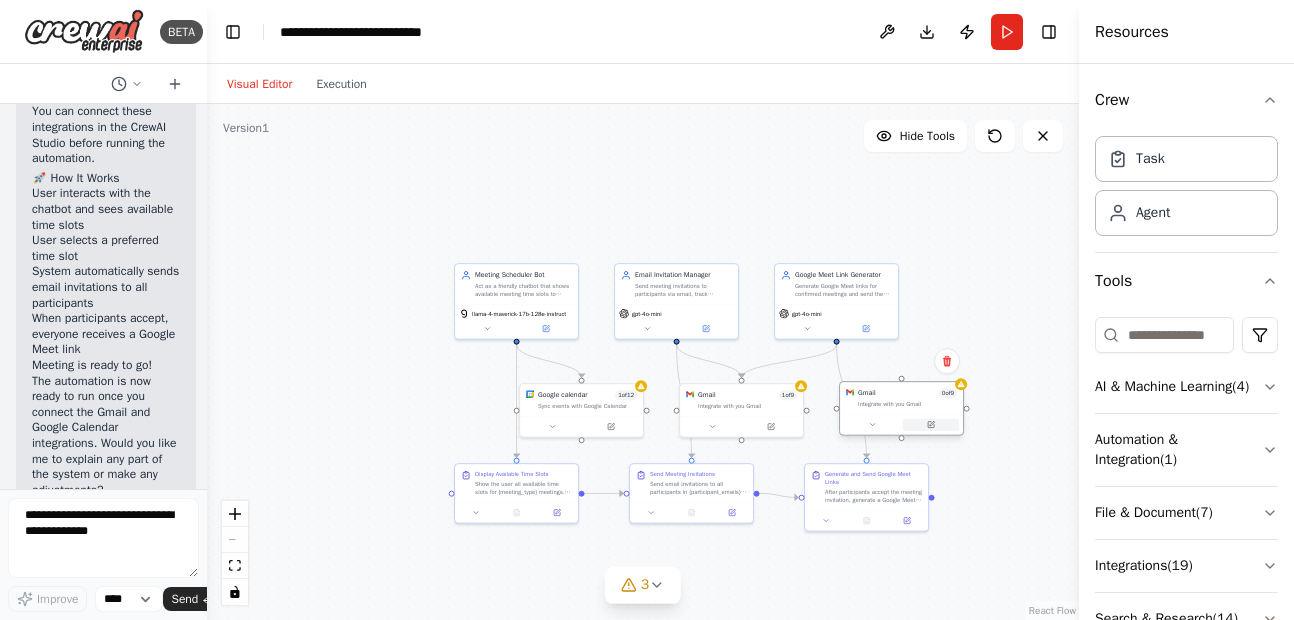 click at bounding box center [931, 425] 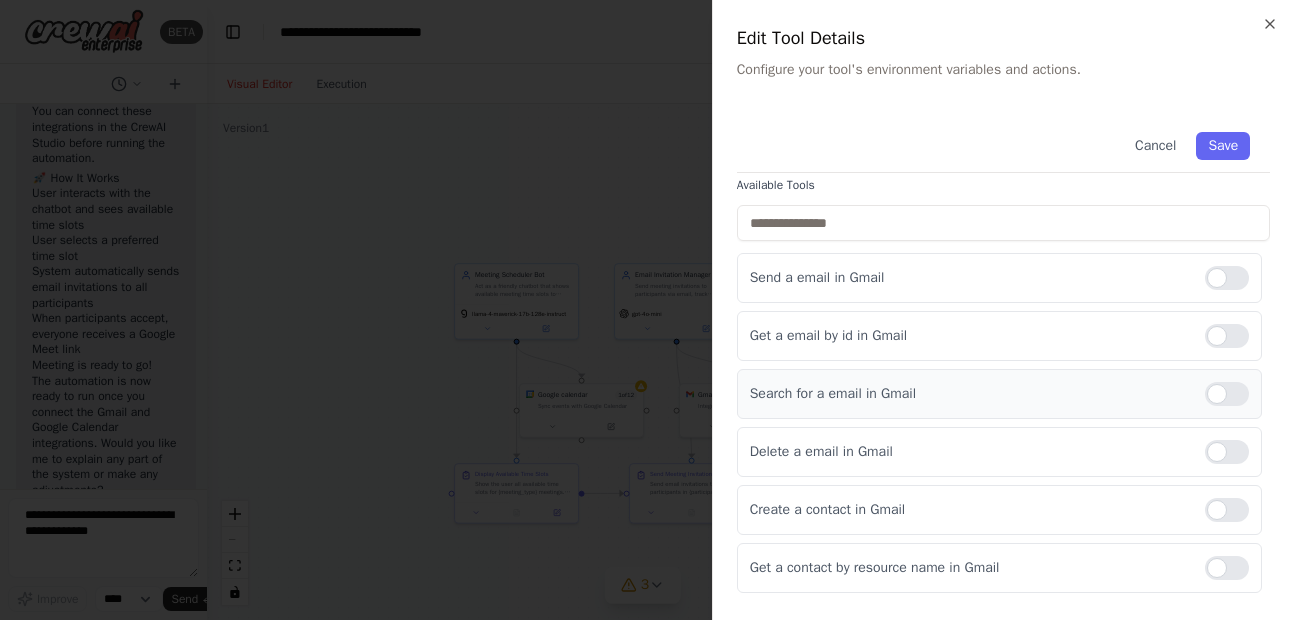 scroll, scrollTop: 141, scrollLeft: 0, axis: vertical 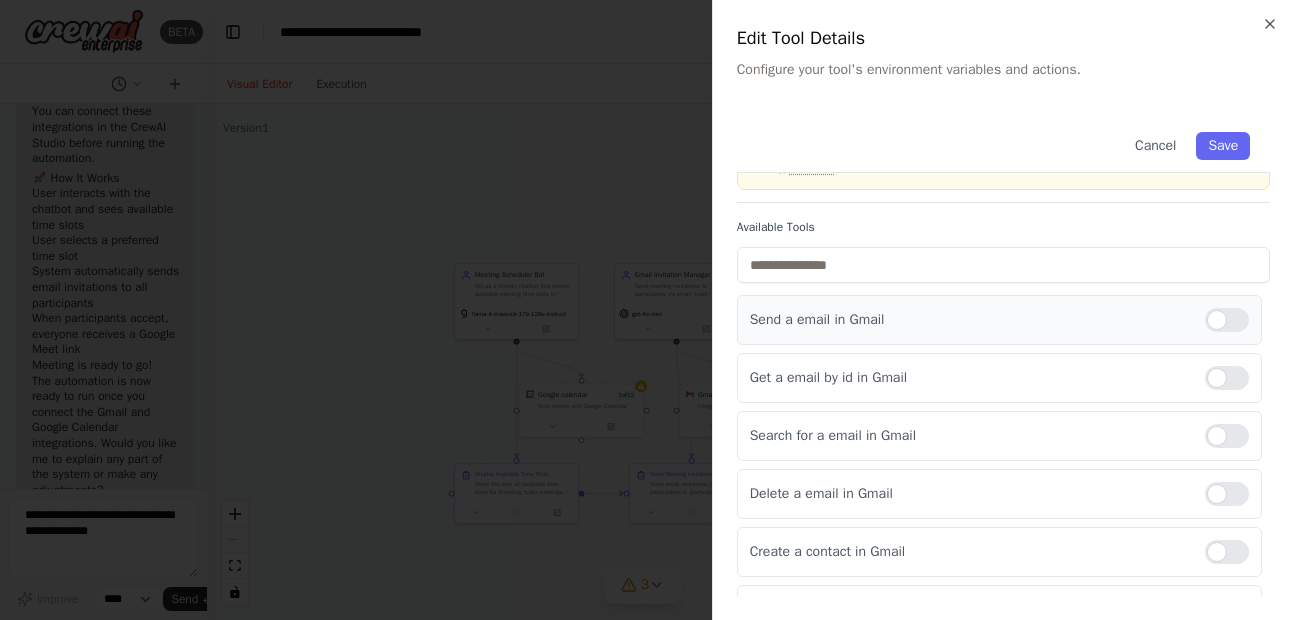 click at bounding box center [1227, 320] 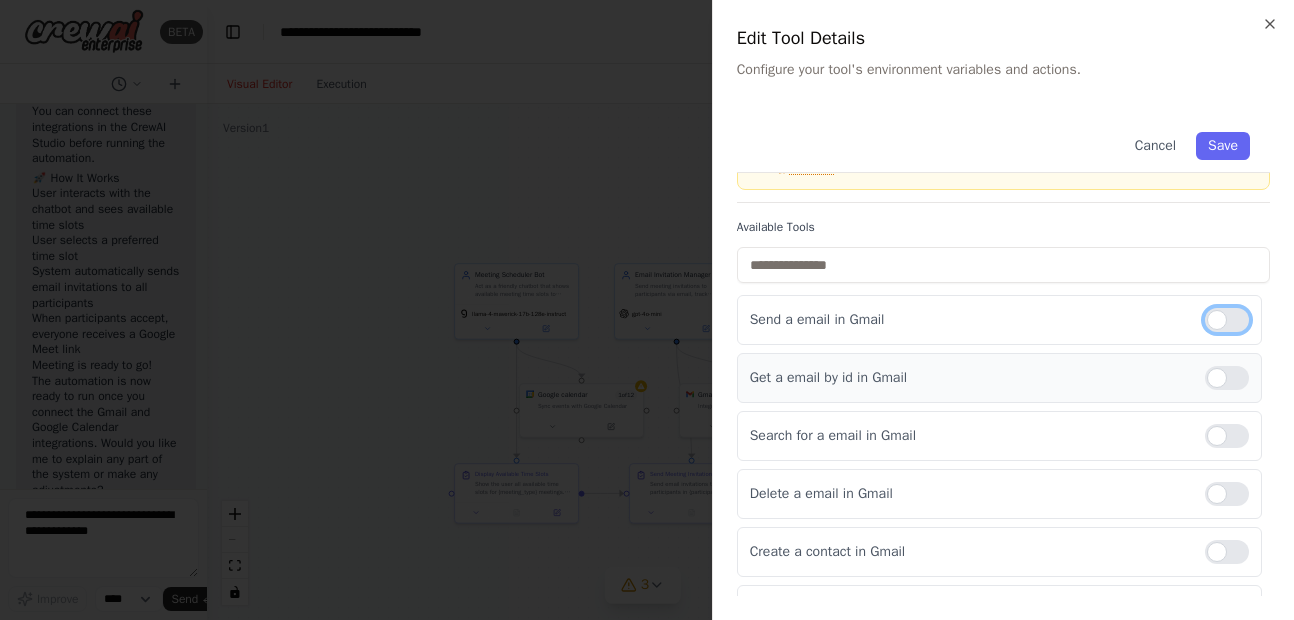 scroll, scrollTop: 205, scrollLeft: 0, axis: vertical 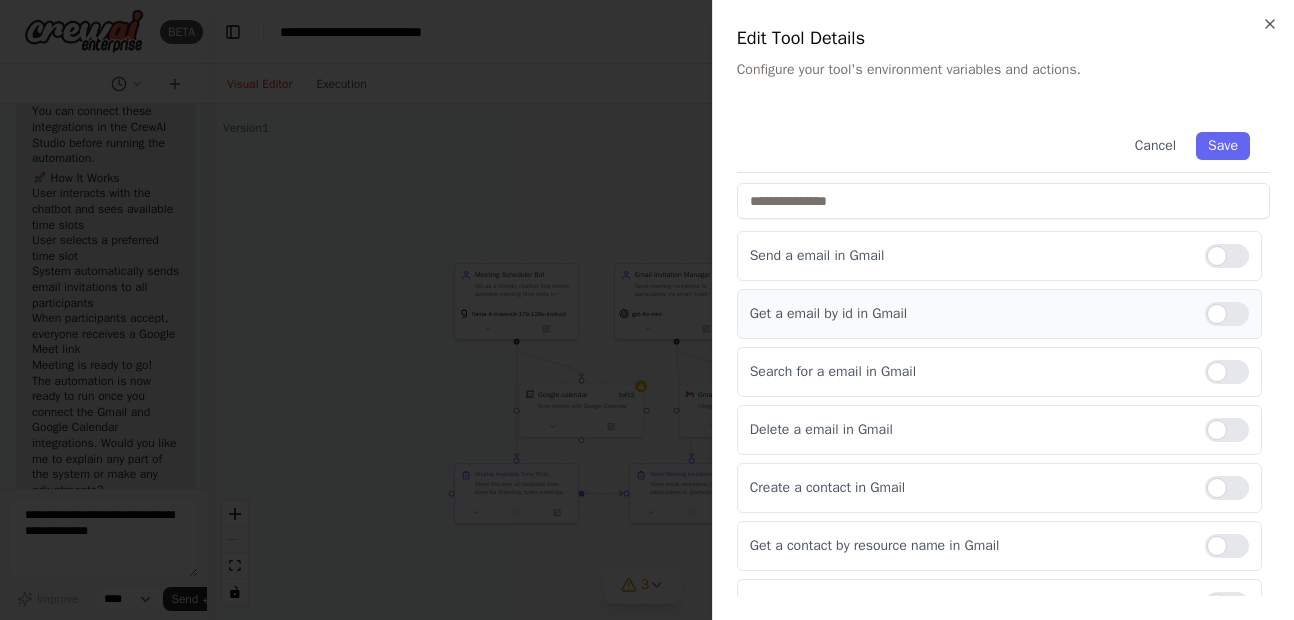 click at bounding box center [1227, 314] 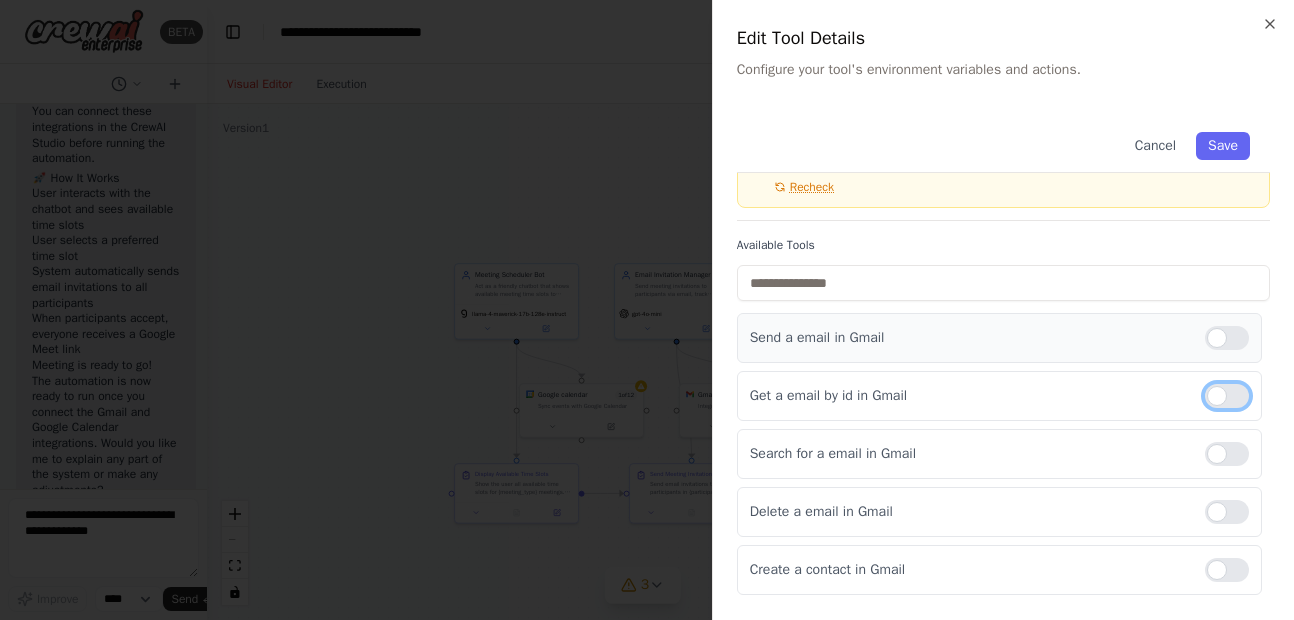 scroll, scrollTop: 0, scrollLeft: 0, axis: both 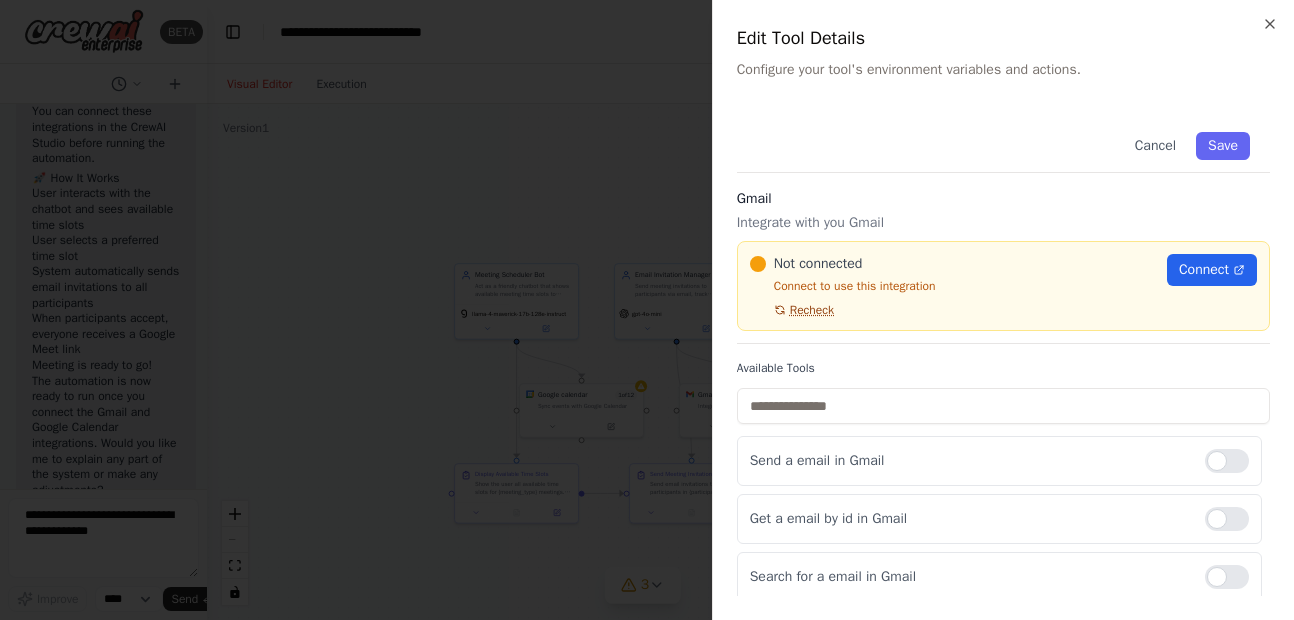 click on "Recheck" at bounding box center (812, 310) 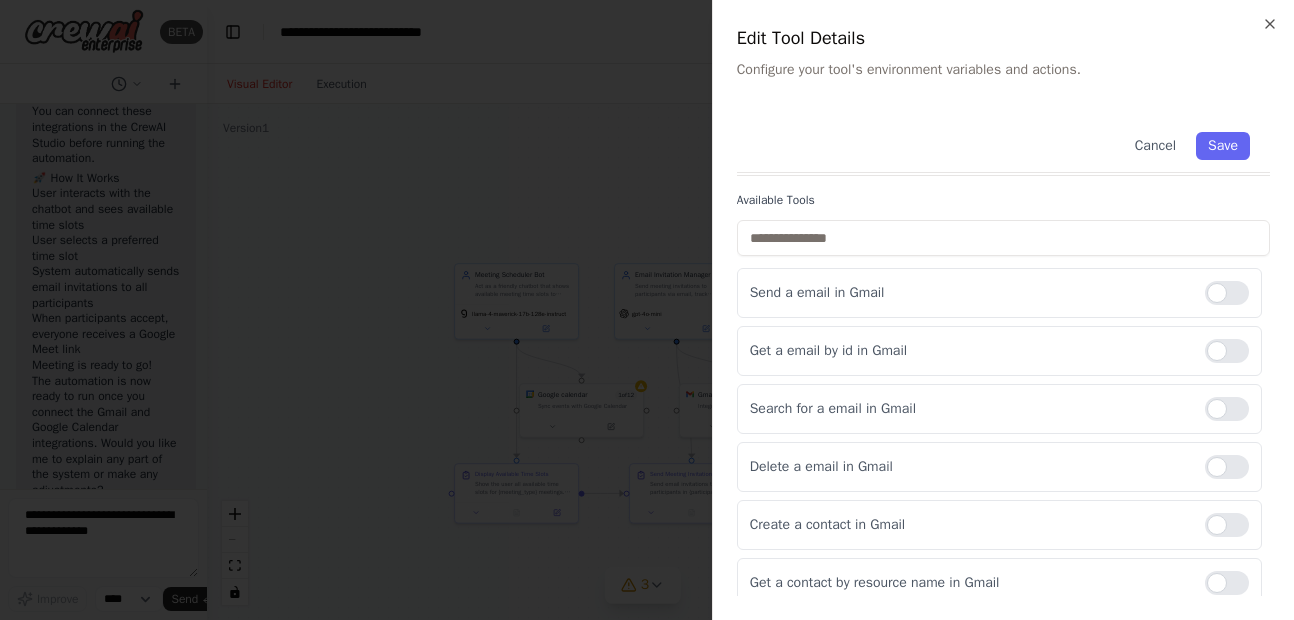 scroll, scrollTop: 231, scrollLeft: 0, axis: vertical 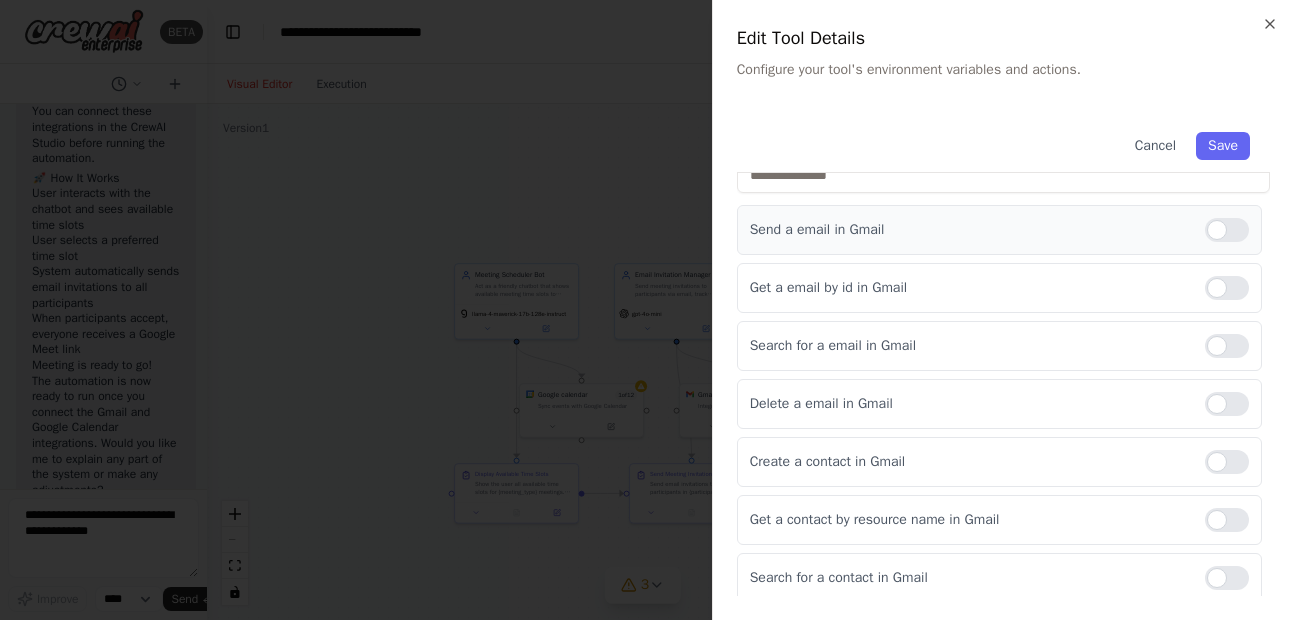 click at bounding box center [1227, 230] 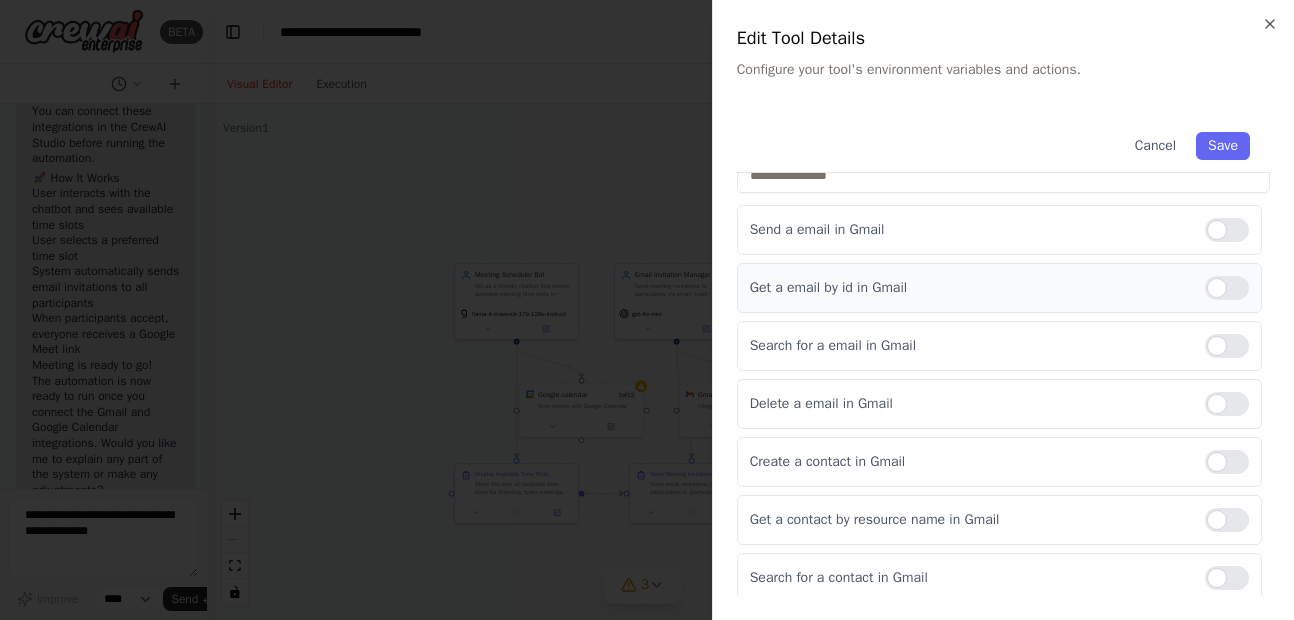 click at bounding box center [1227, 288] 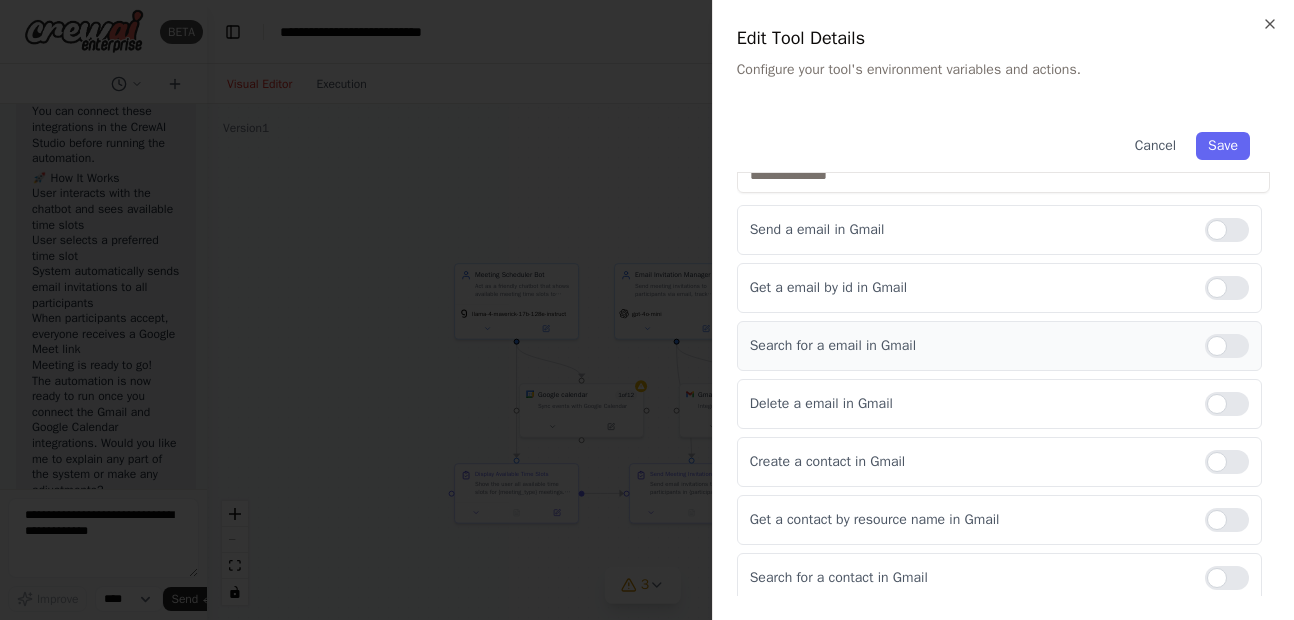 click on "Search for a email in Gmail" at bounding box center (999, 346) 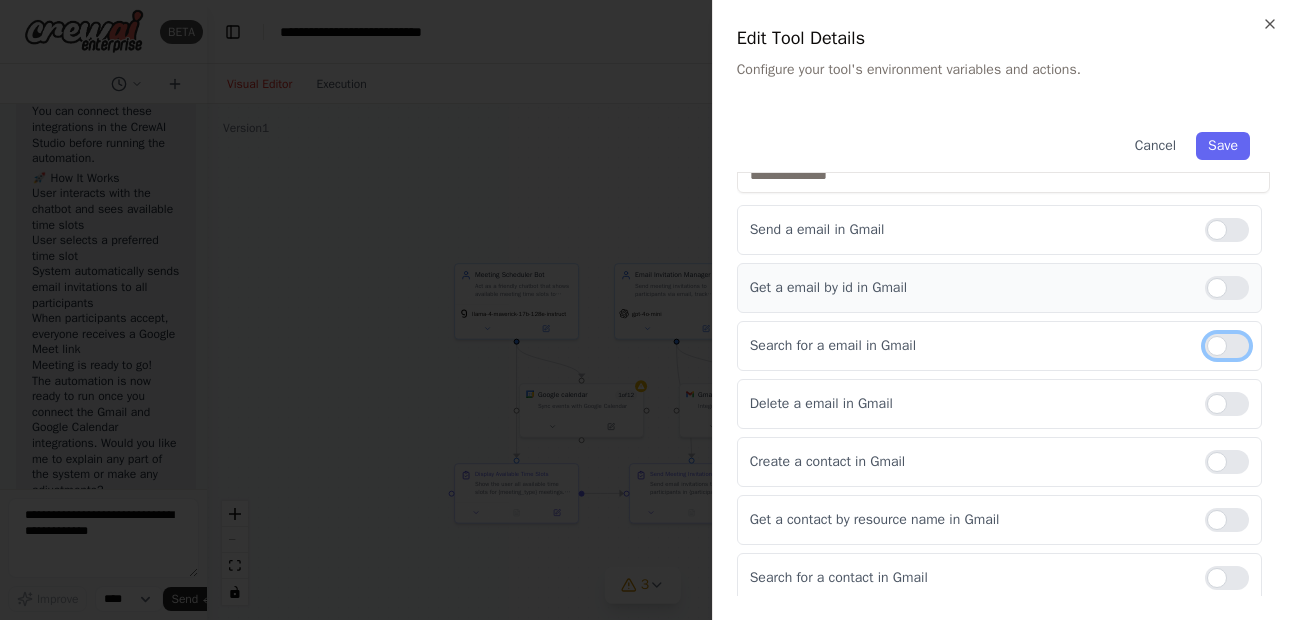 scroll, scrollTop: 66, scrollLeft: 0, axis: vertical 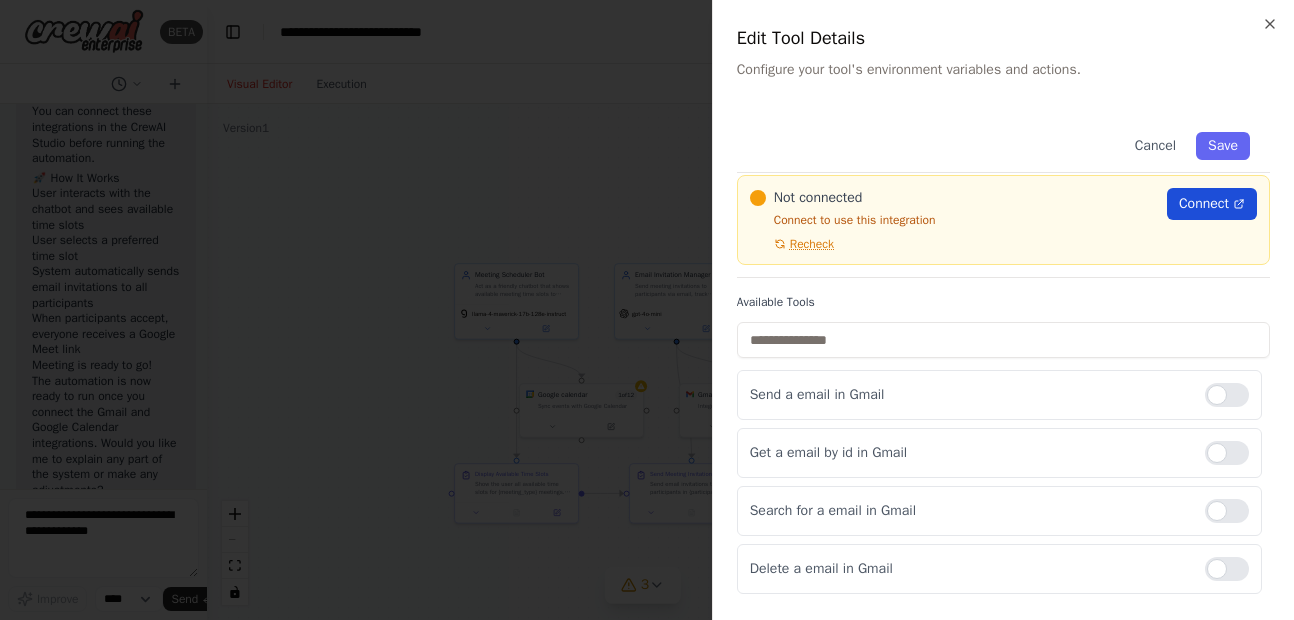 click on "Connect" at bounding box center [1204, 204] 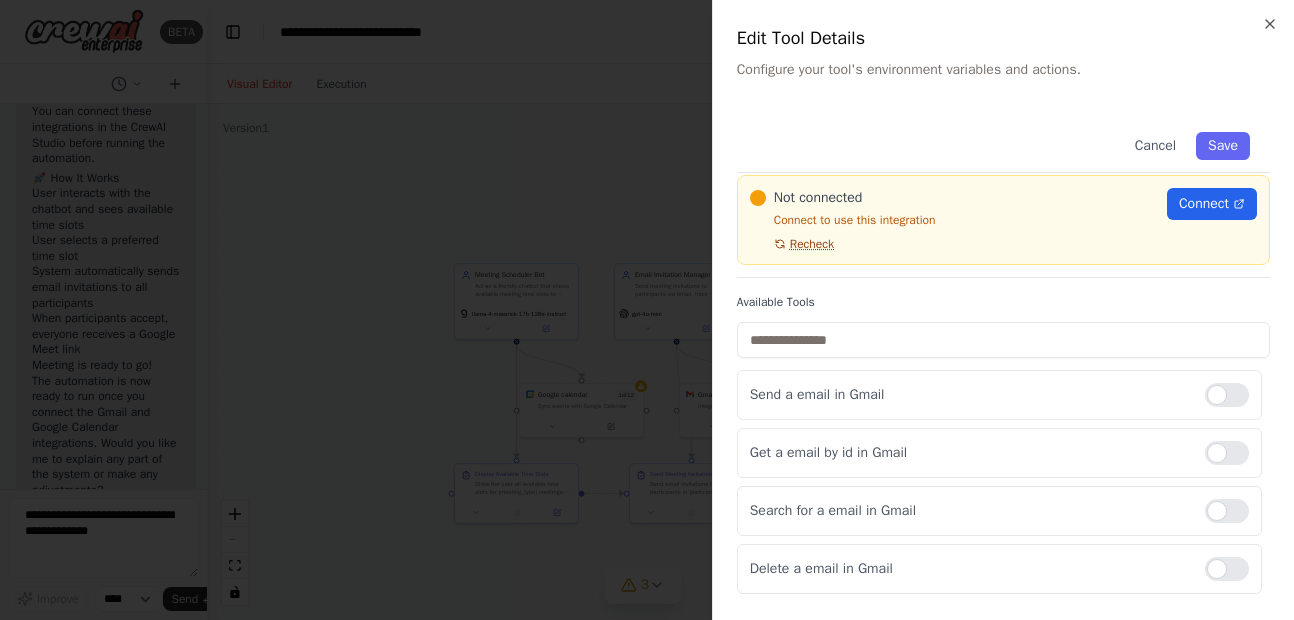 click on "Recheck" at bounding box center (812, 244) 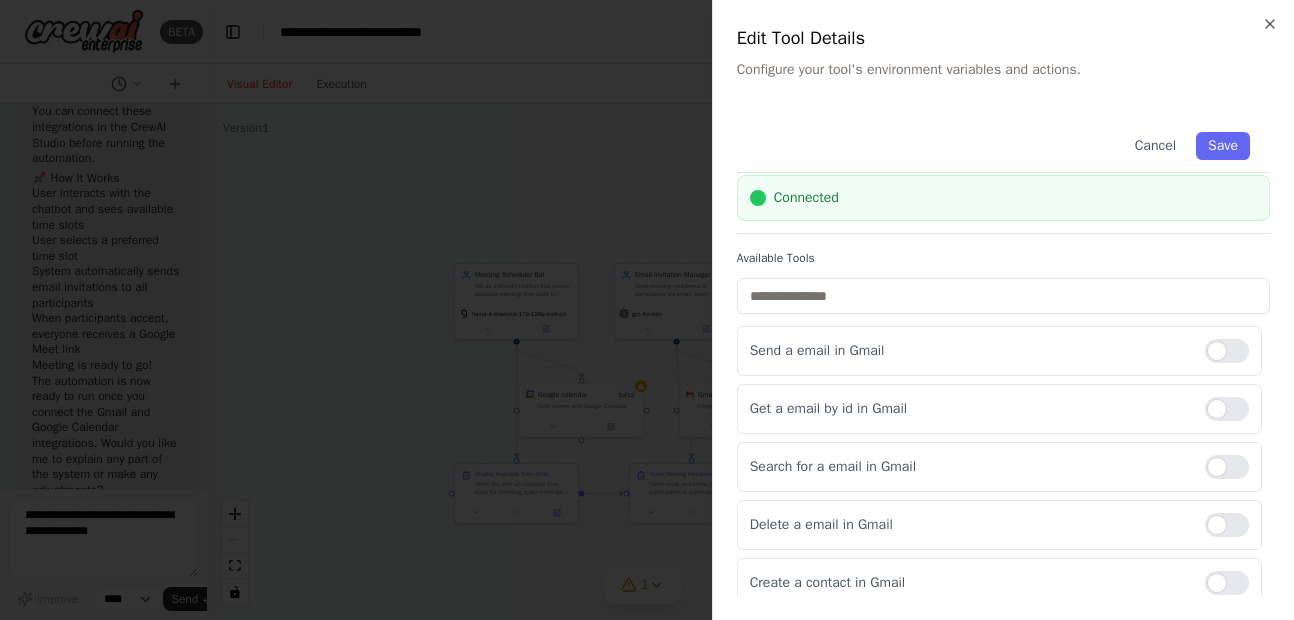 click at bounding box center [647, 310] 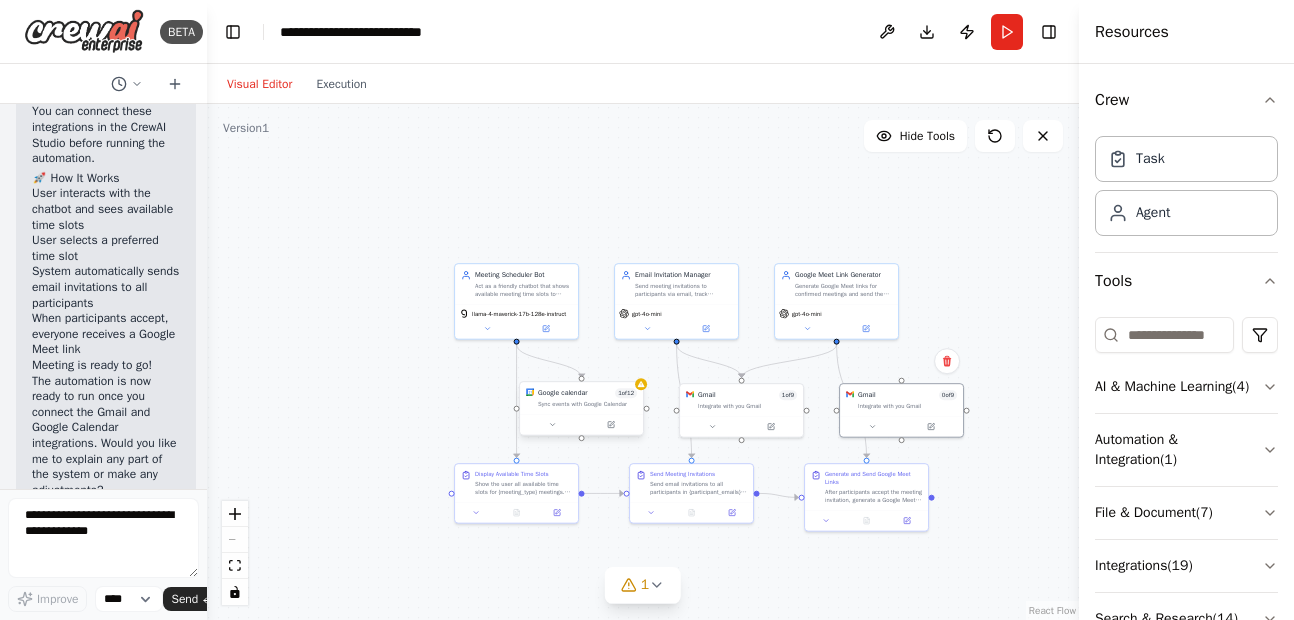 click on "Google calendar 1  of  12 Sync events with Google Calendar" at bounding box center [587, 398] 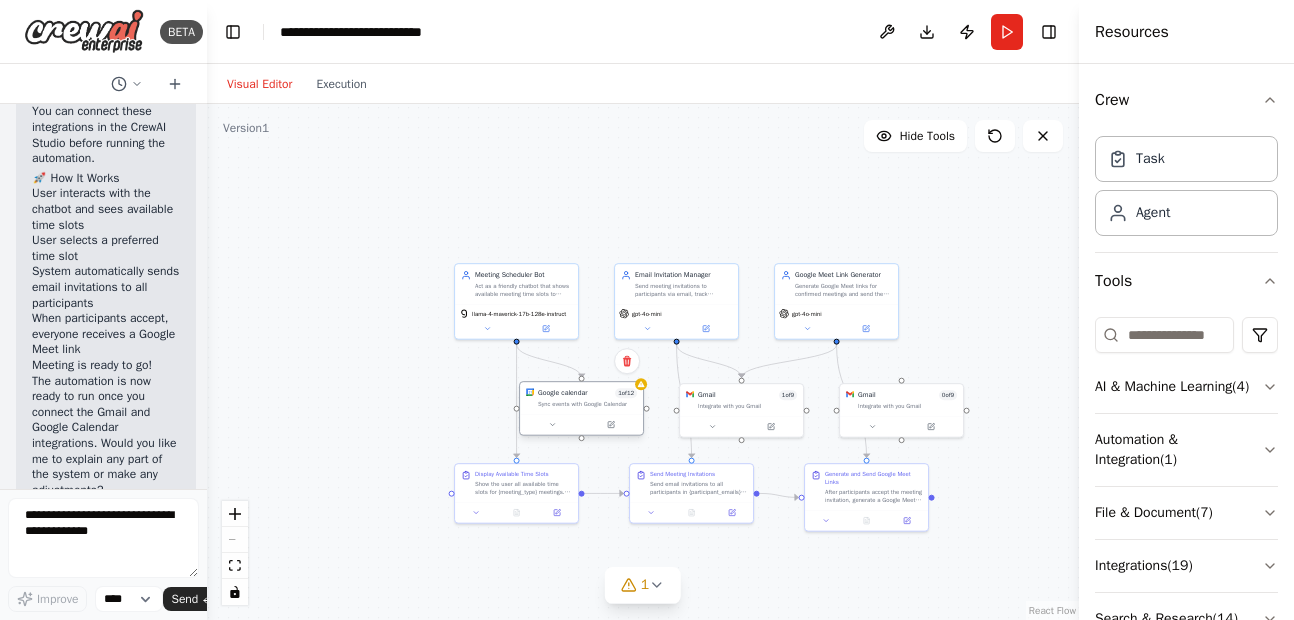 click on "Sync events with Google Calendar" at bounding box center [587, 404] 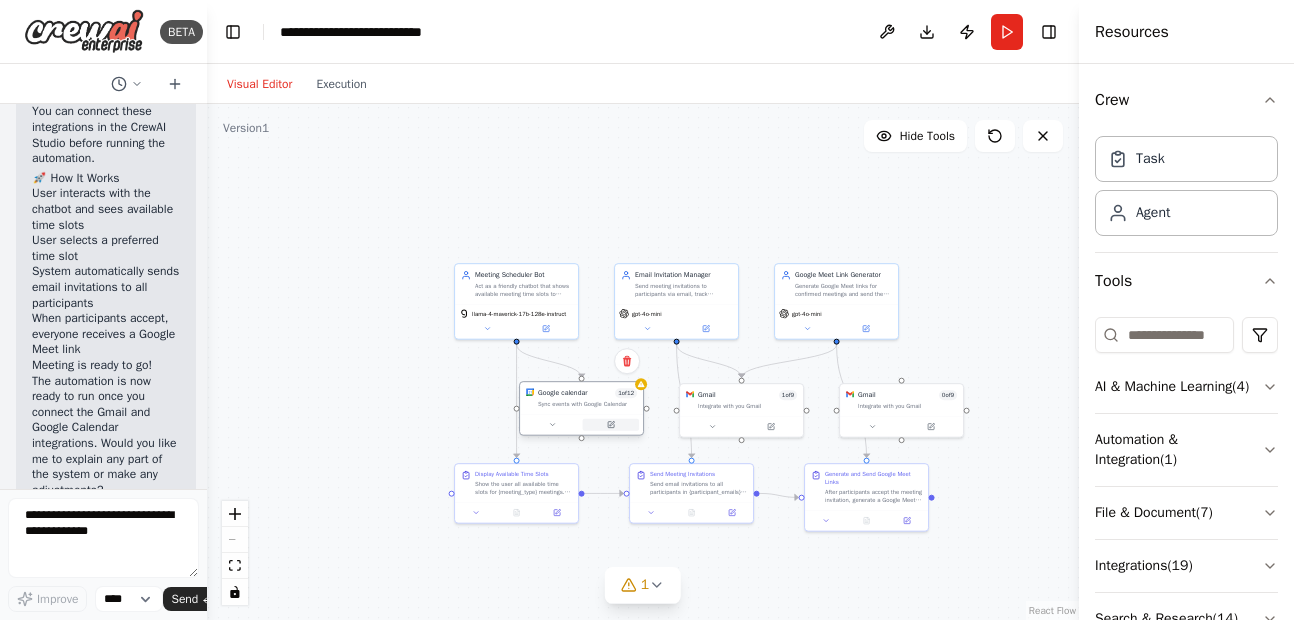 click 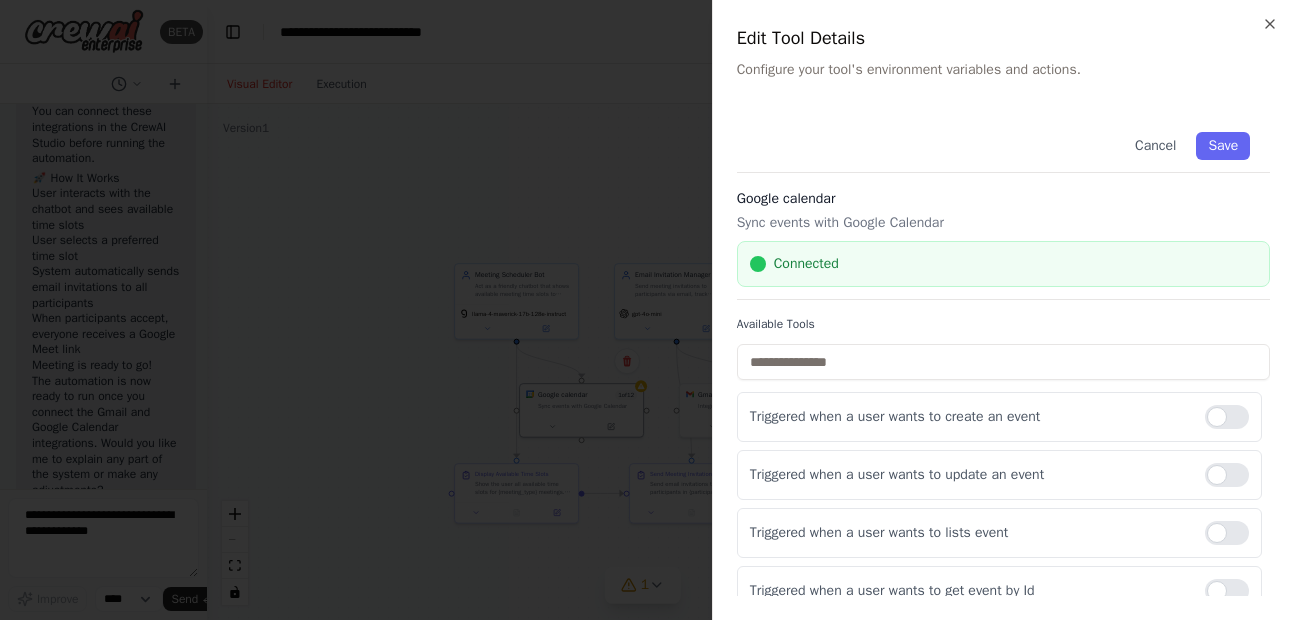 click on "Close Edit Tool Details Configure your tool's environment variables and actions. Cancel Save Google calendar Sync events with Google Calendar Connected Available Tools Triggered when a user wants to create an event Triggered when a user wants to update an event Triggered when a user wants to lists event Triggered when a user wants to get event by Id Triggered when a user wants to get event by Id Triggered when a user wants to get contacts Triggered when a user wants to search contacts List directory people Search directory people List other contacts Search other contacts Get availability" at bounding box center [1003, 310] 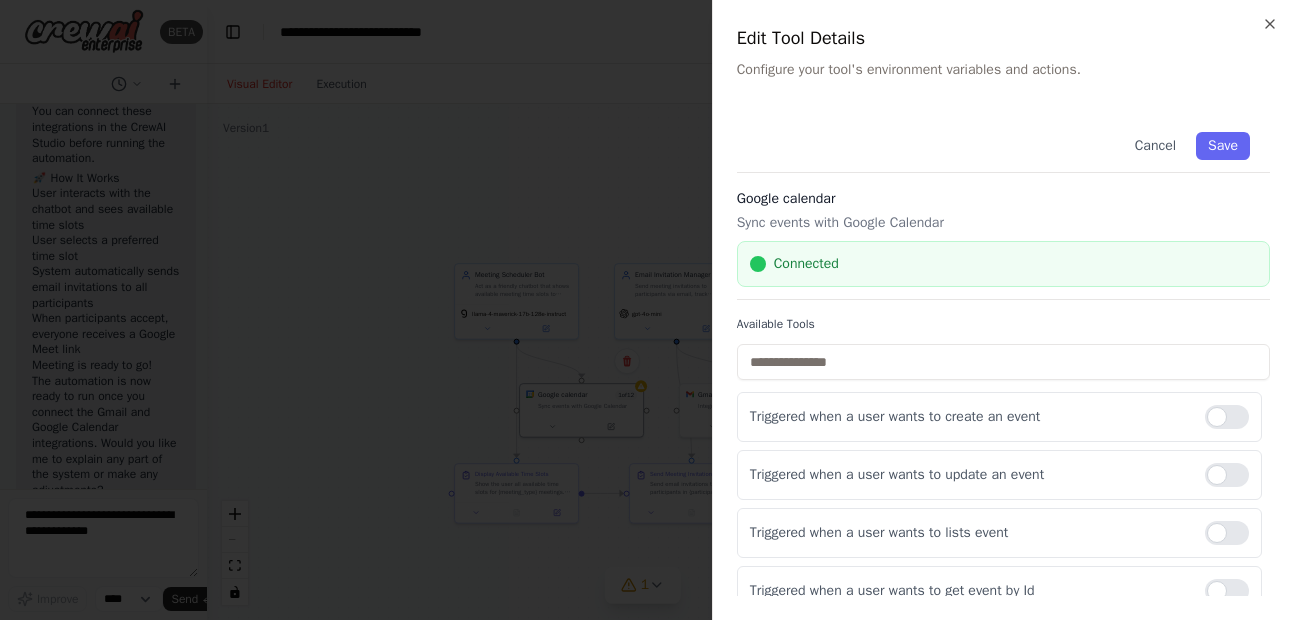 click on "Close Edit Tool Details Configure your tool's environment variables and actions. Cancel Save Google calendar Sync events with Google Calendar Connected Available Tools Triggered when a user wants to create an event Triggered when a user wants to update an event Triggered when a user wants to lists event Triggered when a user wants to get event by Id Triggered when a user wants to get event by Id Triggered when a user wants to get contacts Triggered when a user wants to search contacts List directory people Search directory people List other contacts Search other contacts Get availability" at bounding box center (1003, 310) 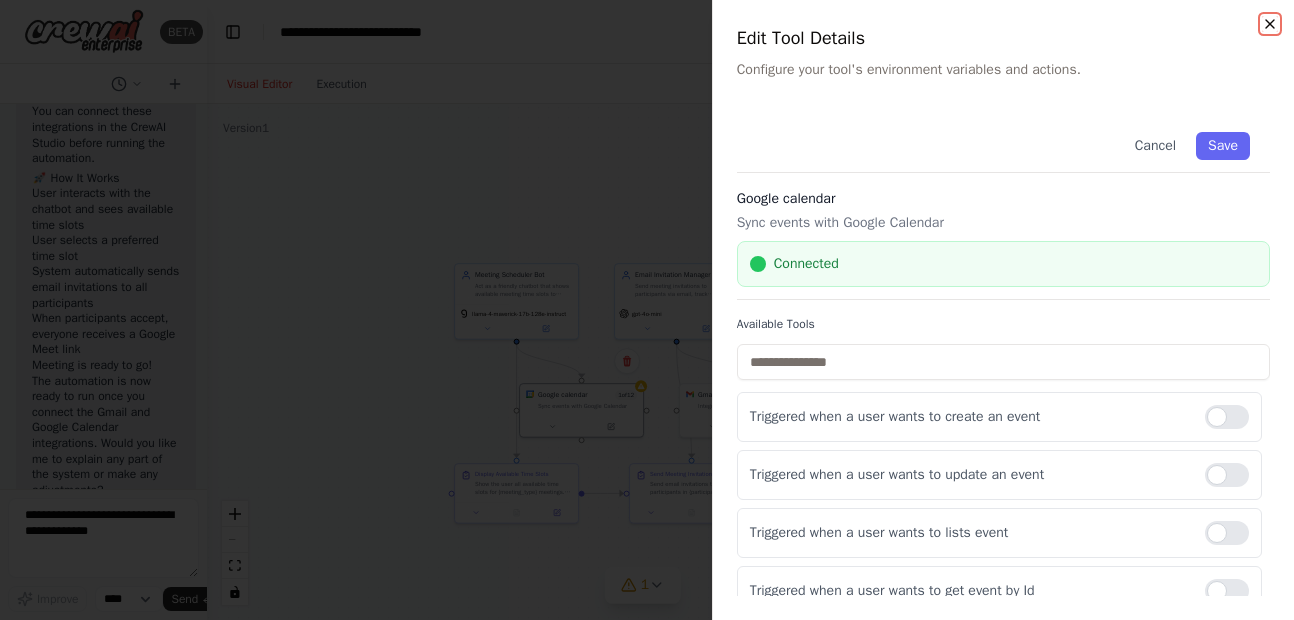 click 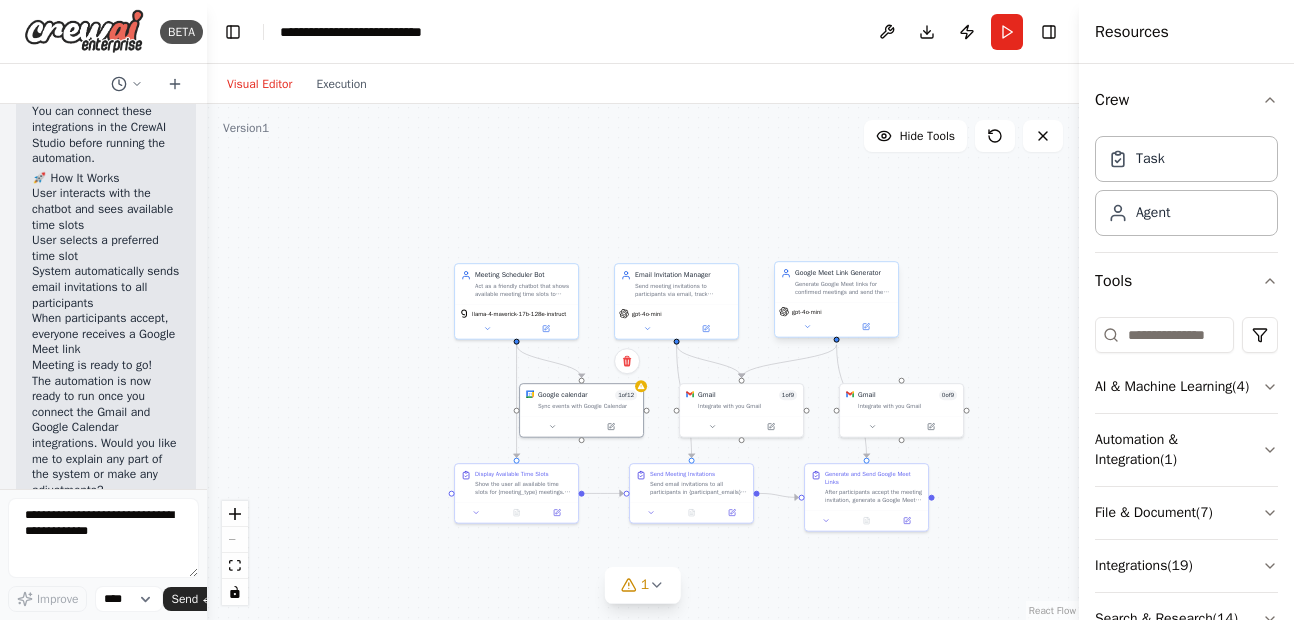 click on "gpt-4o-mini" at bounding box center (836, 312) 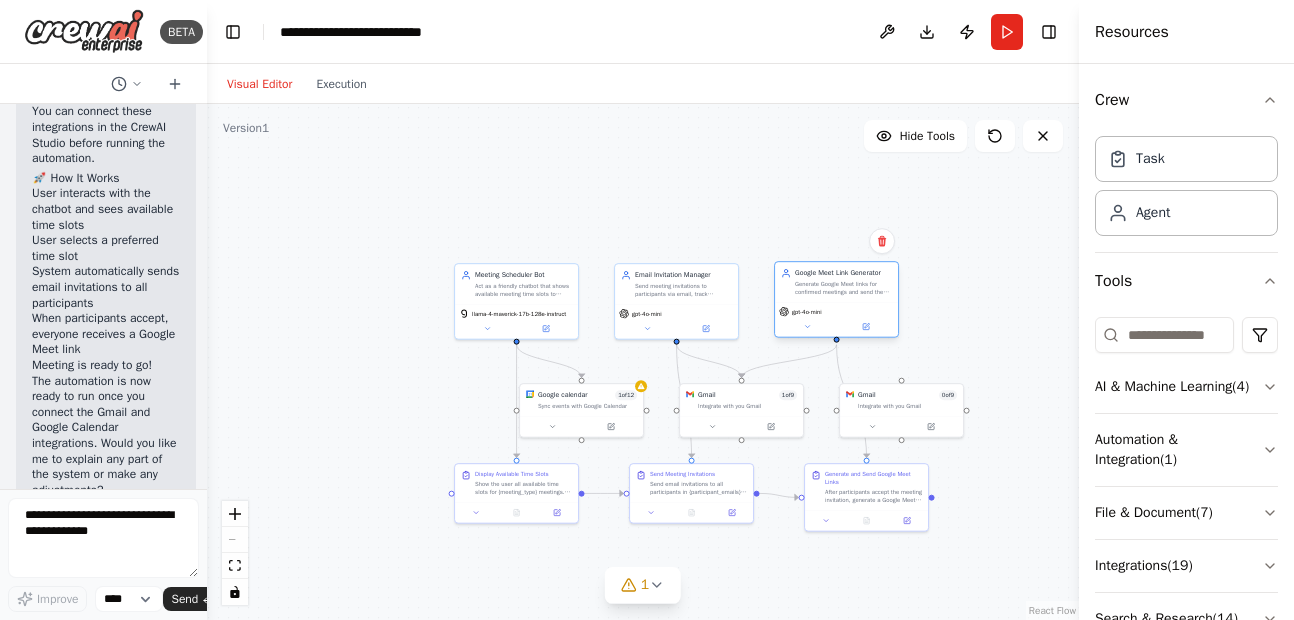 click on "Generate Google Meet links for confirmed meetings and send them to all accepted participants via email for {meeting_type} meetings" at bounding box center [843, 288] 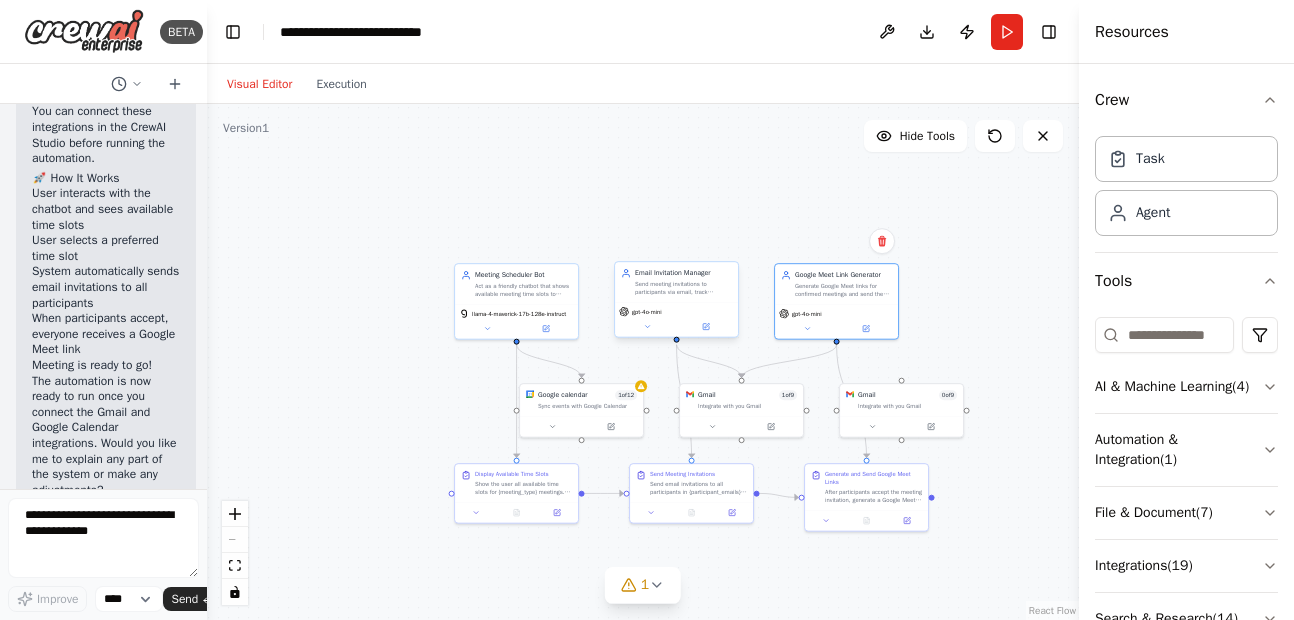 click on "Email Invitation Manager Send meeting invitations to participants via email, track responses, and coordinate the invitation process for {meeting_type} meetings with the participant list {participant_emails}" at bounding box center (676, 282) 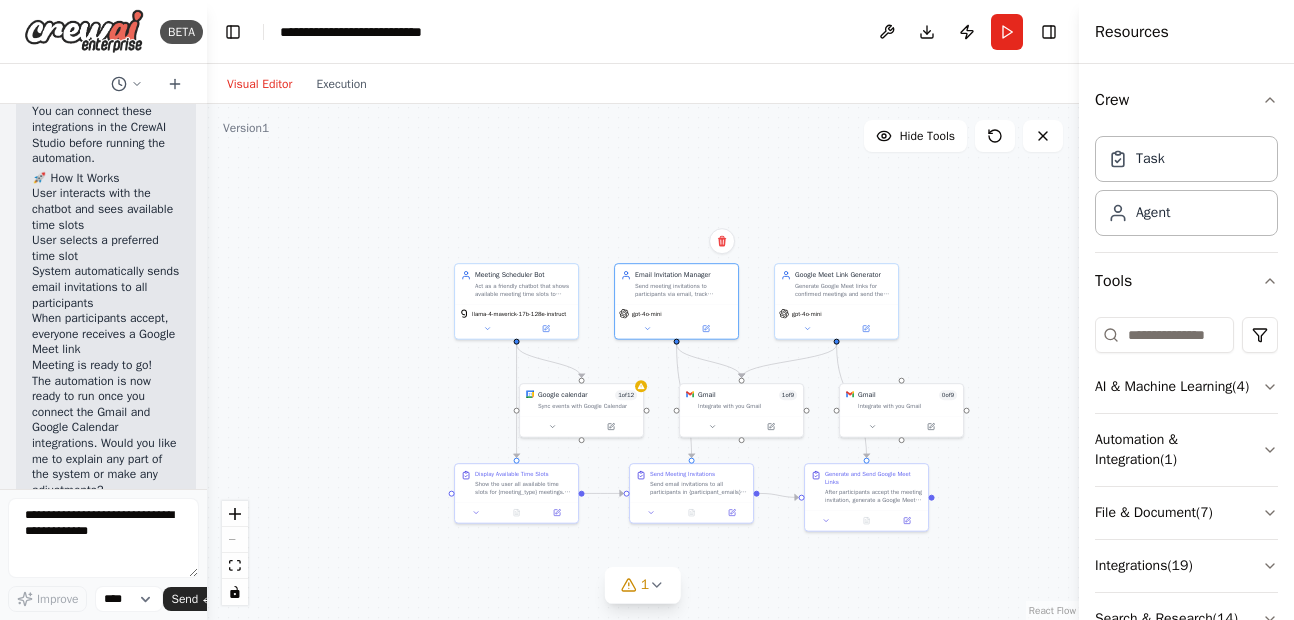 click on ".deletable-edge-delete-btn {
width: 20px;
height: 20px;
border: 0px solid #ffffff;
color: #6b7280;
background-color: #f8fafc;
cursor: pointer;
border-radius: 50%;
font-size: 12px;
padding: 3px;
display: flex;
align-items: center;
justify-content: center;
transition: all 0.2s cubic-bezier(0.4, 0, 0.2, 1);
box-shadow: 0 2px 4px rgba(0, 0, 0, 0.1);
}
.deletable-edge-delete-btn:hover {
background-color: #ef4444;
color: #ffffff;
border-color: #dc2626;
transform: scale(1.1);
box-shadow: 0 4px 12px rgba(239, 68, 68, 0.4);
}
.deletable-edge-delete-btn:active {
transform: scale(0.95);
box-shadow: 0 2px 4px rgba(239, 68, 68, 0.3);
}
Meeting Scheduler Bot llama-4-maverick-17b-128e-instruct 1  of  12 1" at bounding box center (643, 362) 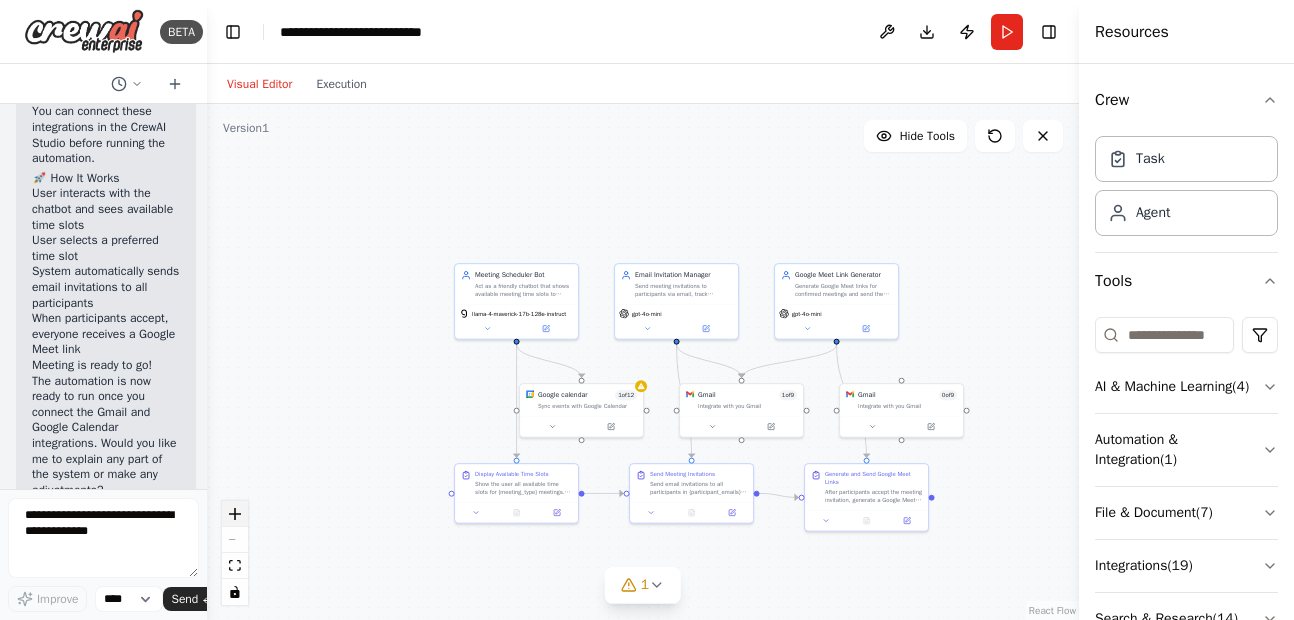 click at bounding box center [235, 514] 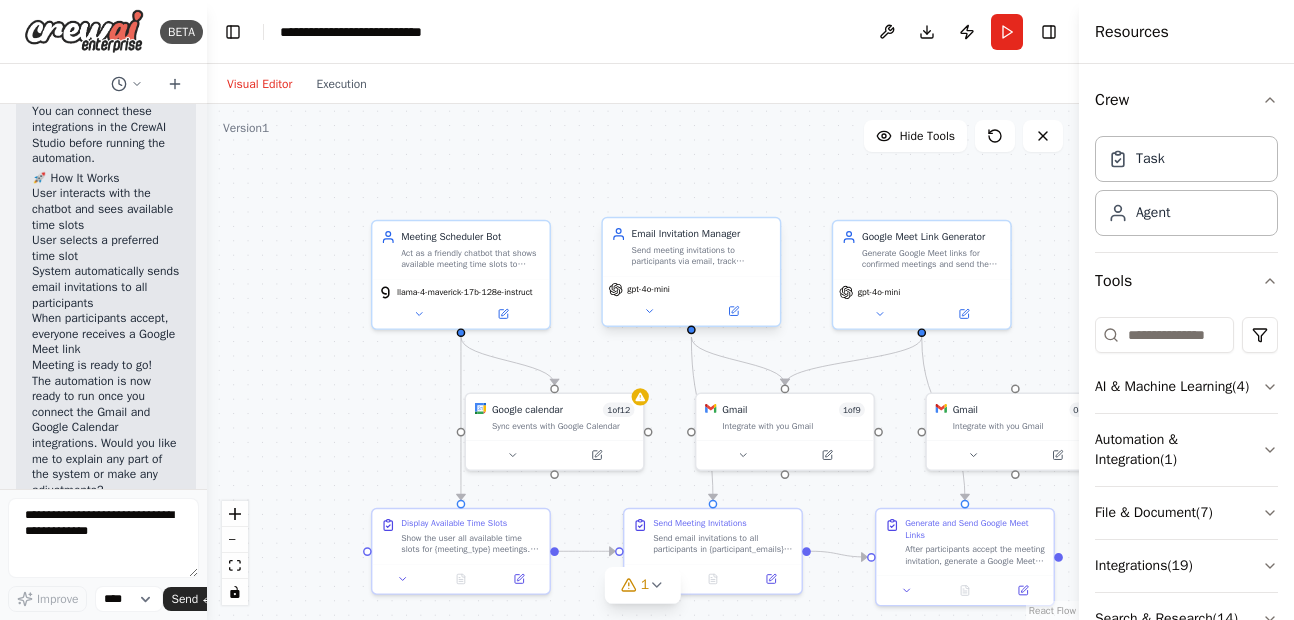 click on "gpt-4o-mini" at bounding box center (692, 289) 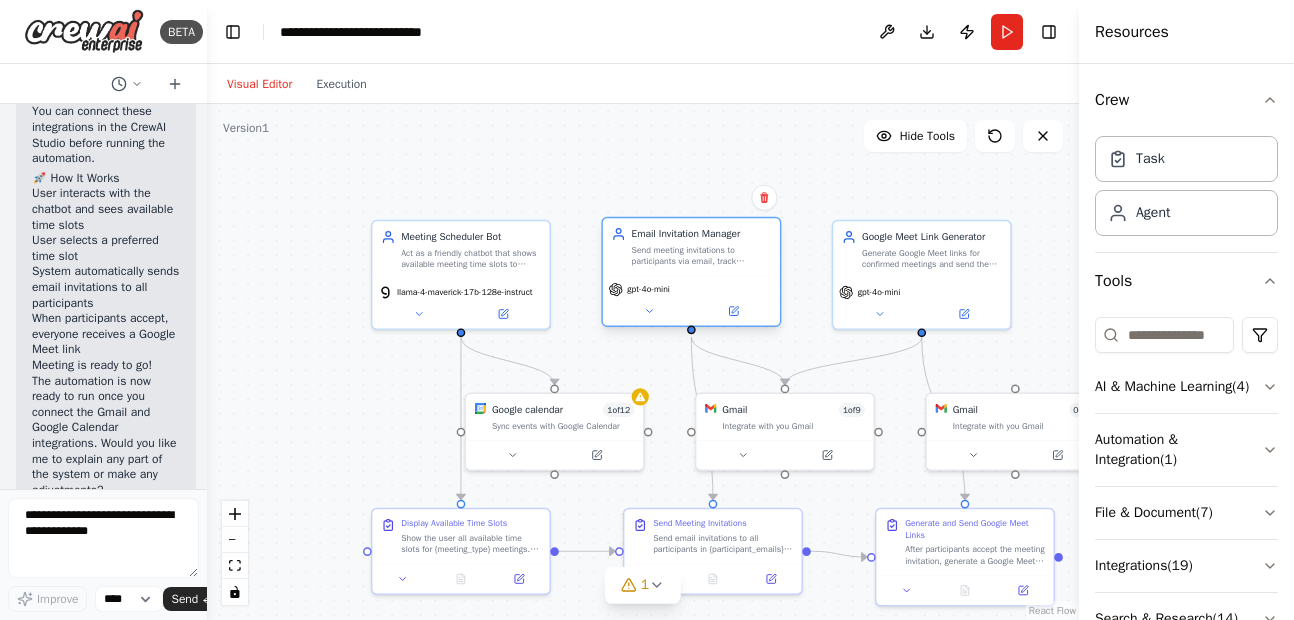 click on "gpt-4o-mini" at bounding box center (692, 289) 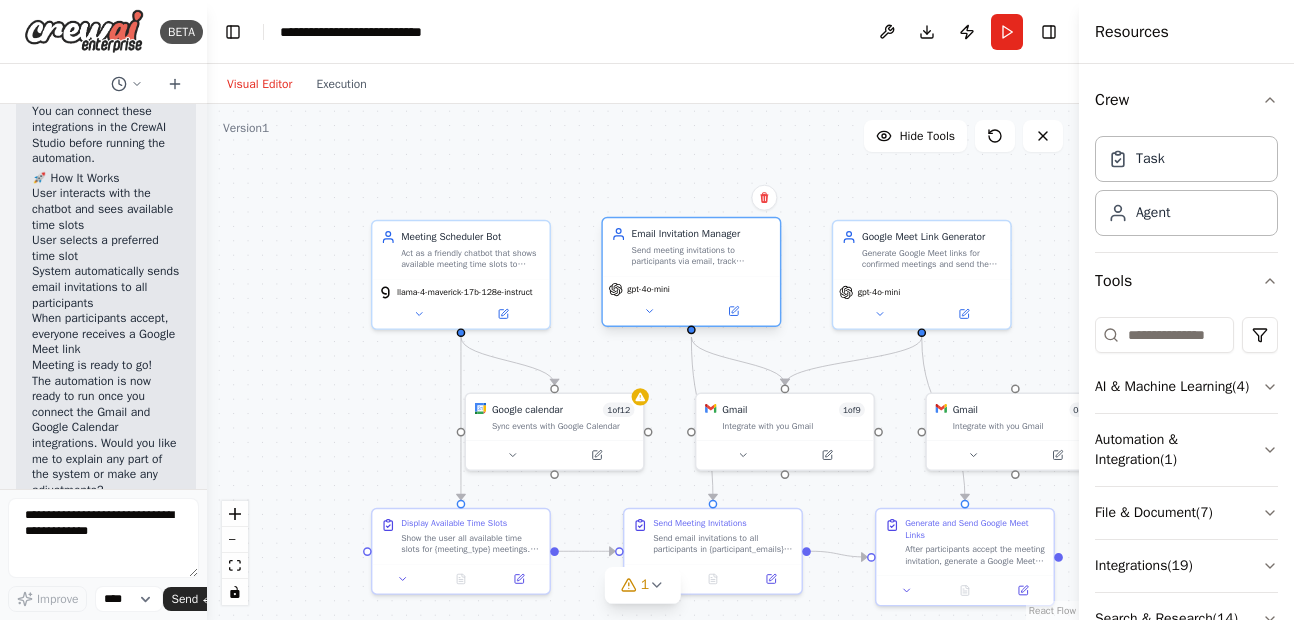 click on "gpt-4o-mini" at bounding box center [692, 289] 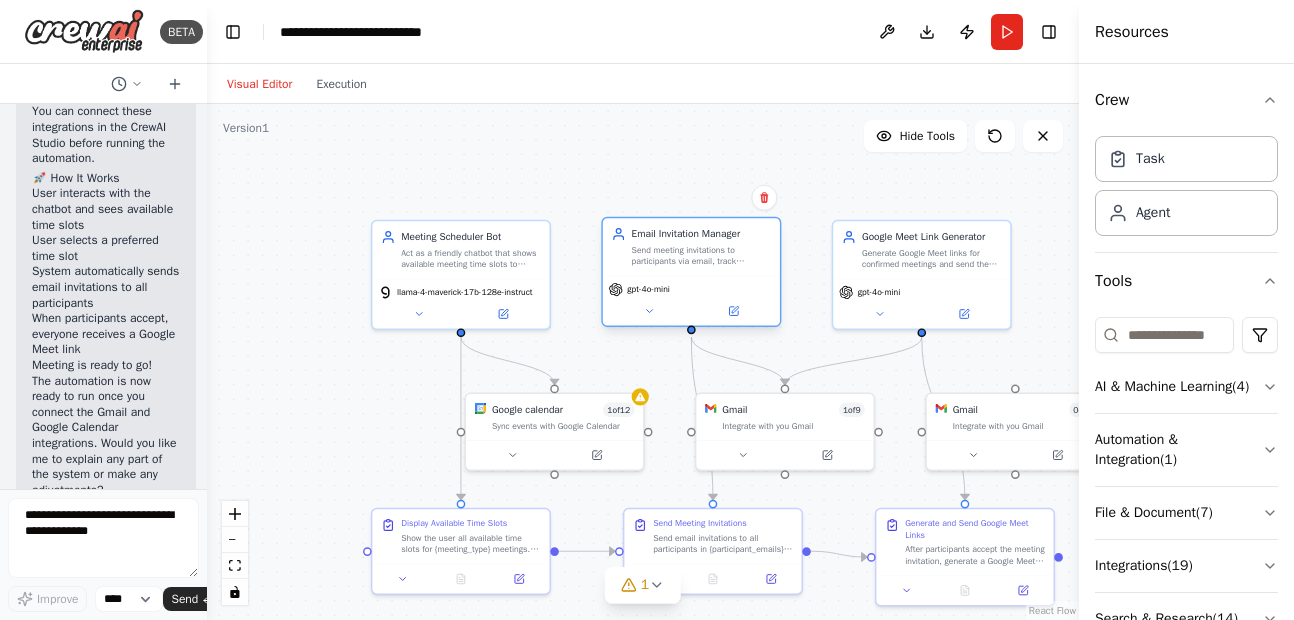 click on "gpt-4o-mini" at bounding box center (691, 301) 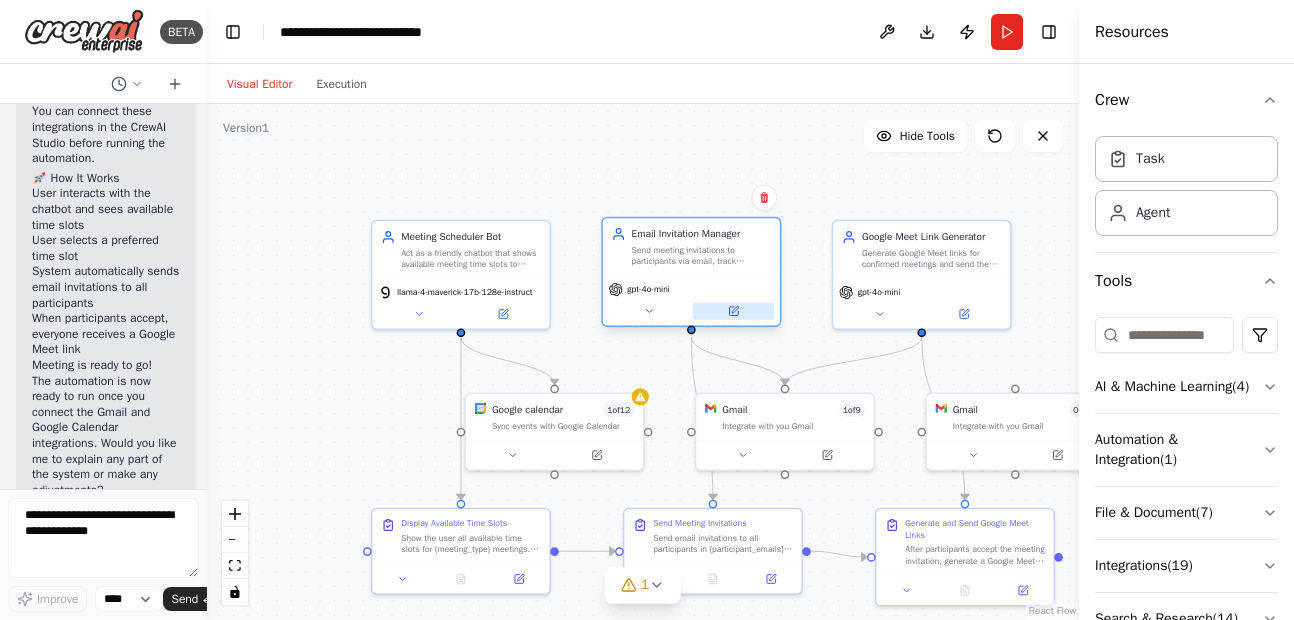 click at bounding box center (733, 311) 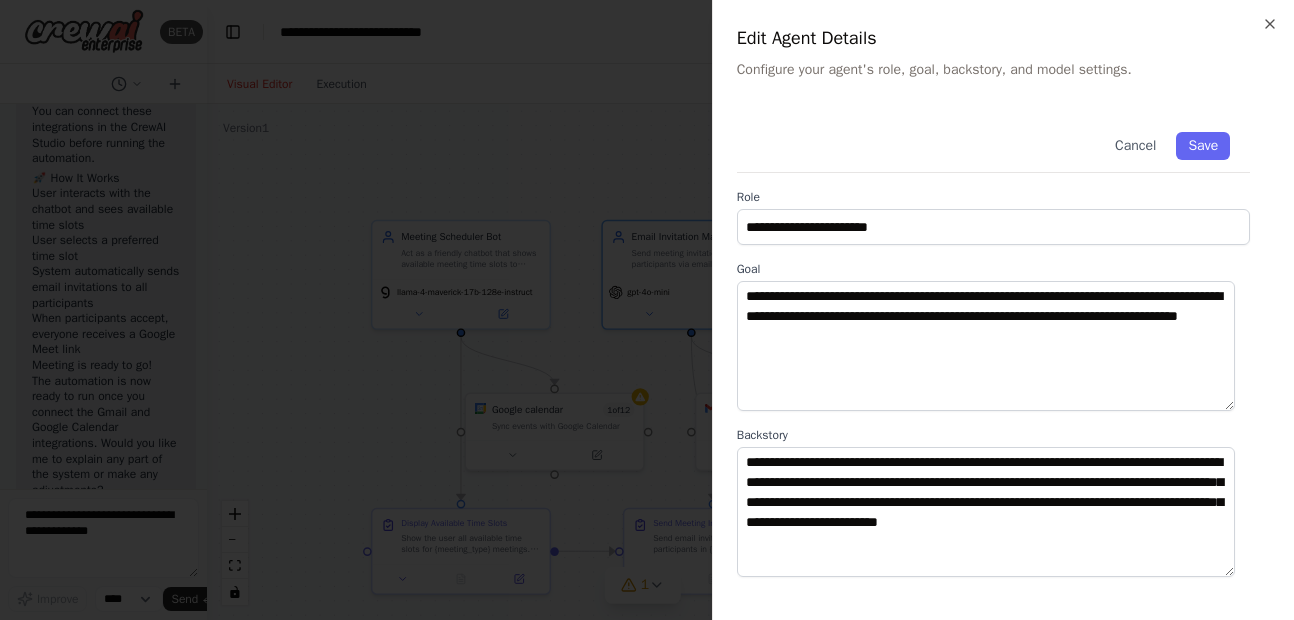 scroll, scrollTop: 286, scrollLeft: 0, axis: vertical 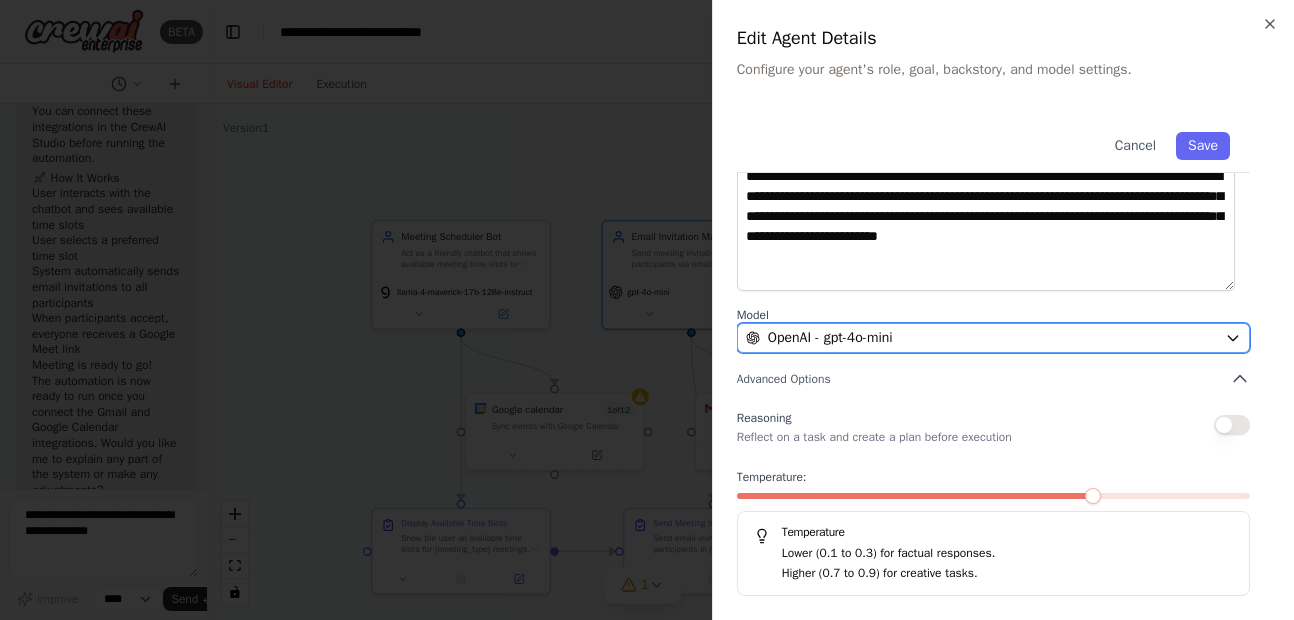 click on "OpenAI - gpt-4o-mini" at bounding box center (981, 338) 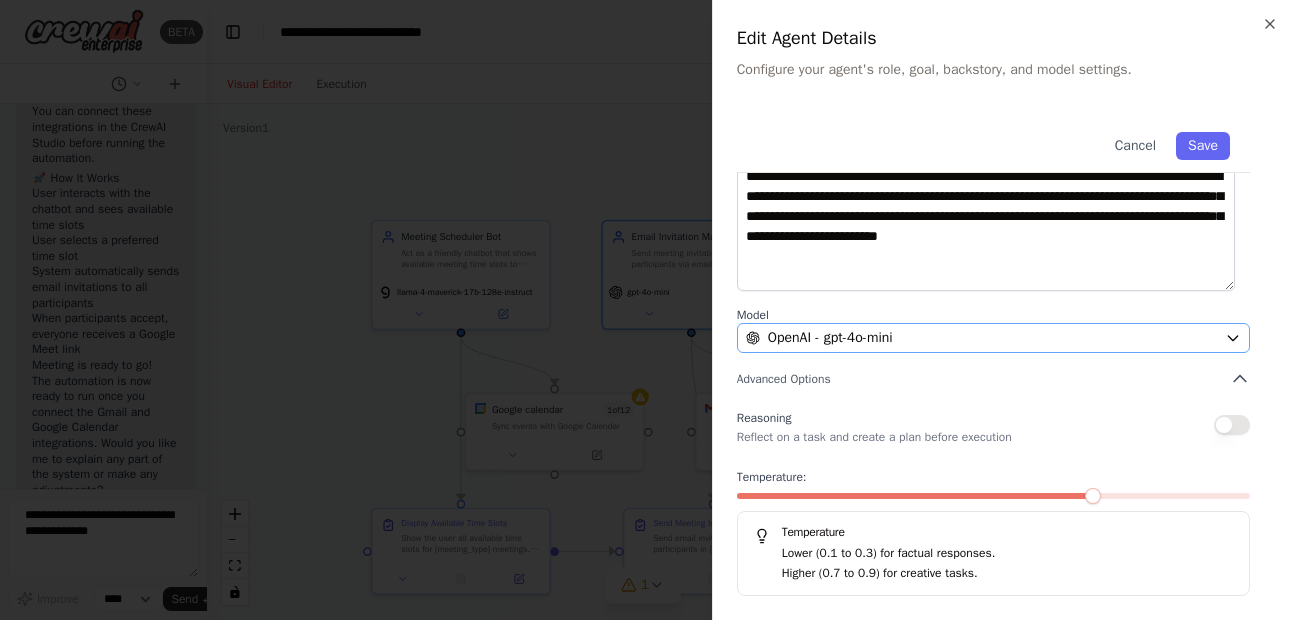 scroll, scrollTop: 0, scrollLeft: 0, axis: both 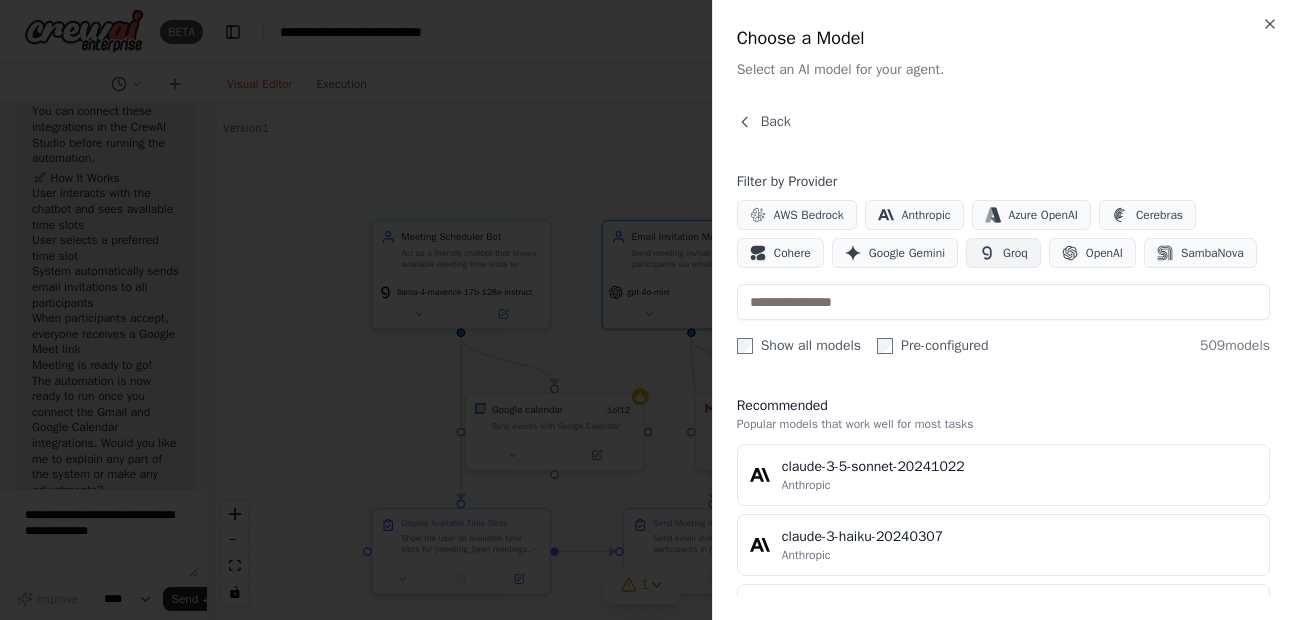 click on "Groq" at bounding box center (1003, 253) 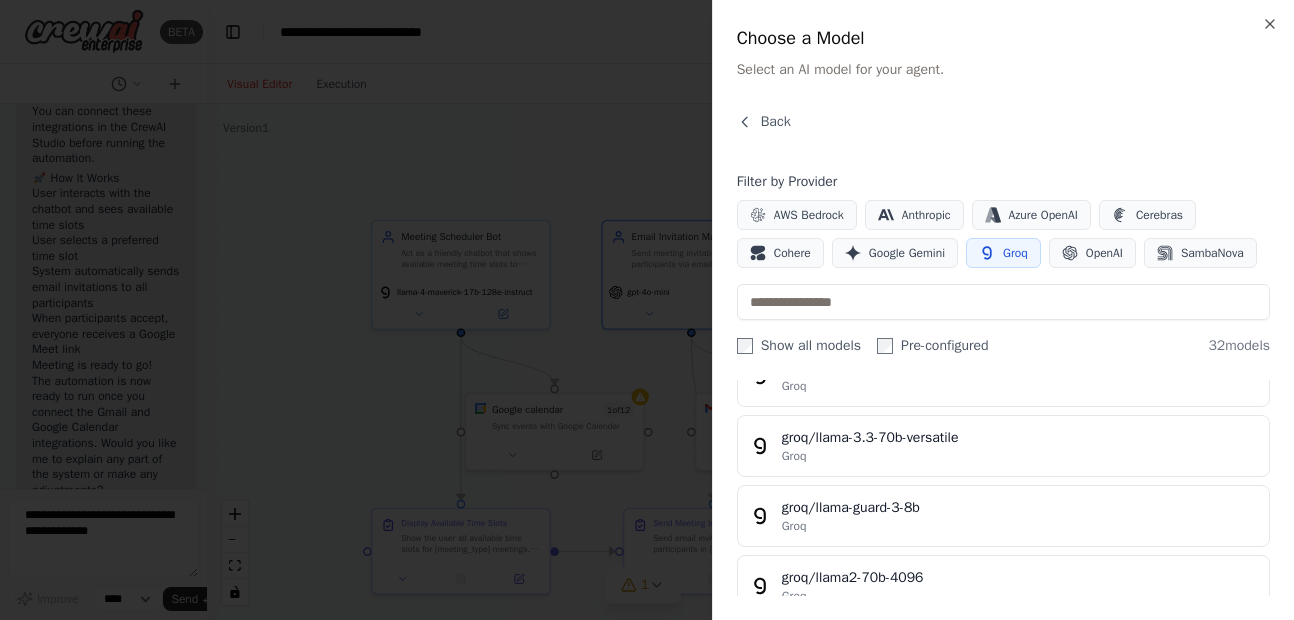 scroll, scrollTop: 1115, scrollLeft: 0, axis: vertical 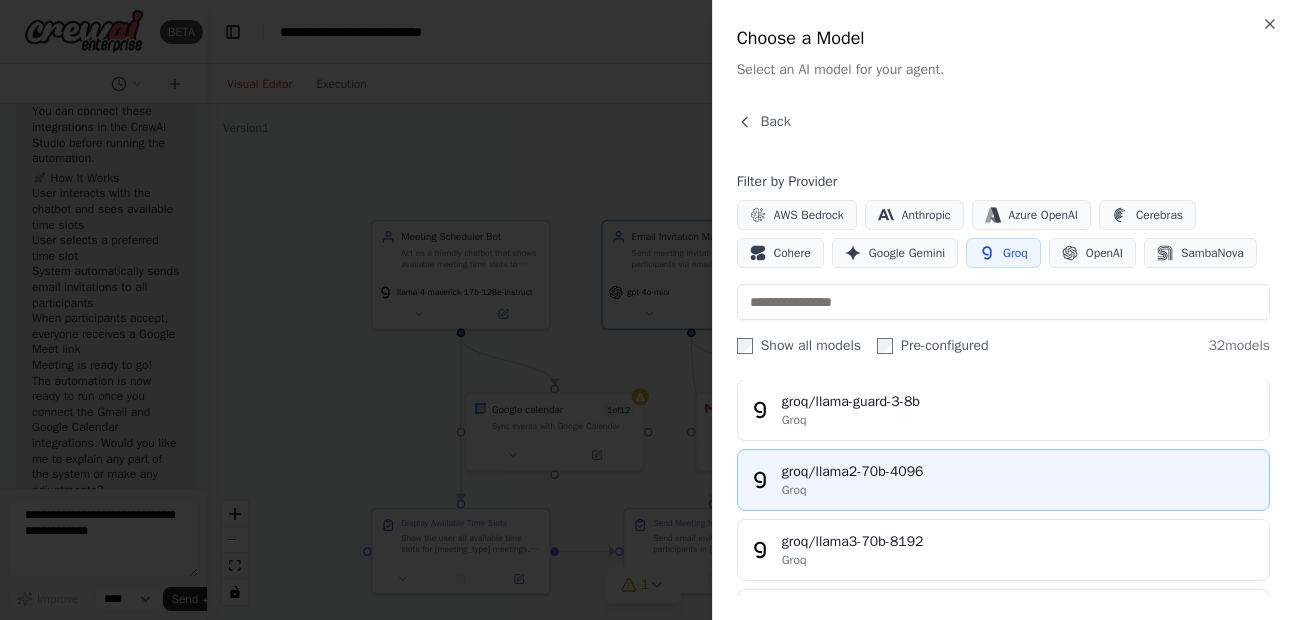 click on "groq/llama2-70b-4096 Groq" at bounding box center (1003, 480) 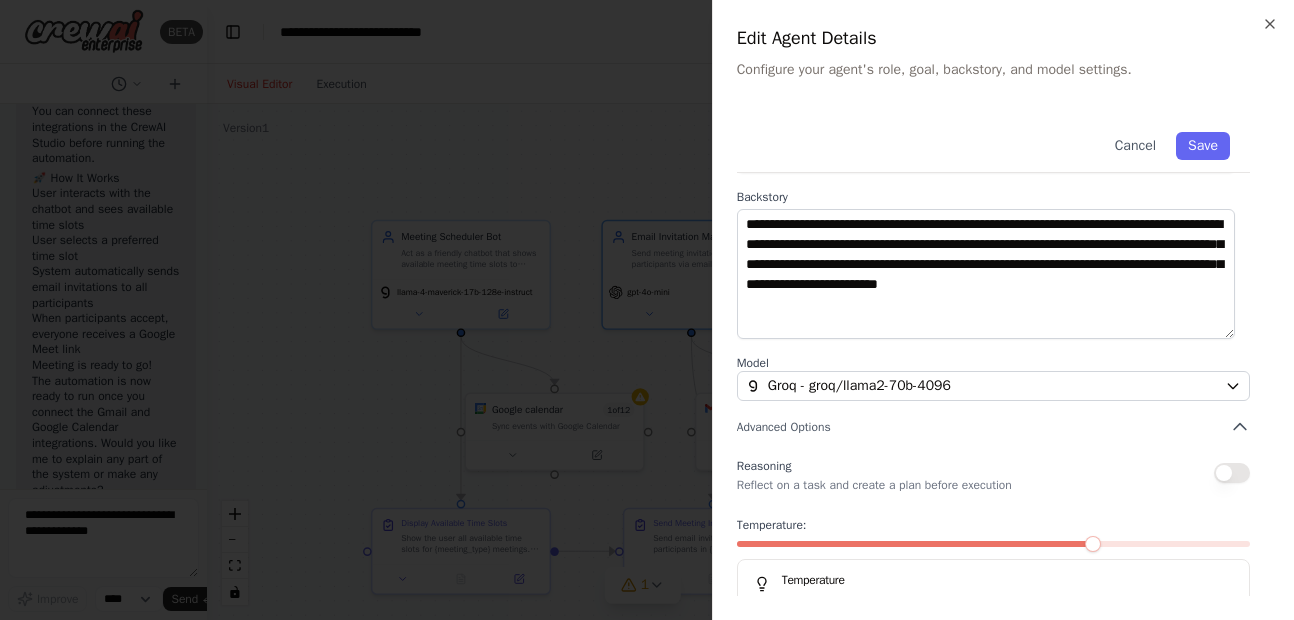 scroll, scrollTop: 286, scrollLeft: 0, axis: vertical 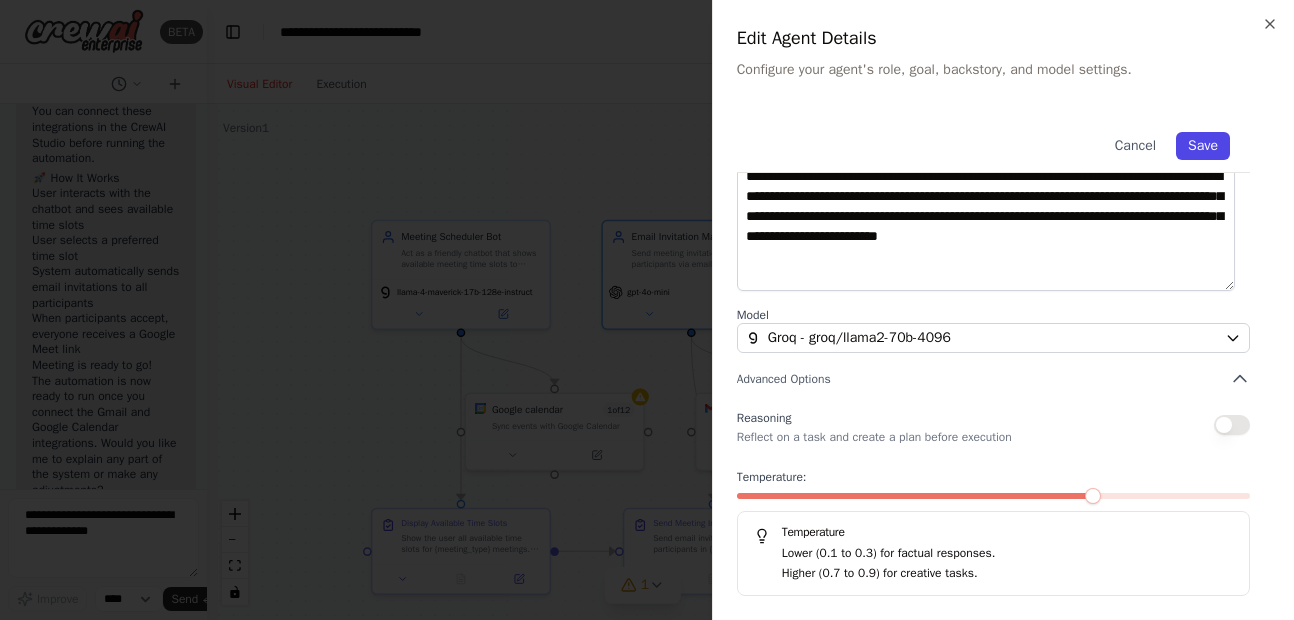 click on "Save" at bounding box center [1203, 146] 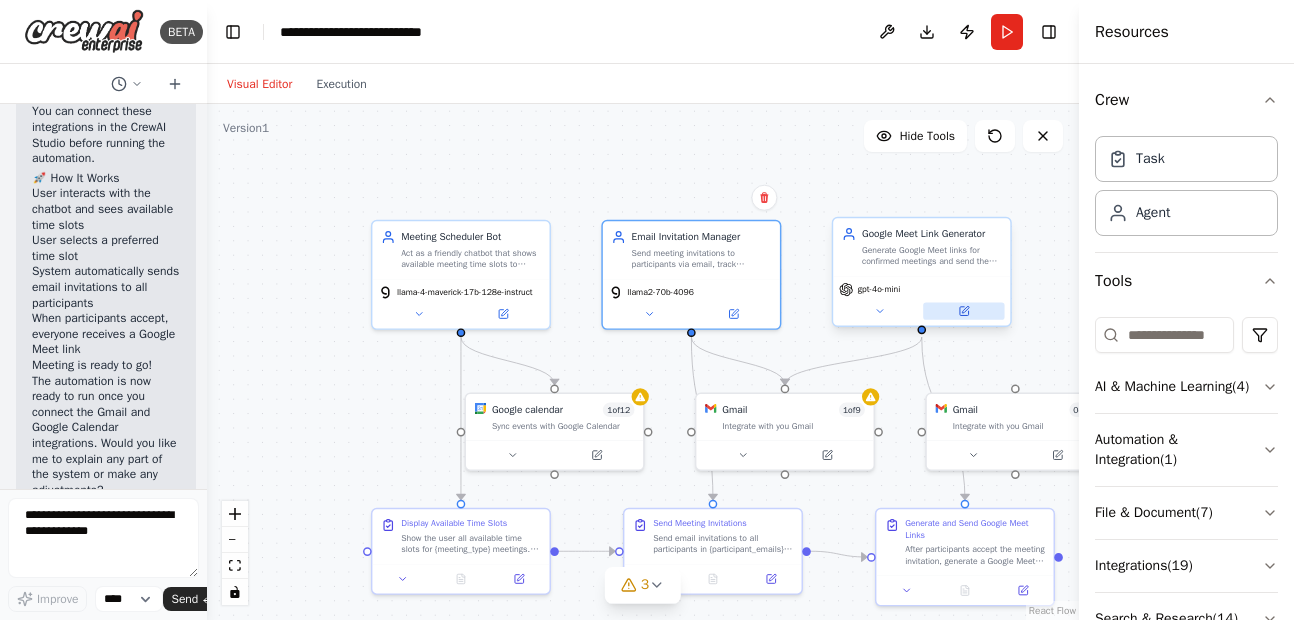 click 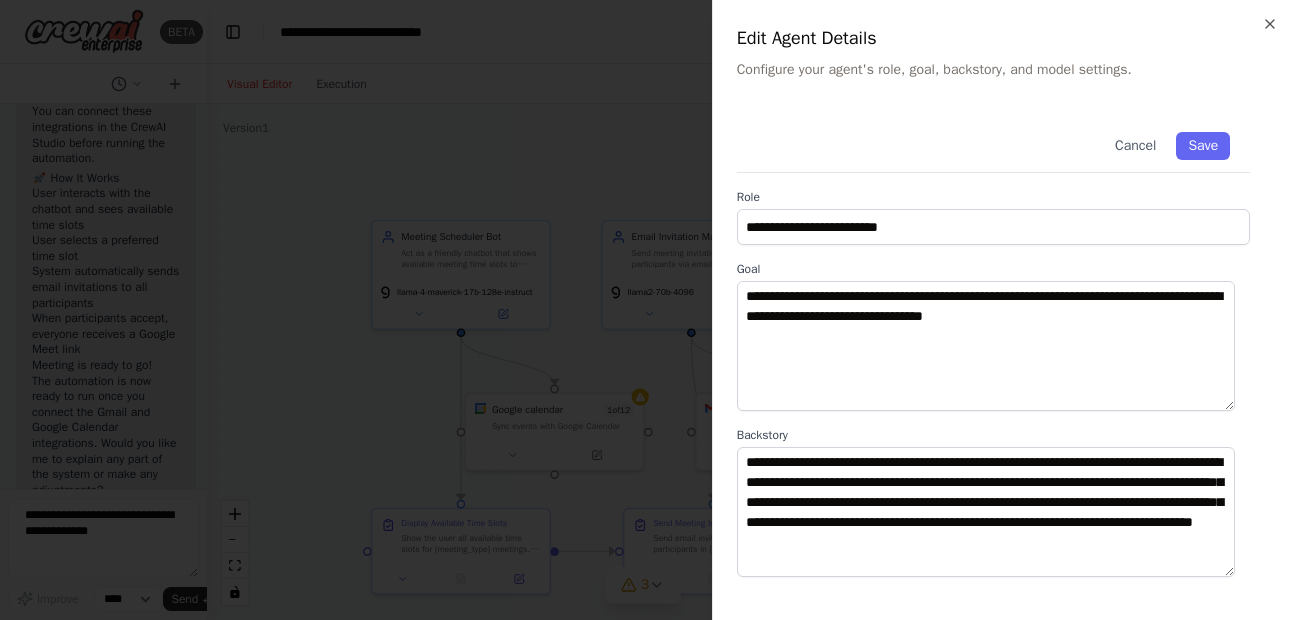 scroll, scrollTop: 286, scrollLeft: 0, axis: vertical 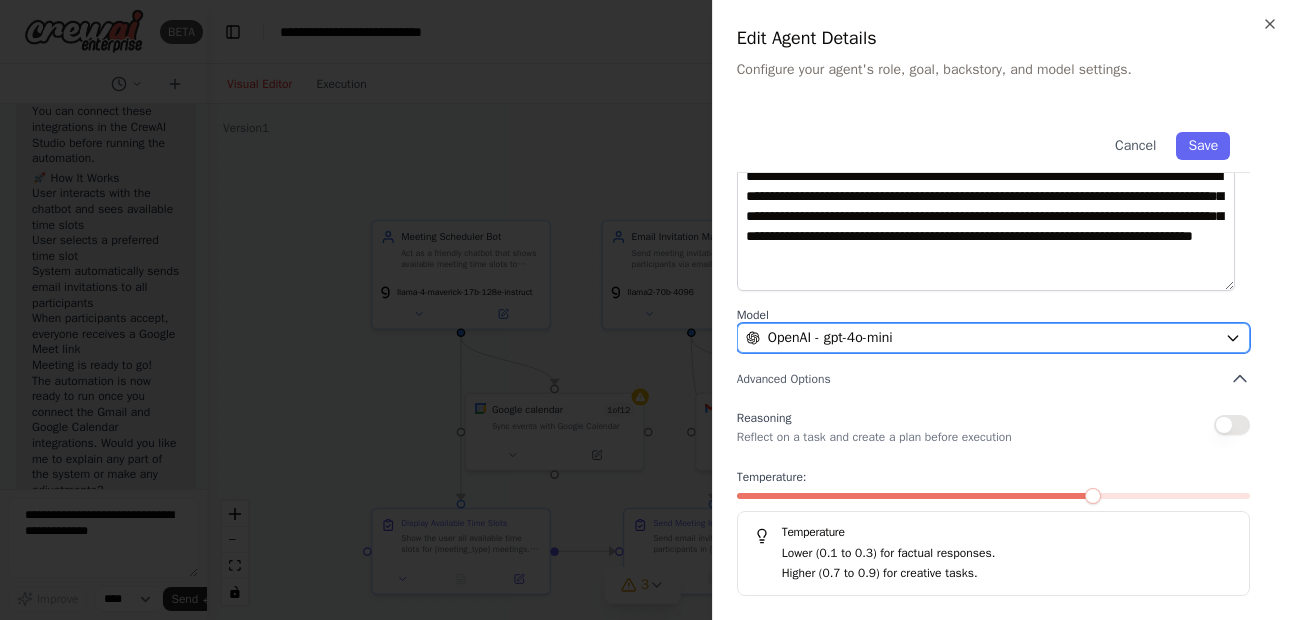 click on "OpenAI - gpt-4o-mini" at bounding box center (981, 338) 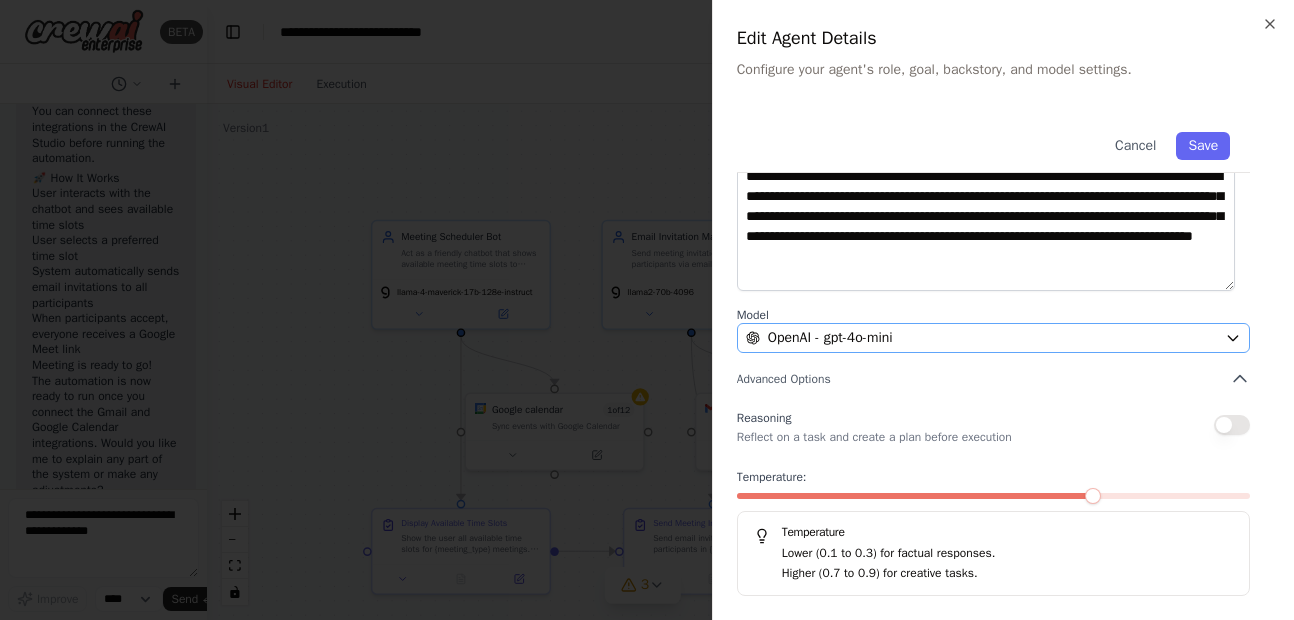 scroll, scrollTop: 0, scrollLeft: 0, axis: both 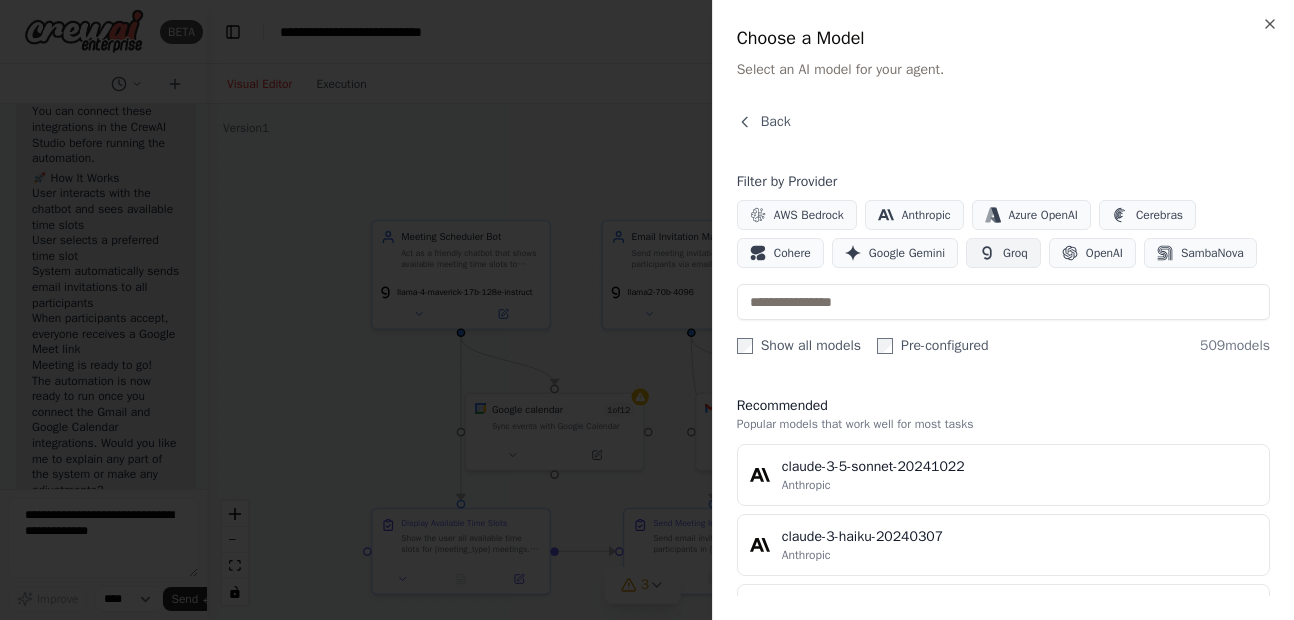 click on "Groq" at bounding box center (1003, 253) 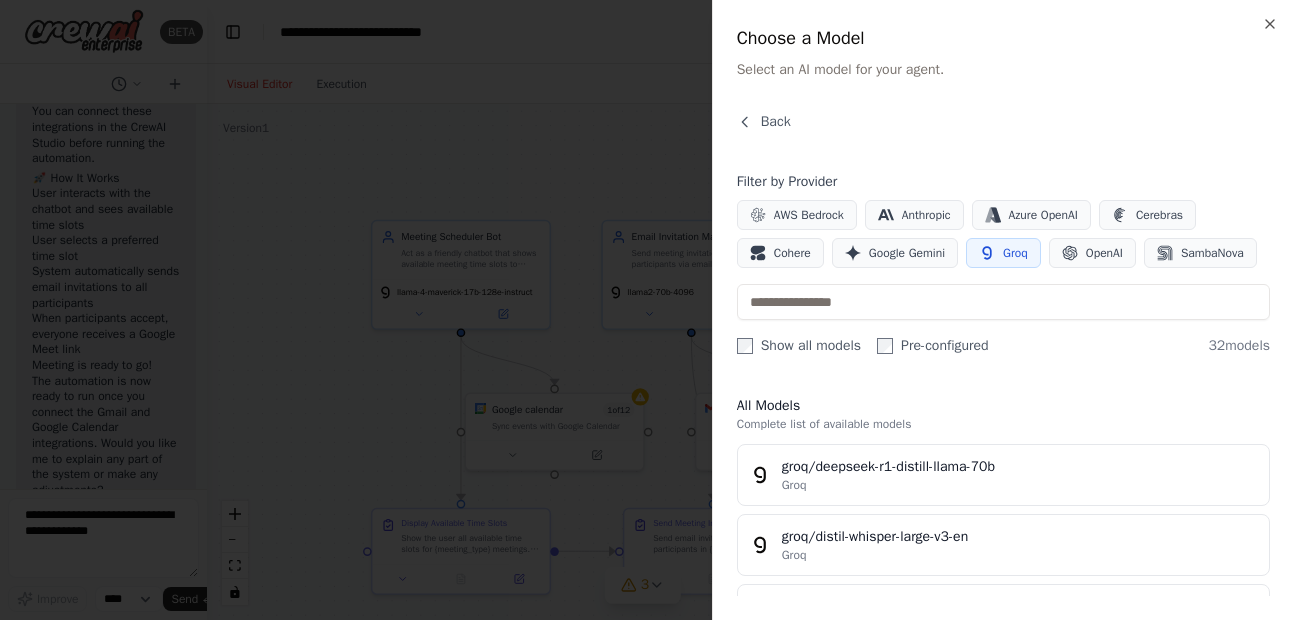 click 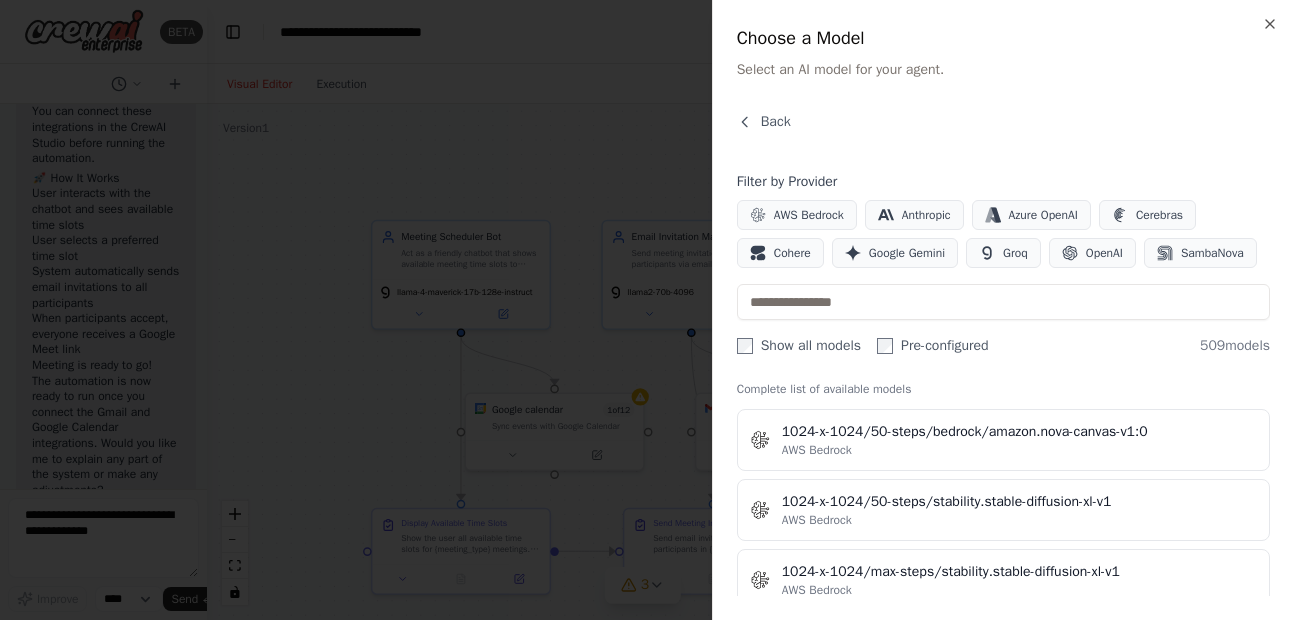 scroll, scrollTop: 593, scrollLeft: 0, axis: vertical 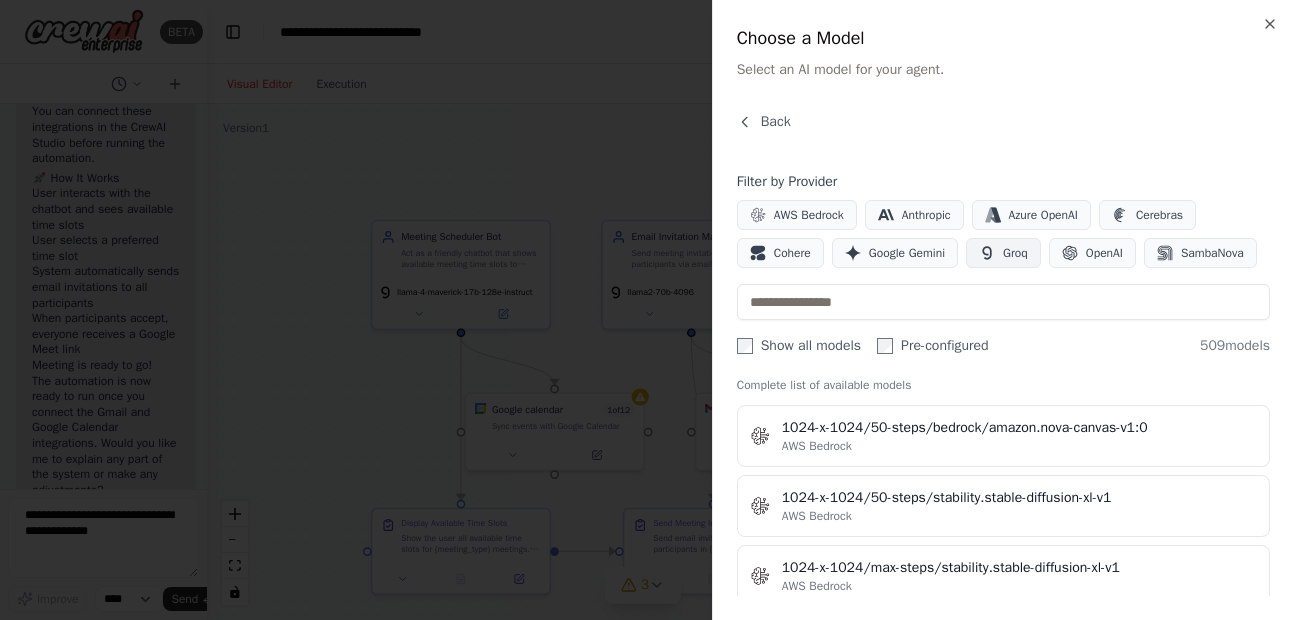 click on "Groq" at bounding box center (1015, 253) 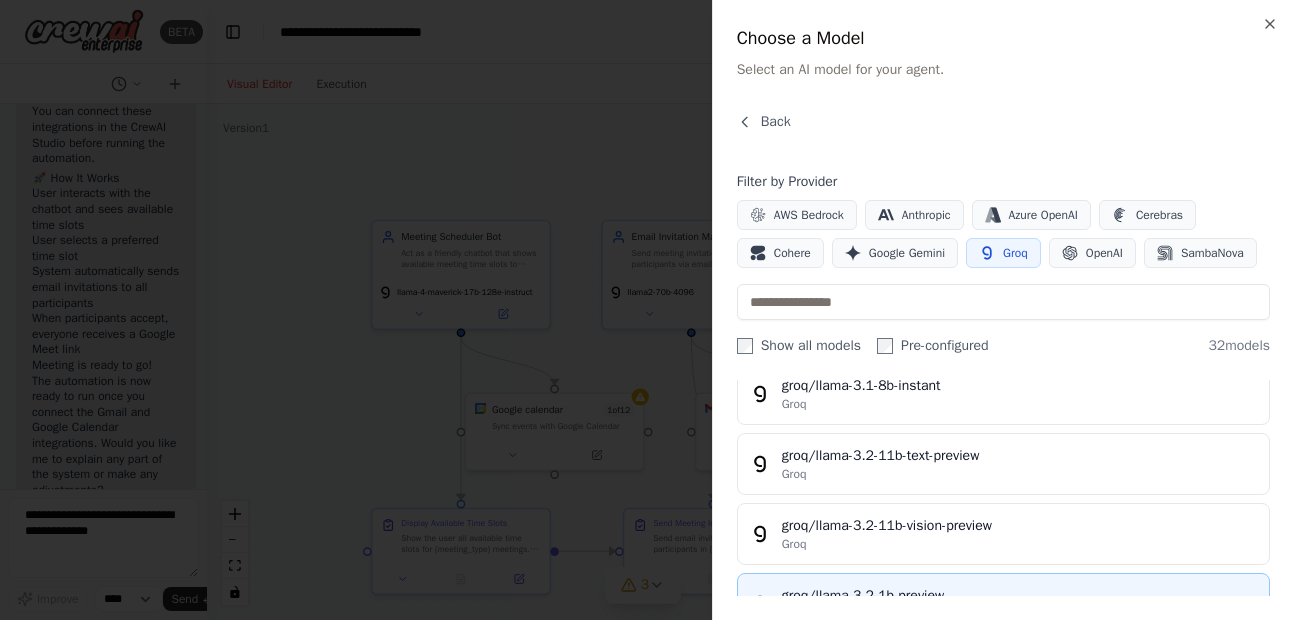 scroll, scrollTop: 543, scrollLeft: 0, axis: vertical 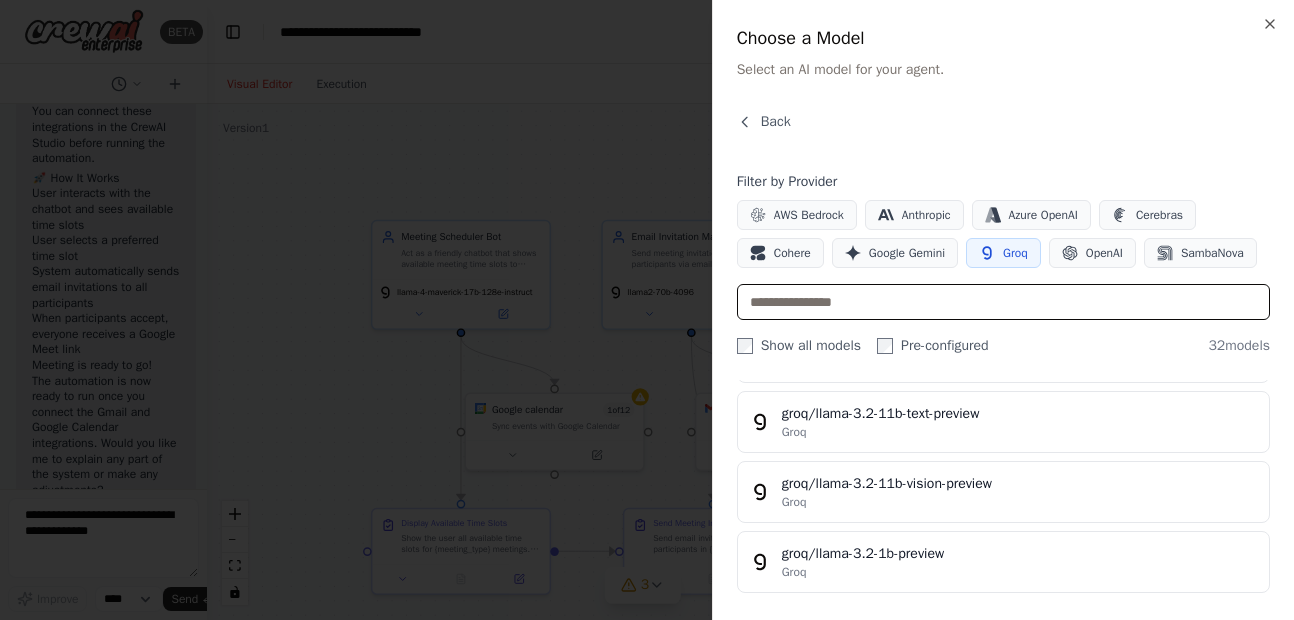 click at bounding box center (1003, 302) 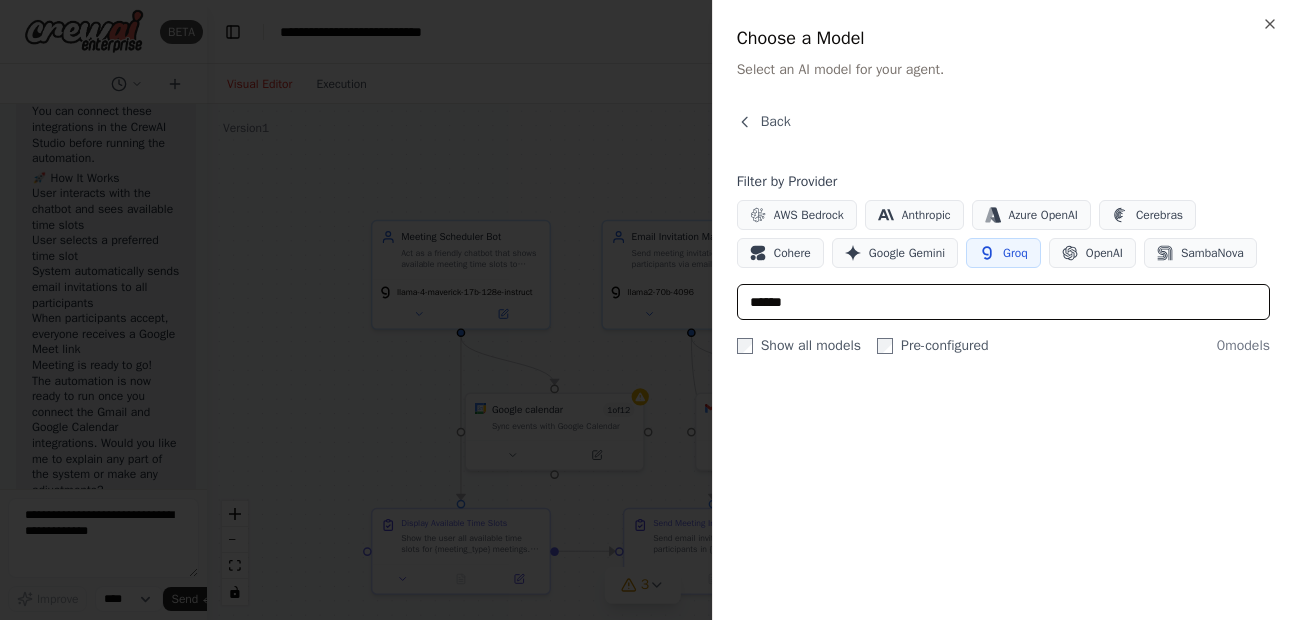 scroll, scrollTop: 0, scrollLeft: 0, axis: both 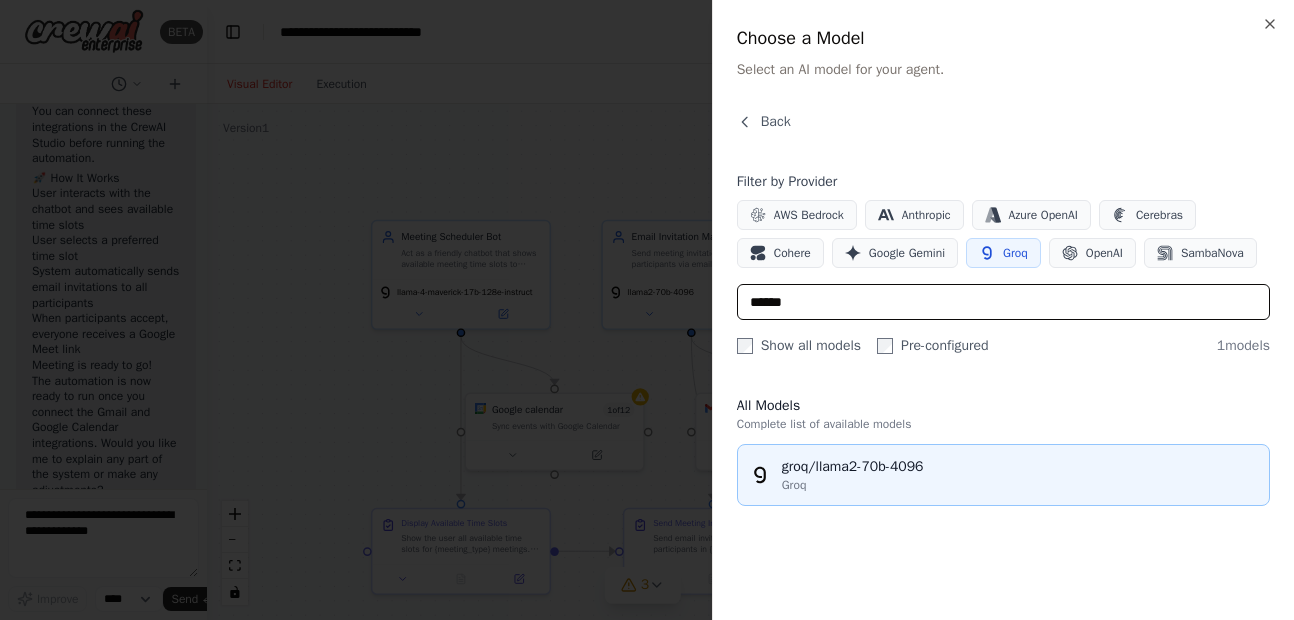type on "******" 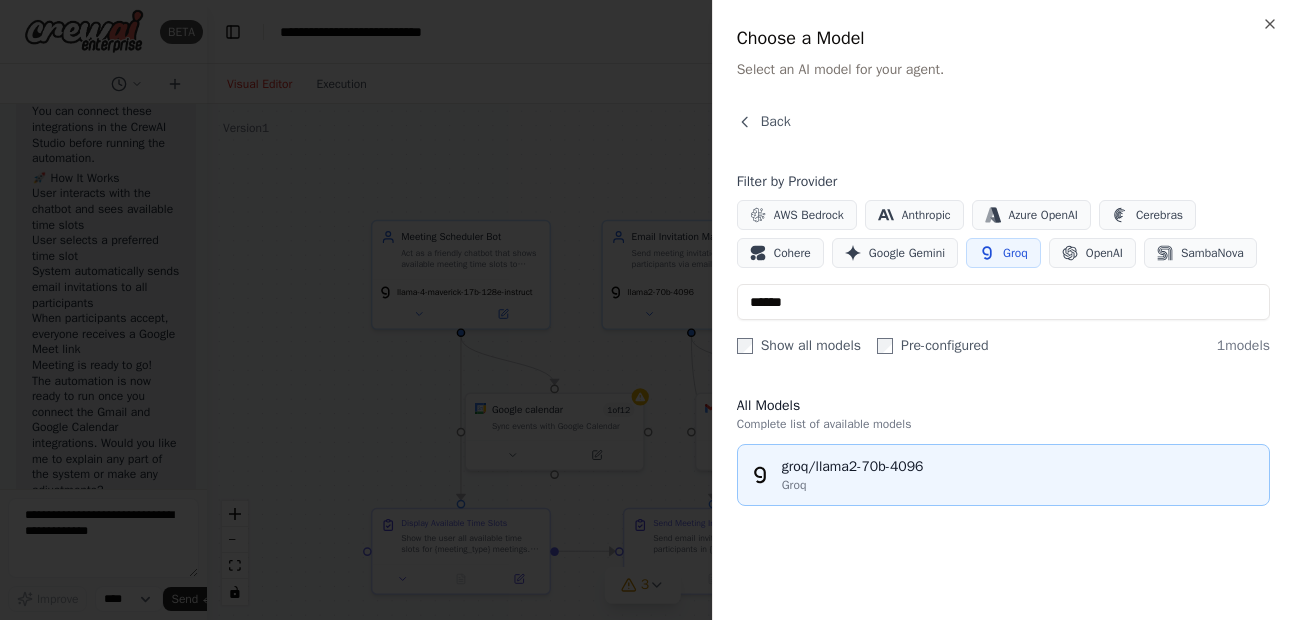 click on "Groq" at bounding box center (1019, 485) 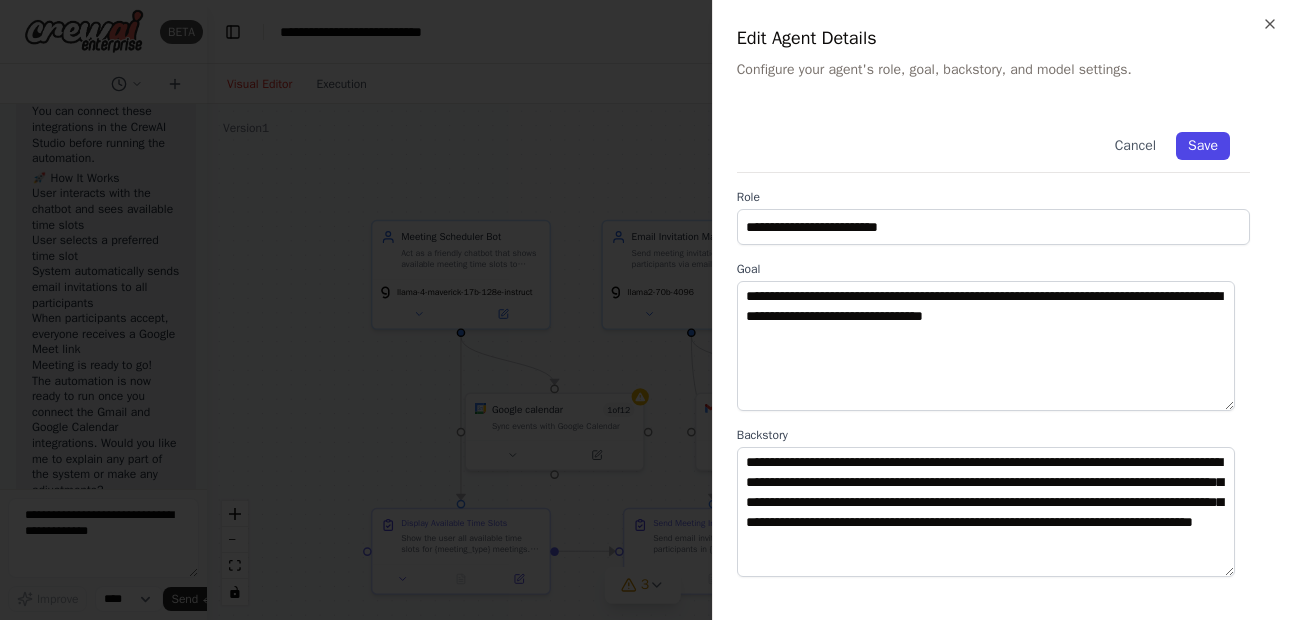 click on "Save" at bounding box center [1203, 146] 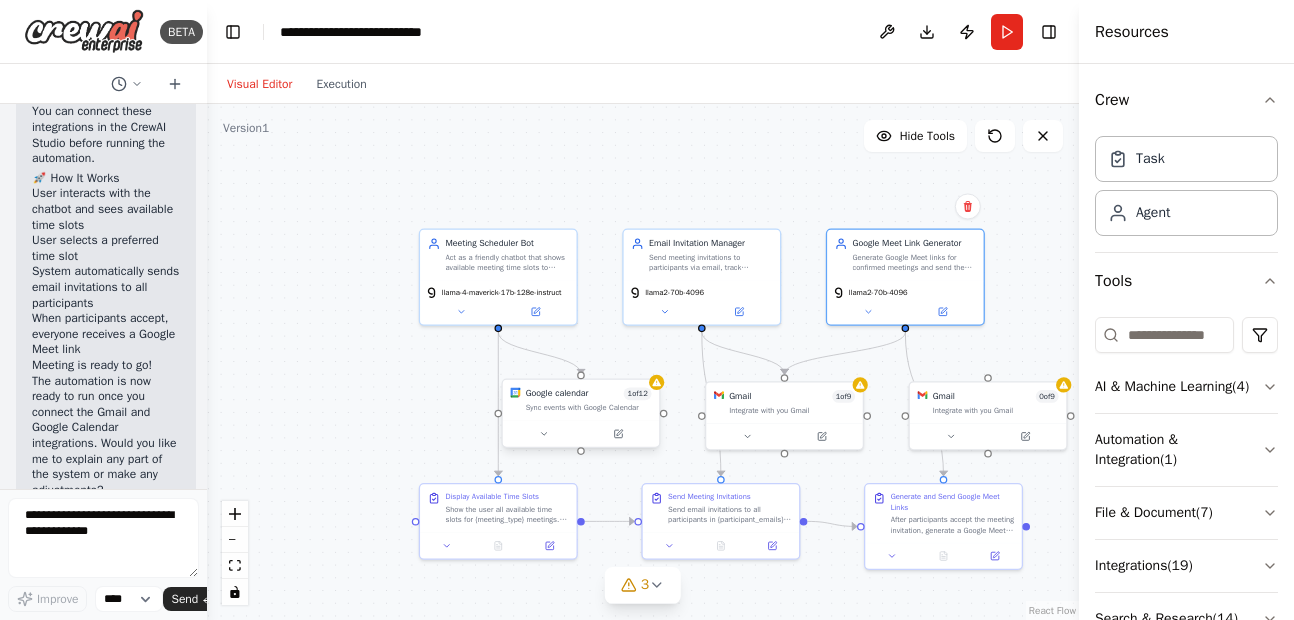 click on "1  of  12" at bounding box center (638, 393) 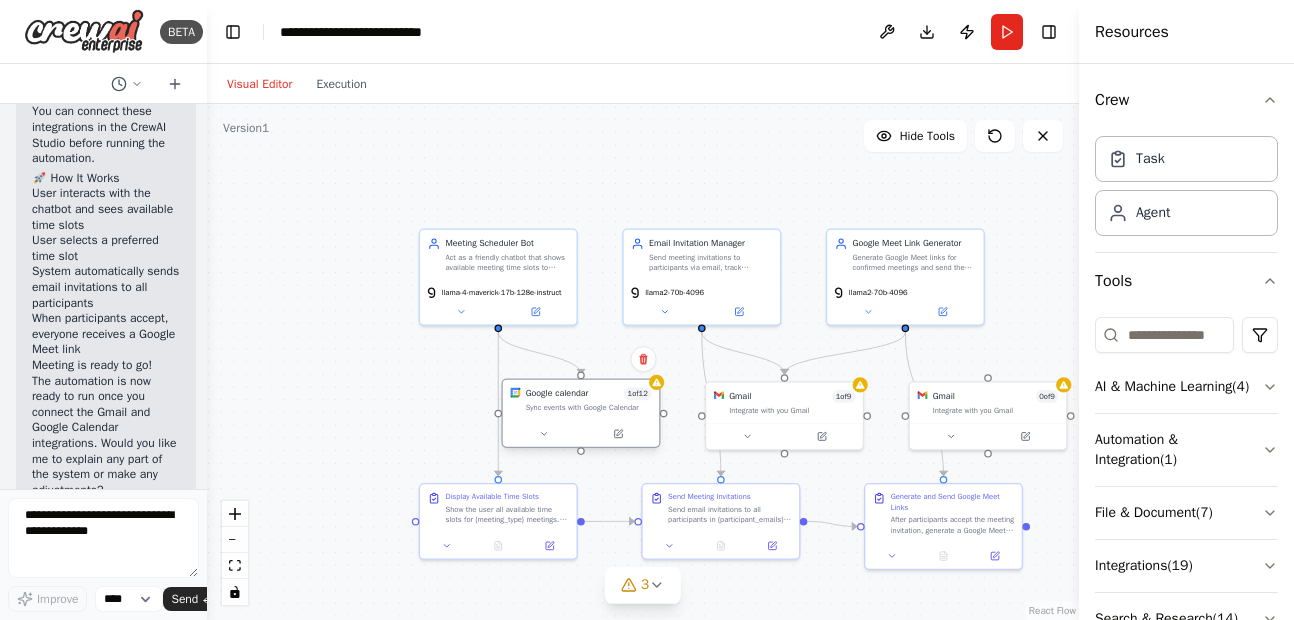 click on "Google calendar 1  of  12 Sync events with Google Calendar" at bounding box center (589, 399) 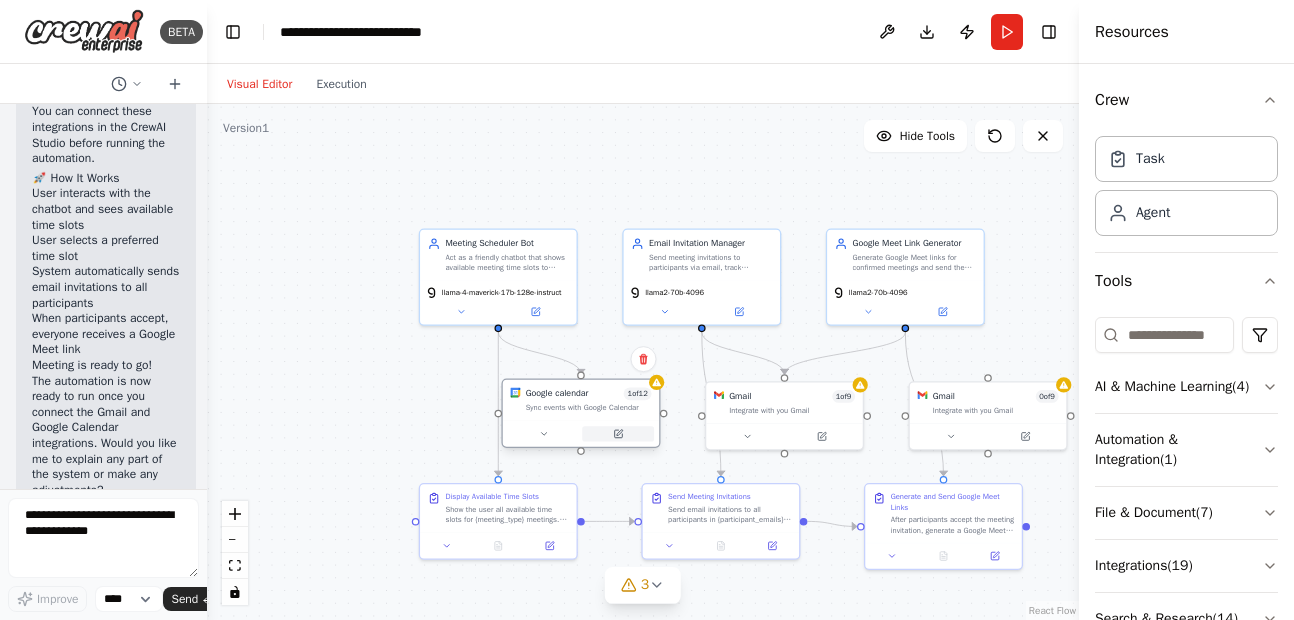 click at bounding box center [618, 433] 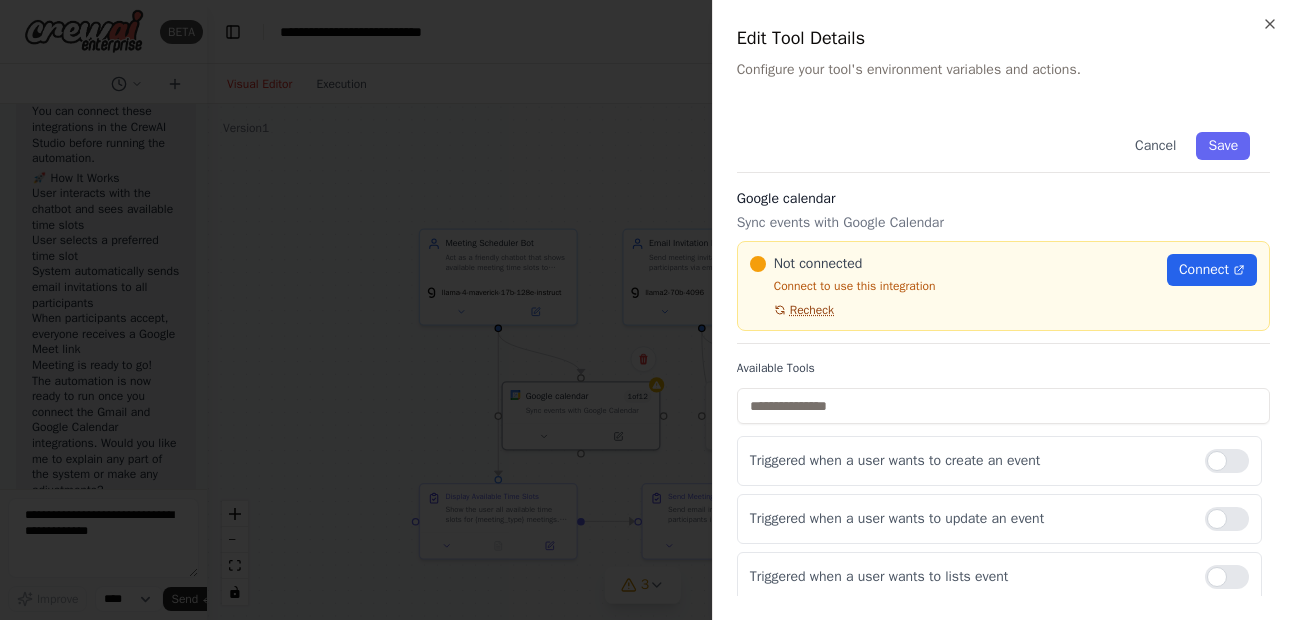 click on "Recheck" at bounding box center [812, 310] 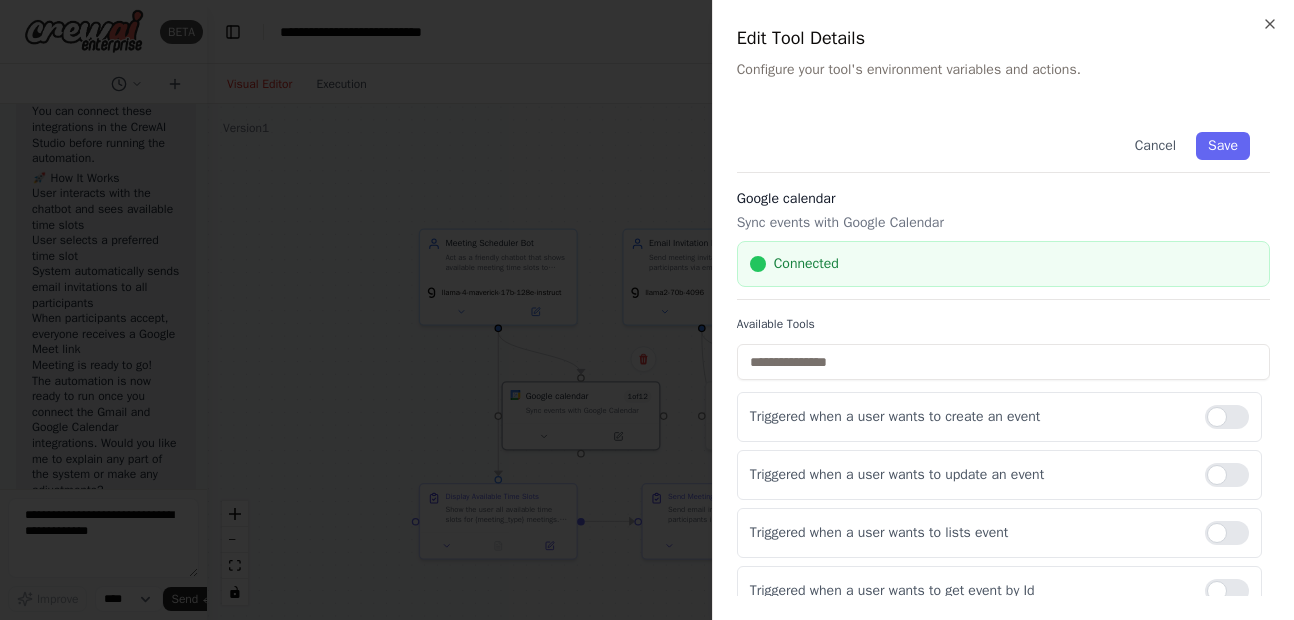 click at bounding box center (647, 310) 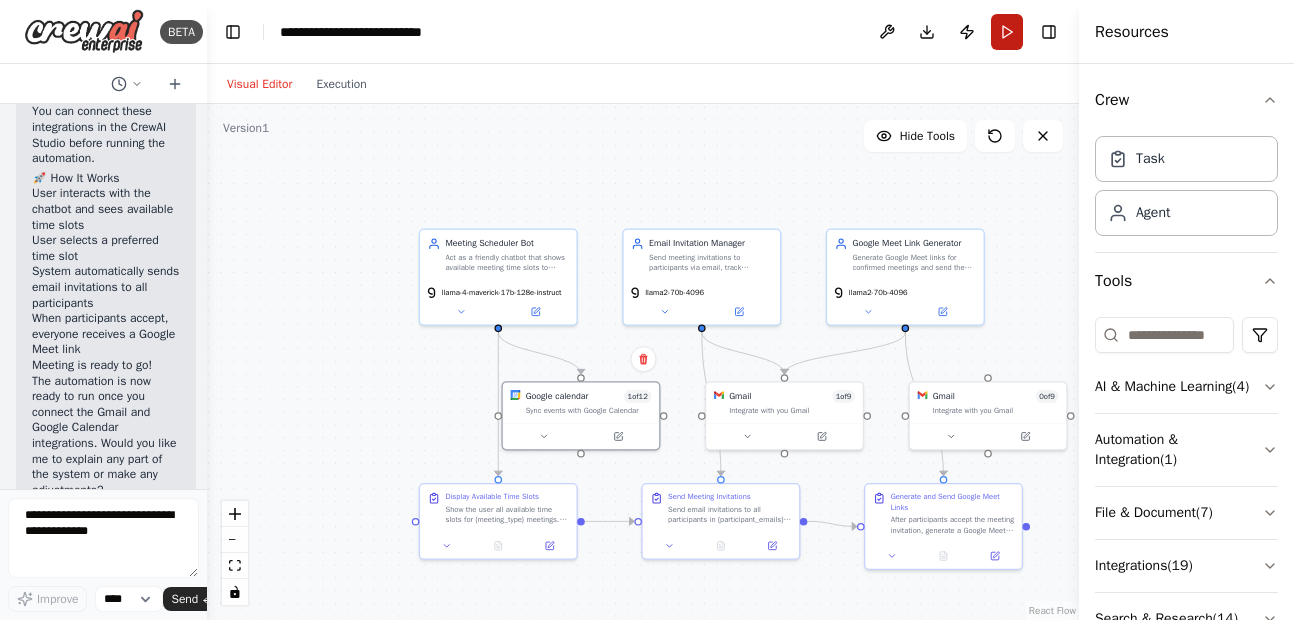 click on "Run" at bounding box center [1007, 32] 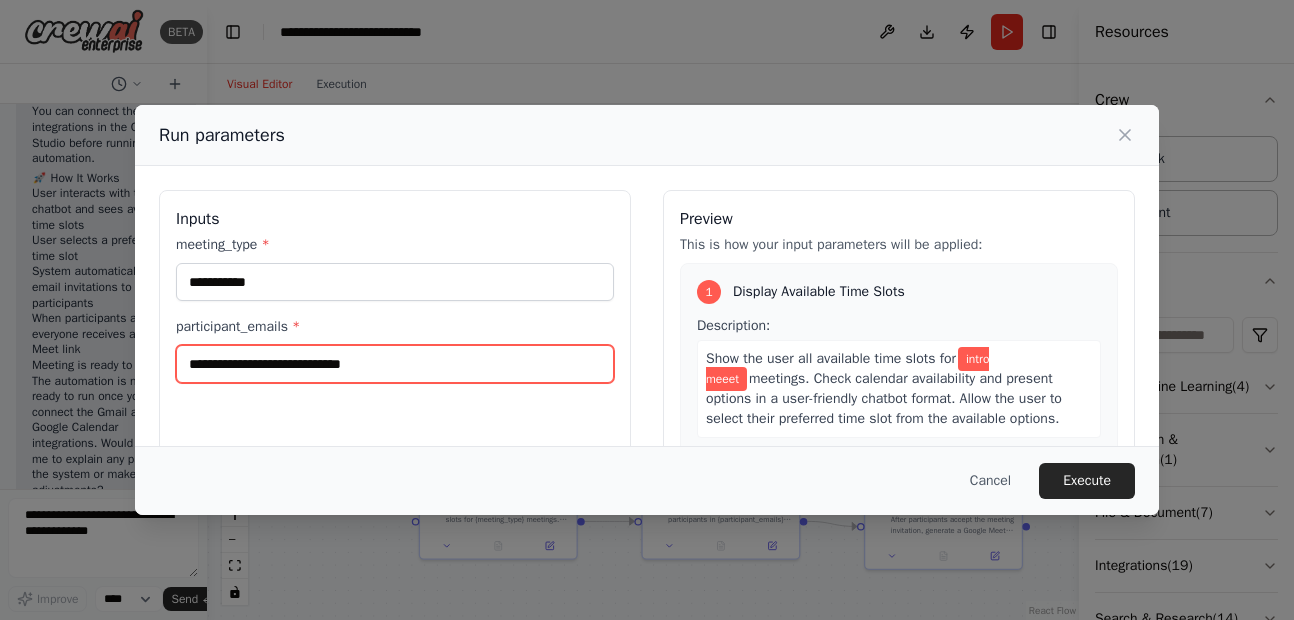 click on "**********" at bounding box center (395, 364) 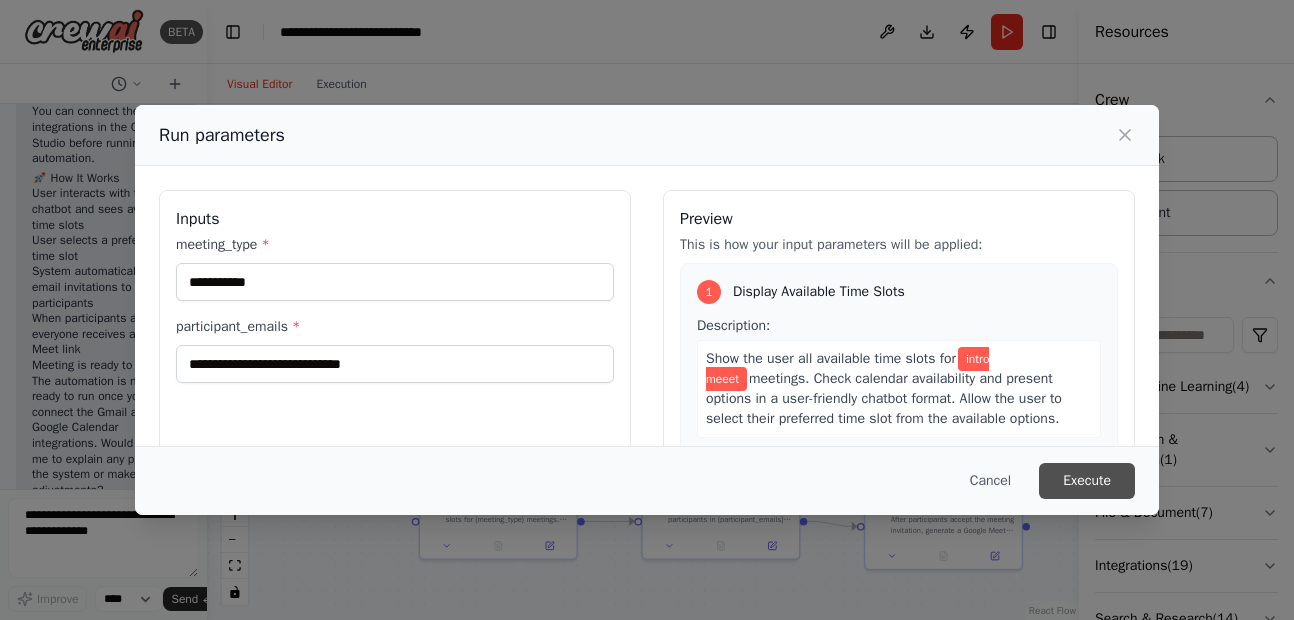click on "Execute" at bounding box center (1087, 481) 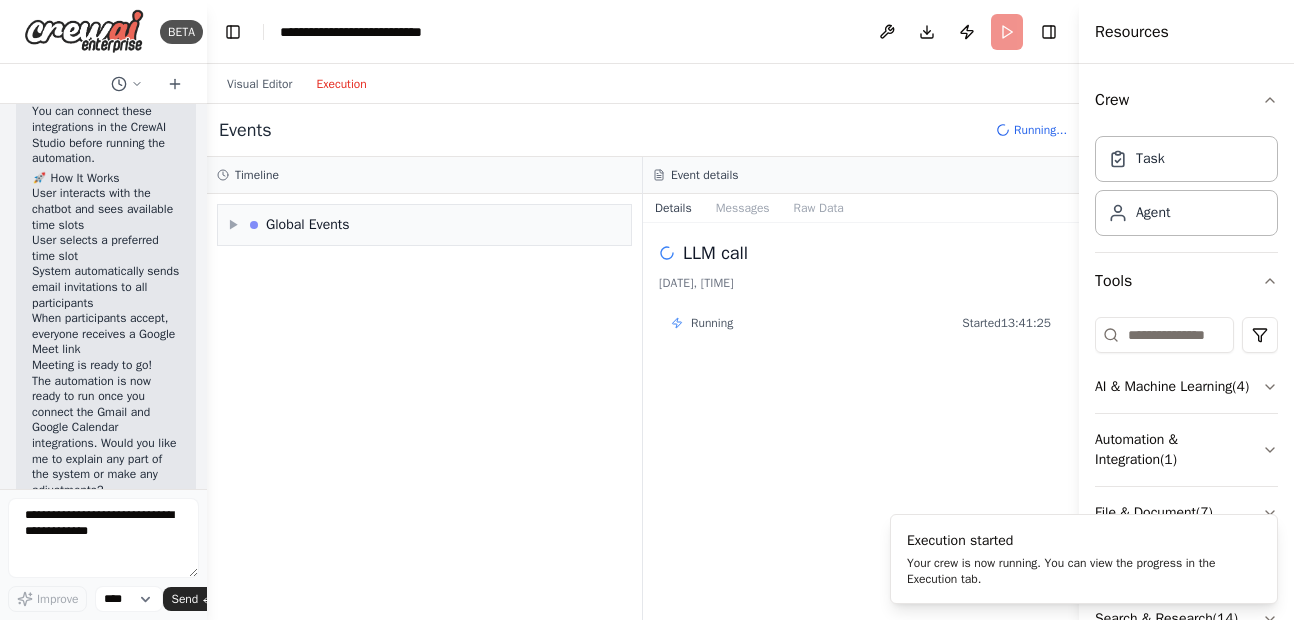 click on "Execution" at bounding box center (341, 84) 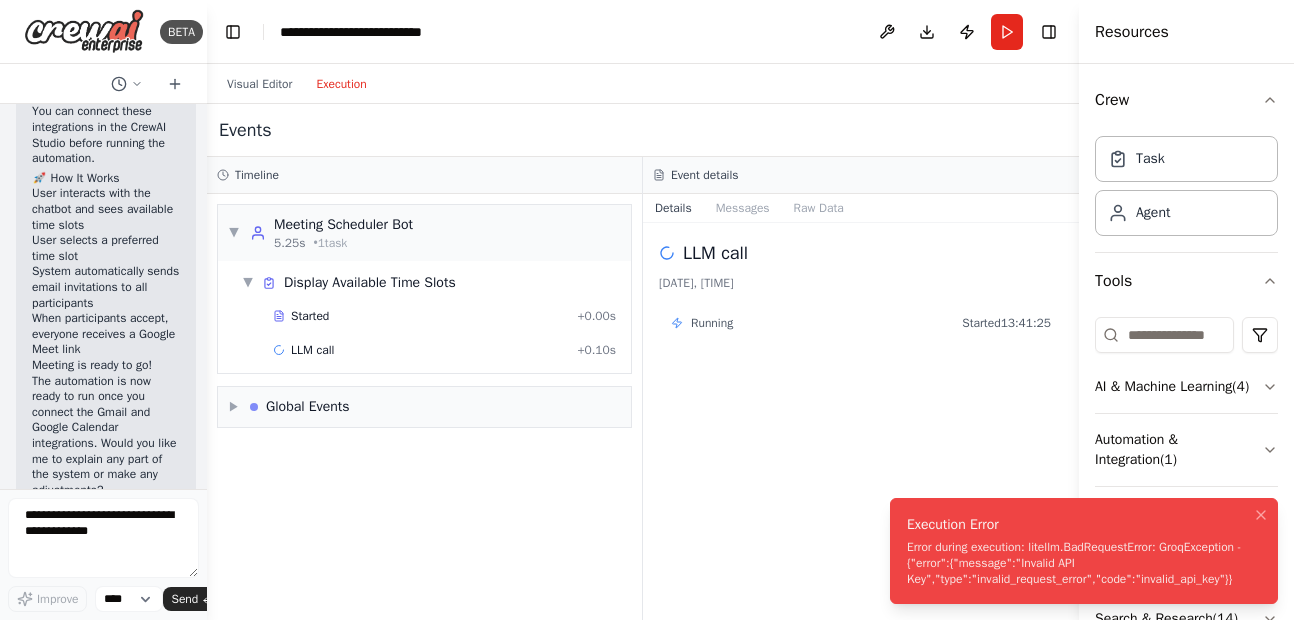 drag, startPoint x: 1241, startPoint y: 597, endPoint x: 991, endPoint y: 561, distance: 252.5787 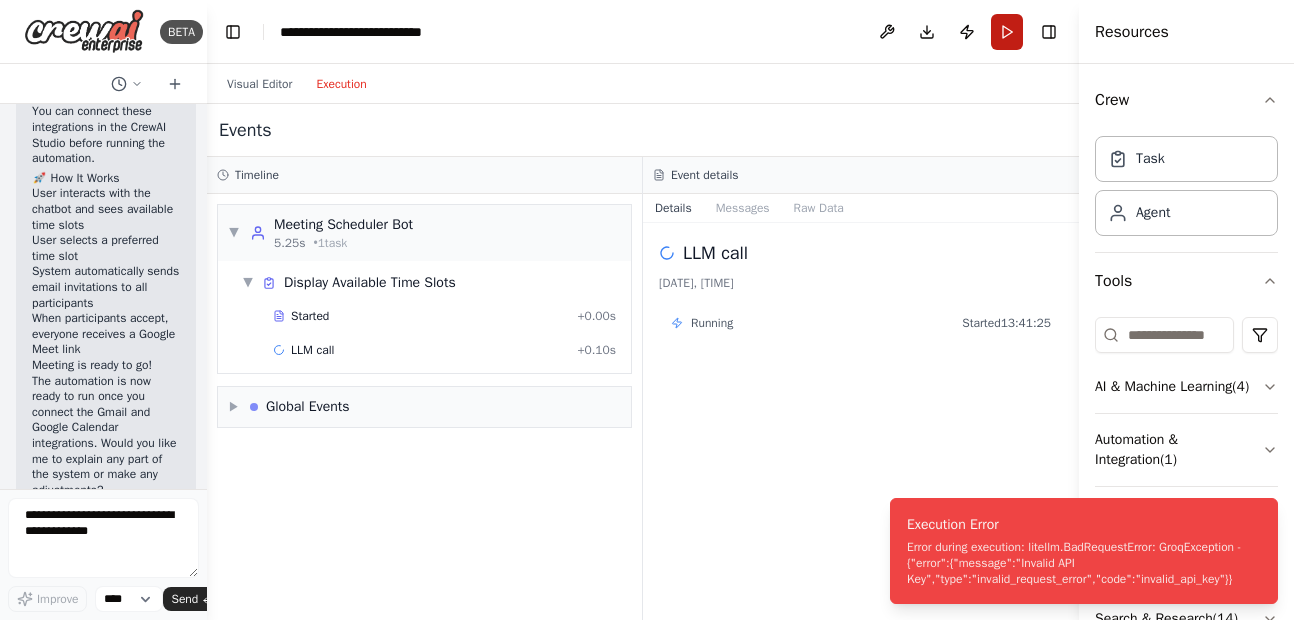 click on "Run" at bounding box center (1007, 32) 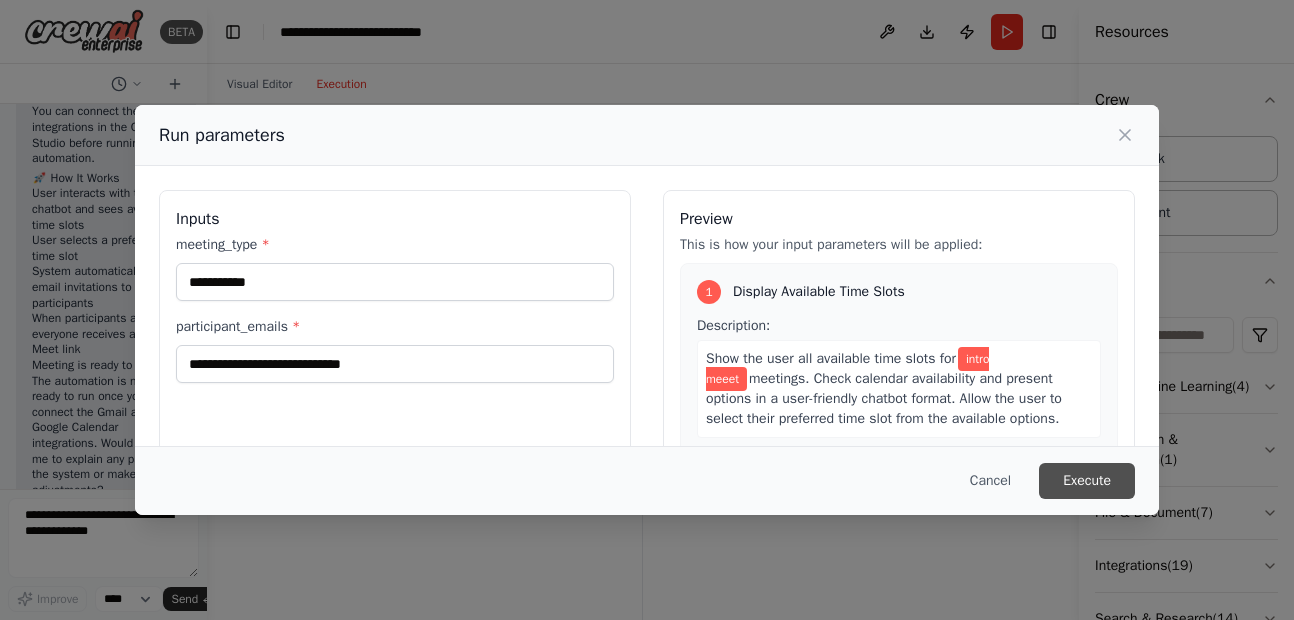 click on "Execute" at bounding box center [1087, 481] 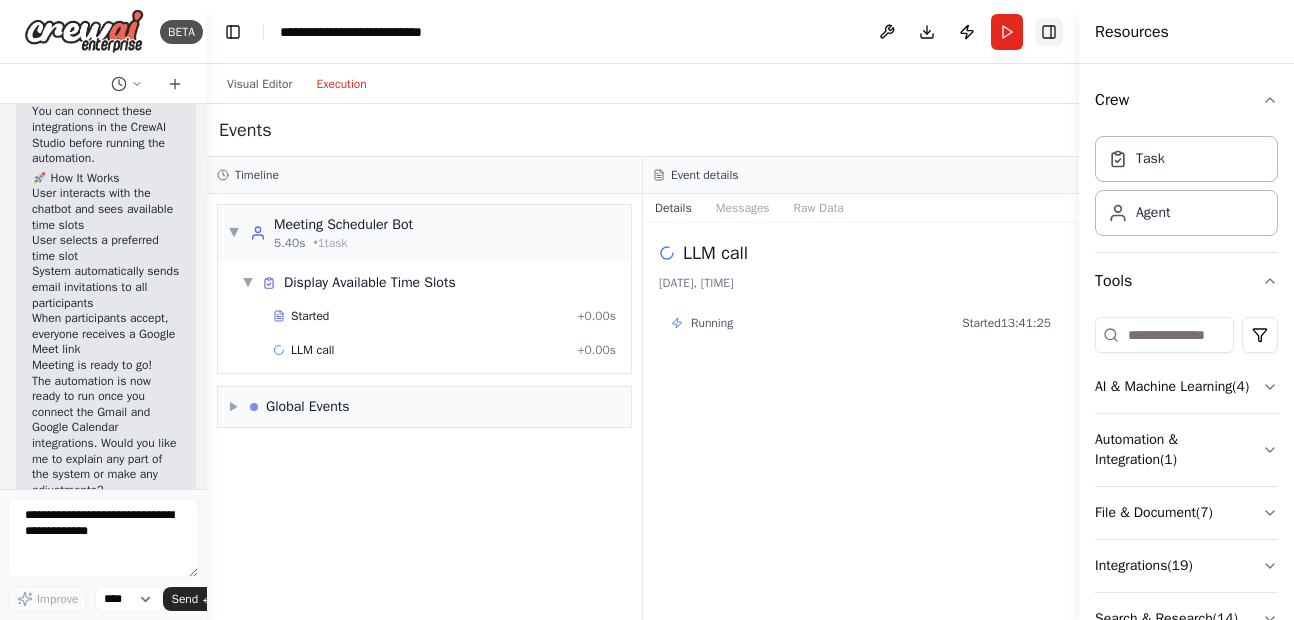 click on "Toggle Right Sidebar" at bounding box center [1049, 32] 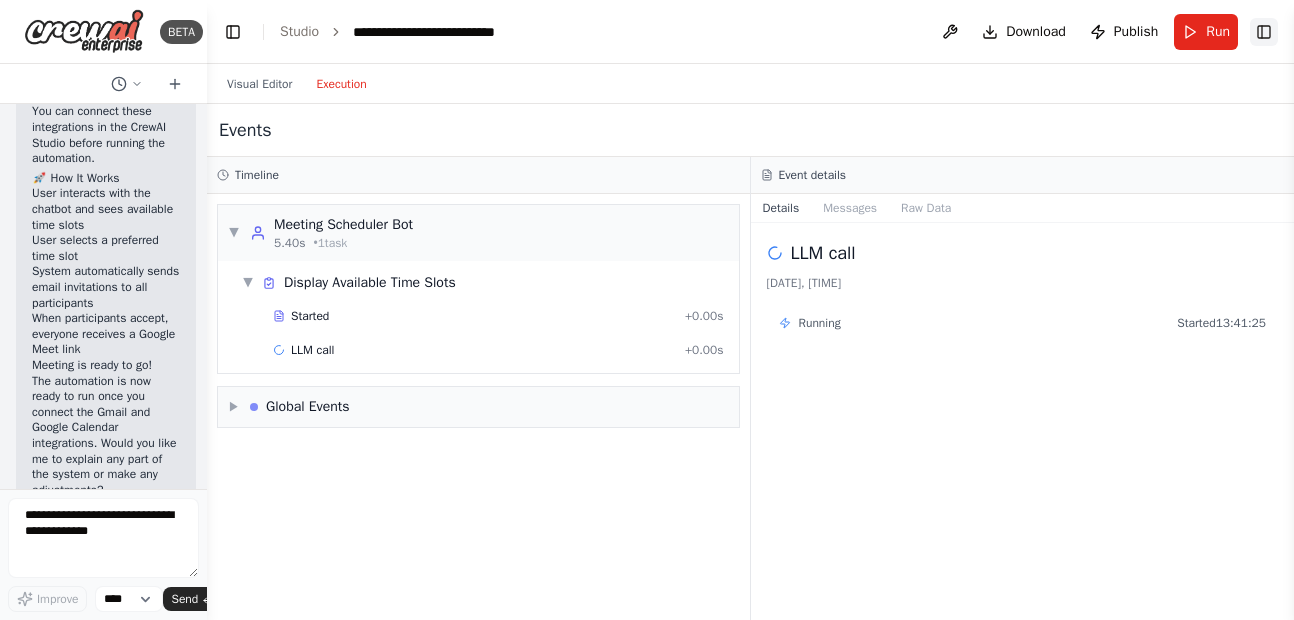 click on "Toggle Right Sidebar" at bounding box center [1264, 32] 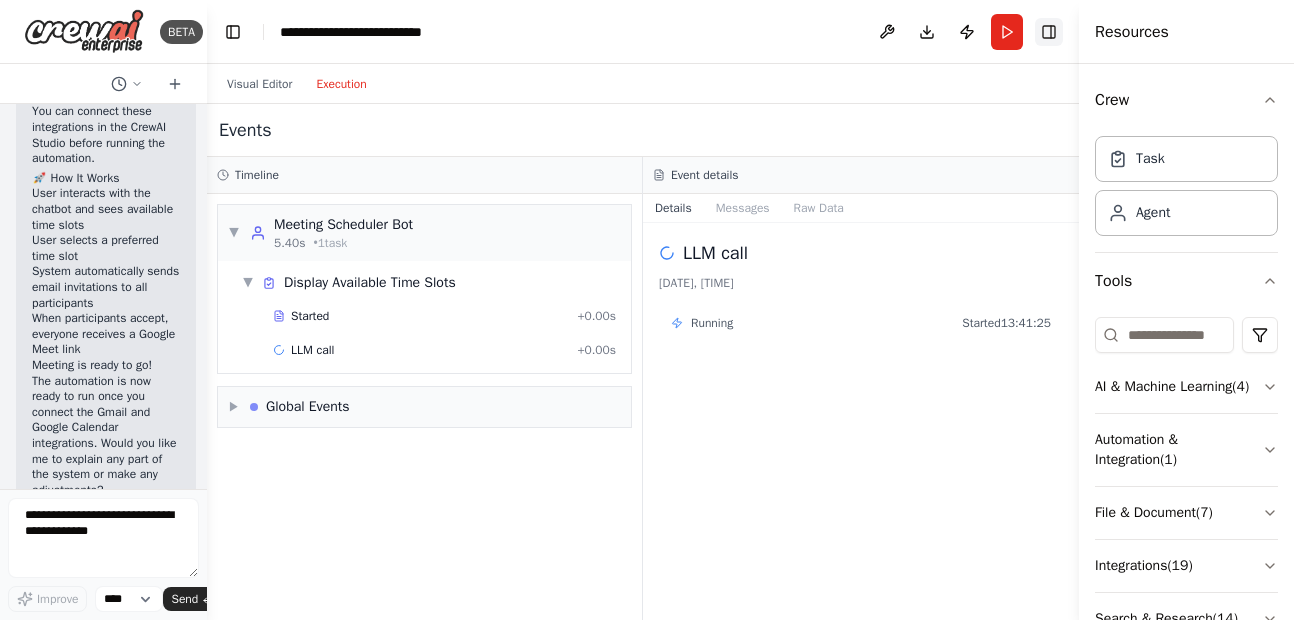 click on "Toggle Right Sidebar" at bounding box center [1049, 32] 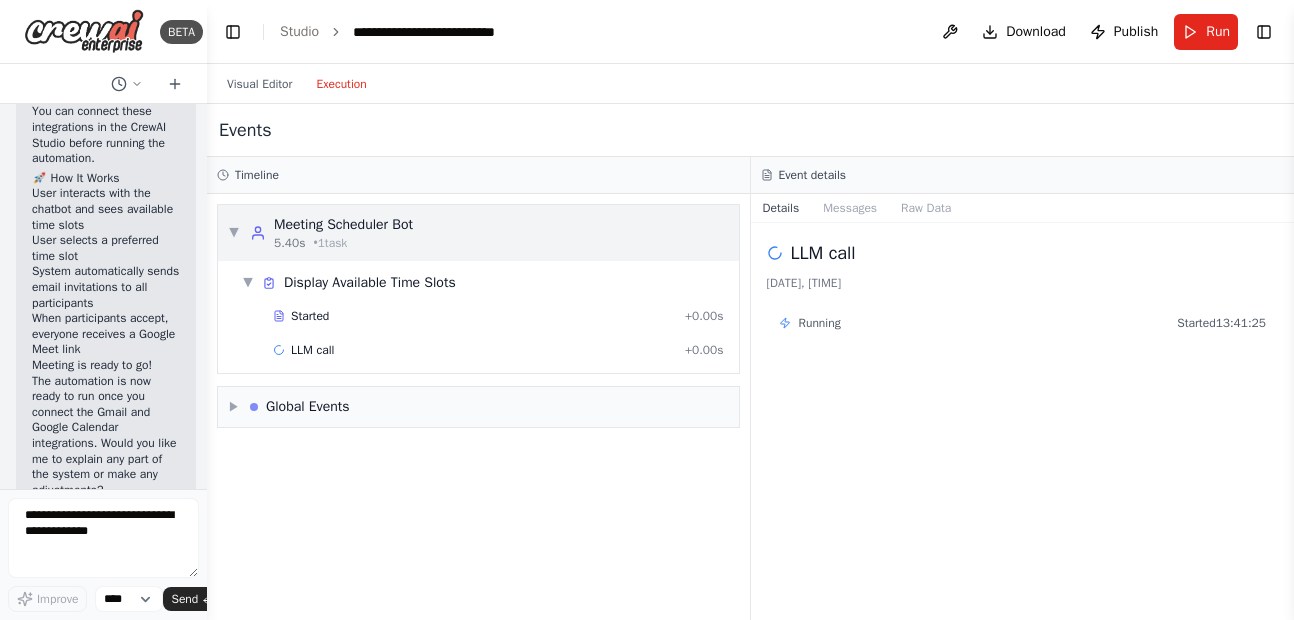 click on "5.40s •  1  task" at bounding box center [343, 243] 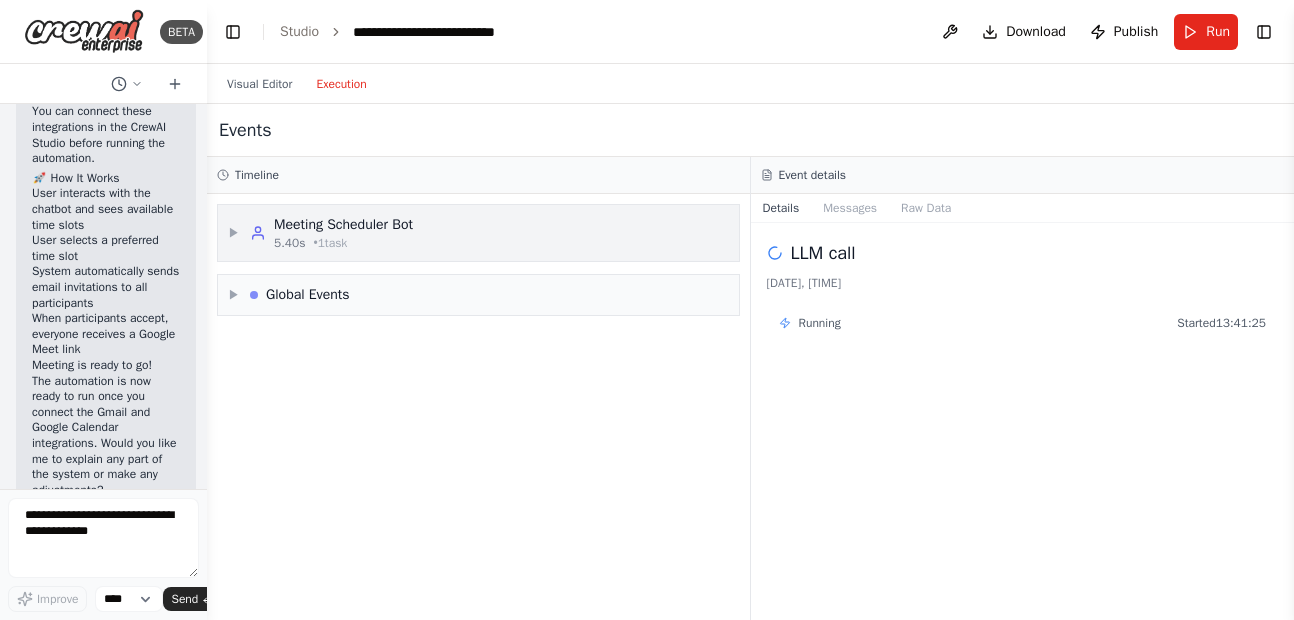 click on "5.40s •  1  task" at bounding box center [343, 243] 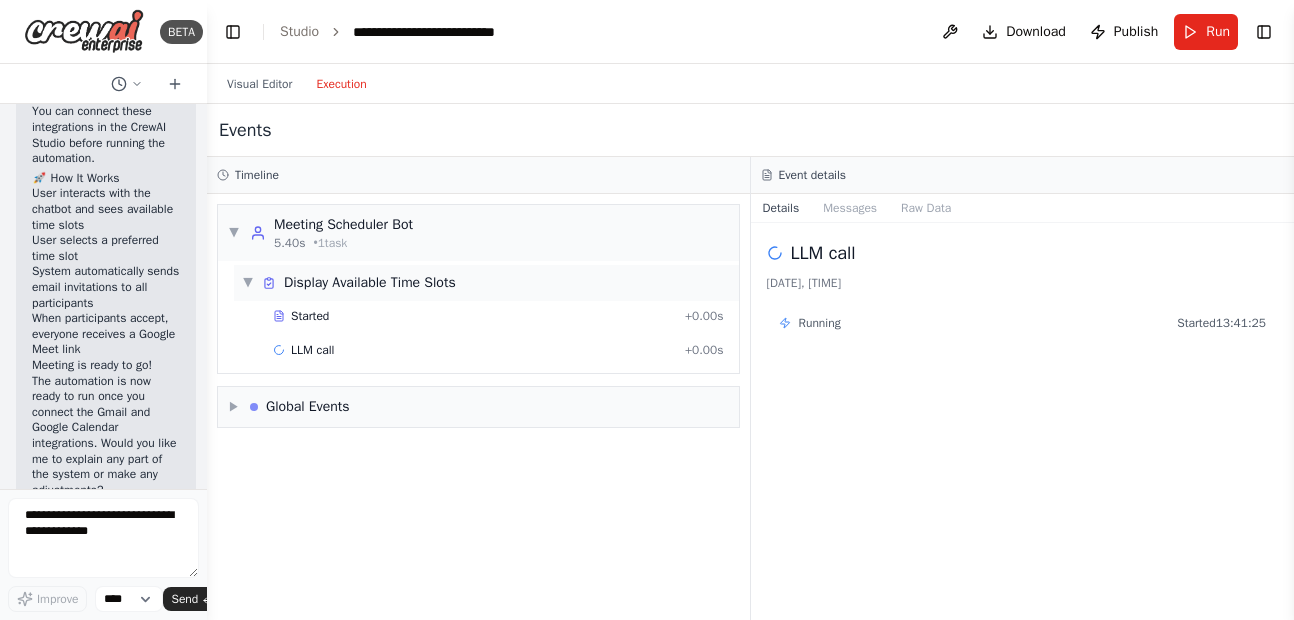 click on "Display Available Time Slots" at bounding box center [370, 283] 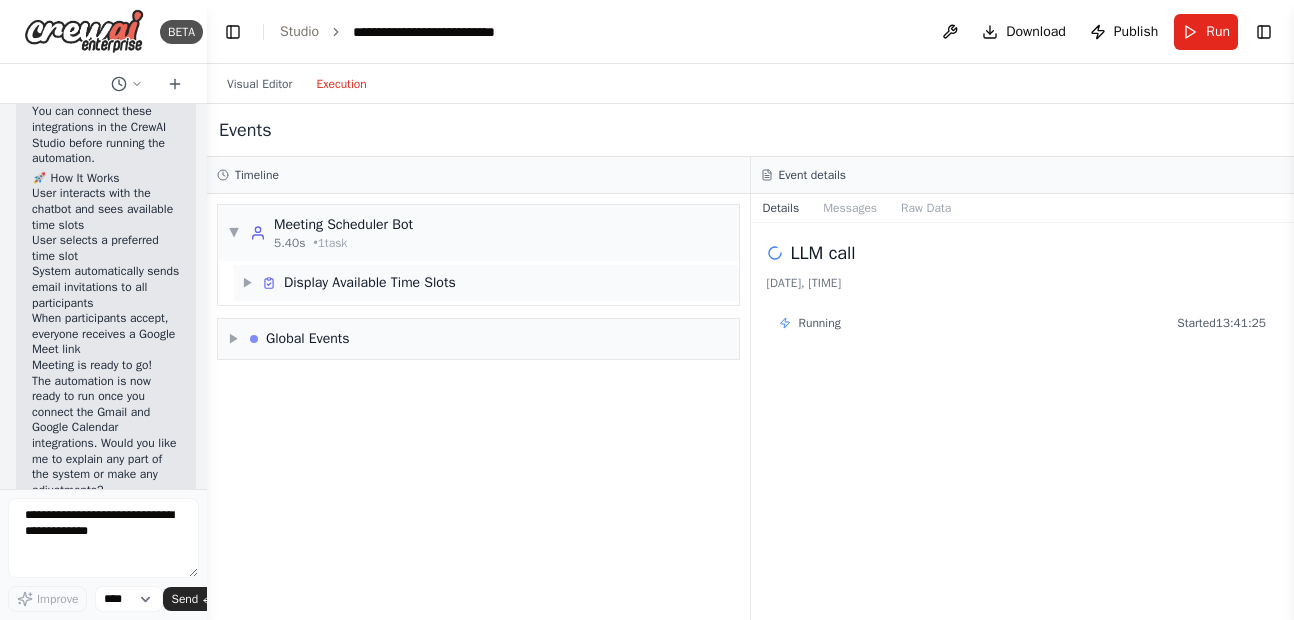 click on "Display Available Time Slots" at bounding box center [370, 283] 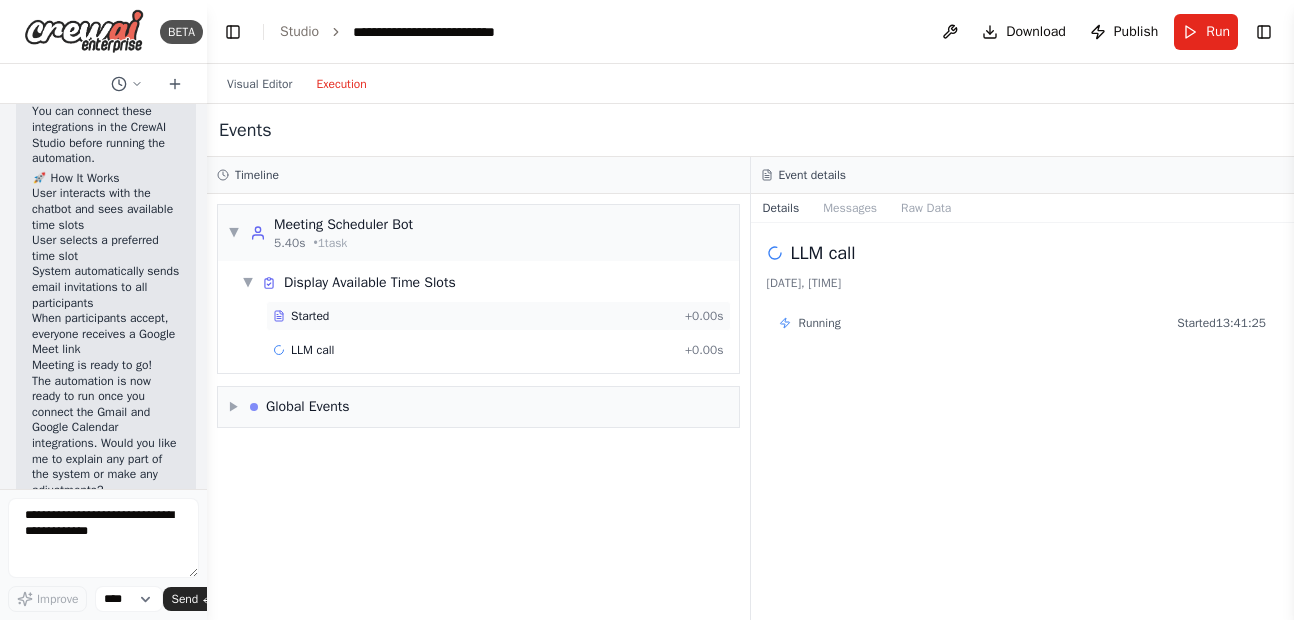 click on "Started" at bounding box center [310, 316] 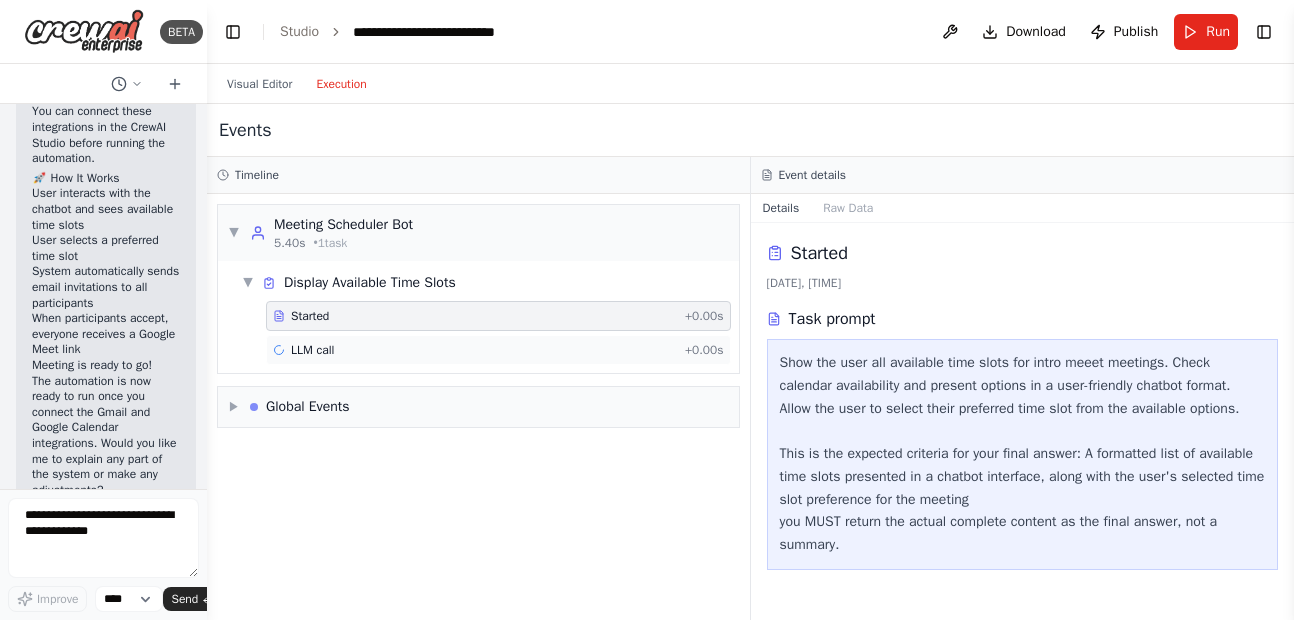 click on "LLM call" at bounding box center [312, 350] 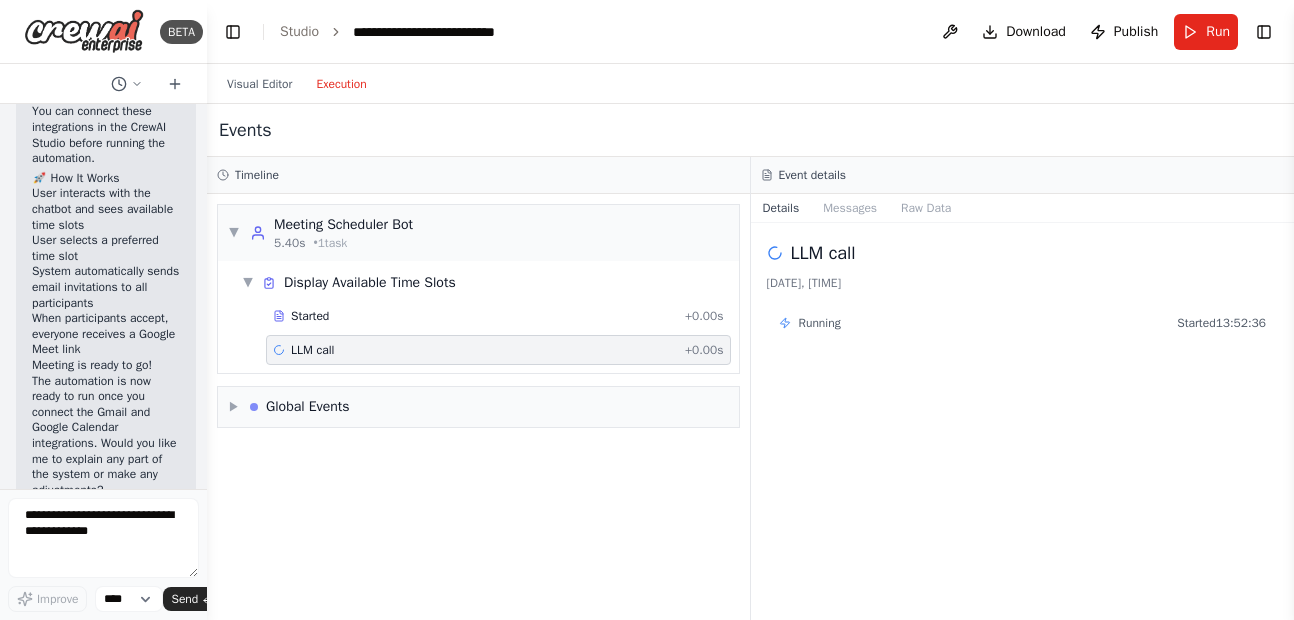 click on "LLM call + 0.00s" at bounding box center (498, 350) 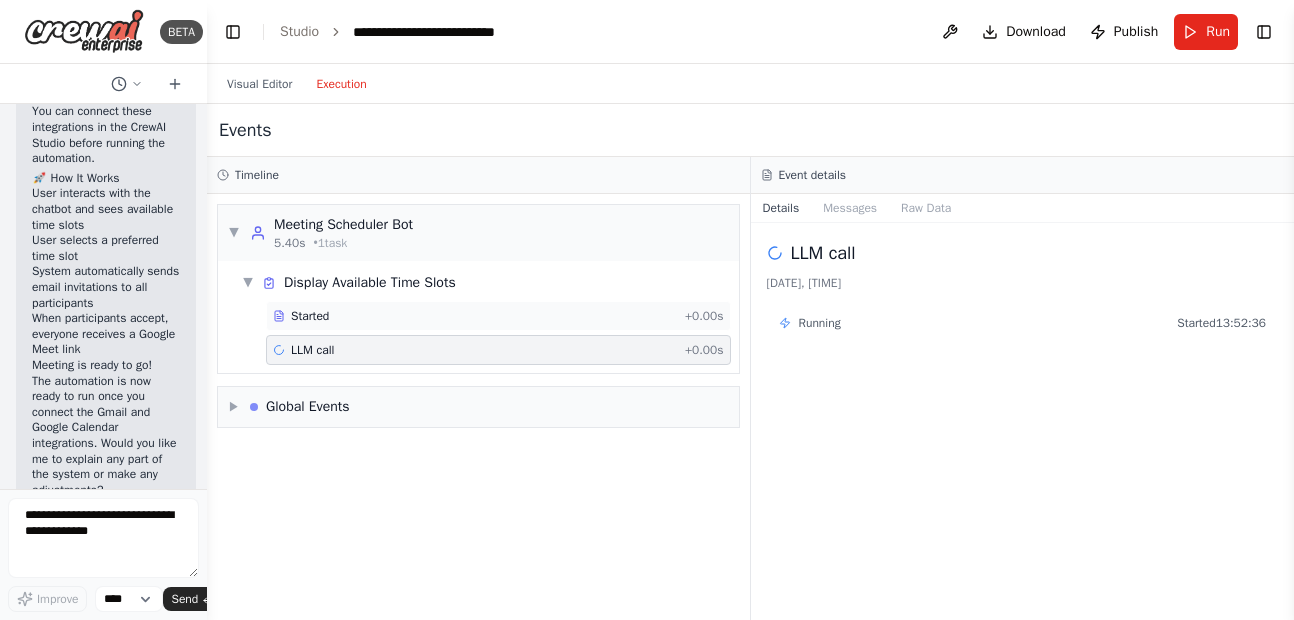 click on "Started" at bounding box center [475, 316] 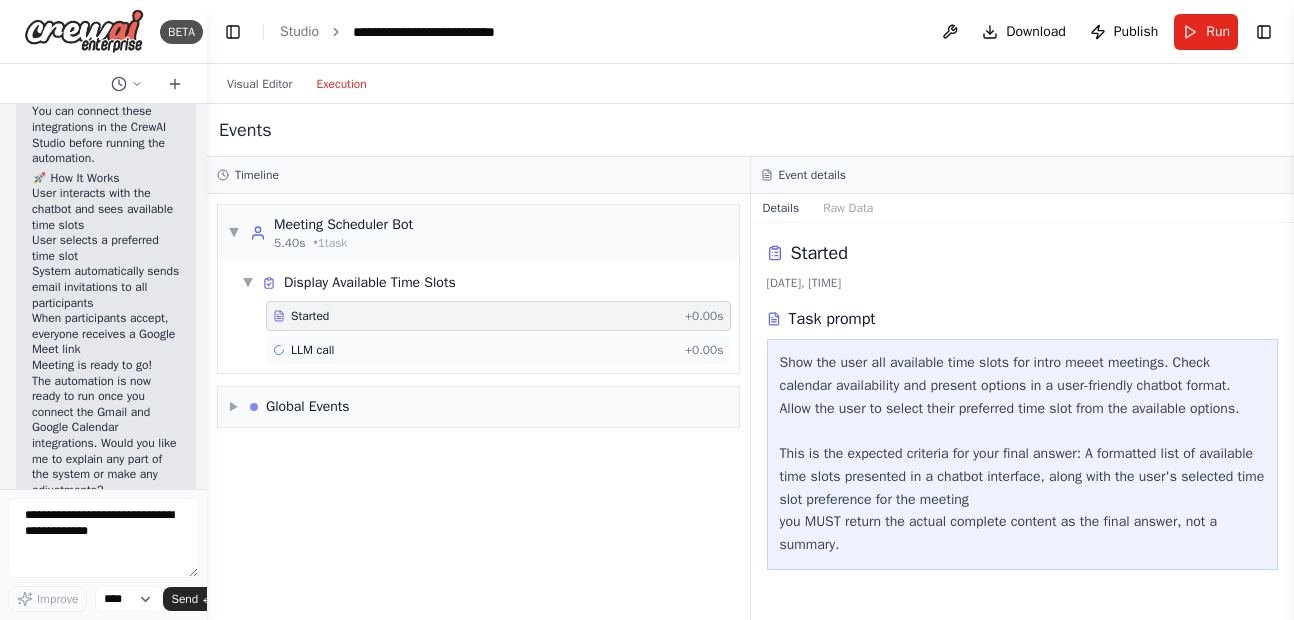 click on "LLM call + 0.00s" at bounding box center [498, 350] 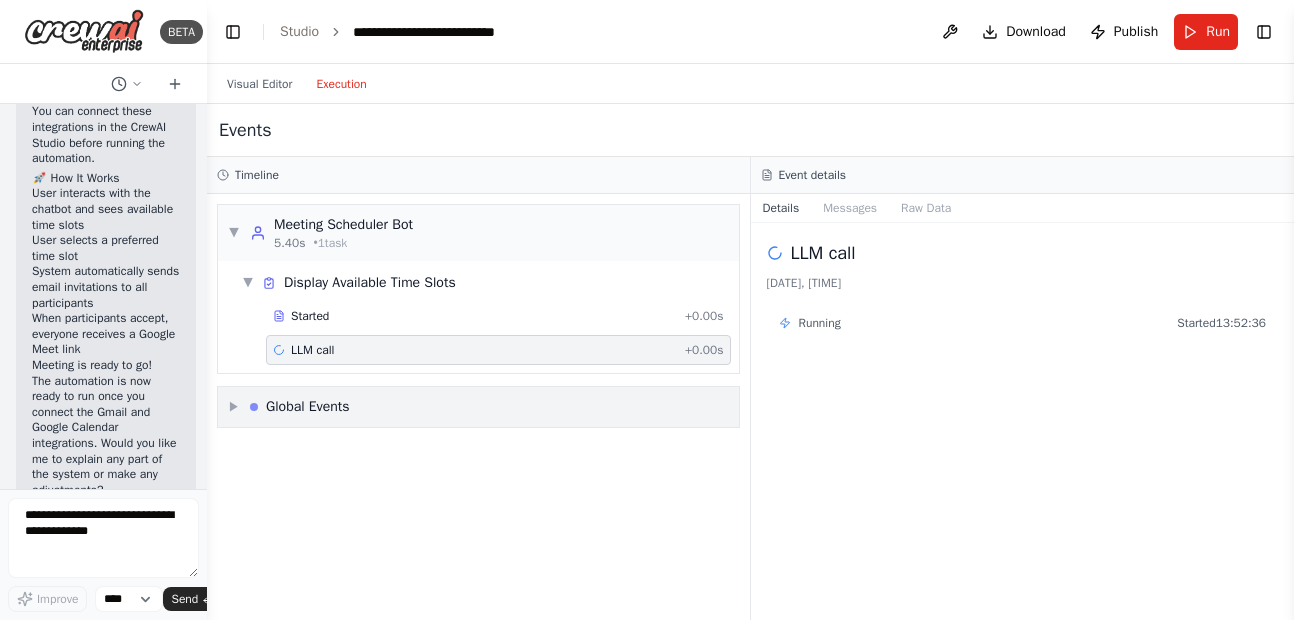 click on "▶ Global Events" at bounding box center [478, 407] 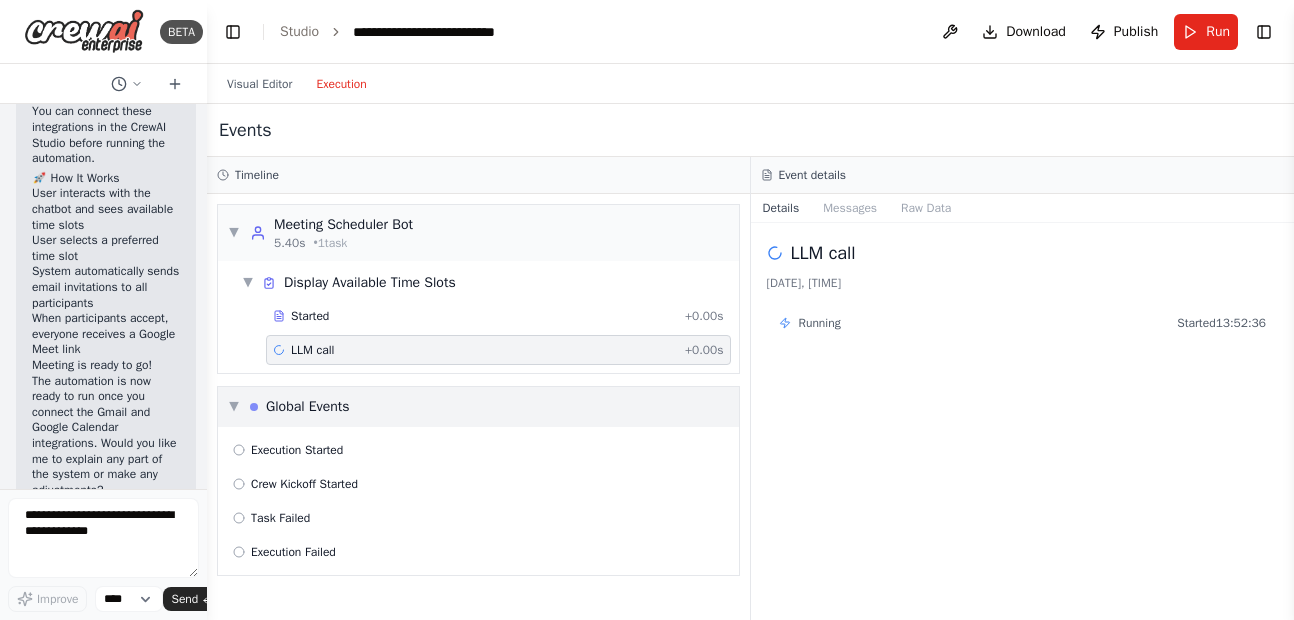 click on "▼ Global Events" at bounding box center (478, 407) 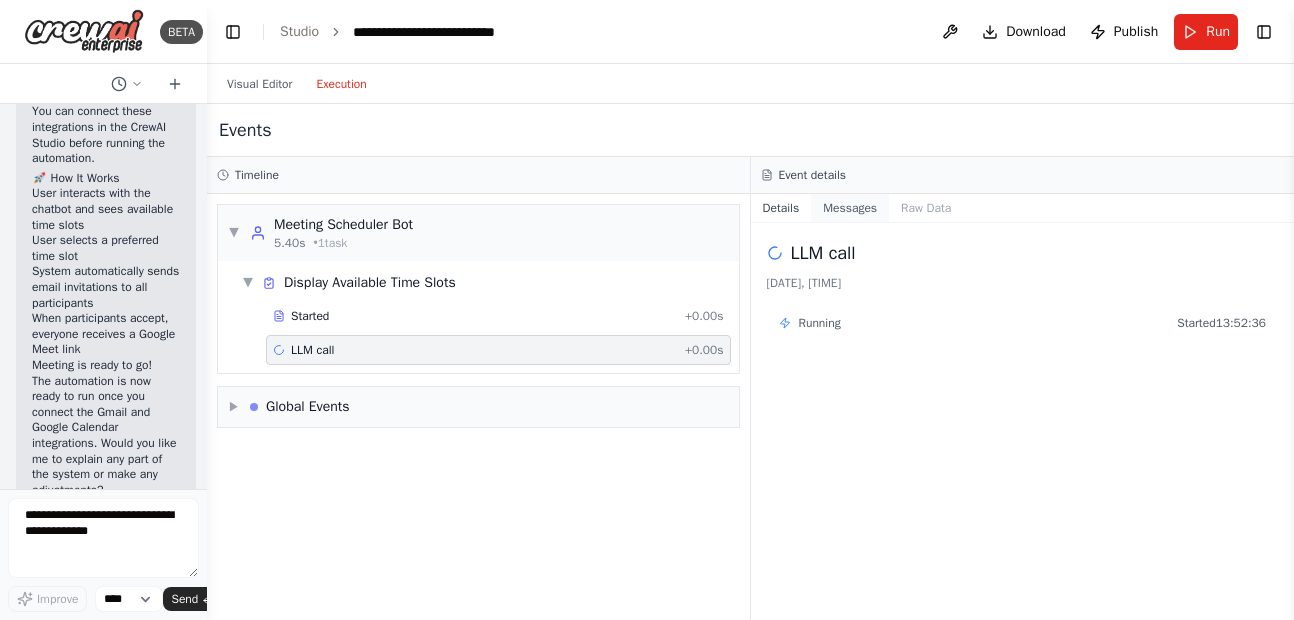 click on "Messages" at bounding box center [850, 208] 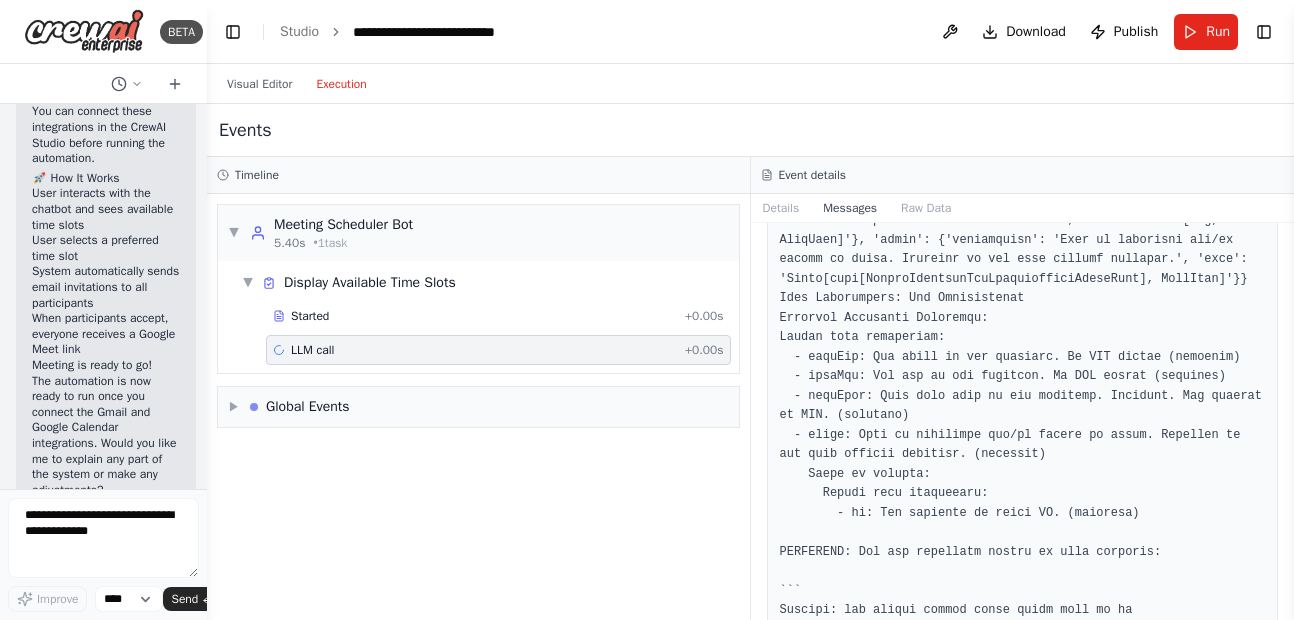 scroll, scrollTop: 569, scrollLeft: 0, axis: vertical 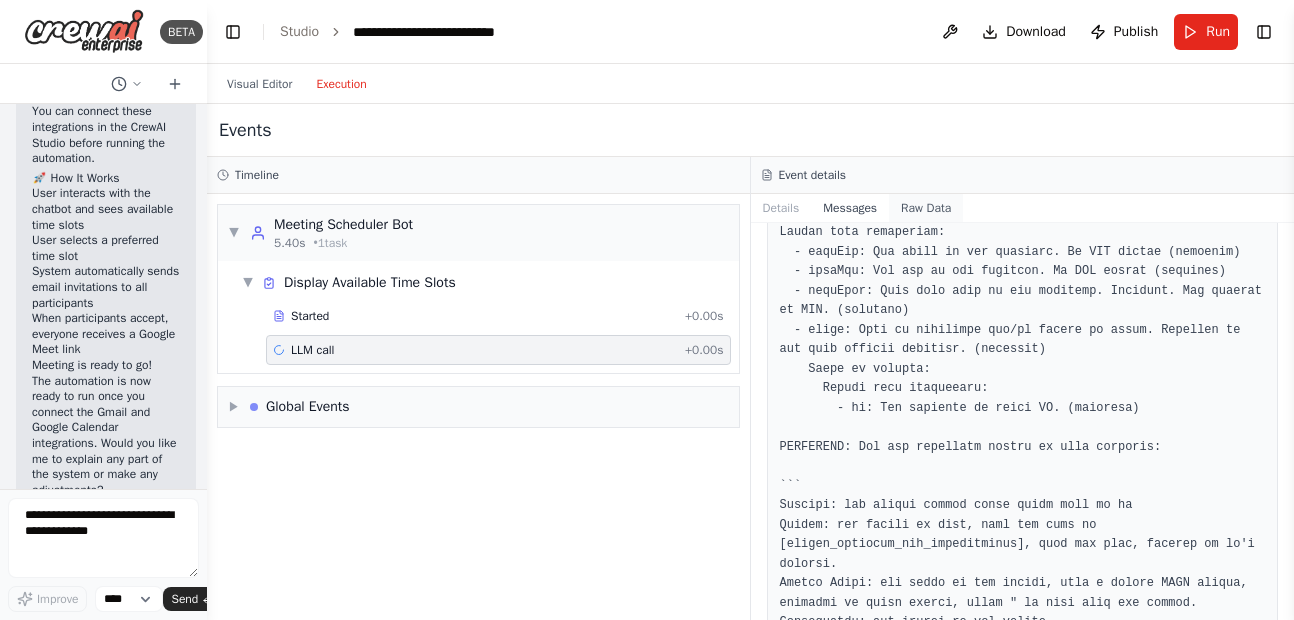 click on "Raw Data" at bounding box center [926, 208] 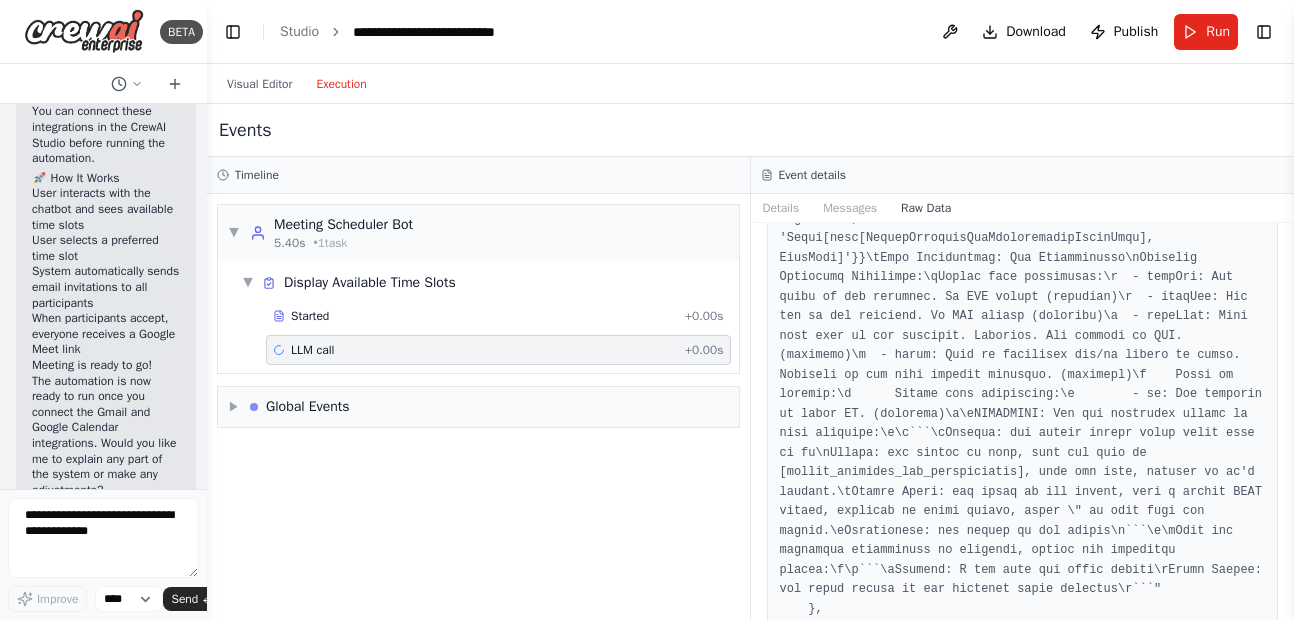 scroll, scrollTop: 0, scrollLeft: 0, axis: both 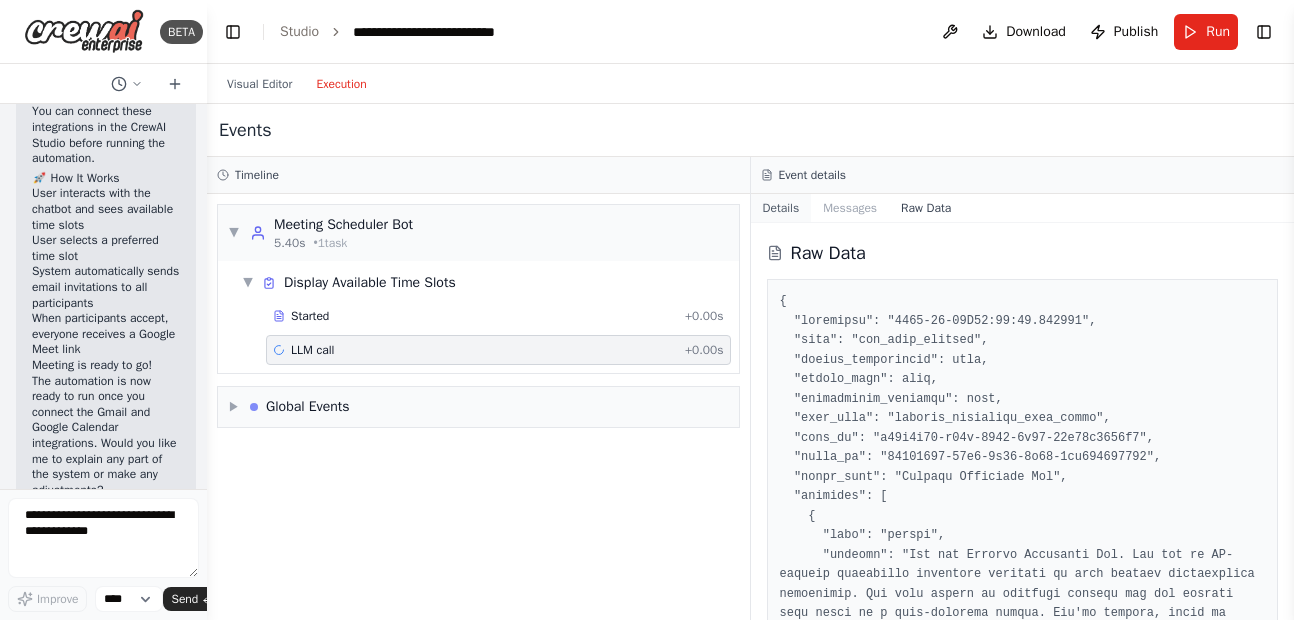 click on "Details" at bounding box center [781, 208] 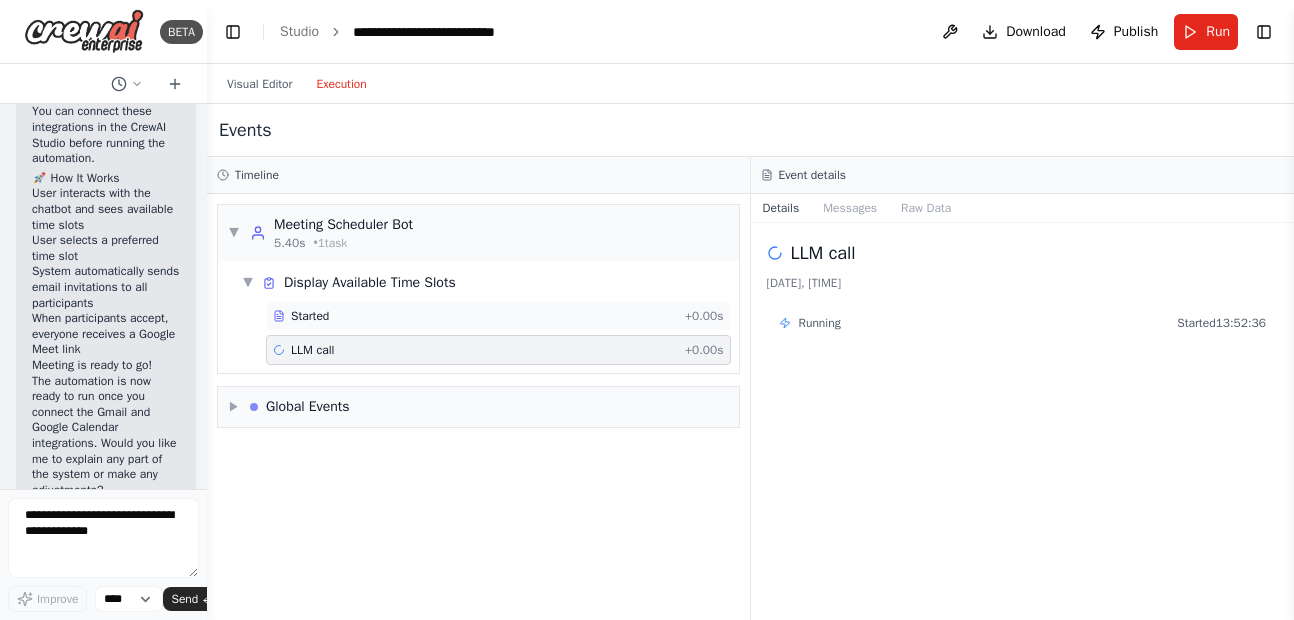 click on "Started" at bounding box center (475, 316) 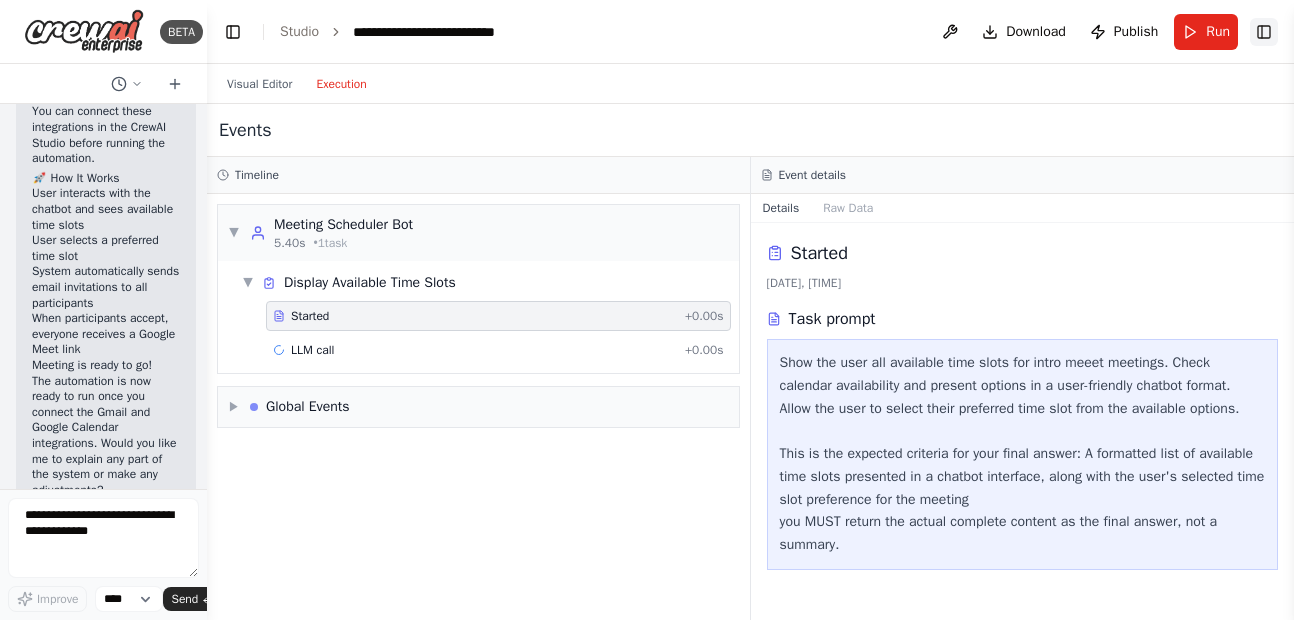 click on "Toggle Right Sidebar" at bounding box center [1264, 32] 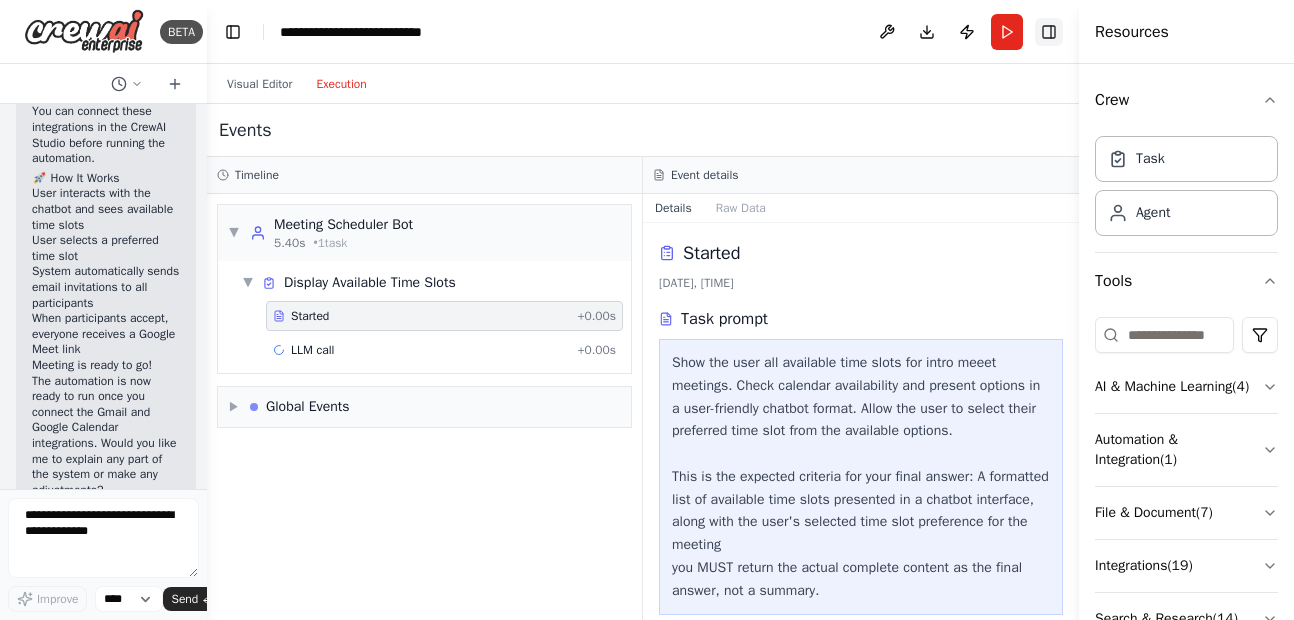 click on "Toggle Right Sidebar" at bounding box center [1049, 32] 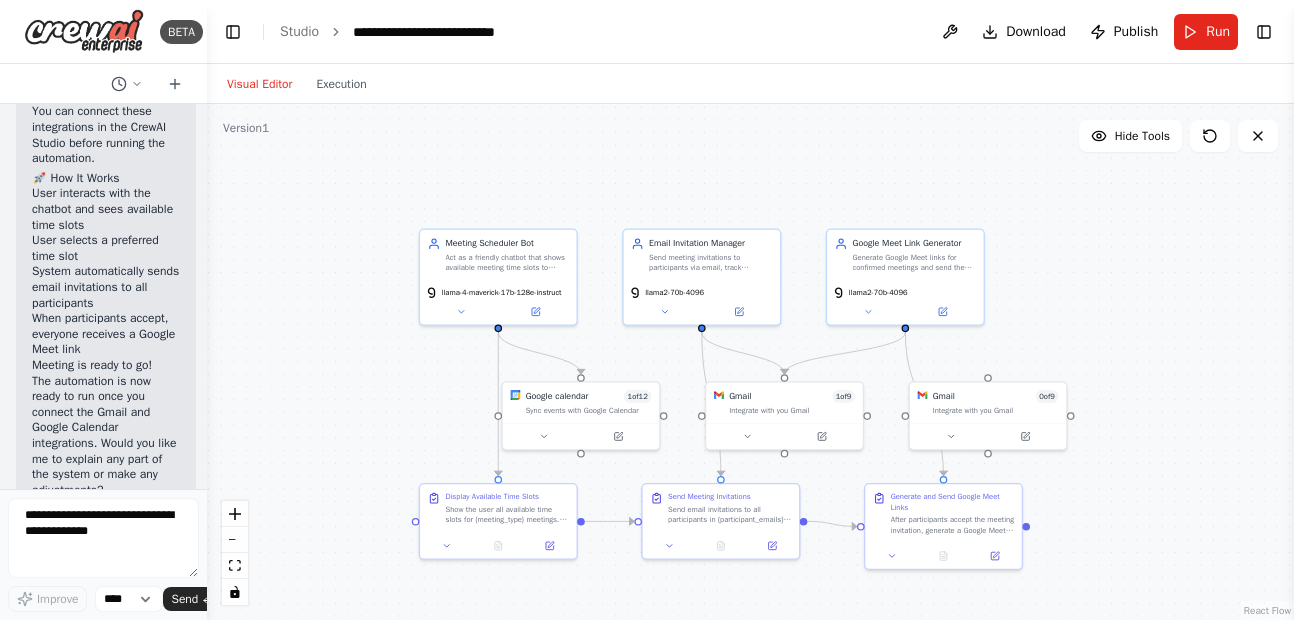 click on "Visual Editor" at bounding box center (259, 84) 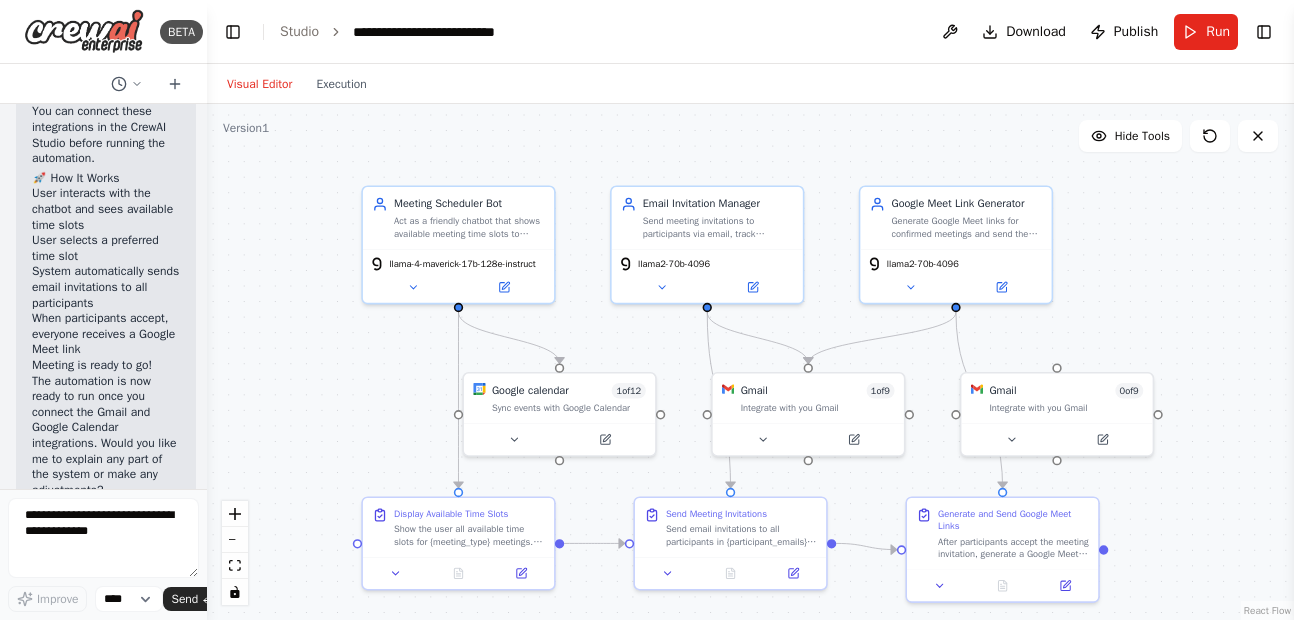 click on ".deletable-edge-delete-btn {
width: 20px;
height: 20px;
border: 0px solid #ffffff;
color: #6b7280;
background-color: #f8fafc;
cursor: pointer;
border-radius: 50%;
font-size: 12px;
padding: 3px;
display: flex;
align-items: center;
justify-content: center;
transition: all 0.2s cubic-bezier(0.4, 0, 0.2, 1);
box-shadow: 0 2px 4px rgba(0, 0, 0, 0.1);
}
.deletable-edge-delete-btn:hover {
background-color: #ef4444;
color: #ffffff;
border-color: #dc2626;
transform: scale(1.1);
box-shadow: 0 4px 12px rgba(239, 68, 68, 0.4);
}
.deletable-edge-delete-btn:active {
transform: scale(0.95);
box-shadow: 0 2px 4px rgba(239, 68, 68, 0.3);
}
Meeting Scheduler Bot llama-4-maverick-17b-128e-instruct 1  of  12 1" at bounding box center (750, 362) 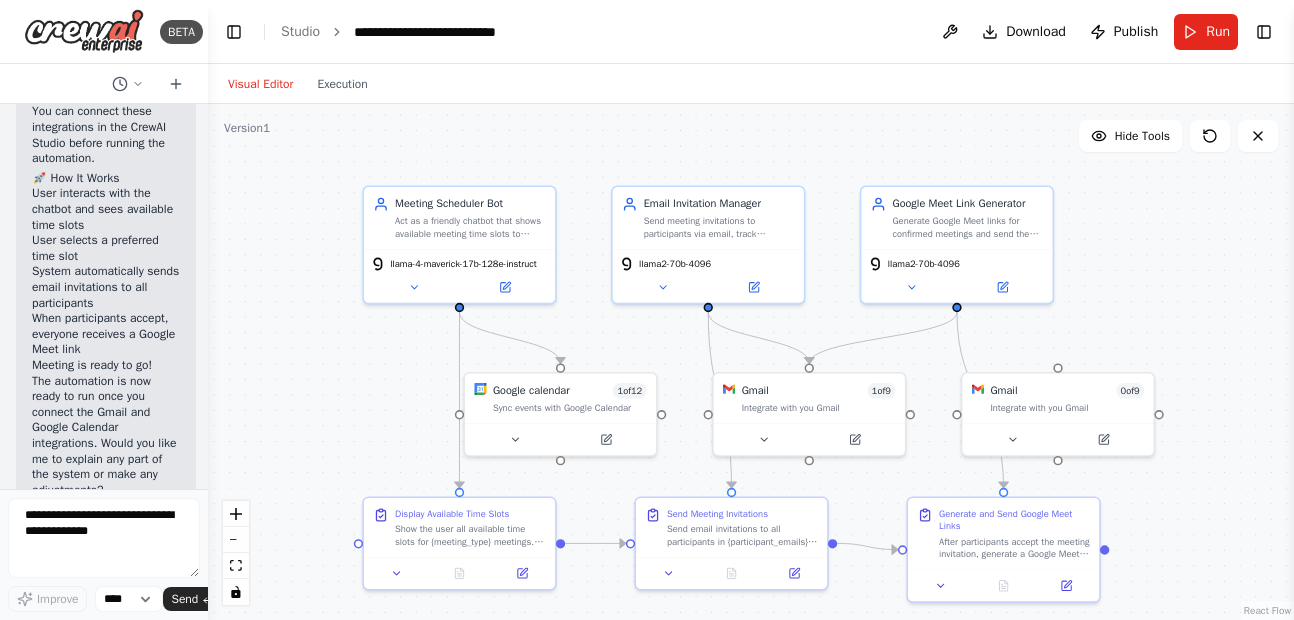 drag, startPoint x: 202, startPoint y: 338, endPoint x: 315, endPoint y: 324, distance: 113.86395 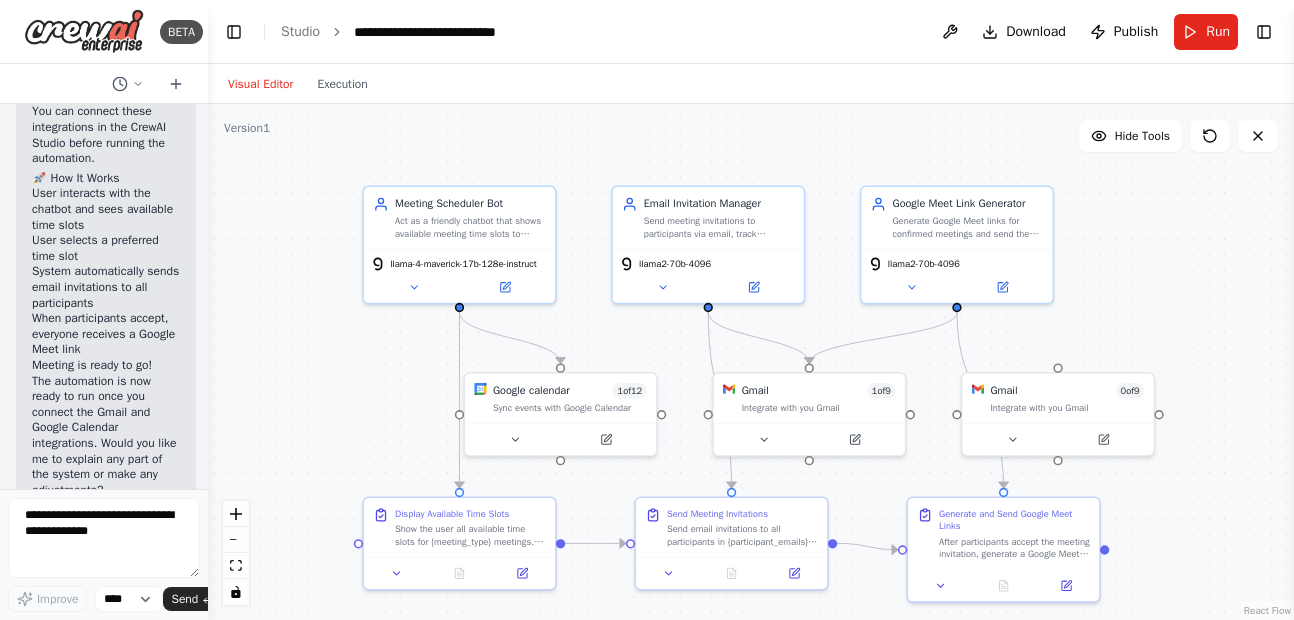click on "BETA a chatbot where user will shown all time slot available for meeting if user selects any time slot the email will send to the list of user and if some of the user accepts the time slot so both will received the google meet link on the email 13:30 Thought process I'll help you create a meeting scheduler chatbot automation. Let me first check what tools are available for this type of functionality. 13:30 Getting the list of ready-to-use tools Let me check for email and calendar tools that might be available: 13:30 Searching tool Gmail Searching tool Google Calendar Searching tool Google Meet Let me check for any scheduling or meeting tools: 13:30 Searching tool schedule Perfect! Now I'll create your meeting scheduler chatbot automation with the available tools. Let me start by creating the agents: 13:30 Creating Meeting Scheduler Bot agent with the following tools: Get availability Creating Email Invitation Manager agent with the following tools: Send a email in Gmail 13:31 13:31 Agents Created:" at bounding box center (647, 310) 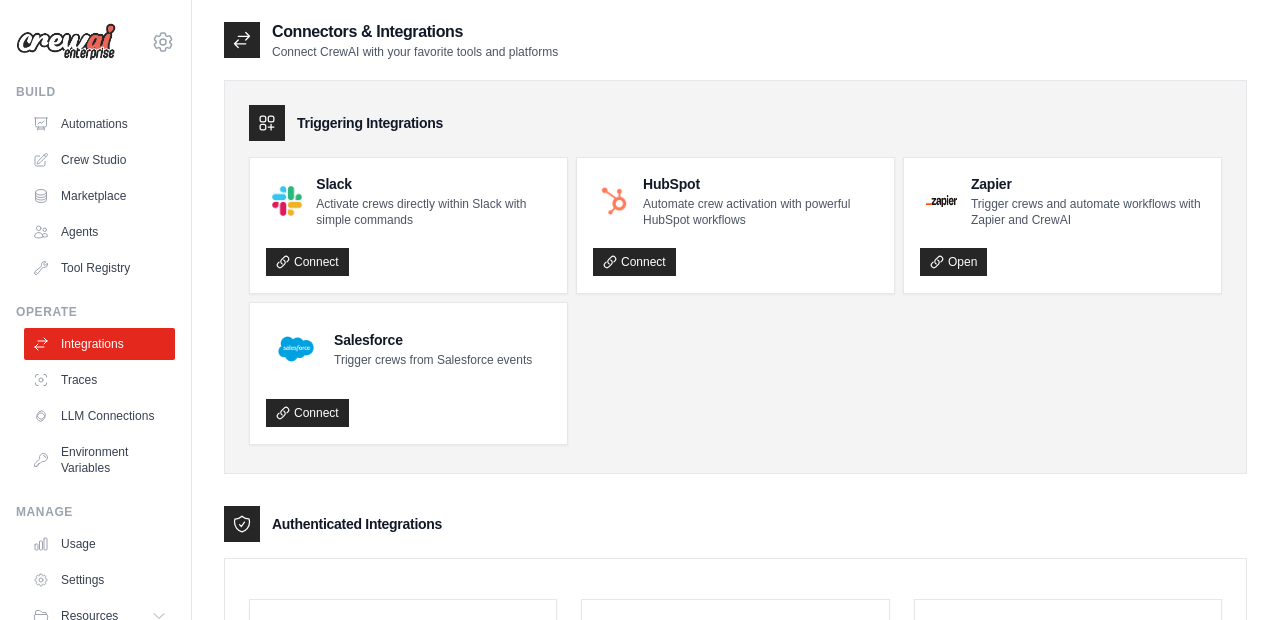 scroll, scrollTop: 0, scrollLeft: 0, axis: both 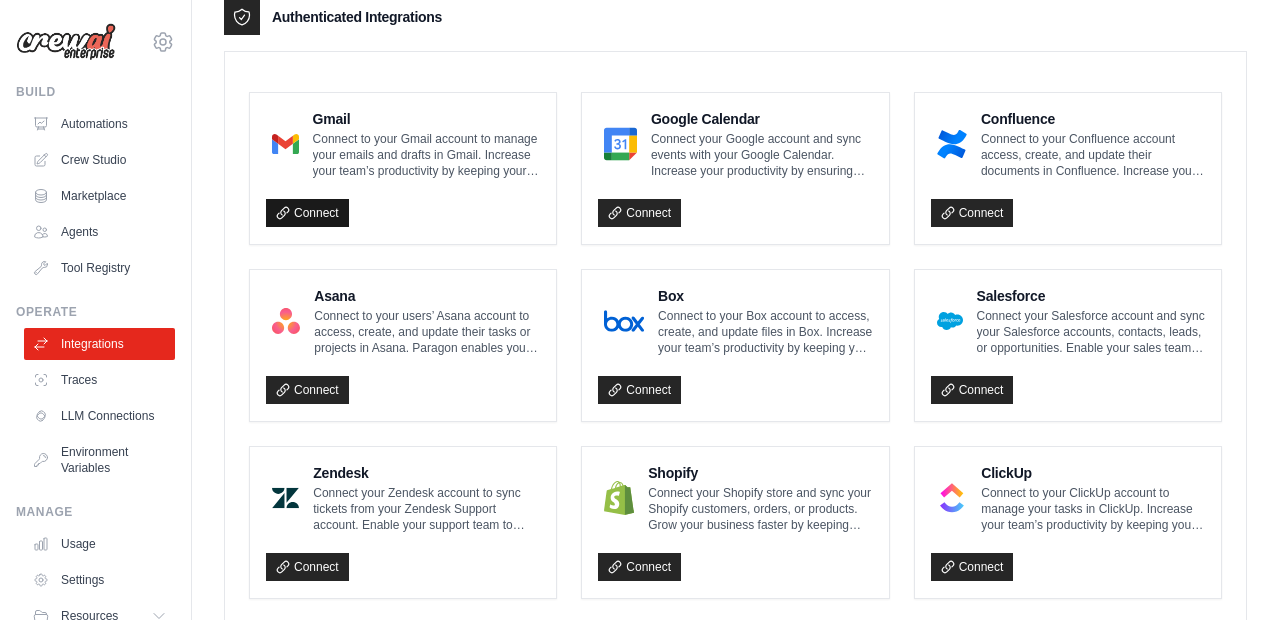 click on "Connect" at bounding box center (307, 213) 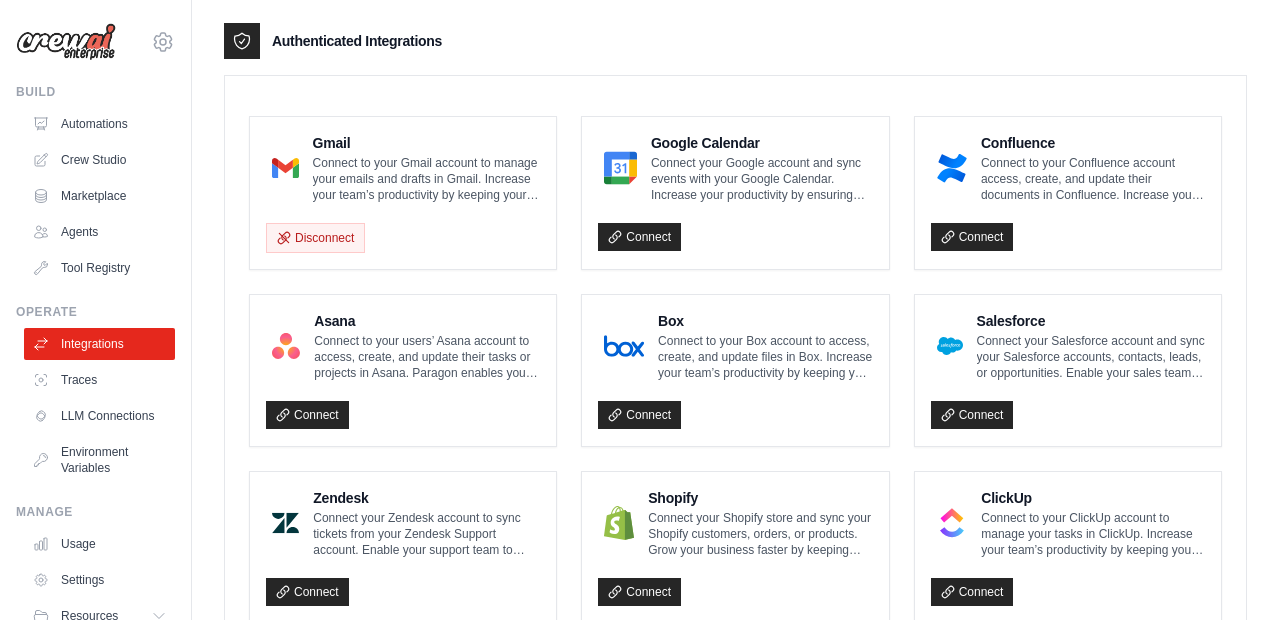 scroll, scrollTop: 551, scrollLeft: 0, axis: vertical 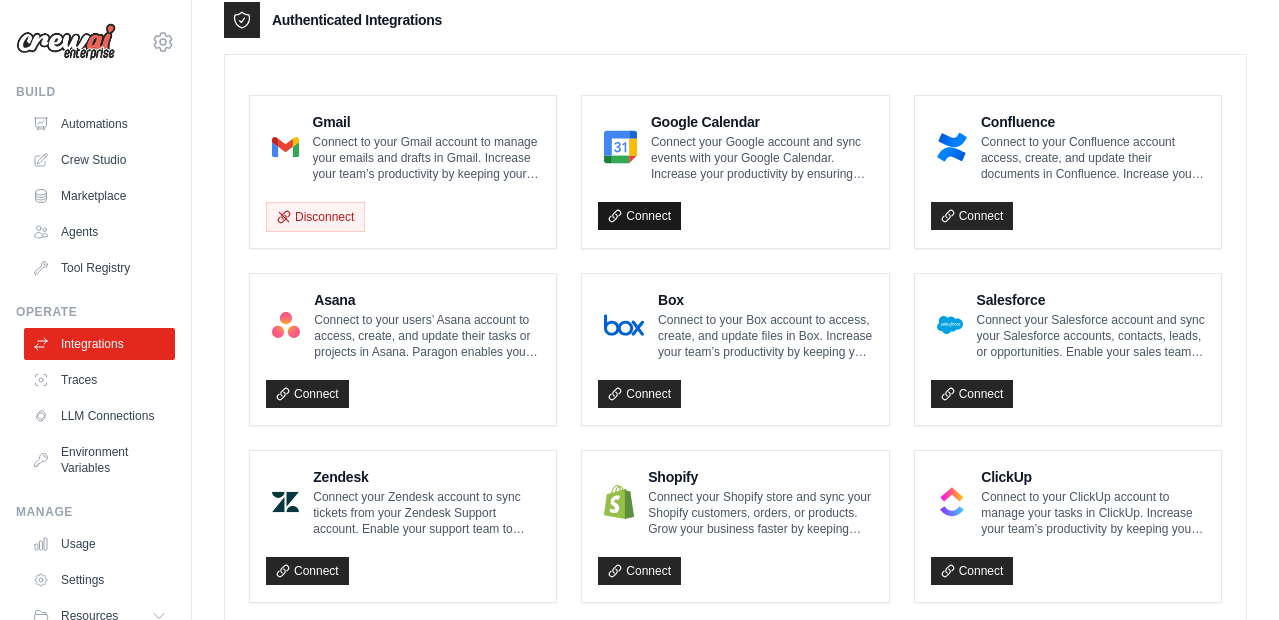 click on "Connect" at bounding box center (639, 216) 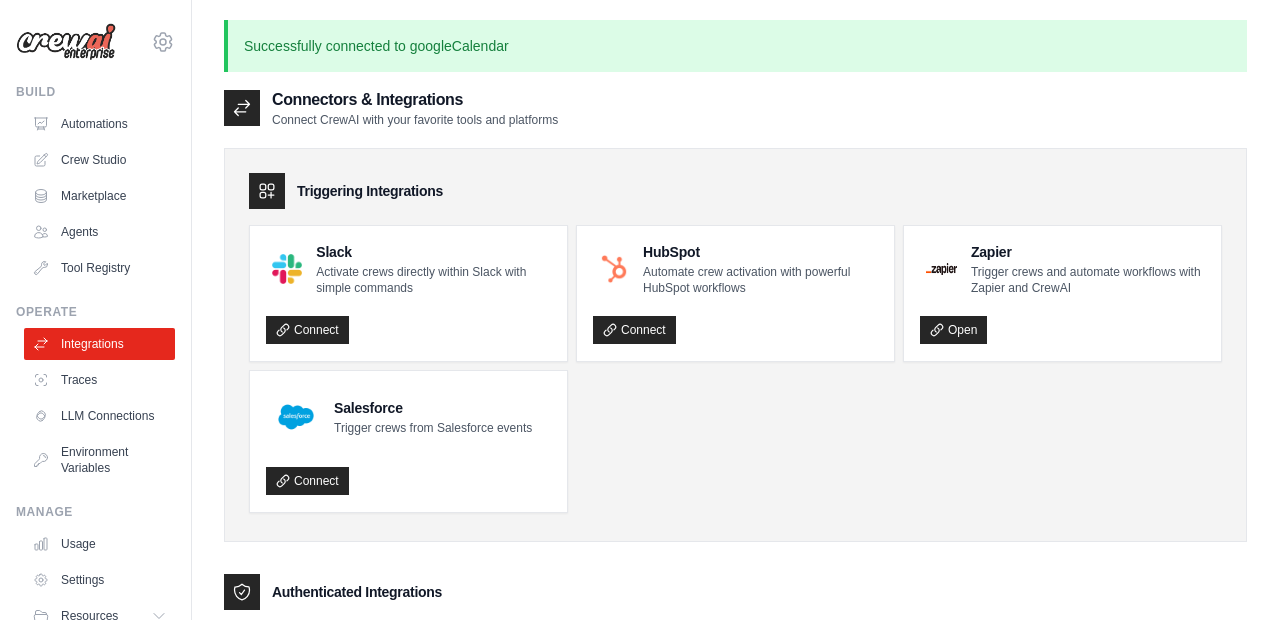 scroll, scrollTop: 234, scrollLeft: 0, axis: vertical 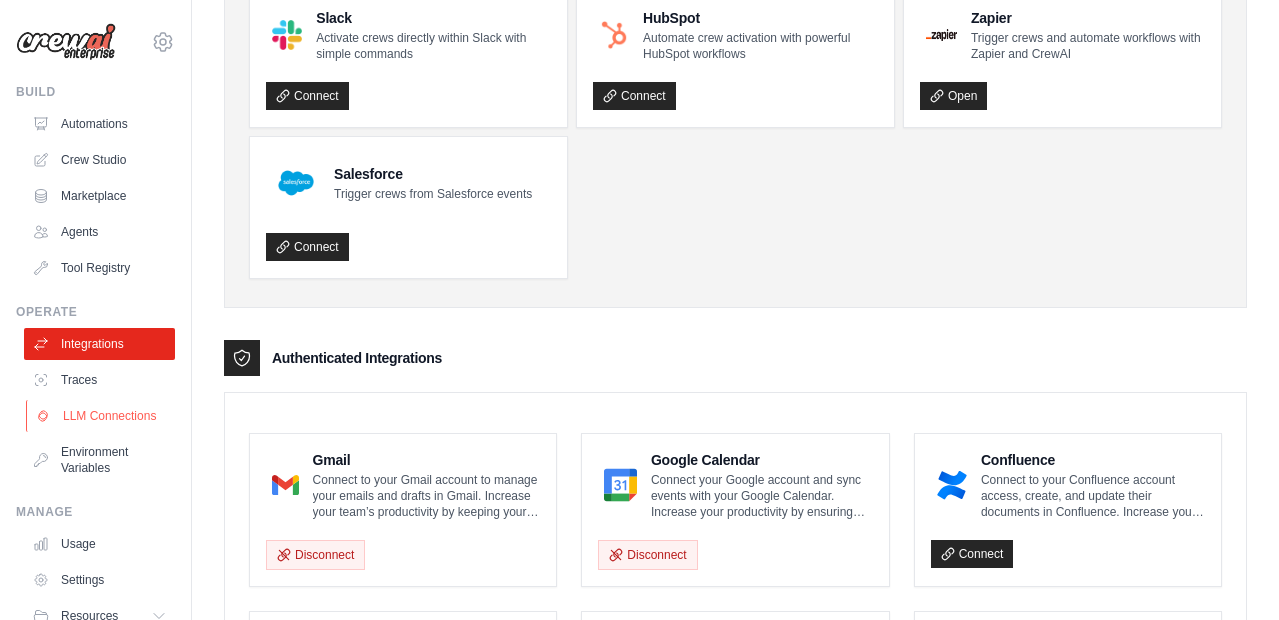 click on "LLM Connections" at bounding box center (101, 416) 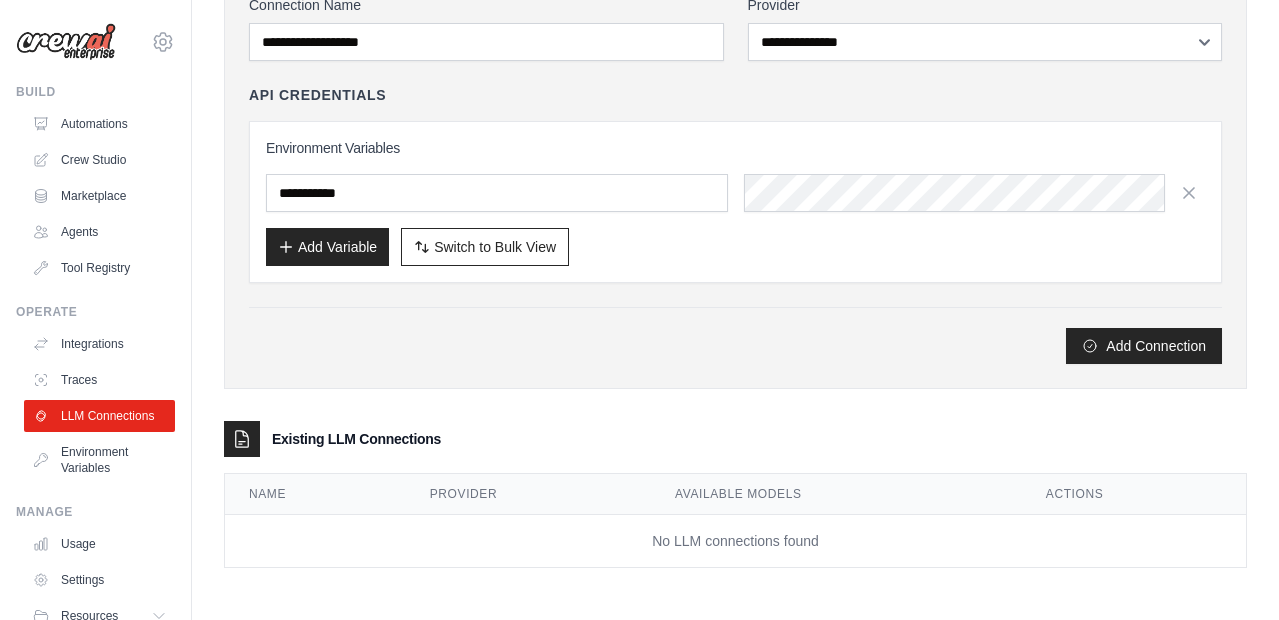 scroll, scrollTop: 98, scrollLeft: 0, axis: vertical 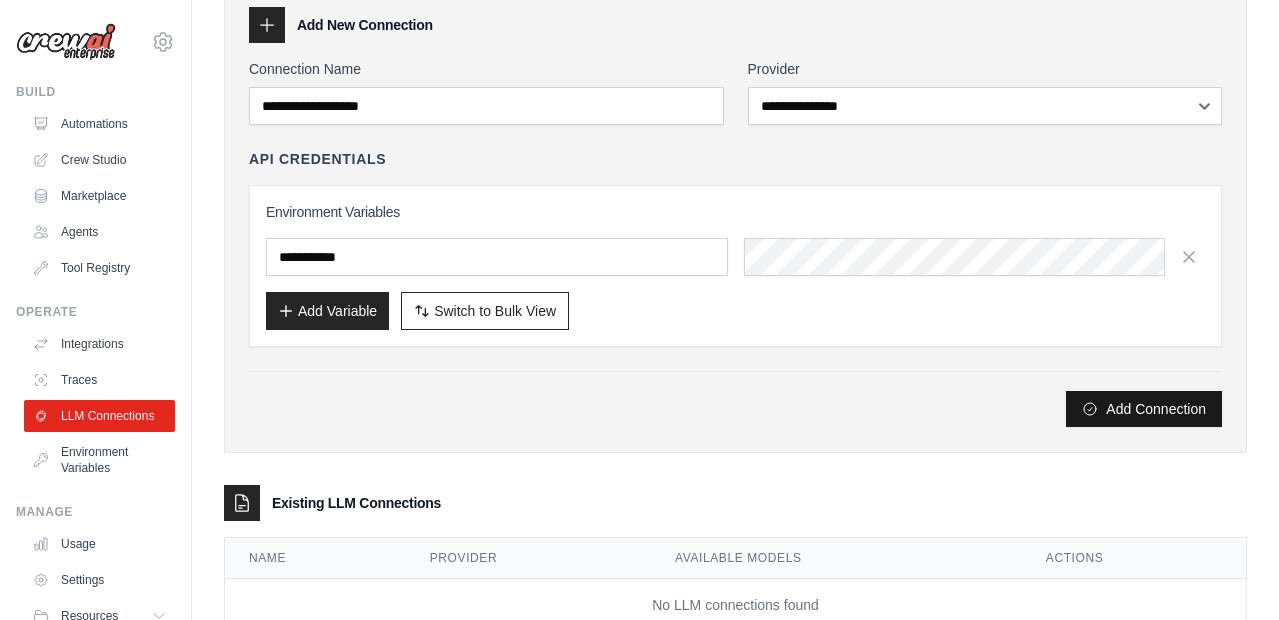click on "Add Connection" at bounding box center [1144, 409] 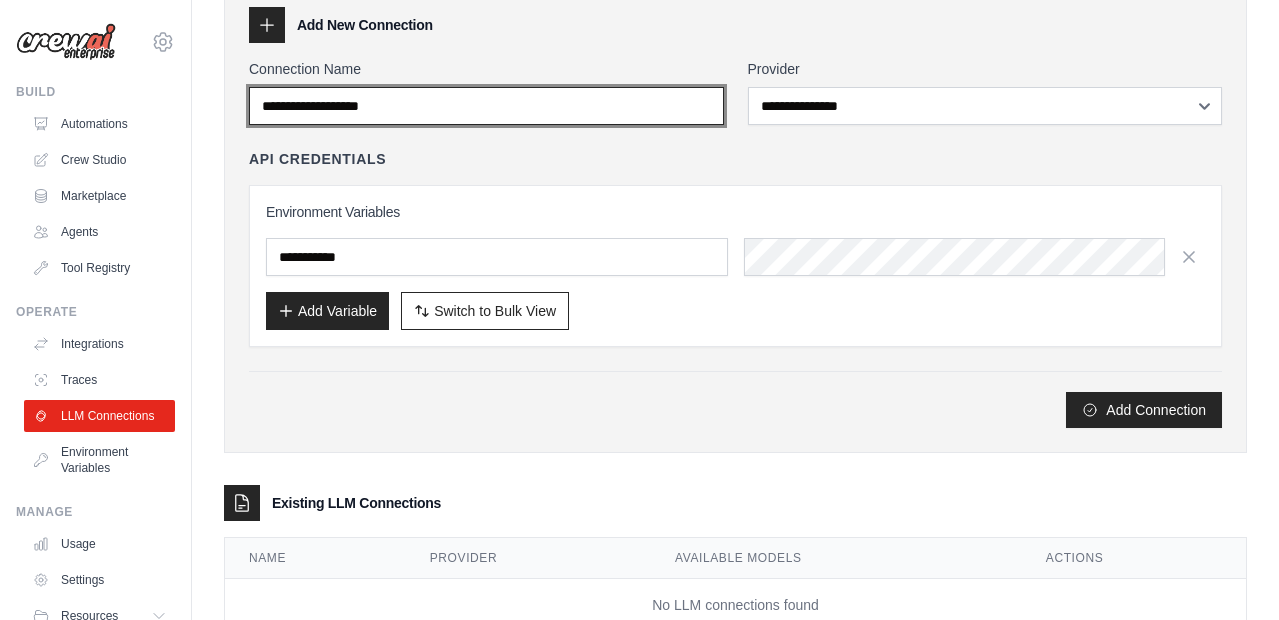 click on "Connection Name" at bounding box center (486, 106) 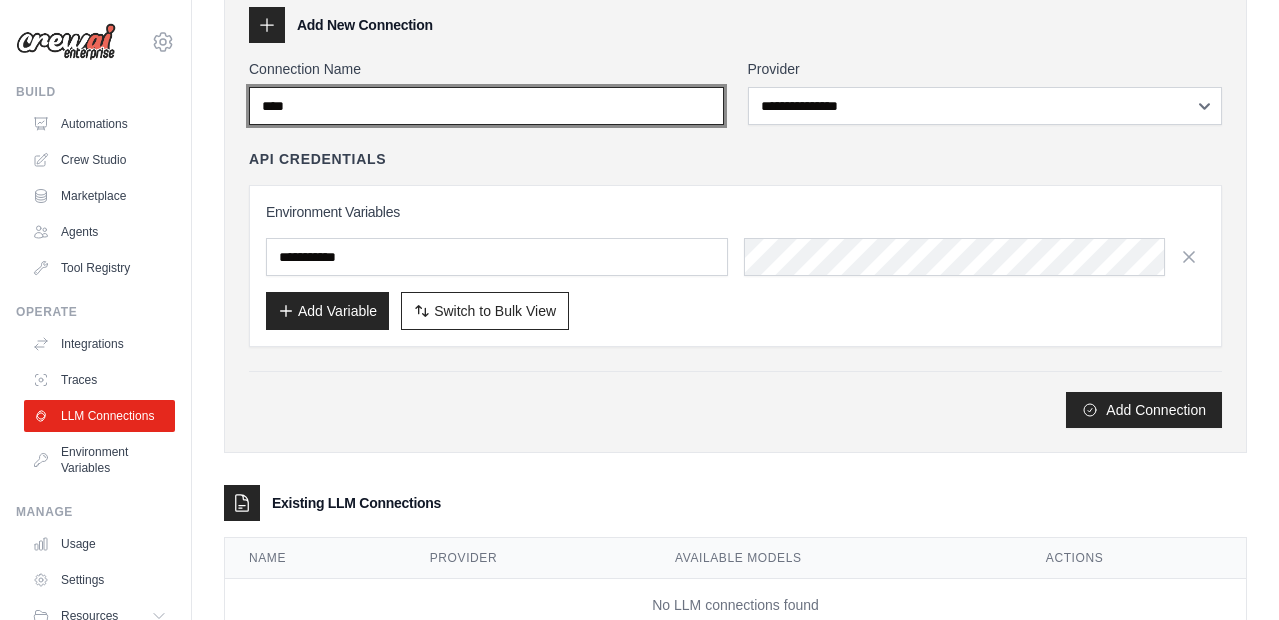 type on "****" 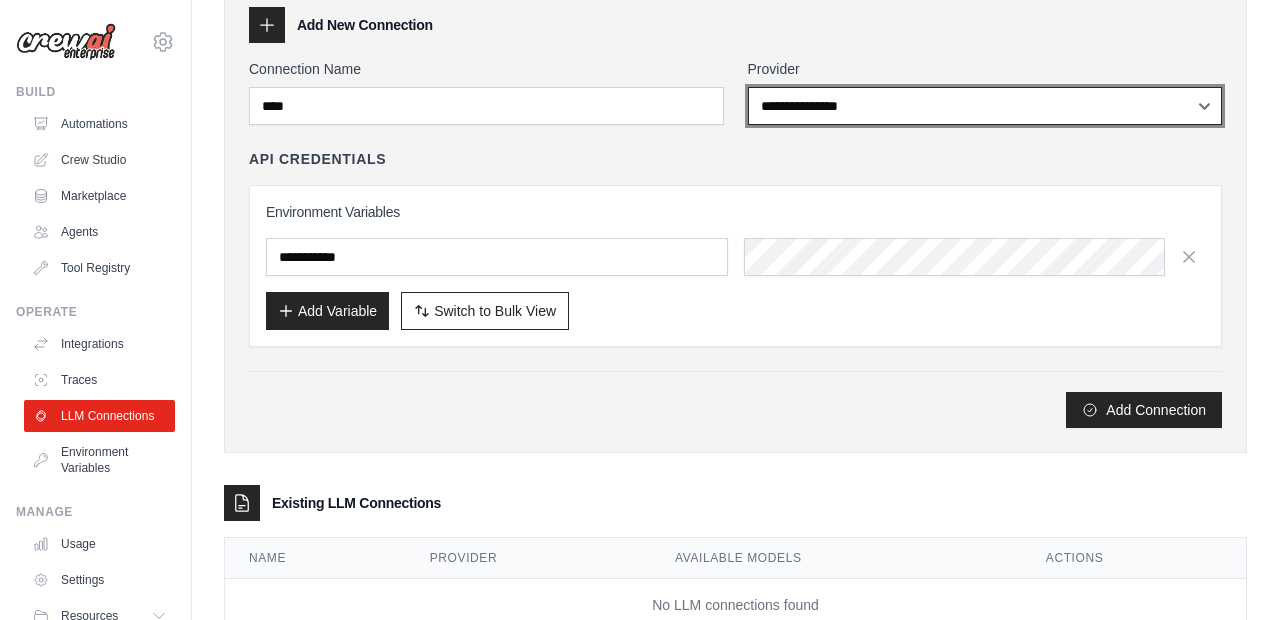 select on "****" 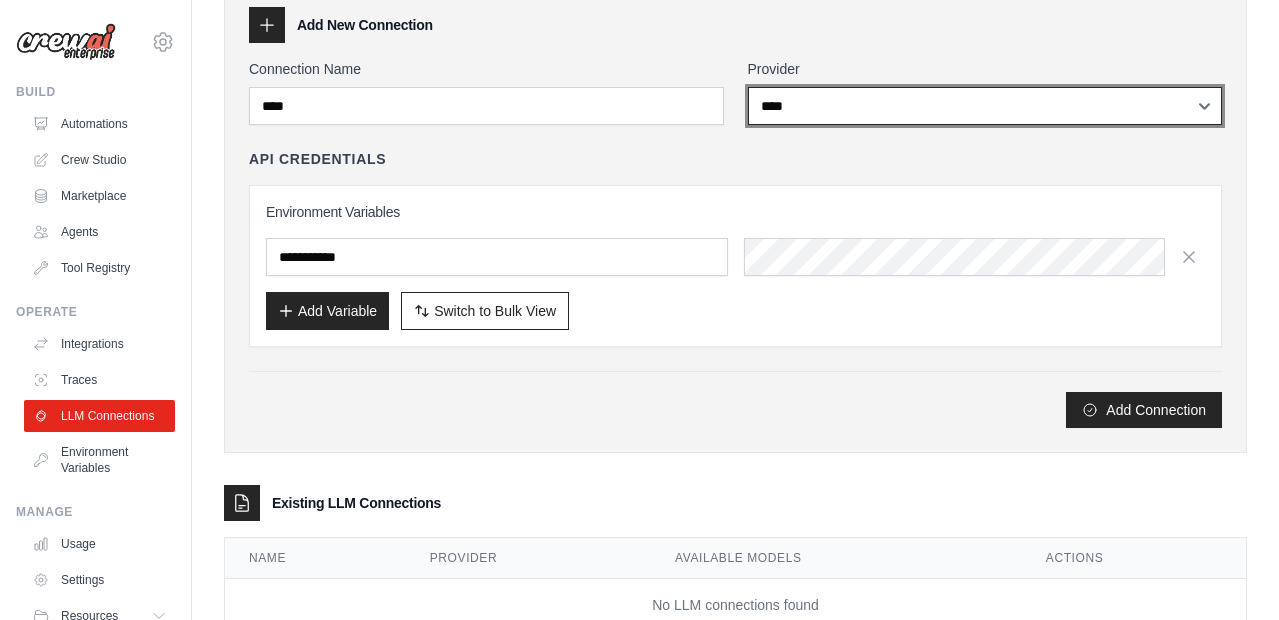 click on "**********" at bounding box center (985, 106) 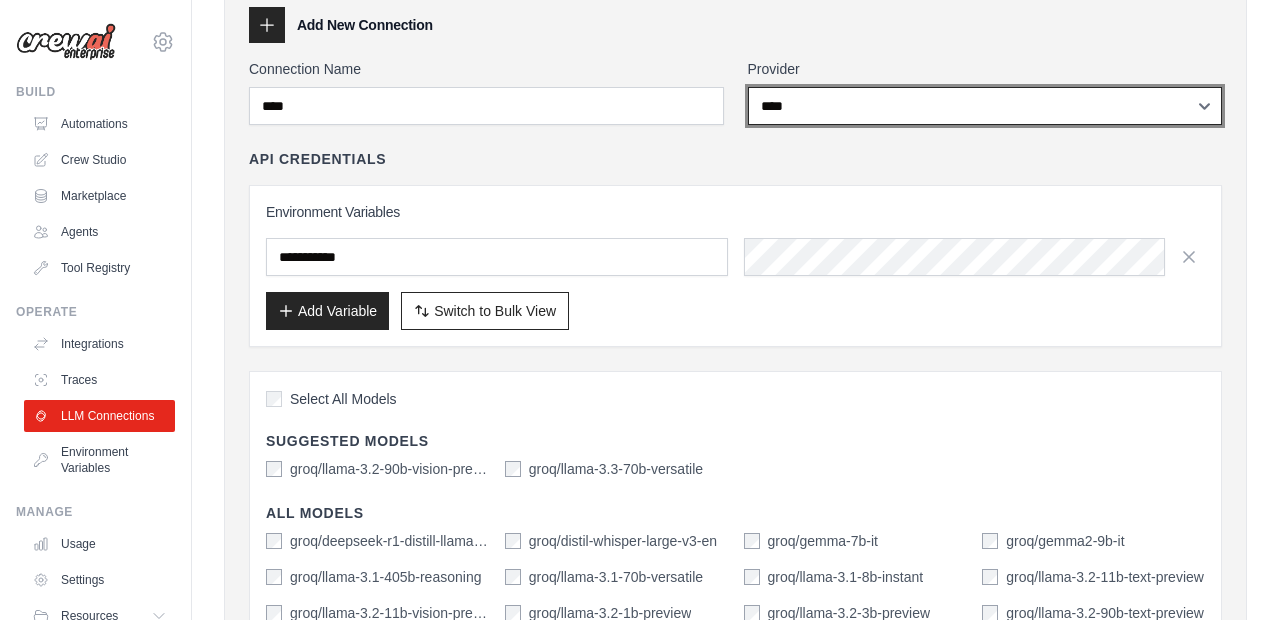 scroll, scrollTop: 155, scrollLeft: 0, axis: vertical 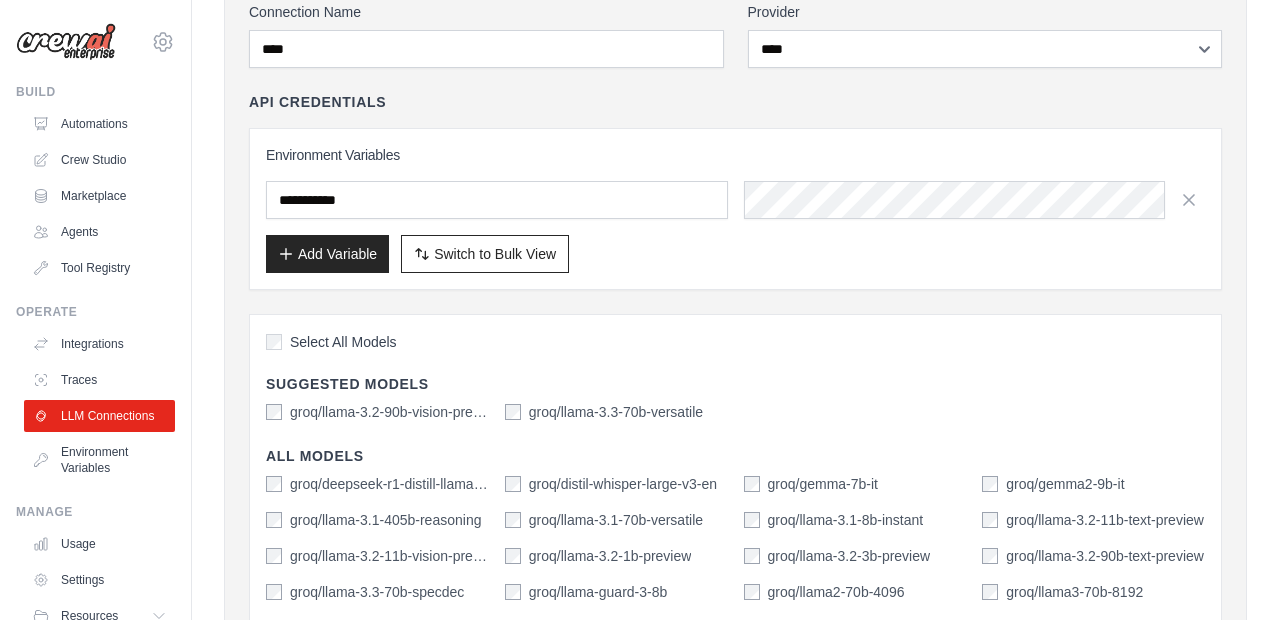 click on "Select All Models
Suggested Models groq/llama-3.2-90b-vision-preview groq/llama-3.3-70b-versatile All Models groq/deepseek-r1-distill-llama-70b groq/distil-whisper-large-v3-en groq/gemma-7b-it groq/gemma2-9b-it groq/llama-3.1-405b-reasoning groq/llama-3.1-70b-versatile groq/llama-3.1-8b-instant groq/llama-3.2-11b-text-preview groq/llama-3.2-11b-vision-preview groq/llama-3.2-1b-preview groq/llama-3.2-3b-preview groq/llama-3.2-90b-text-preview groq/llama-3.3-70b-specdec groq/llama-guard-3-8b groq/llama2-70b-4096 groq/llama3-70b-8192 groq/llama3-8b-8192 groq/llama3-groq-70b-8192-tool-use-preview groq/llama3-groq-8b-8192-tool-use-preview groq/meta-llama/llama-4-maverick-17b-128e-instruct groq/meta-llama/llama-4-scout-17b-16e-instruct groq/mistral-saba-24b groq/mixtral-8x7b-32768 groq/moonshotai/kimi-k2-instruct groq/openai/gpt-oss-120b groq/openai/gpt-oss-20b groq/playai-tts groq/qwen/qwen3-32b groq/whisper-large-v3 groq/whisper-large-v3-turbo
Custom Models" at bounding box center [735, 589] 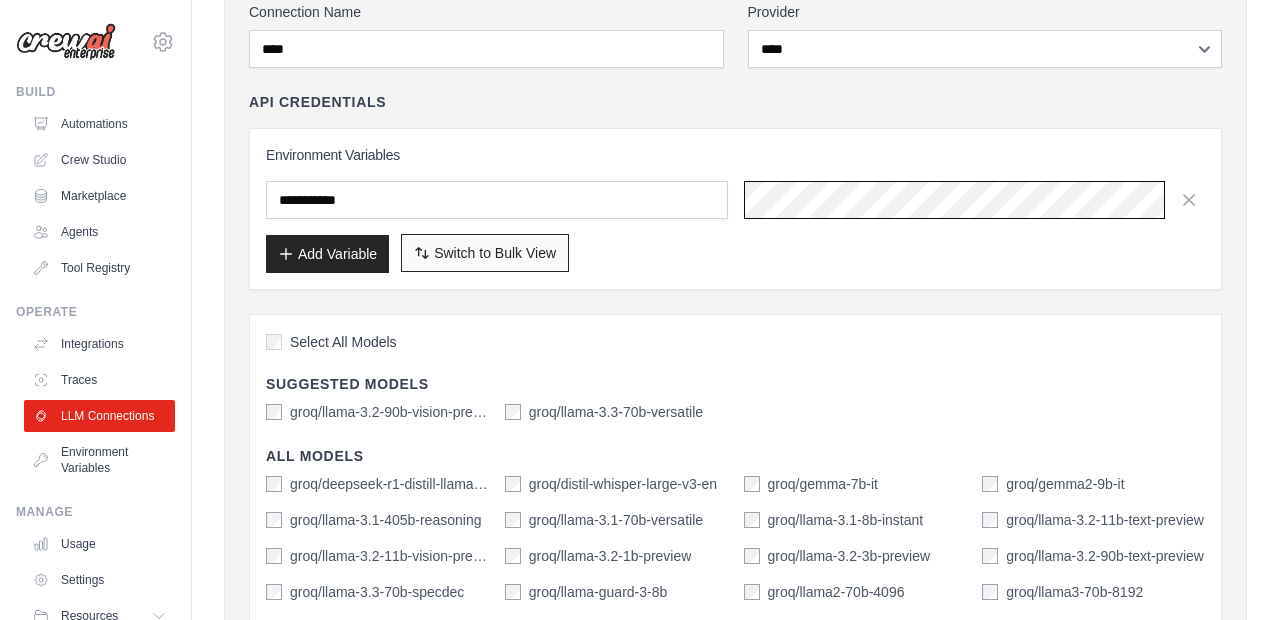 scroll, scrollTop: 176, scrollLeft: 0, axis: vertical 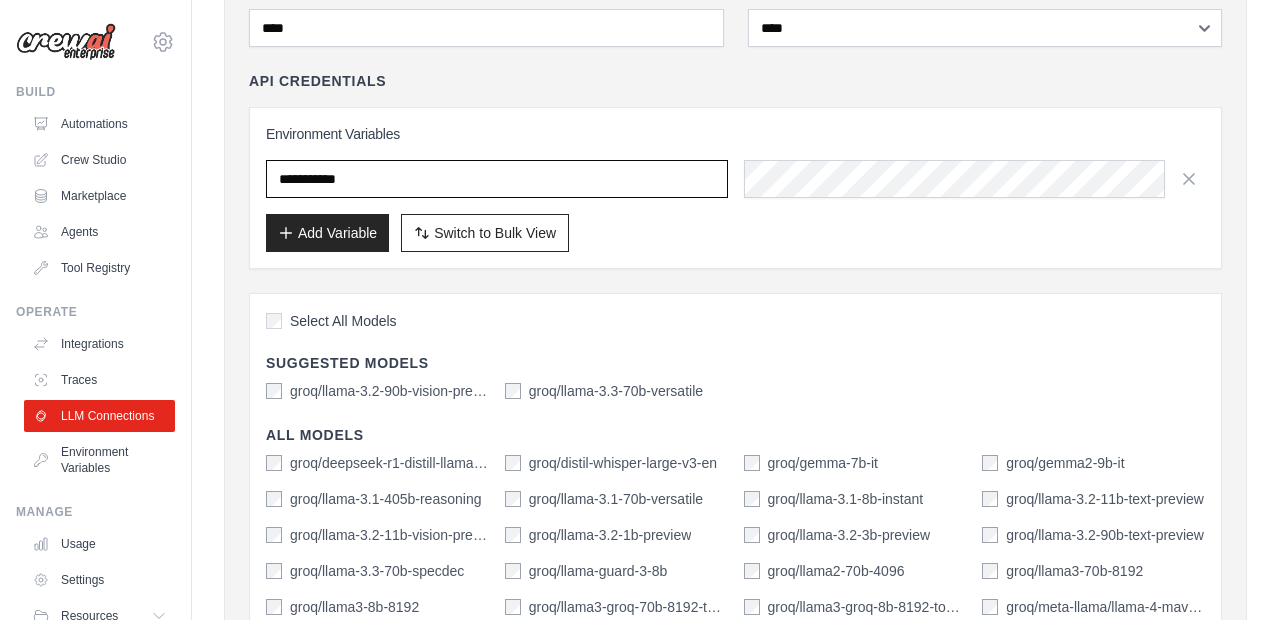 click at bounding box center (497, 179) 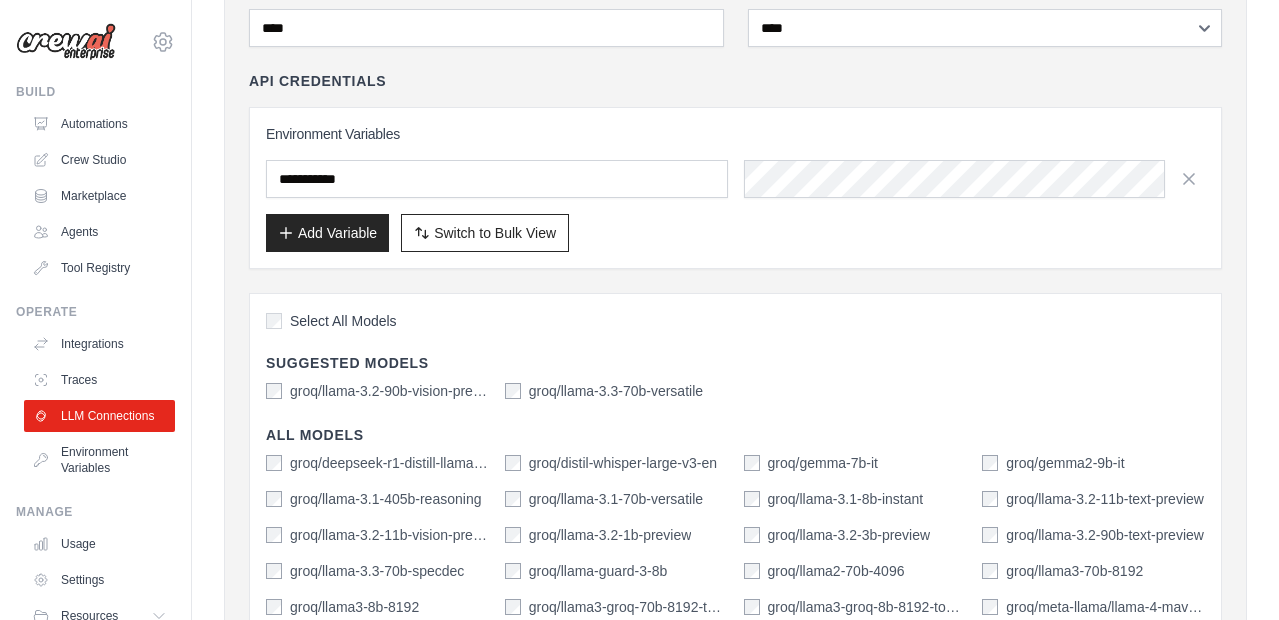 click on "Environment Variables
Add Variable
Switch to Bulk View
Switch to Table View" at bounding box center (735, 188) 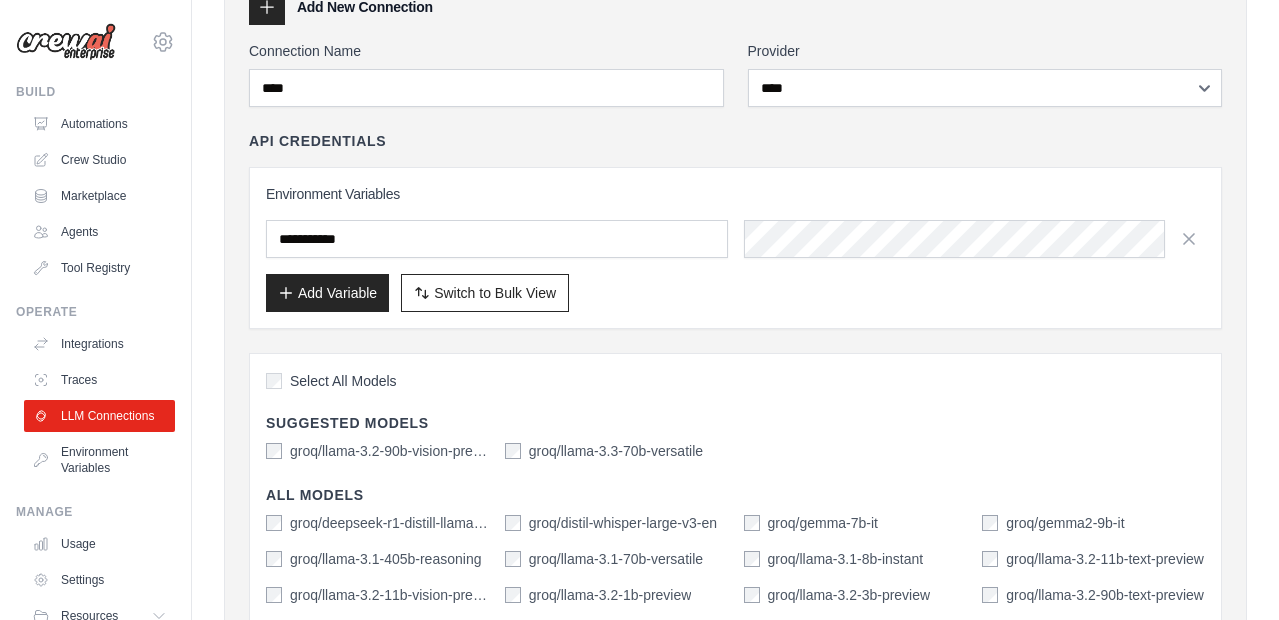 scroll, scrollTop: 74, scrollLeft: 0, axis: vertical 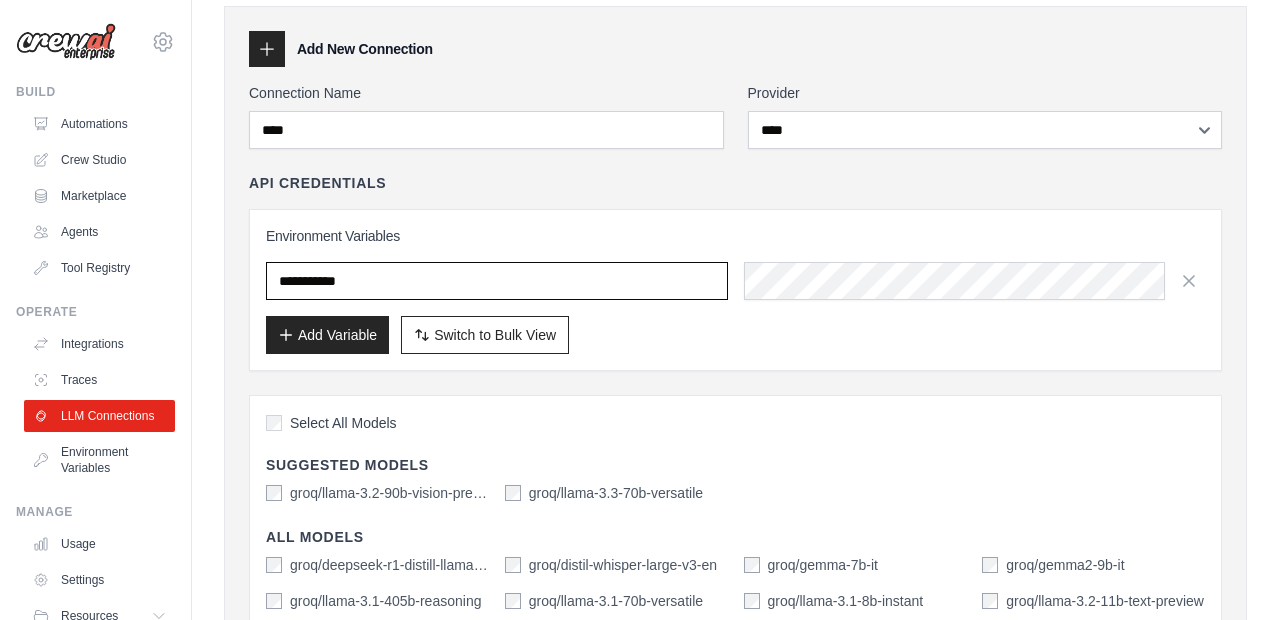 click at bounding box center [497, 281] 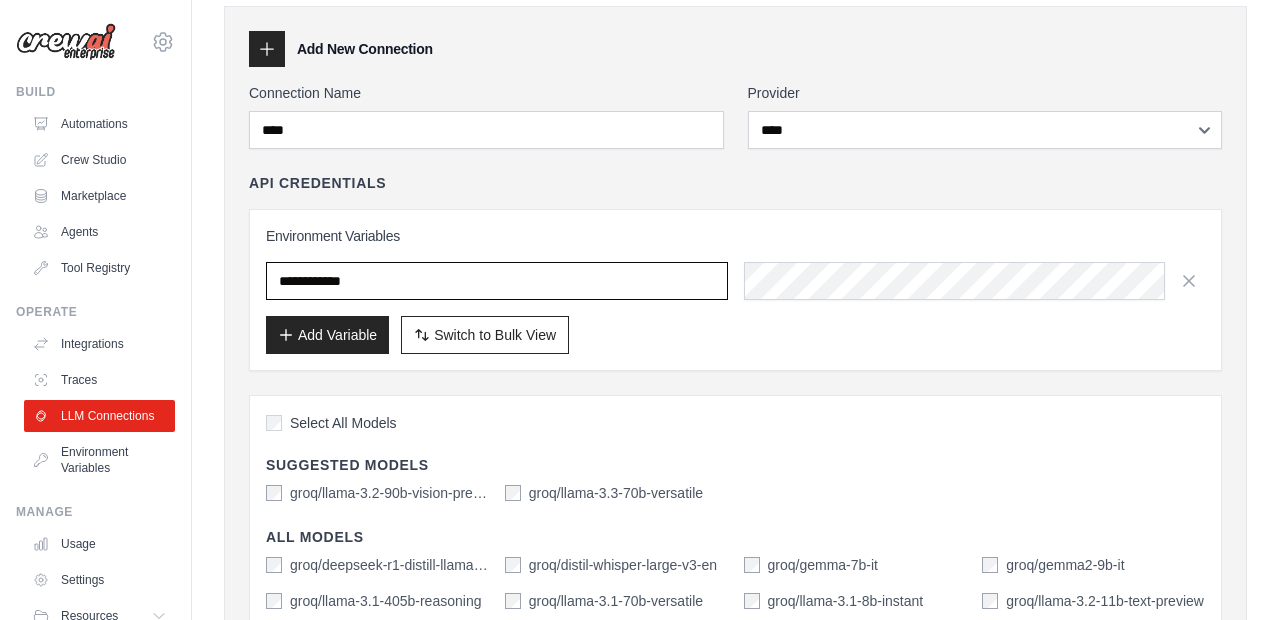 type on "**********" 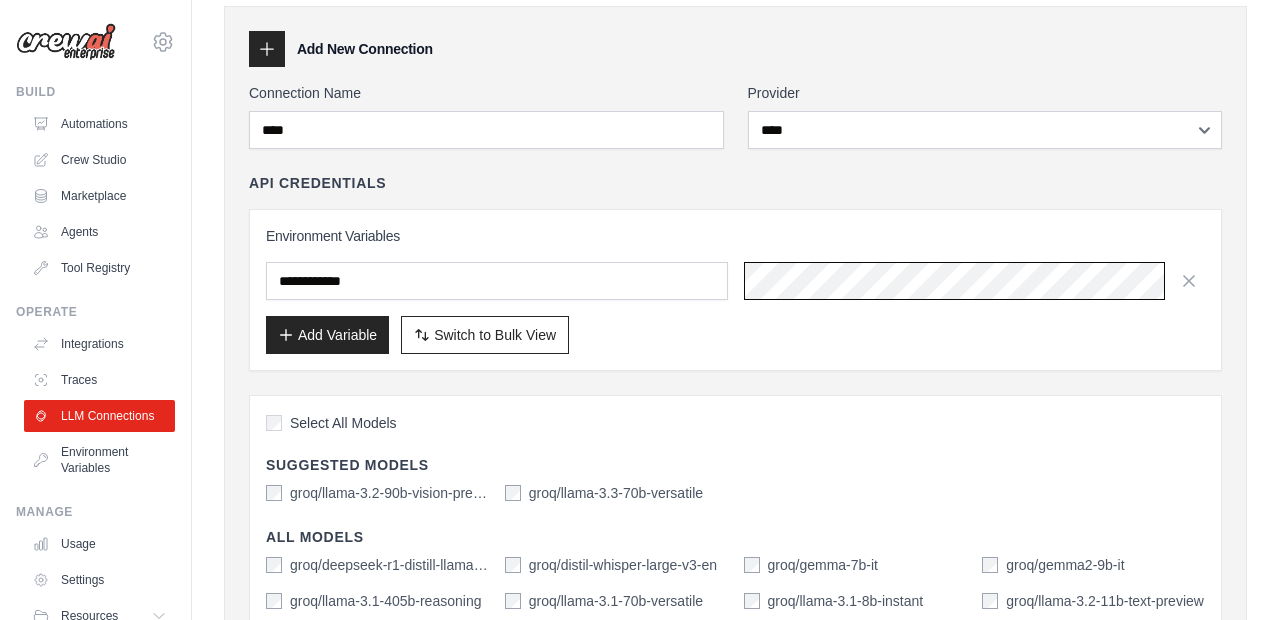 scroll, scrollTop: 0, scrollLeft: 74, axis: horizontal 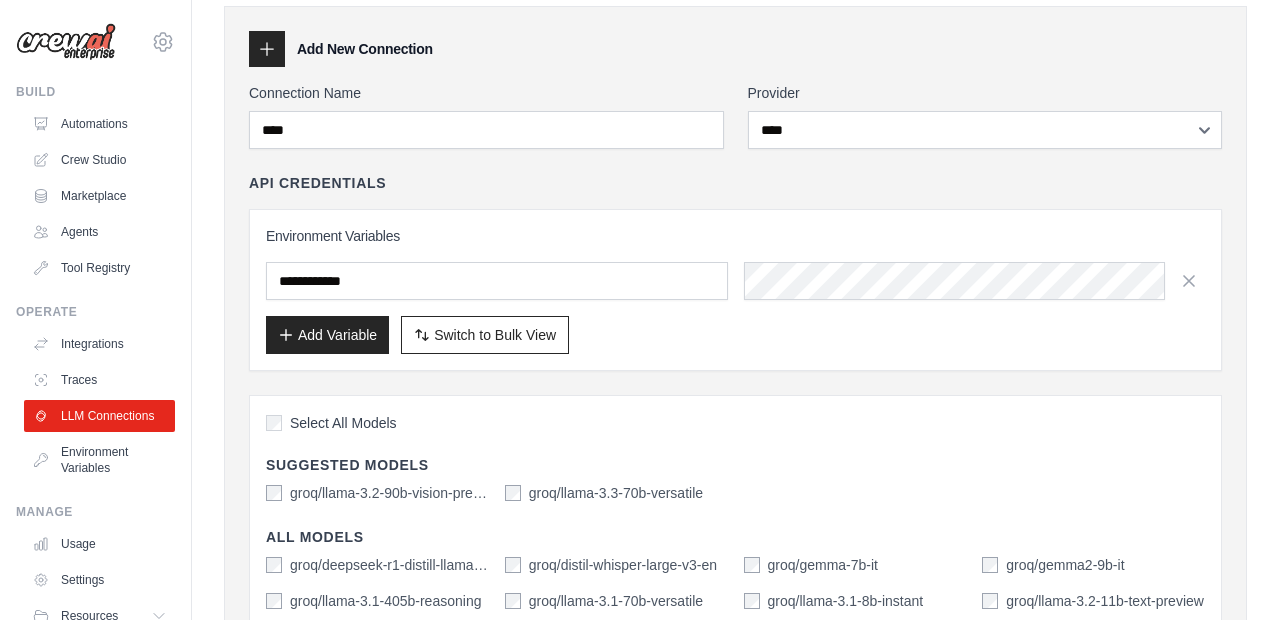 click on "Connection Name
[MASK]
Provider
[MASK]
[MASK]
[MASK]
[MASK]
[MASK]
[MASK]
[MASK]
[MASK]
[MASK]
[MASK]
[MASK]
API Credentials
Environment Variables
[MASK]
Add Variable
Switch to Bulk View
Switch to Table View" at bounding box center (735, 555) 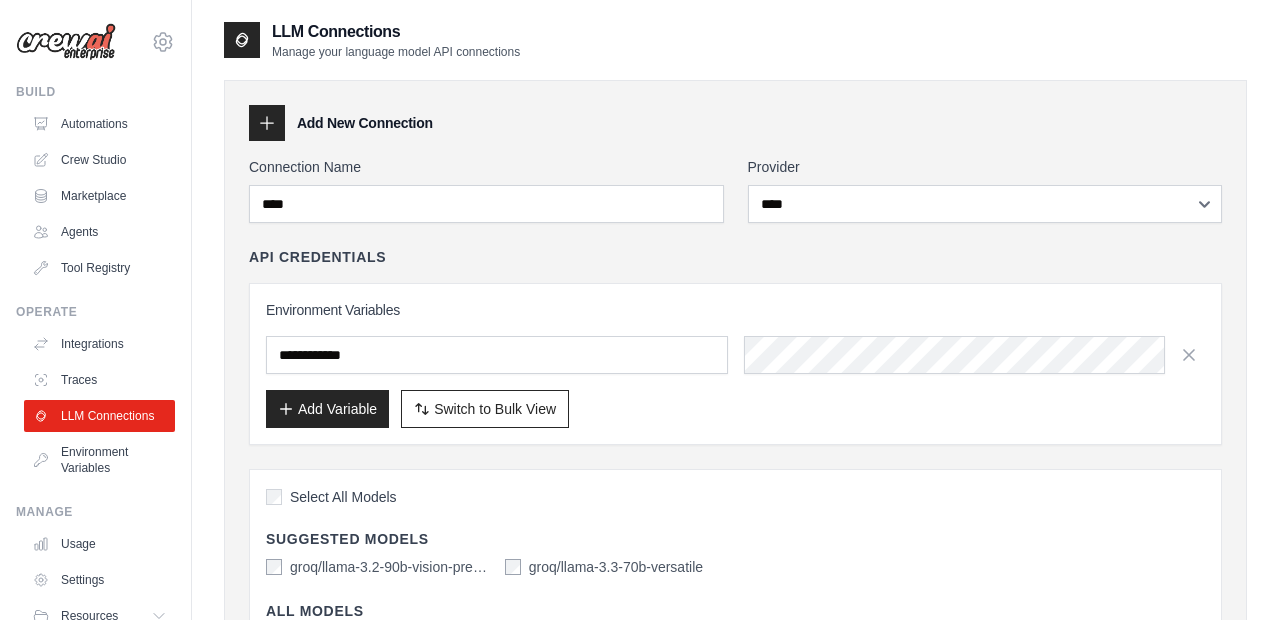scroll, scrollTop: 737, scrollLeft: 0, axis: vertical 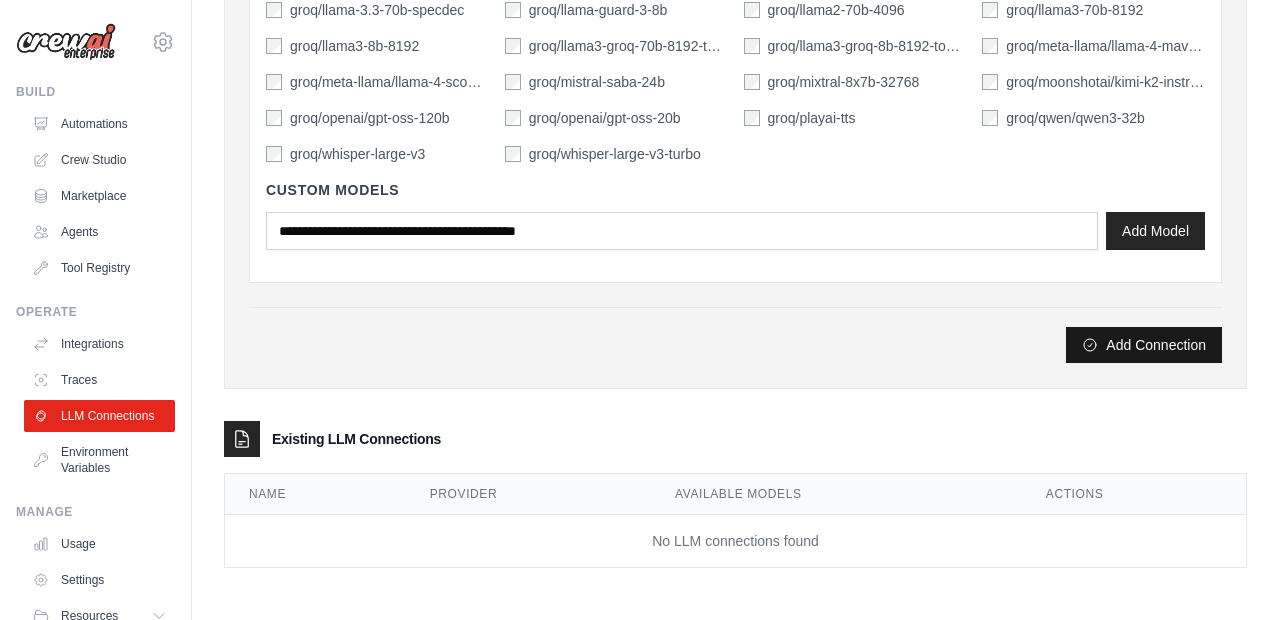 click on "Add Connection" at bounding box center (1144, 345) 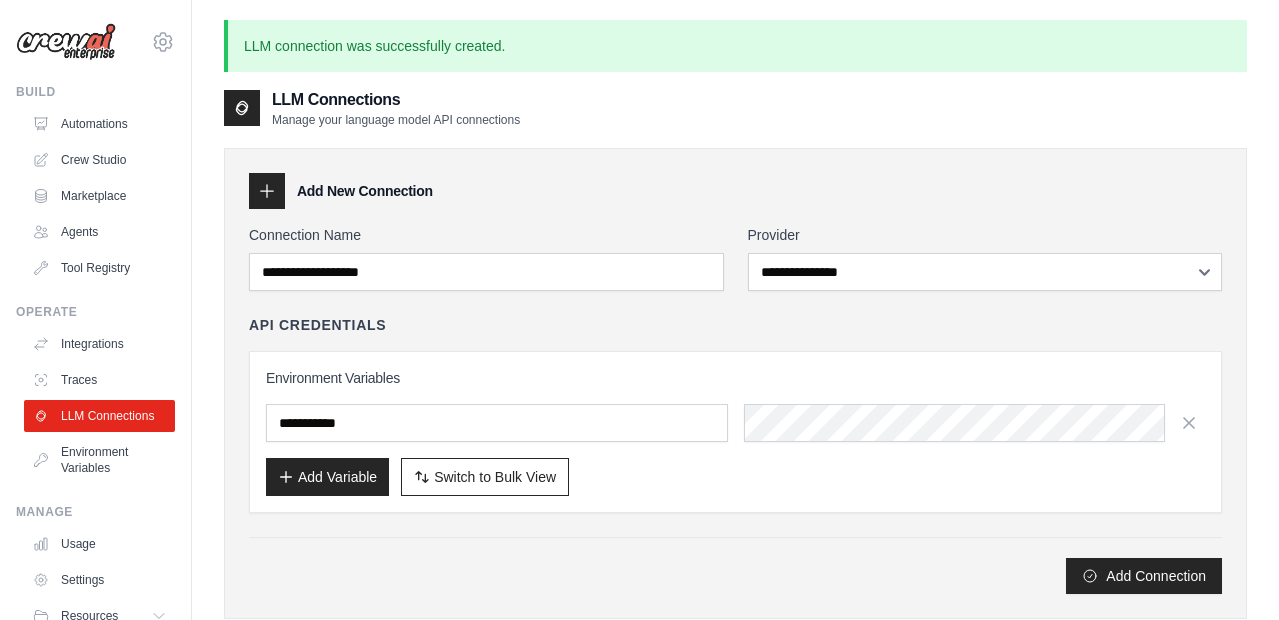 scroll, scrollTop: 0, scrollLeft: 0, axis: both 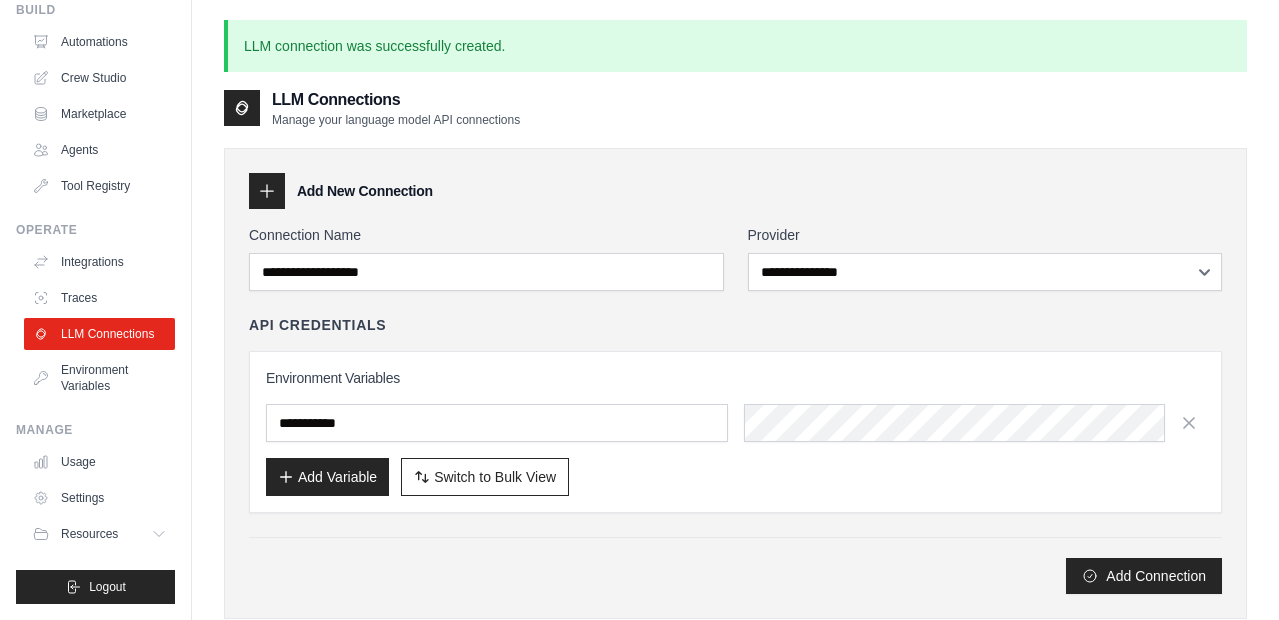 click on "Usage
Settings
Resources
Documentation
Blog" at bounding box center (99, 498) 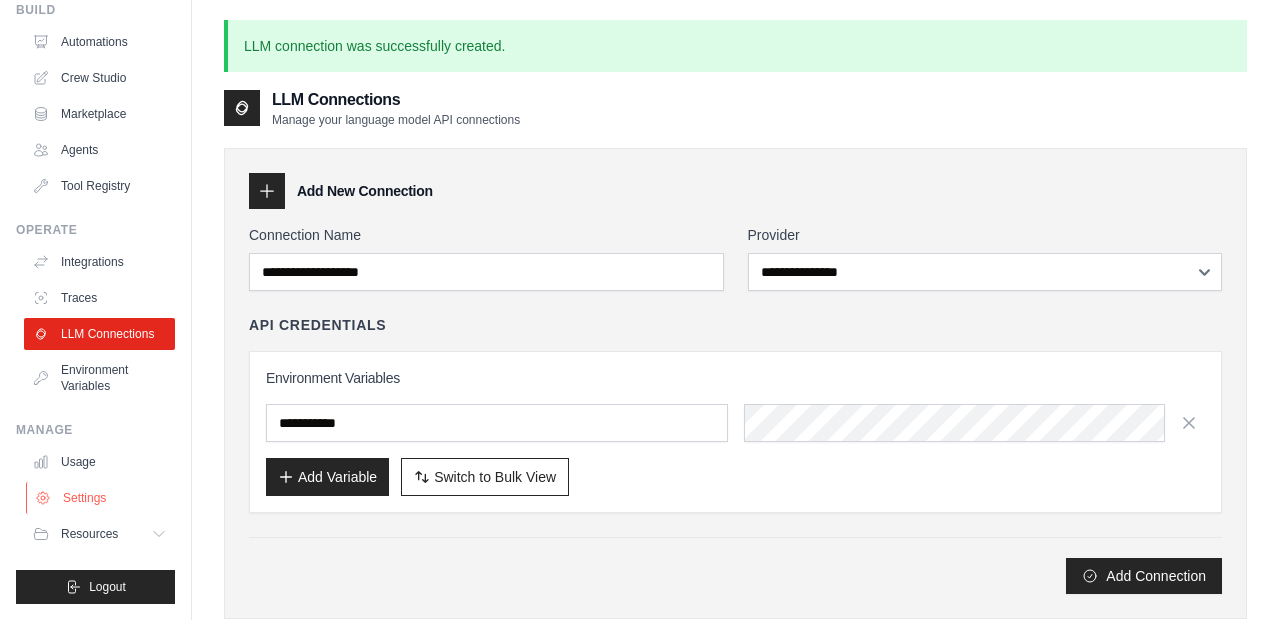 click on "Settings" at bounding box center [101, 498] 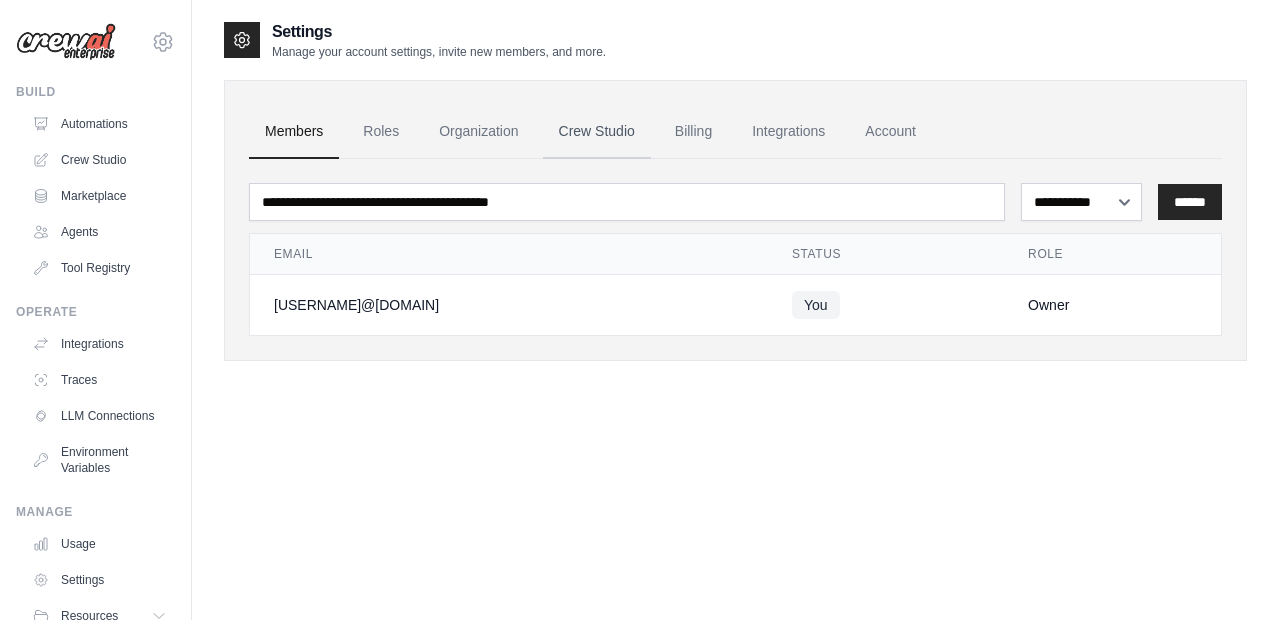 click on "Crew Studio" at bounding box center [597, 132] 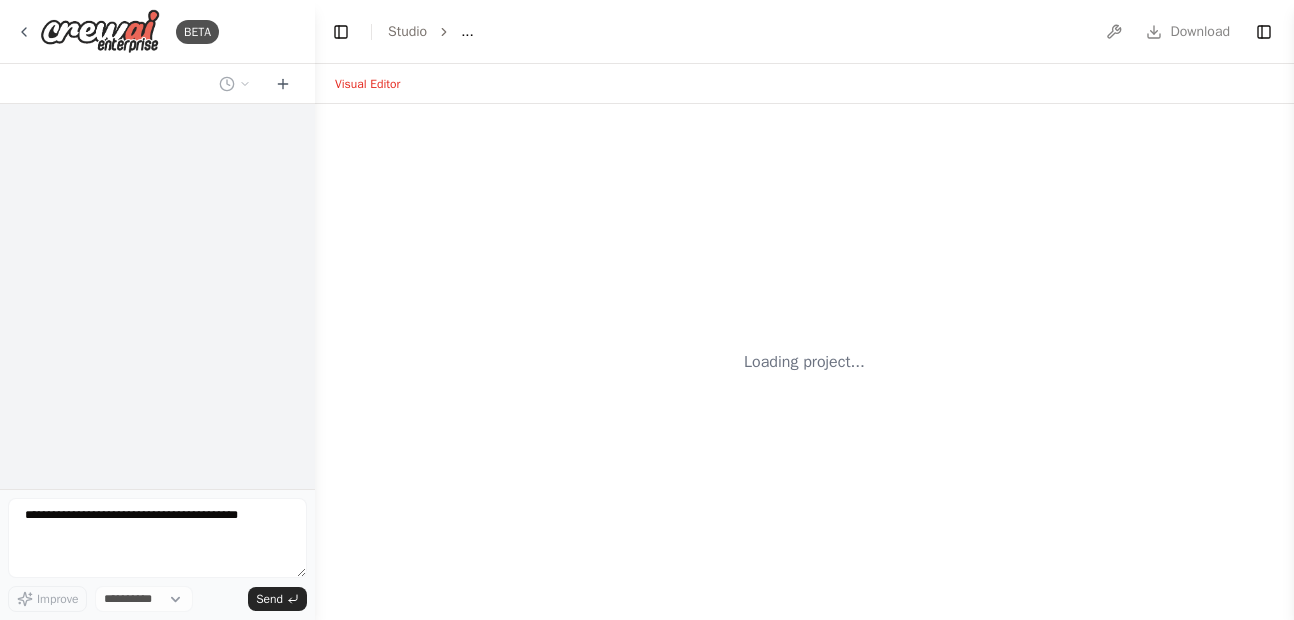 scroll, scrollTop: 0, scrollLeft: 0, axis: both 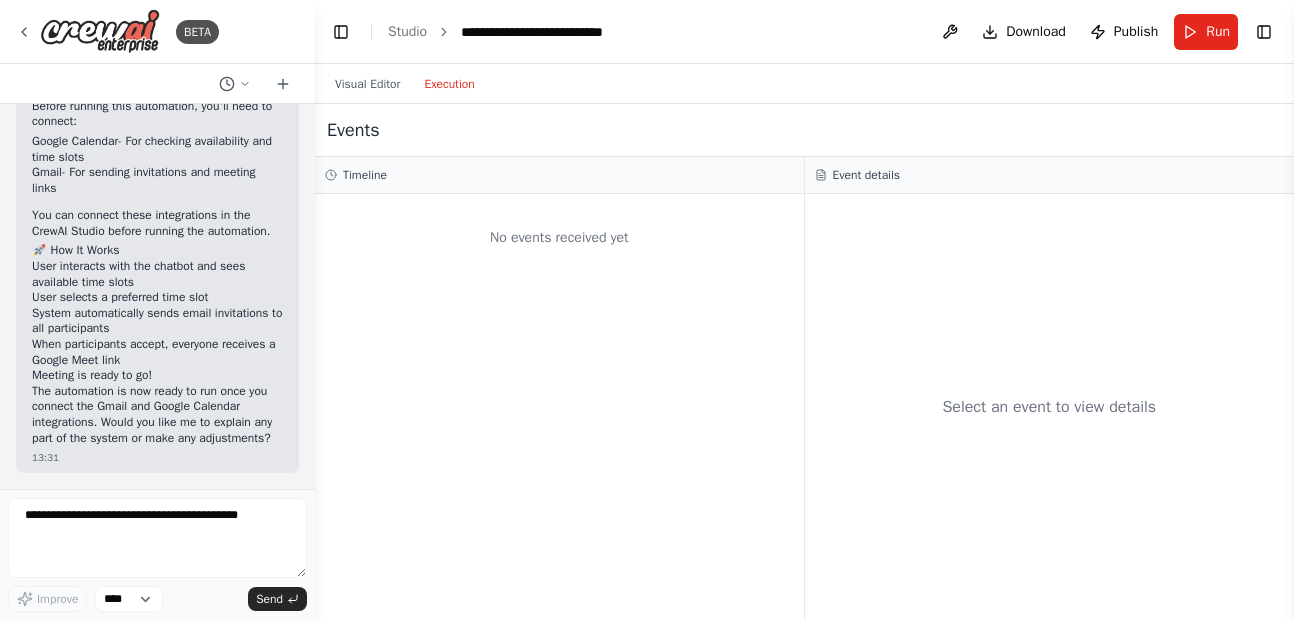 click on "Execution" at bounding box center [449, 84] 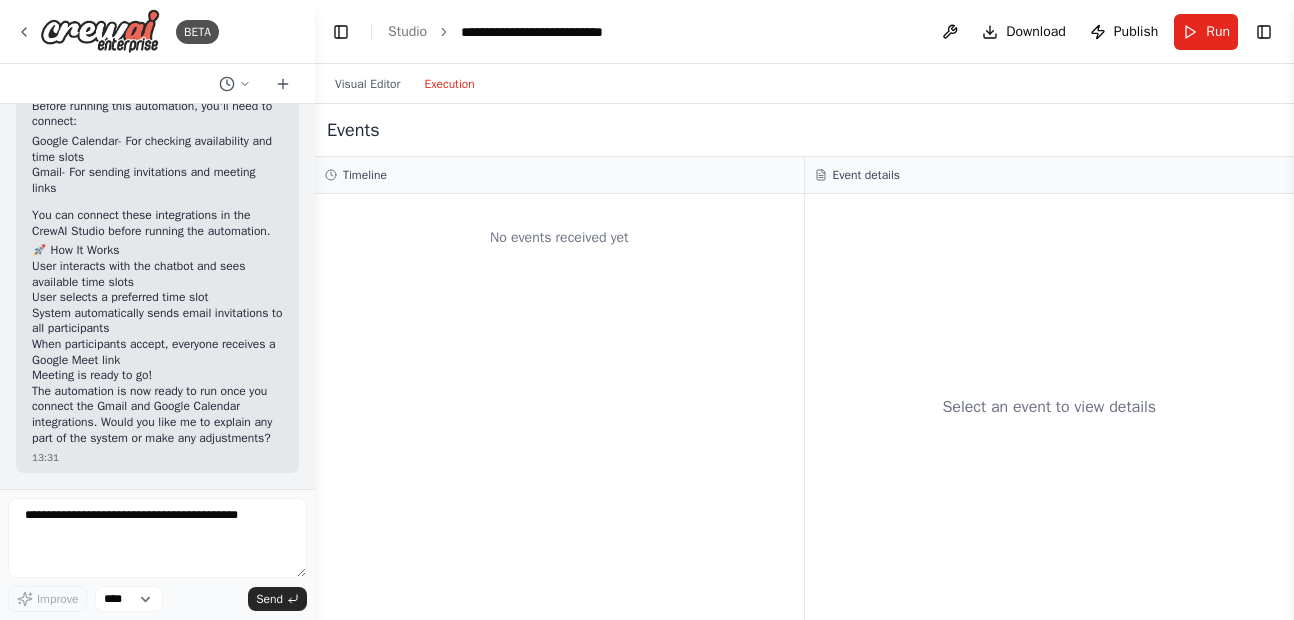 click on "Visual Editor Execution" at bounding box center (405, 84) 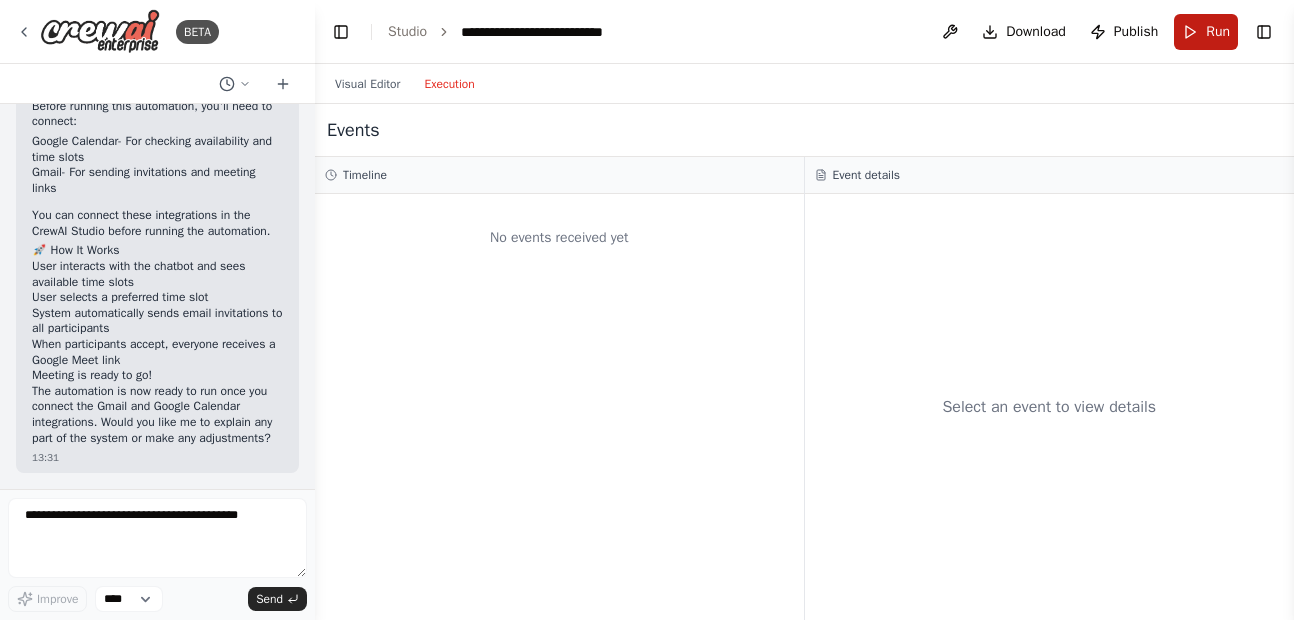 click on "Run" at bounding box center [1206, 32] 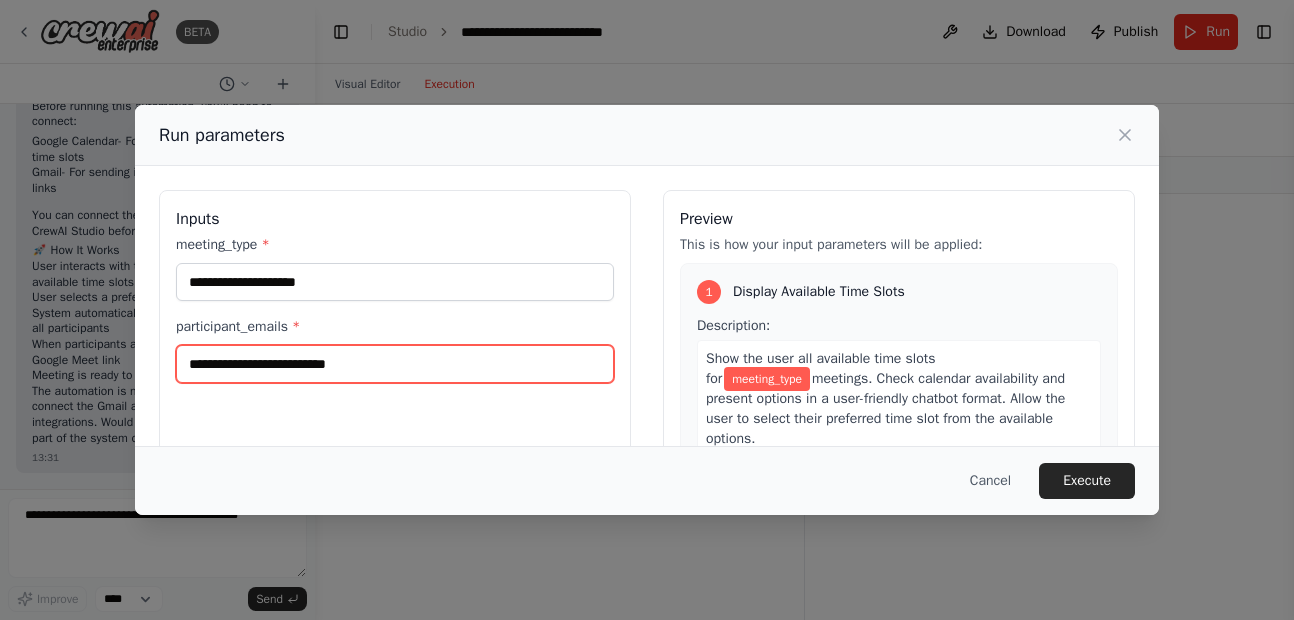 click on "participant_emails *" at bounding box center (395, 364) 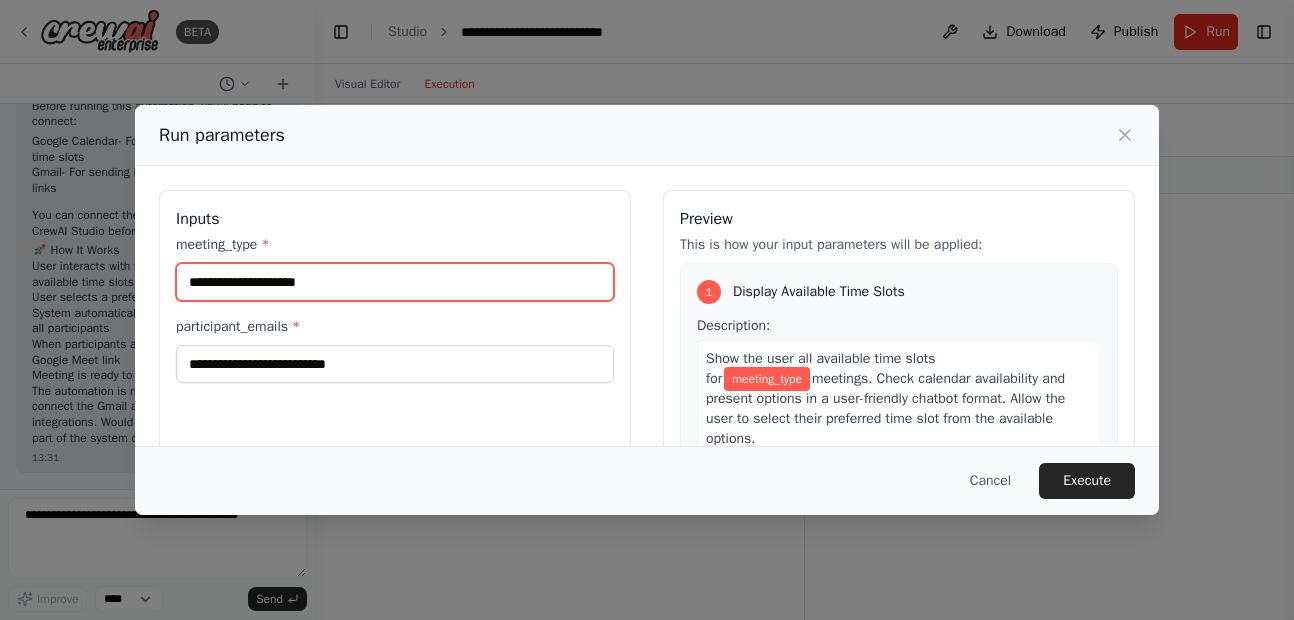 click on "meeting_type *" at bounding box center (395, 282) 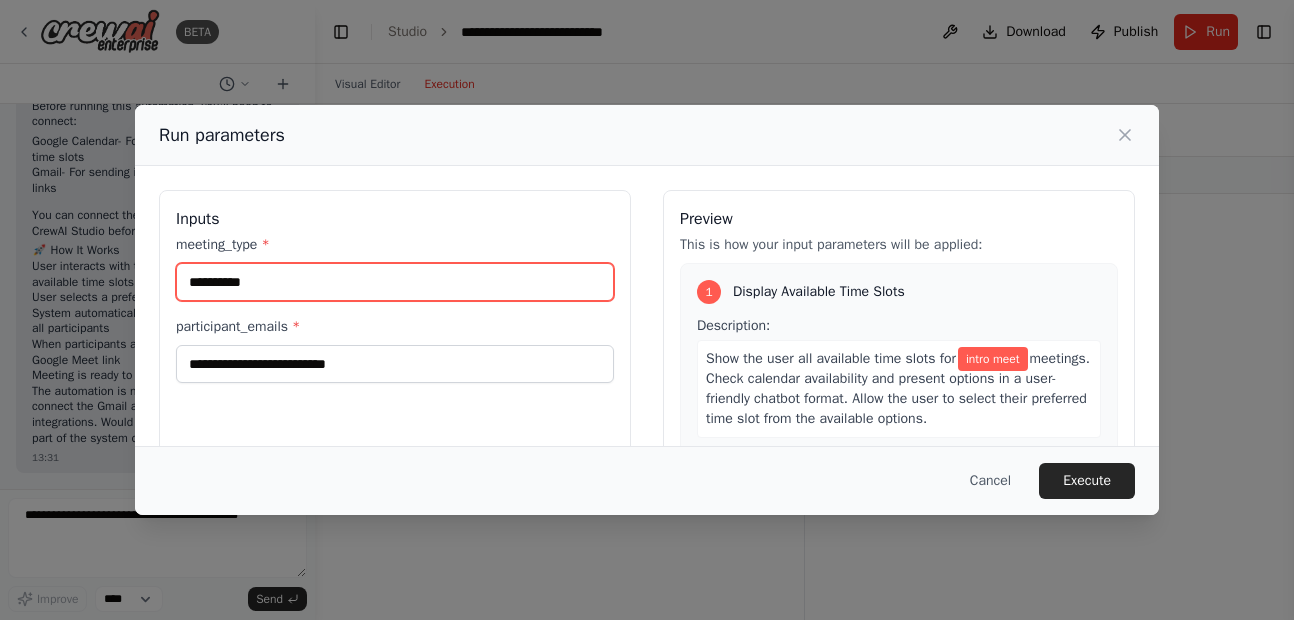 type on "**********" 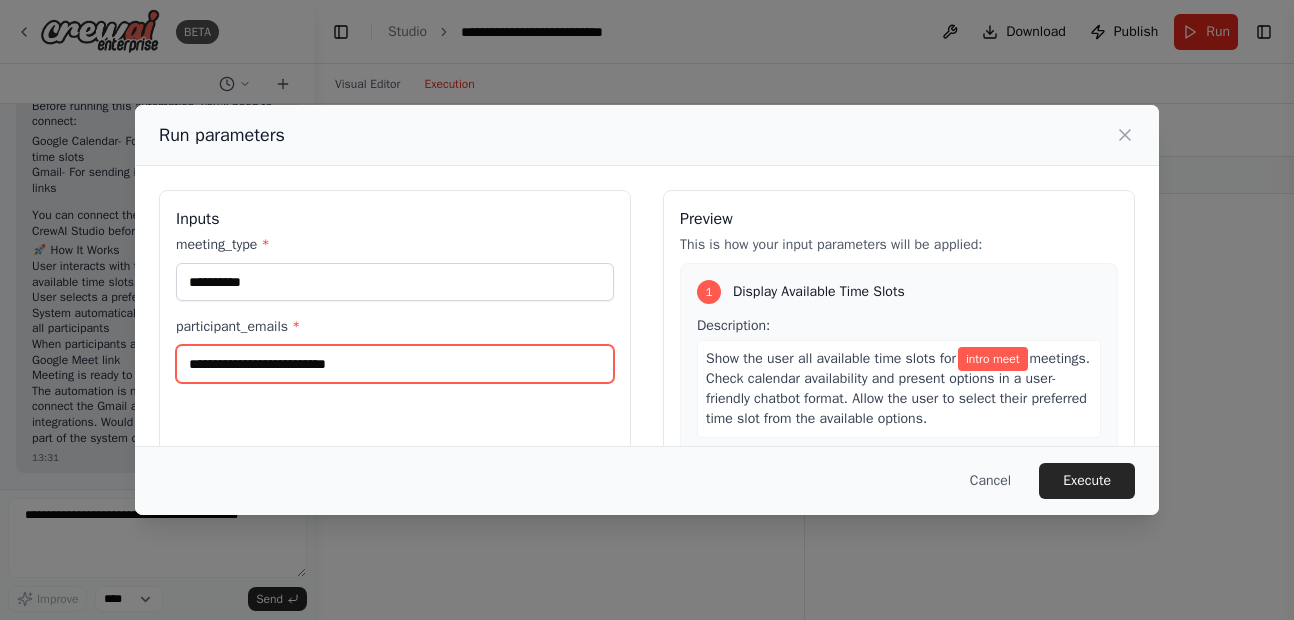click on "participant_emails *" at bounding box center (395, 364) 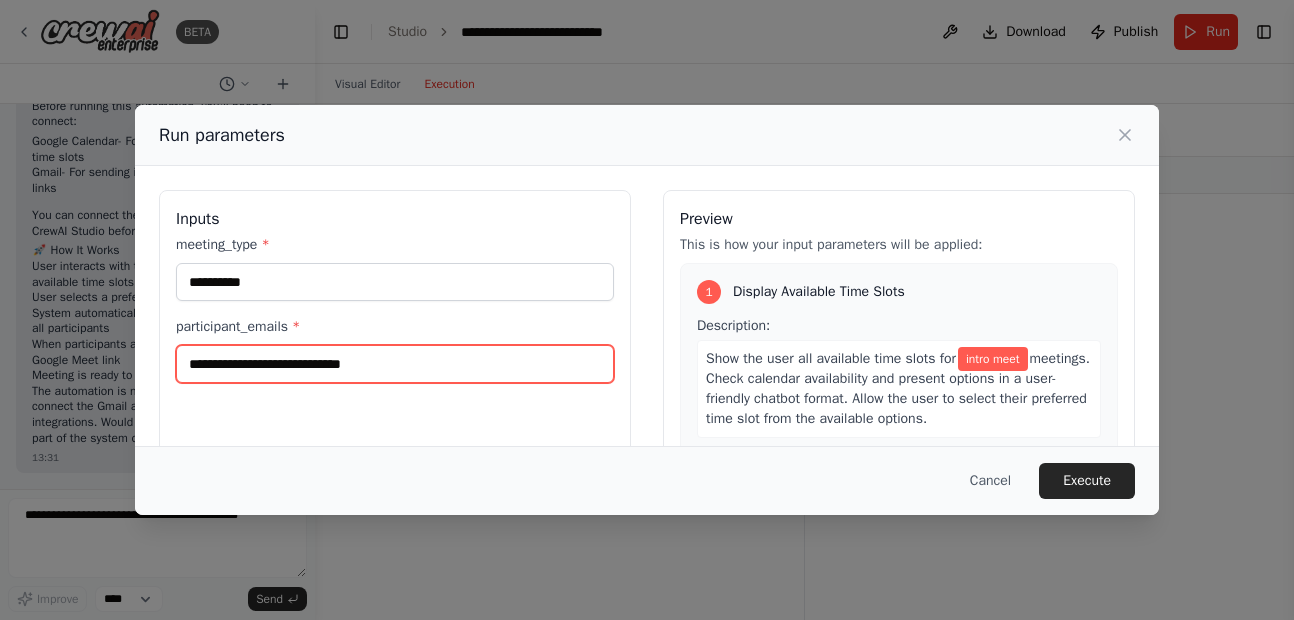 type on "**********" 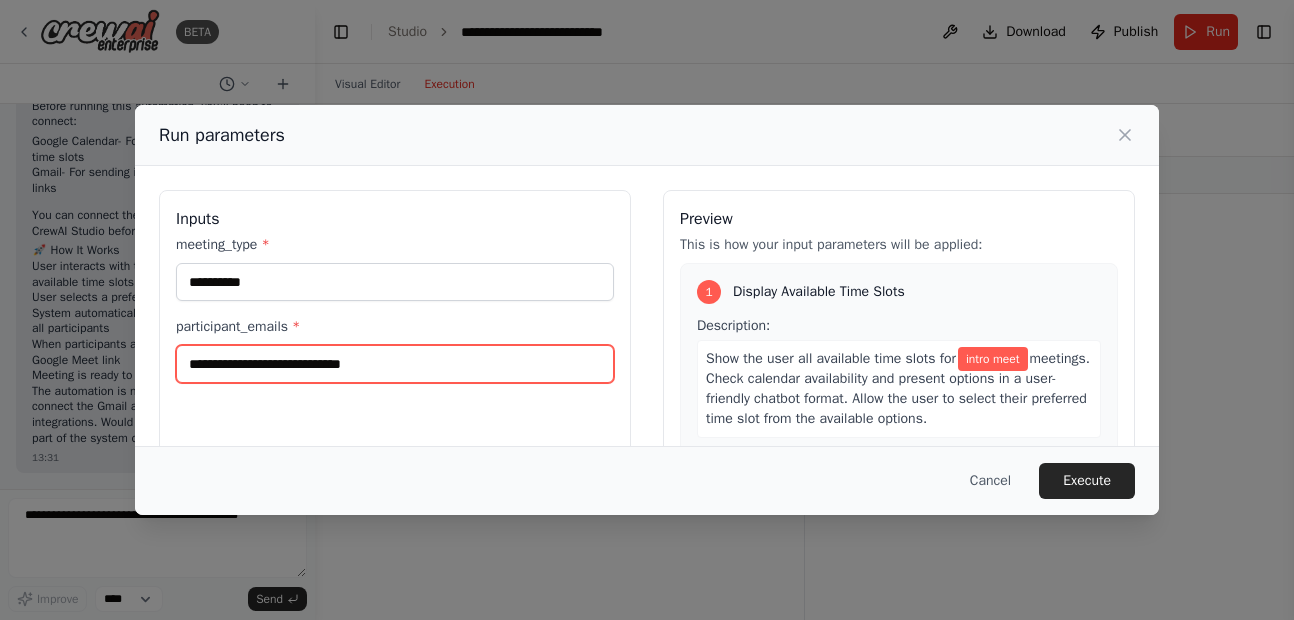 scroll, scrollTop: 460, scrollLeft: 0, axis: vertical 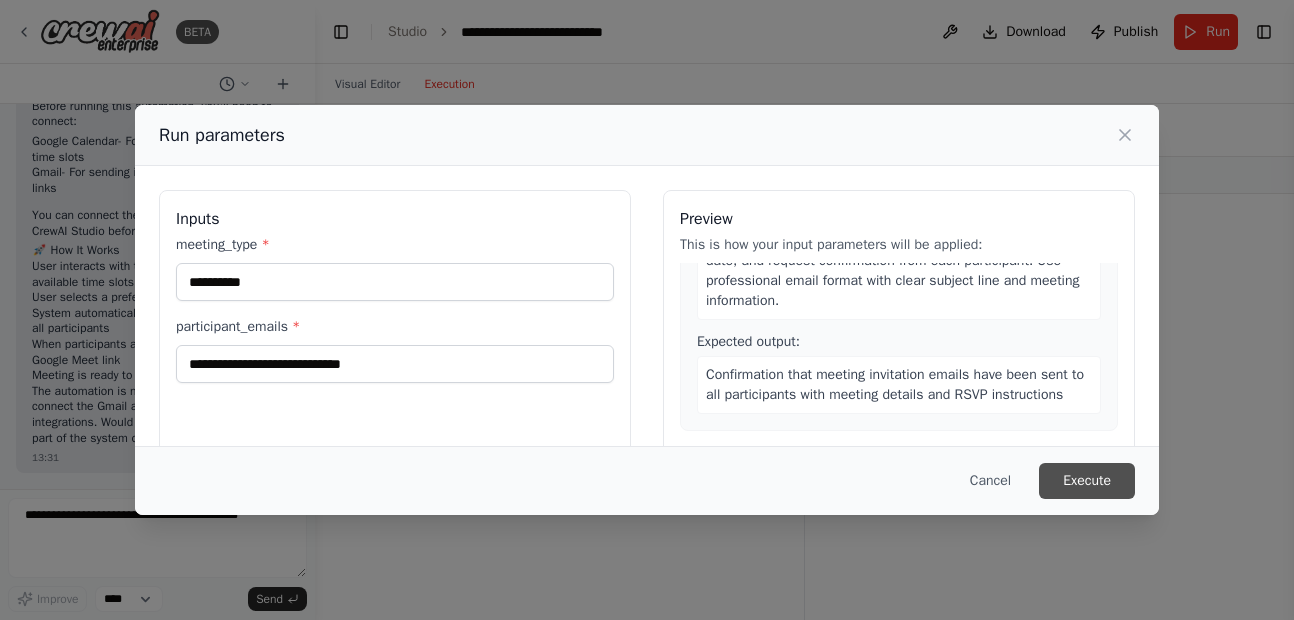 click on "Execute" at bounding box center [1087, 481] 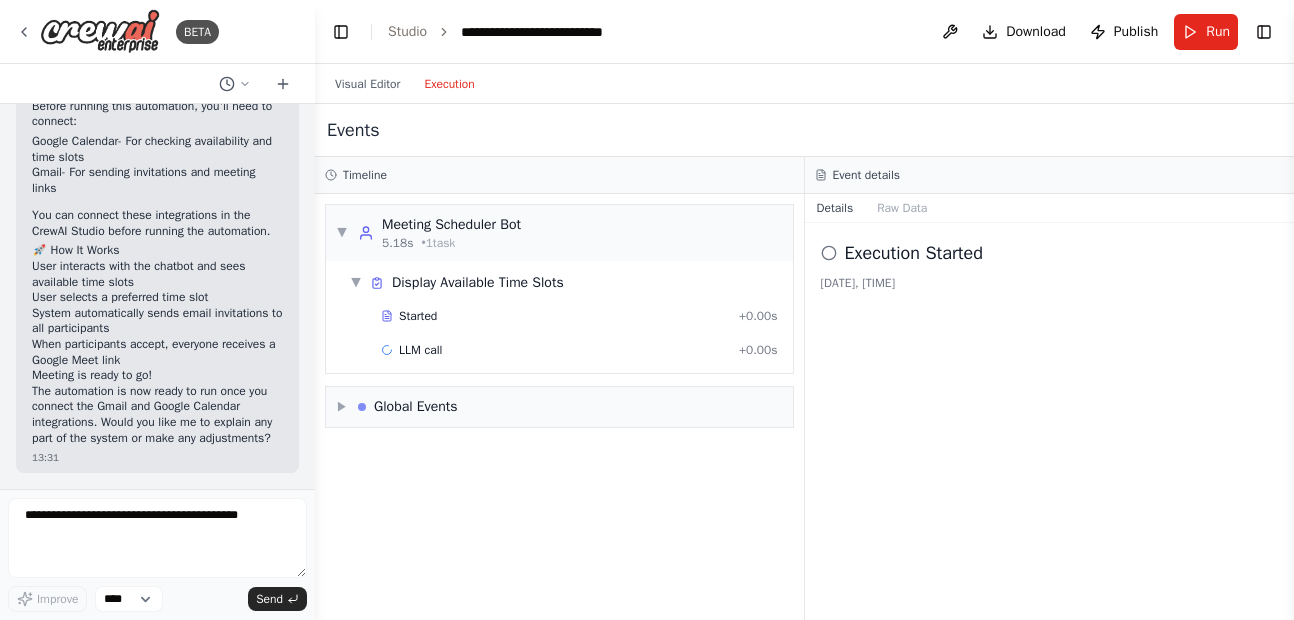 click on "▼ Meeting Scheduler Bot 5.18s •  1  task ▼ Display Available Time Slots Started + 0.00s LLM call + 0.00s ▶ Global Events" at bounding box center (559, 407) 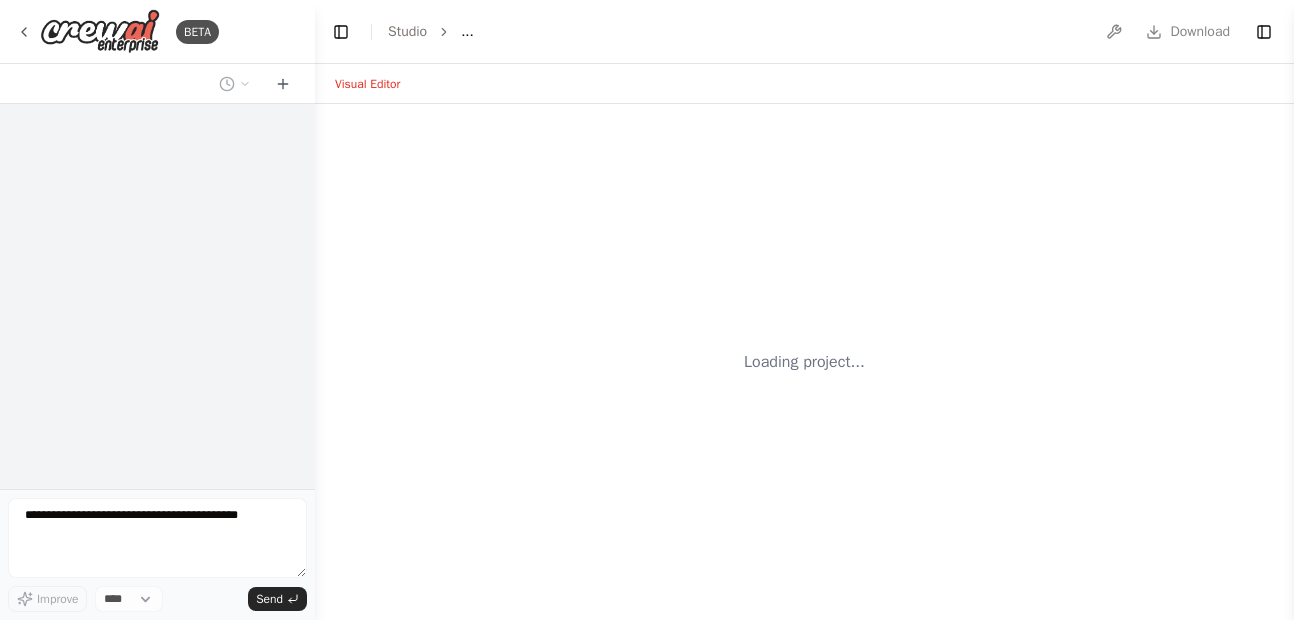 scroll, scrollTop: 0, scrollLeft: 0, axis: both 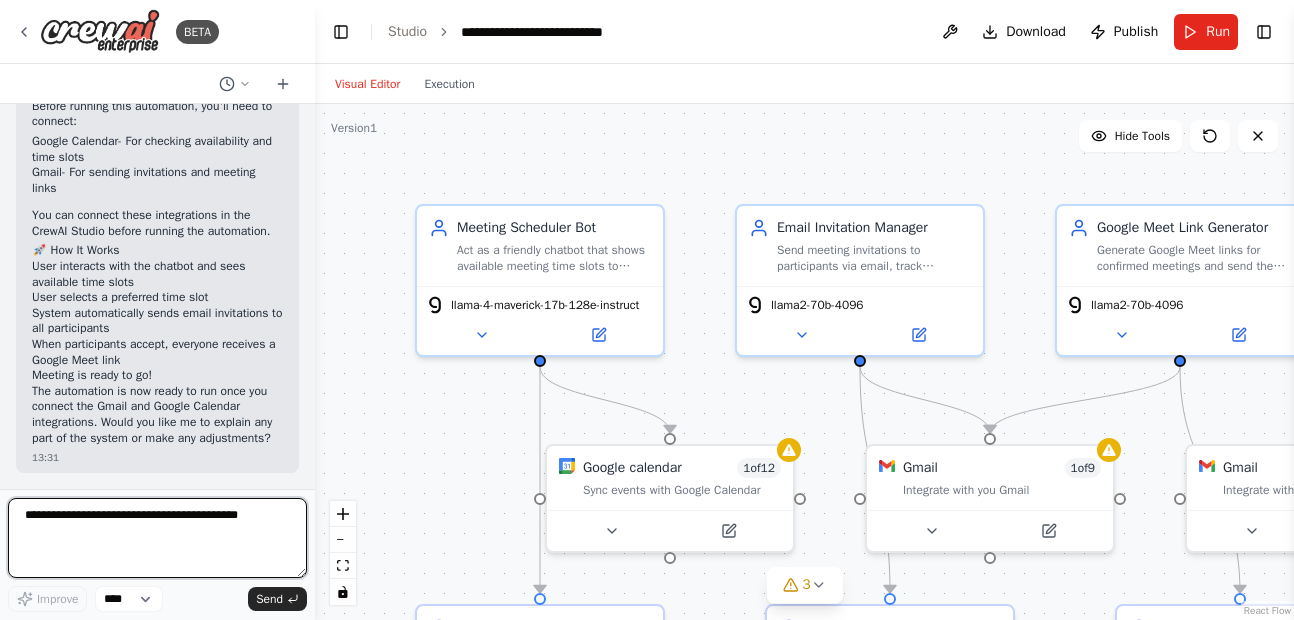 click at bounding box center (157, 538) 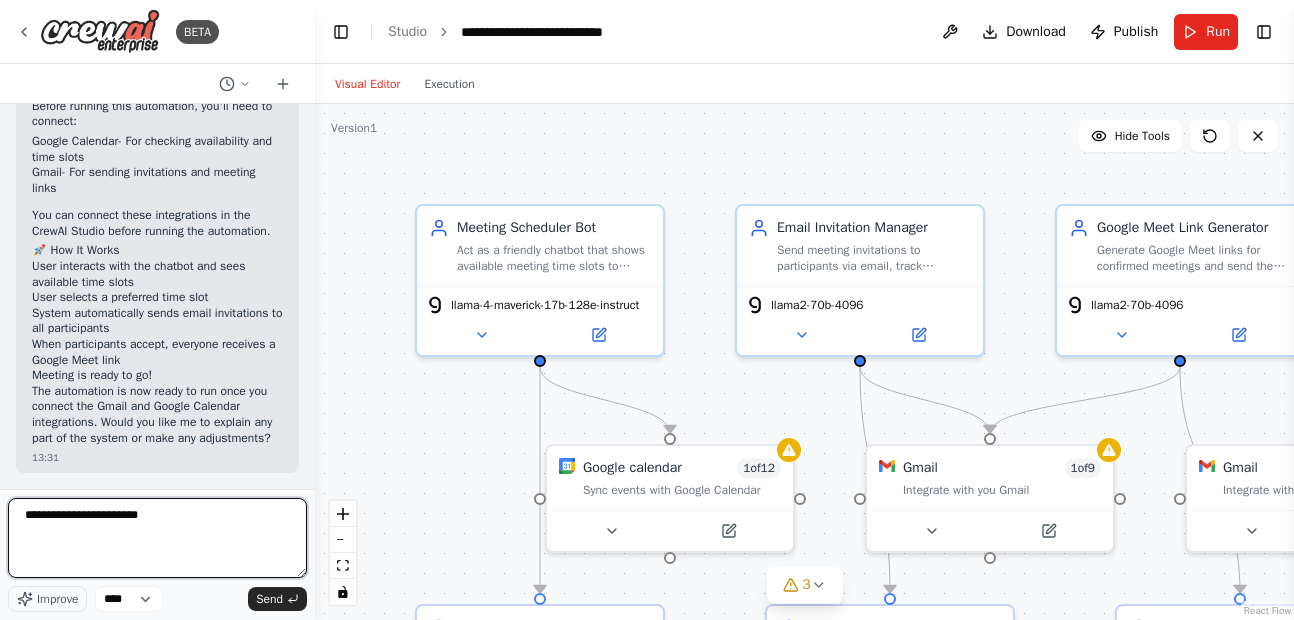 type on "**********" 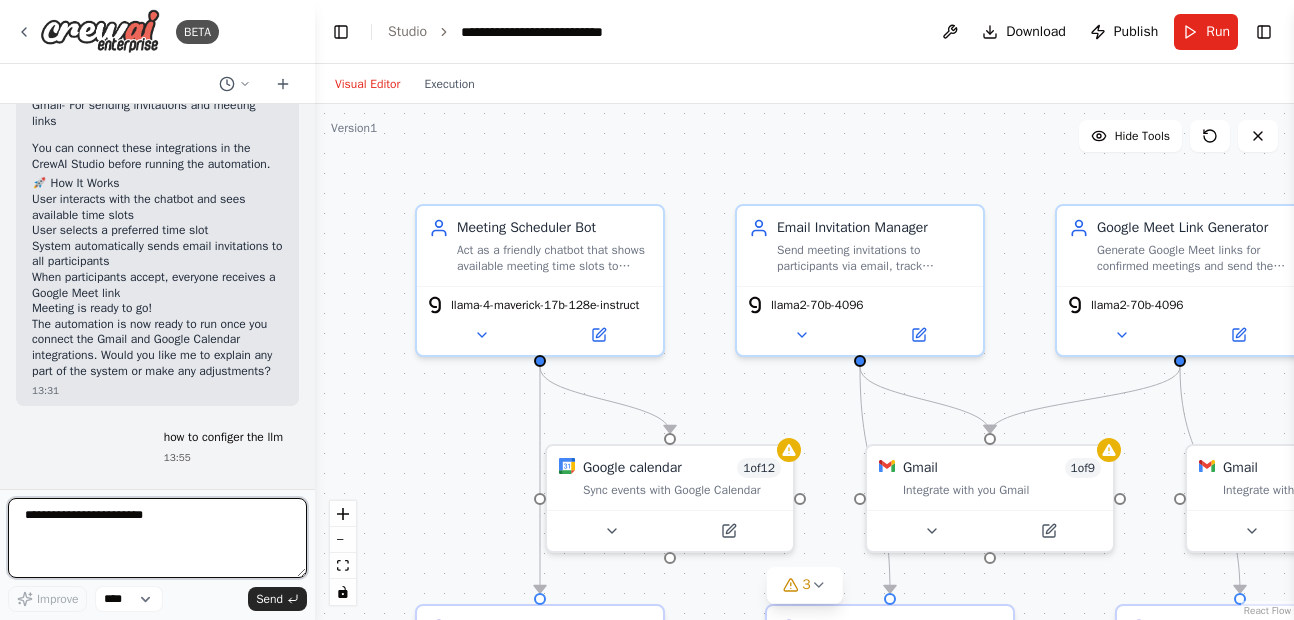 type 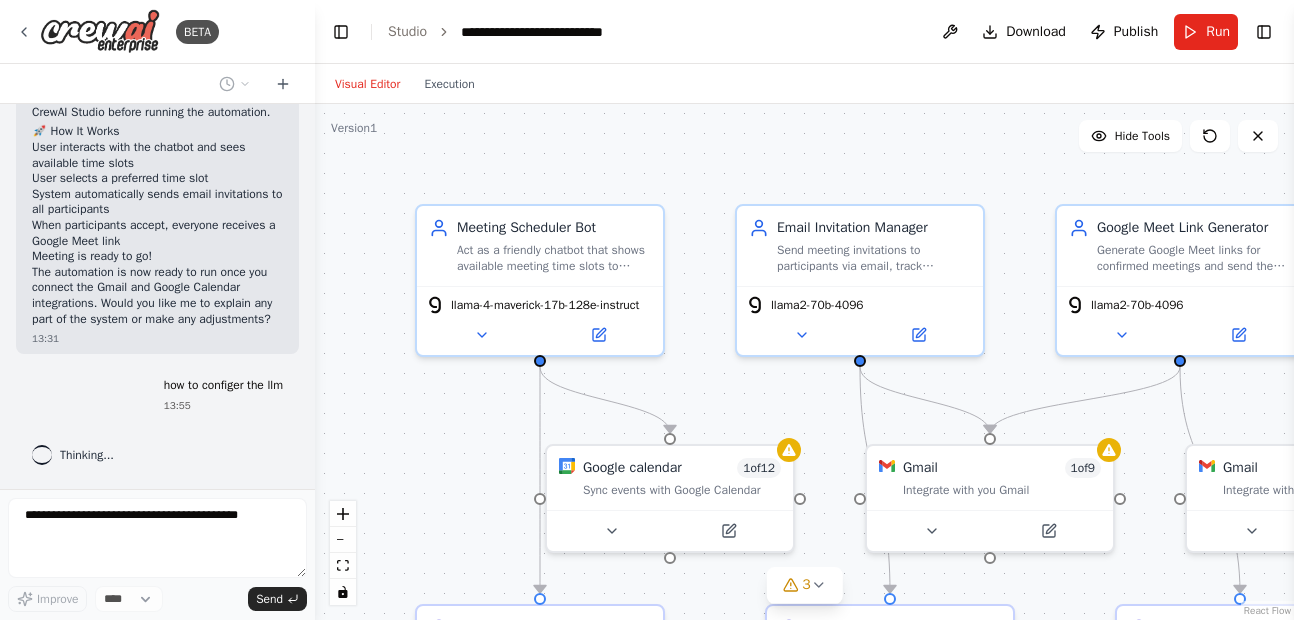 scroll, scrollTop: 2264, scrollLeft: 0, axis: vertical 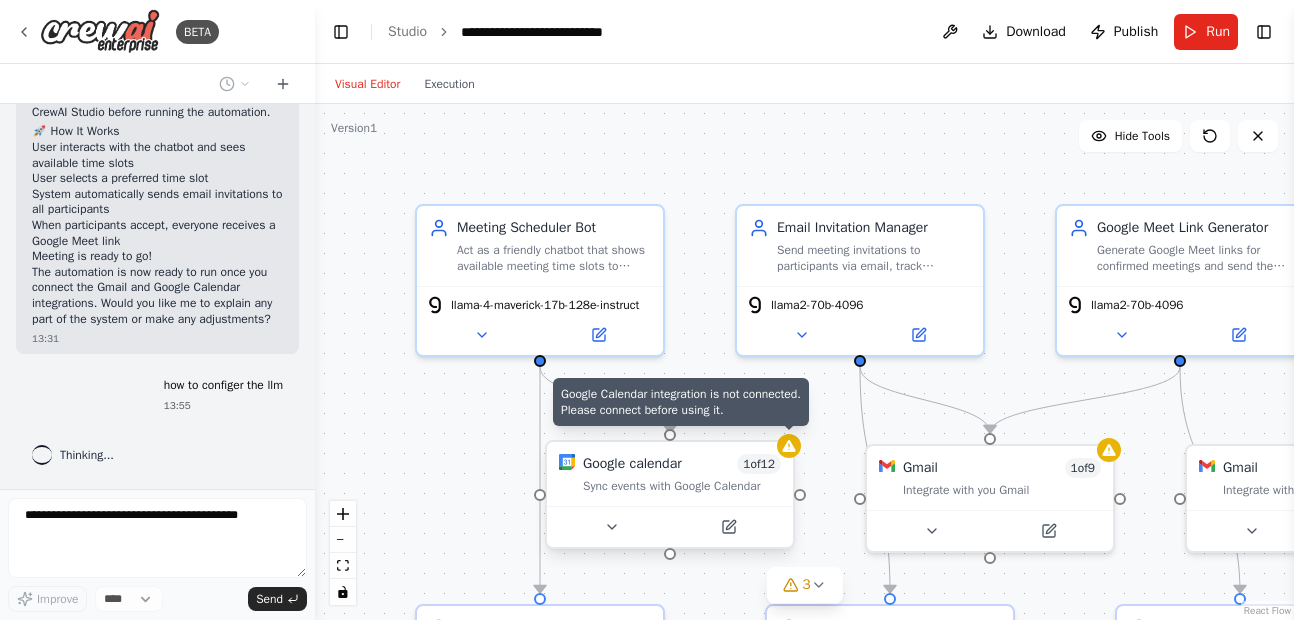 click 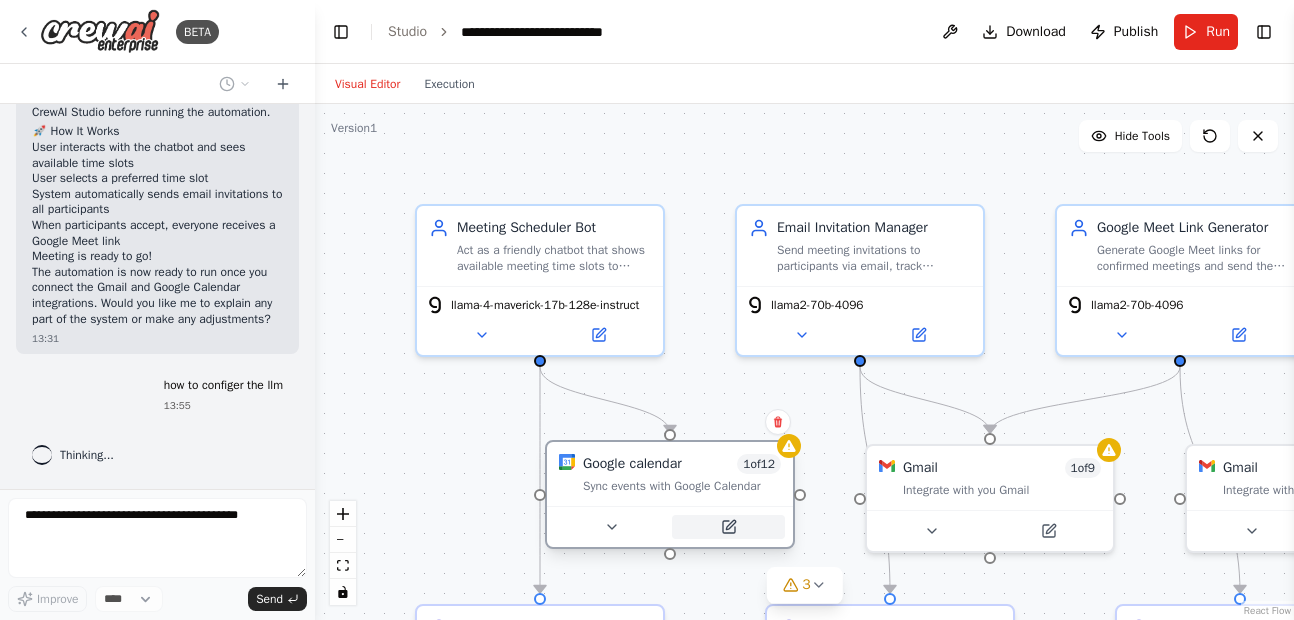 click at bounding box center (728, 527) 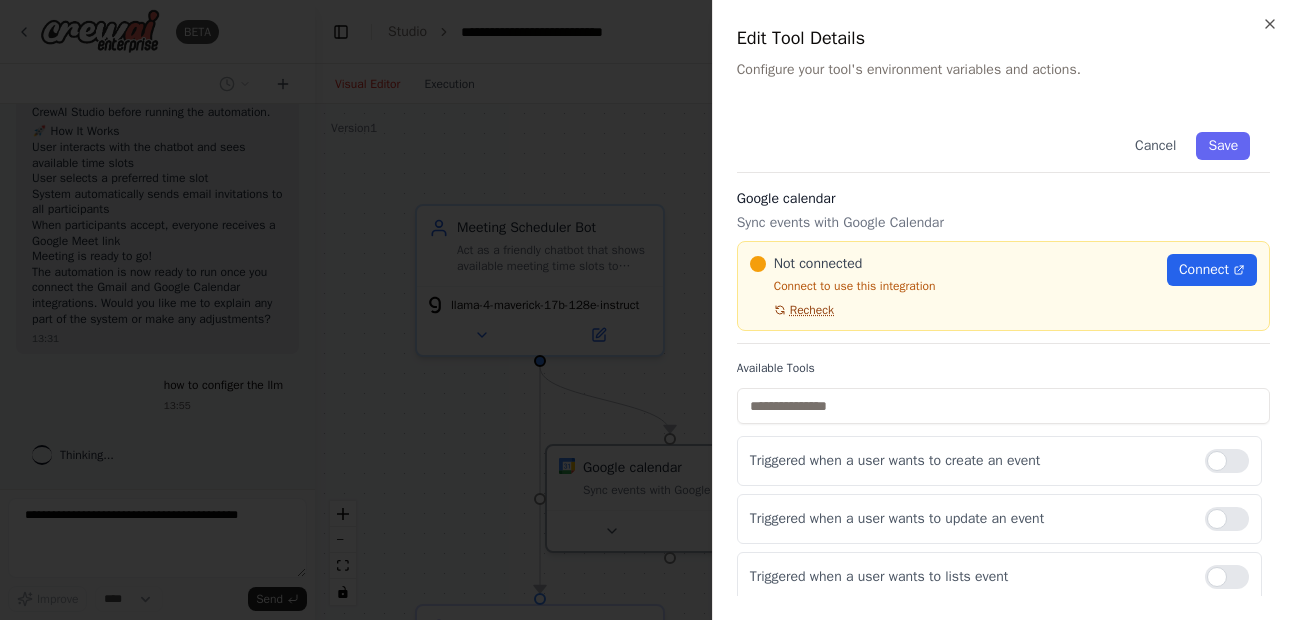 click on "Recheck" at bounding box center (812, 310) 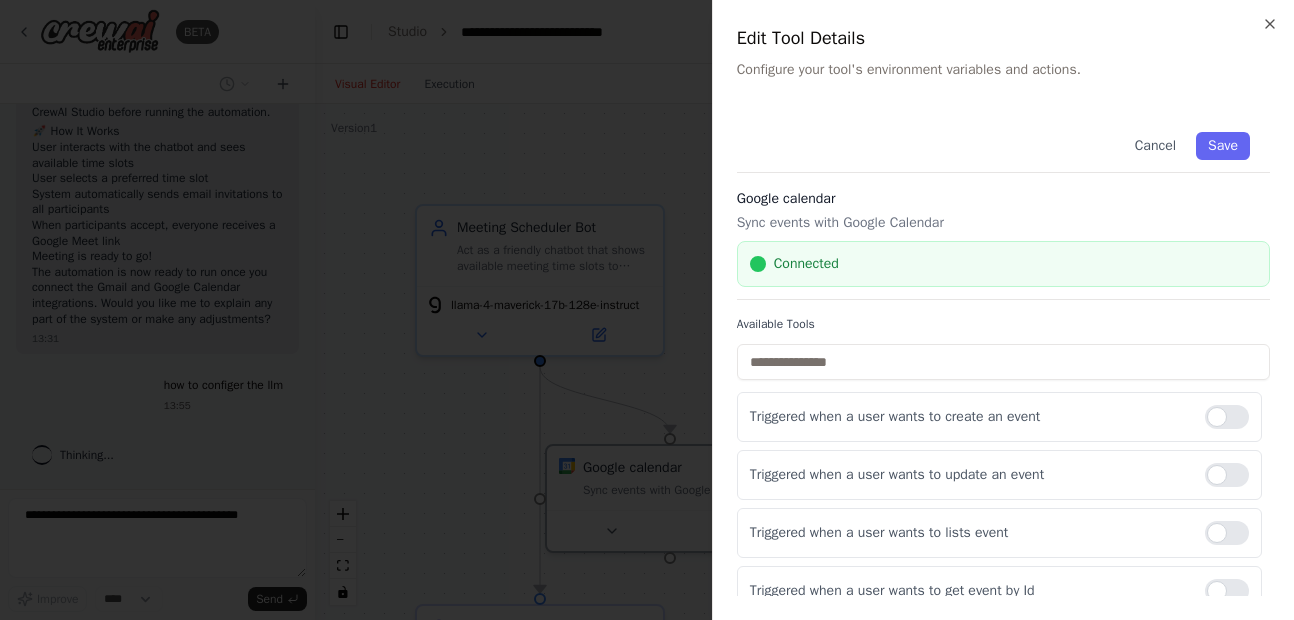 click on "Close Edit Tool Details Configure your tool's environment variables and actions. Cancel Save Google calendar Sync events with Google Calendar Connected Available Tools Triggered when a user wants to create an event Triggered when a user wants to update an event Triggered when a user wants to lists event Triggered when a user wants to get event by Id Triggered when a user wants to get event by Id Triggered when a user wants to get contacts Triggered when a user wants to search contacts List directory people Search directory people List other contacts Search other contacts Get availability" at bounding box center (1003, 310) 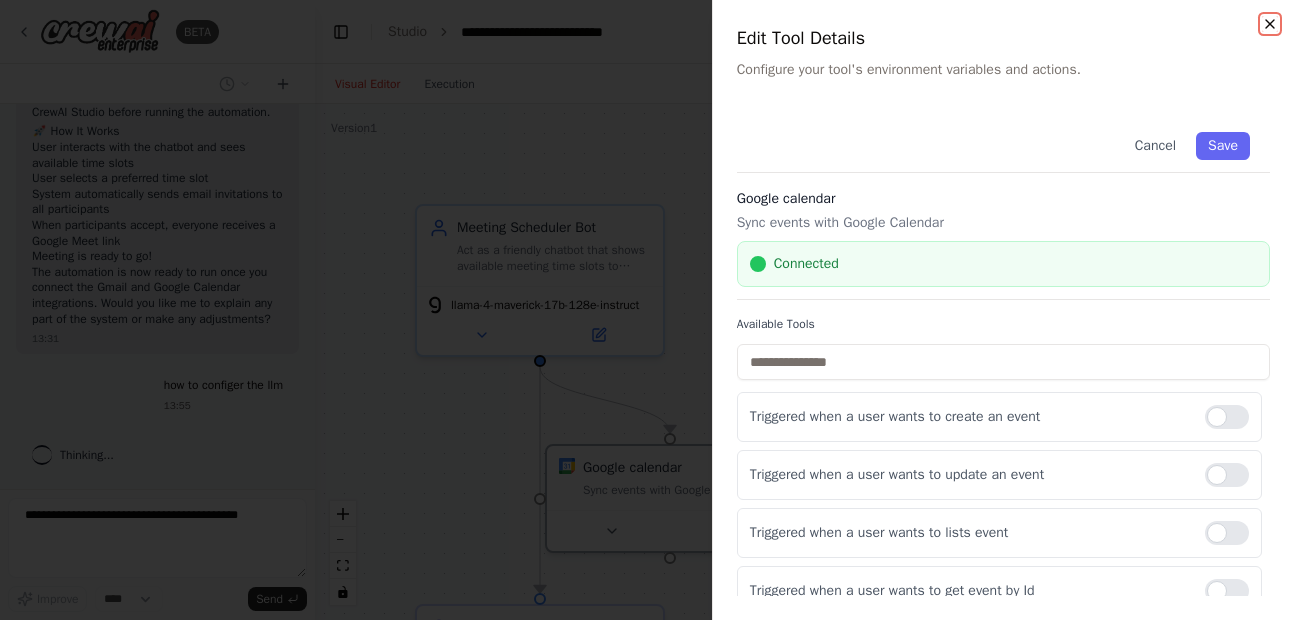 click 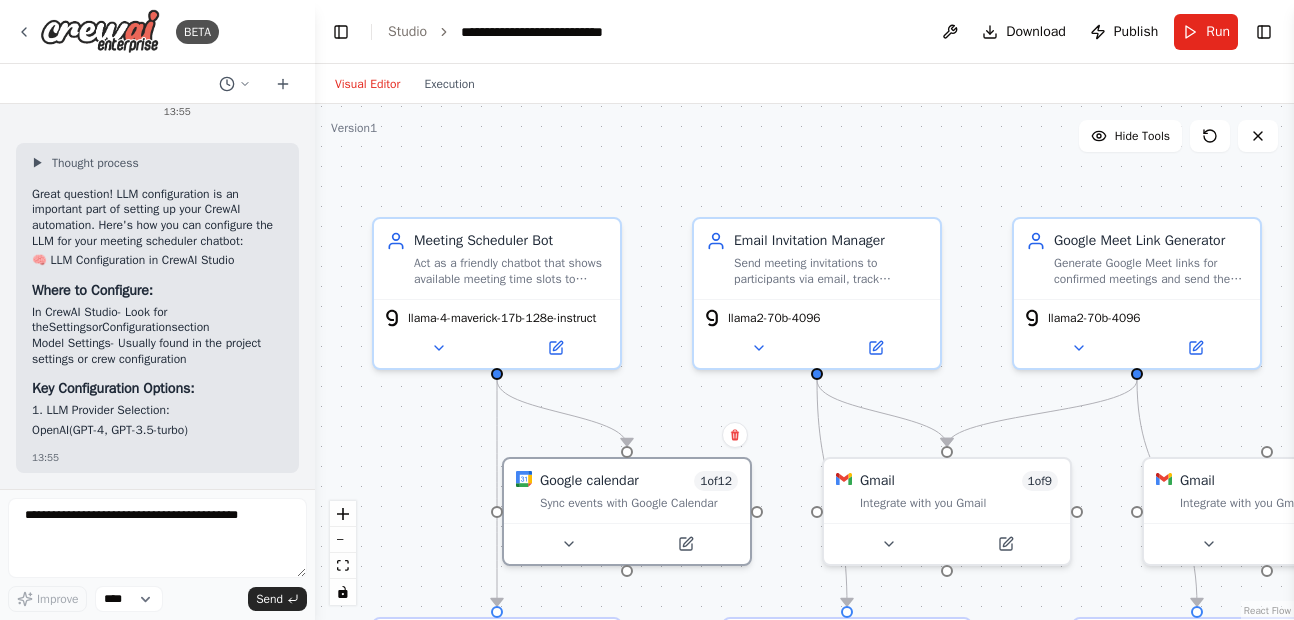 drag, startPoint x: 616, startPoint y: 139, endPoint x: 725, endPoint y: 181, distance: 116.81181 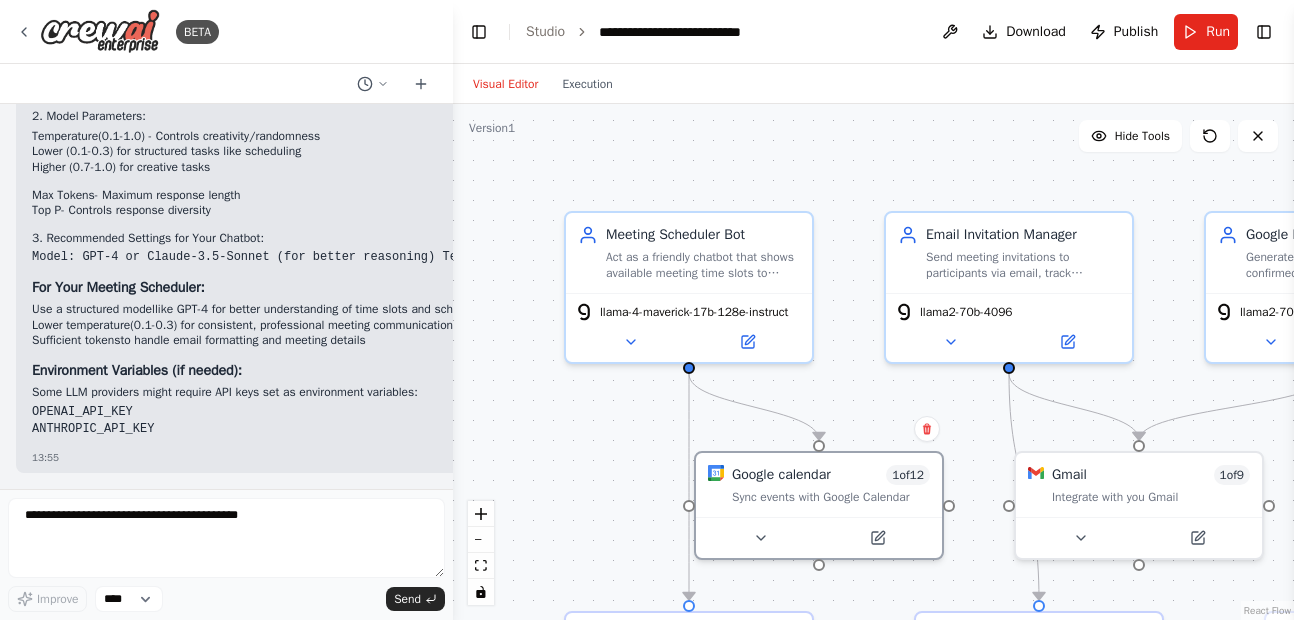 drag, startPoint x: 313, startPoint y: 276, endPoint x: 453, endPoint y: 268, distance: 140.22838 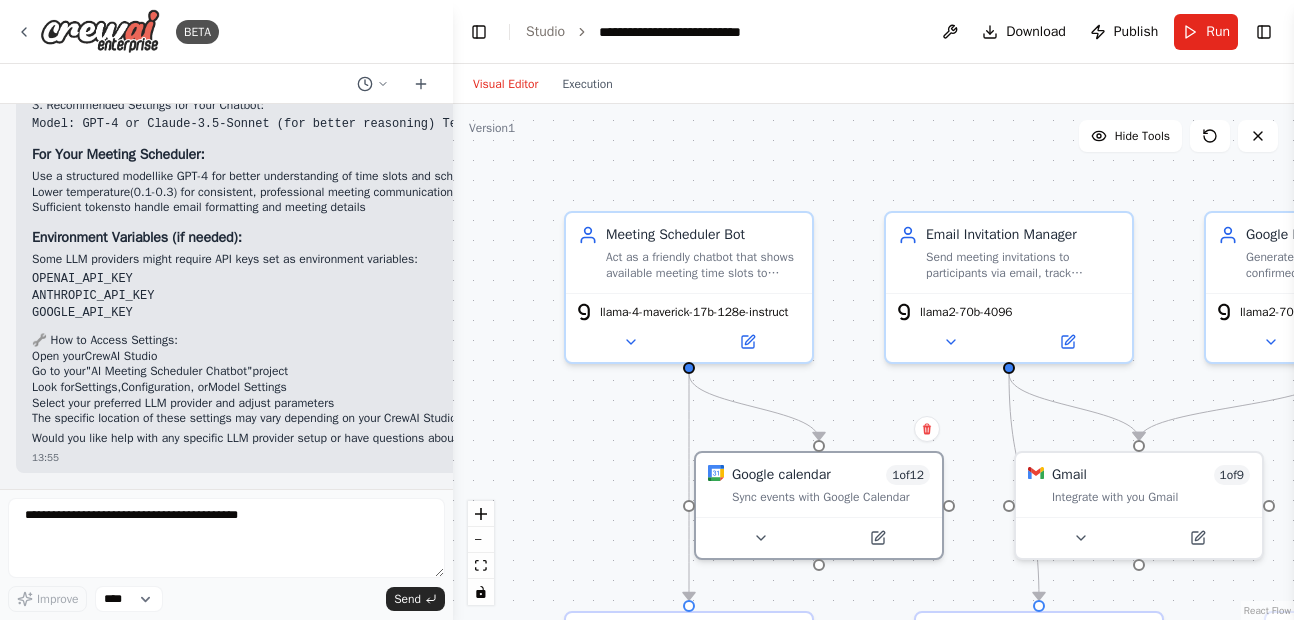 scroll, scrollTop: 2659, scrollLeft: 0, axis: vertical 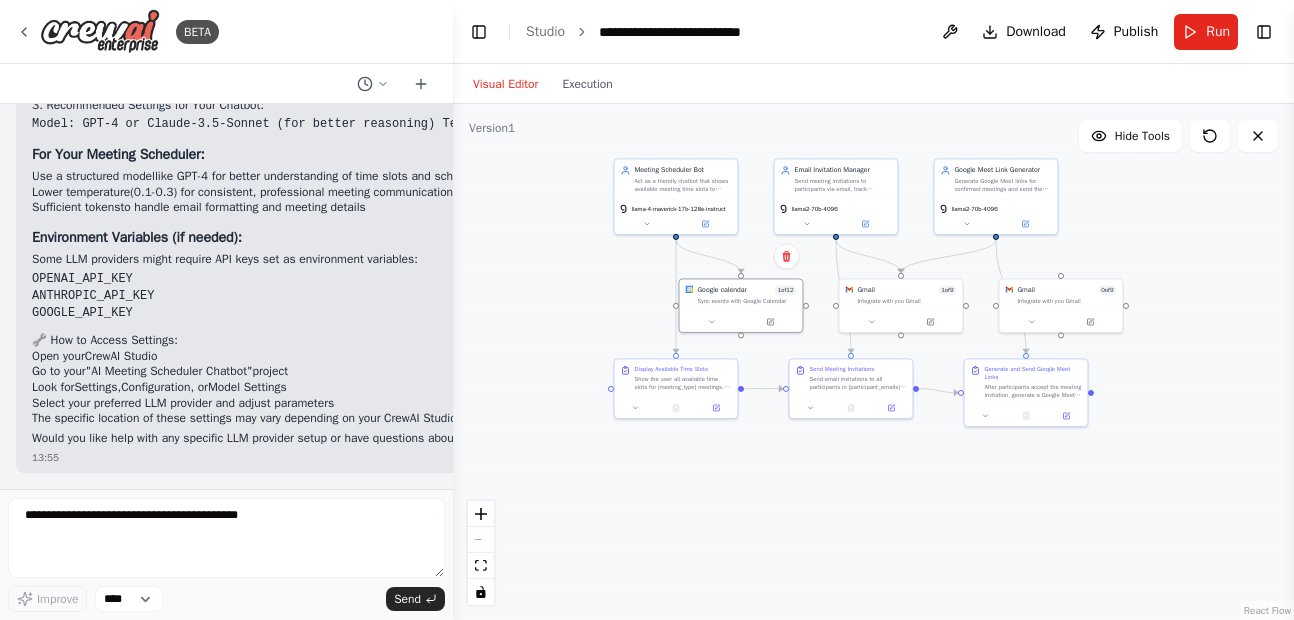 drag, startPoint x: 508, startPoint y: 318, endPoint x: 466, endPoint y: 303, distance: 44.598206 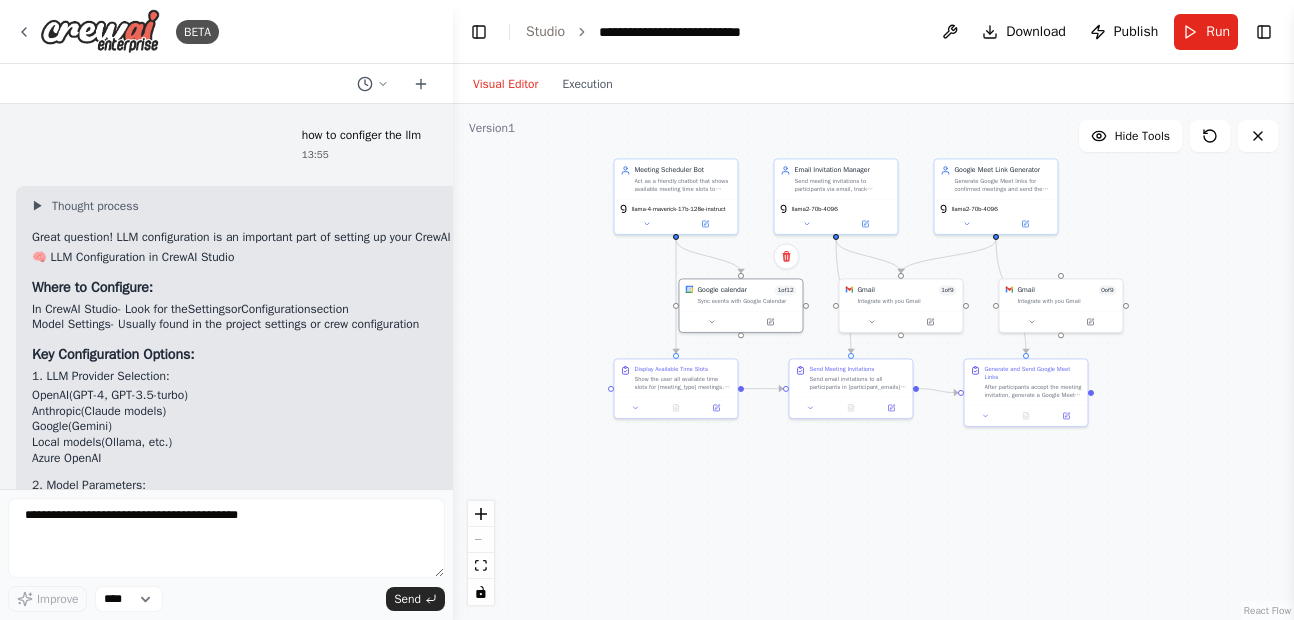 scroll, scrollTop: 2145, scrollLeft: 0, axis: vertical 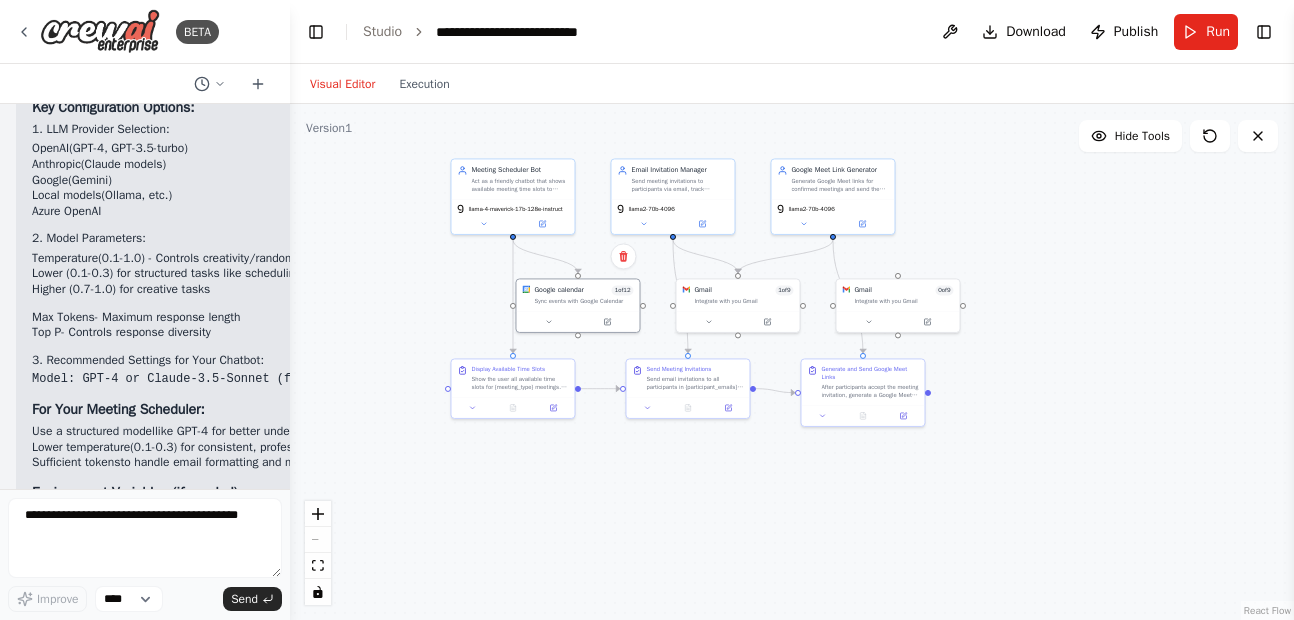 drag, startPoint x: 448, startPoint y: 309, endPoint x: 302, endPoint y: 306, distance: 146.03082 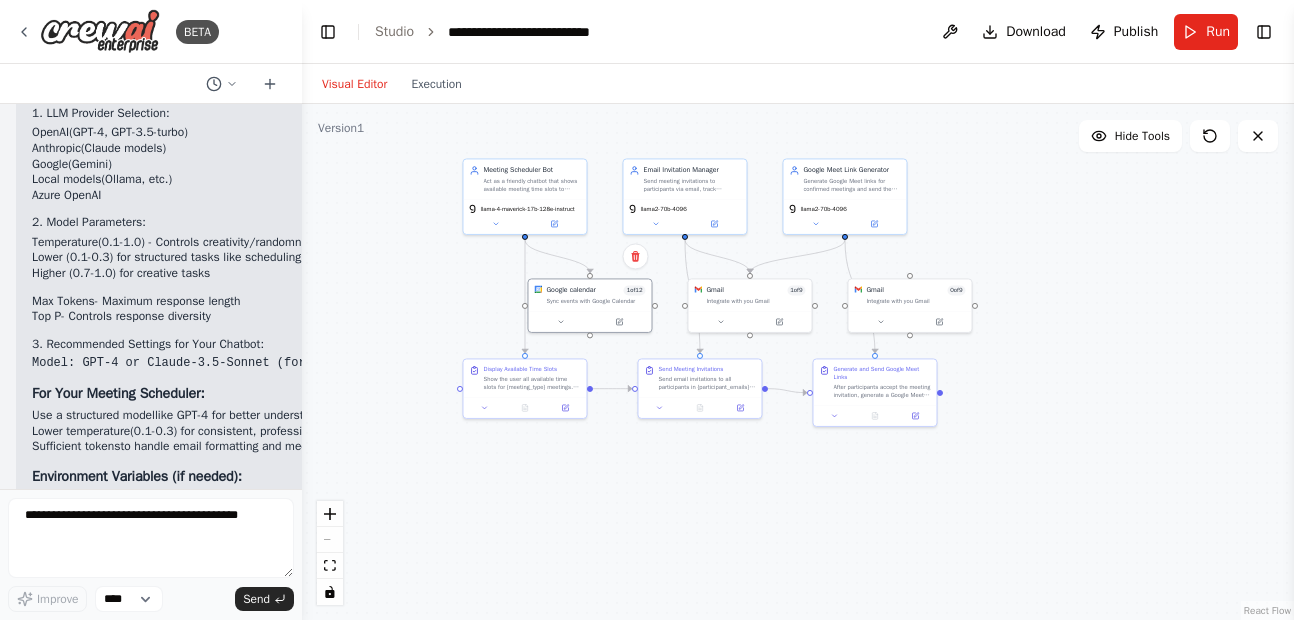 scroll, scrollTop: 2741, scrollLeft: 0, axis: vertical 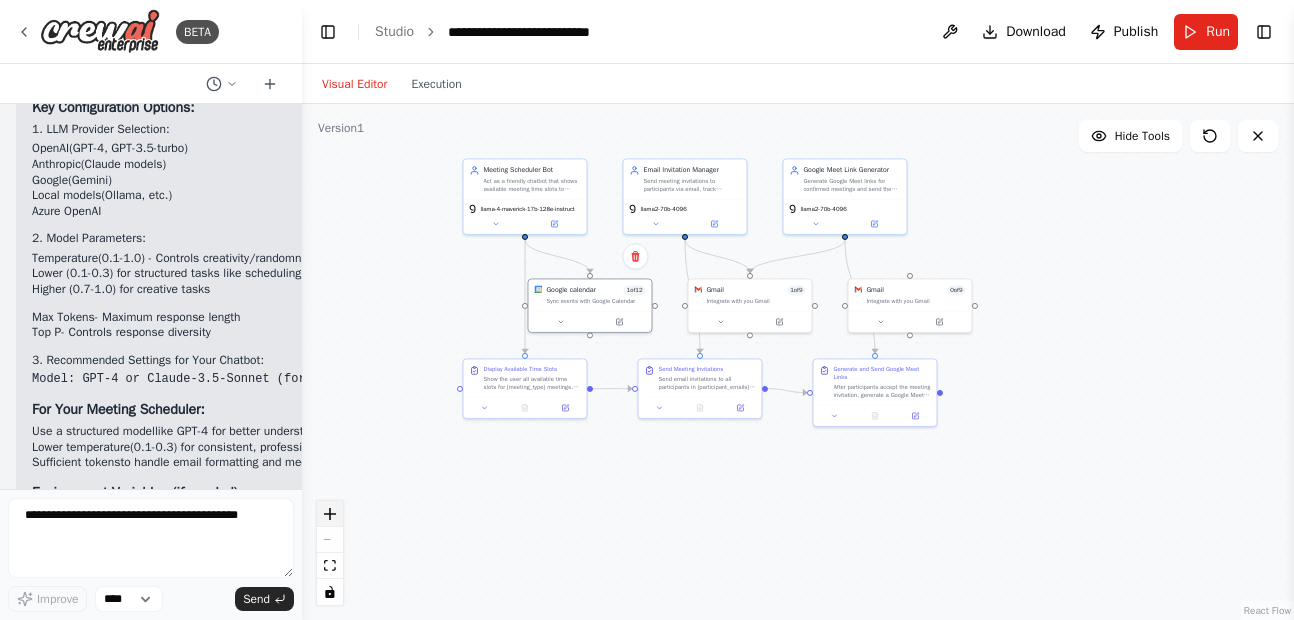 click 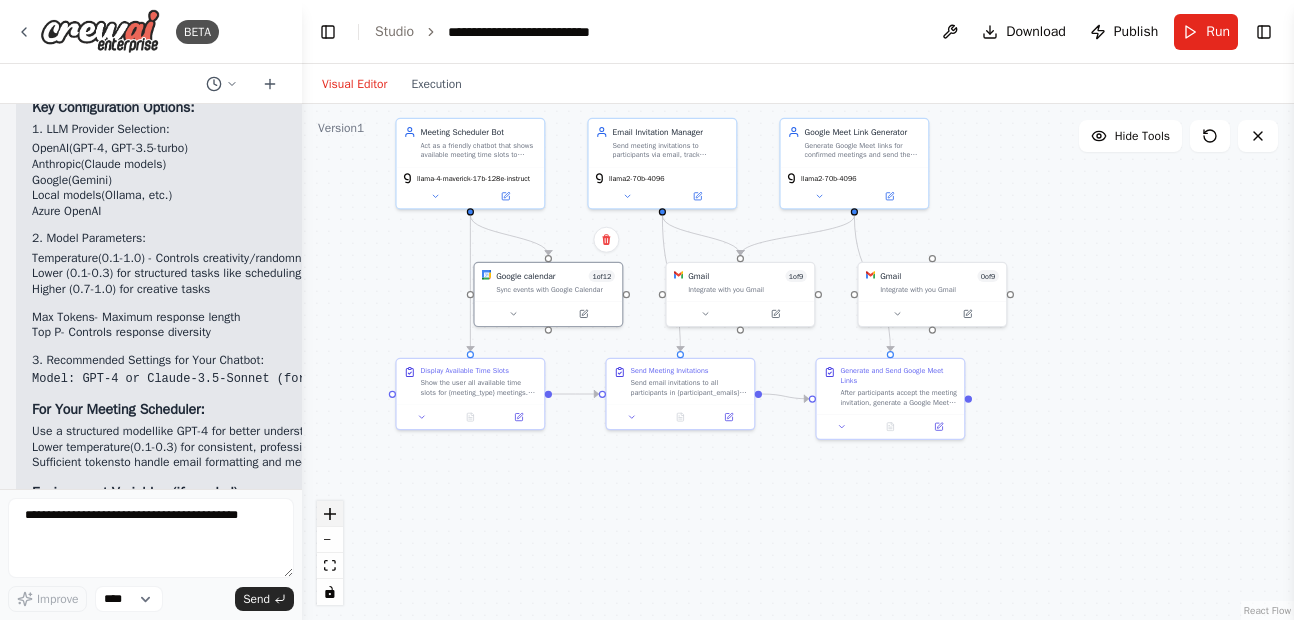 click 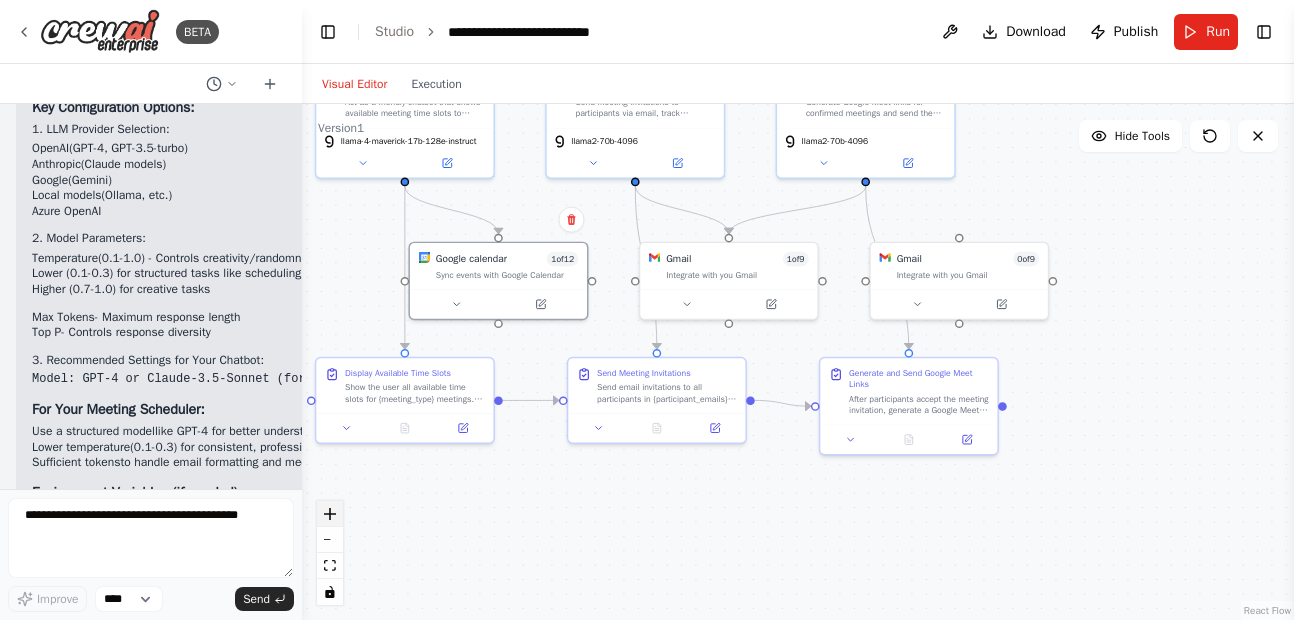 click 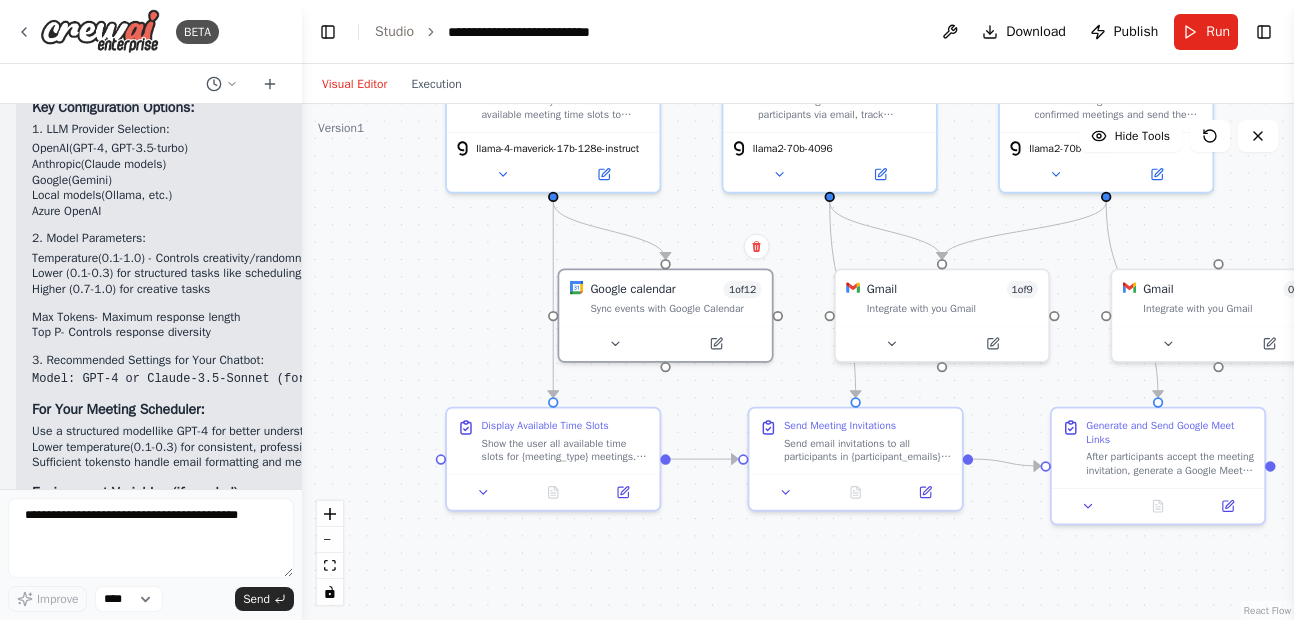 click on ".deletable-edge-delete-btn {
width: 20px;
height: 20px;
border: 0px solid #ffffff;
color: #6b7280;
background-color: #f8fafc;
cursor: pointer;
border-radius: 50%;
font-size: 12px;
padding: 3px;
display: flex;
align-items: center;
justify-content: center;
transition: all 0.2s cubic-bezier(0.4, 0, 0.2, 1);
box-shadow: 0 2px 4px rgba(0, 0, 0, 0.1);
}
.deletable-edge-delete-btn:hover {
background-color: #ef4444;
color: #ffffff;
border-color: #dc2626;
transform: scale(1.1);
box-shadow: 0 4px 12px rgba(239, 68, 68, 0.4);
}
.deletable-edge-delete-btn:active {
transform: scale(0.95);
box-shadow: 0 2px 4px rgba(239, 68, 68, 0.3);
}
Meeting Scheduler Bot llama-4-maverick-17b-128e-instruct 1  of  12 1" at bounding box center (798, 362) 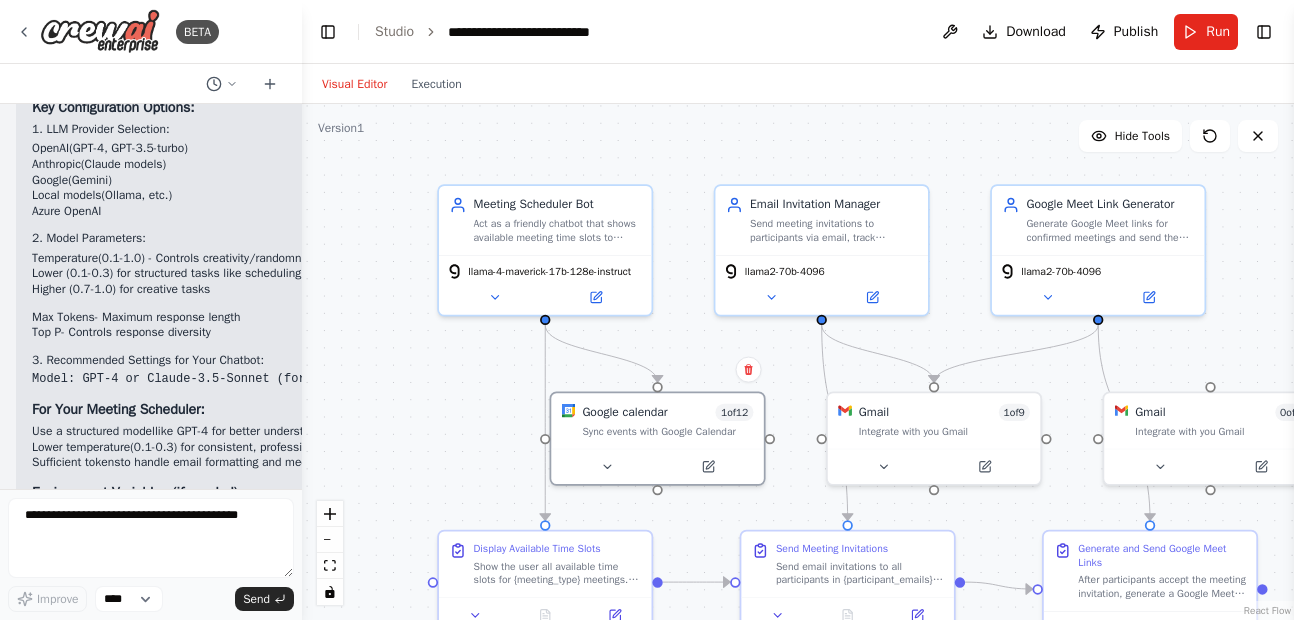 drag, startPoint x: 432, startPoint y: 411, endPoint x: 433, endPoint y: 447, distance: 36.013885 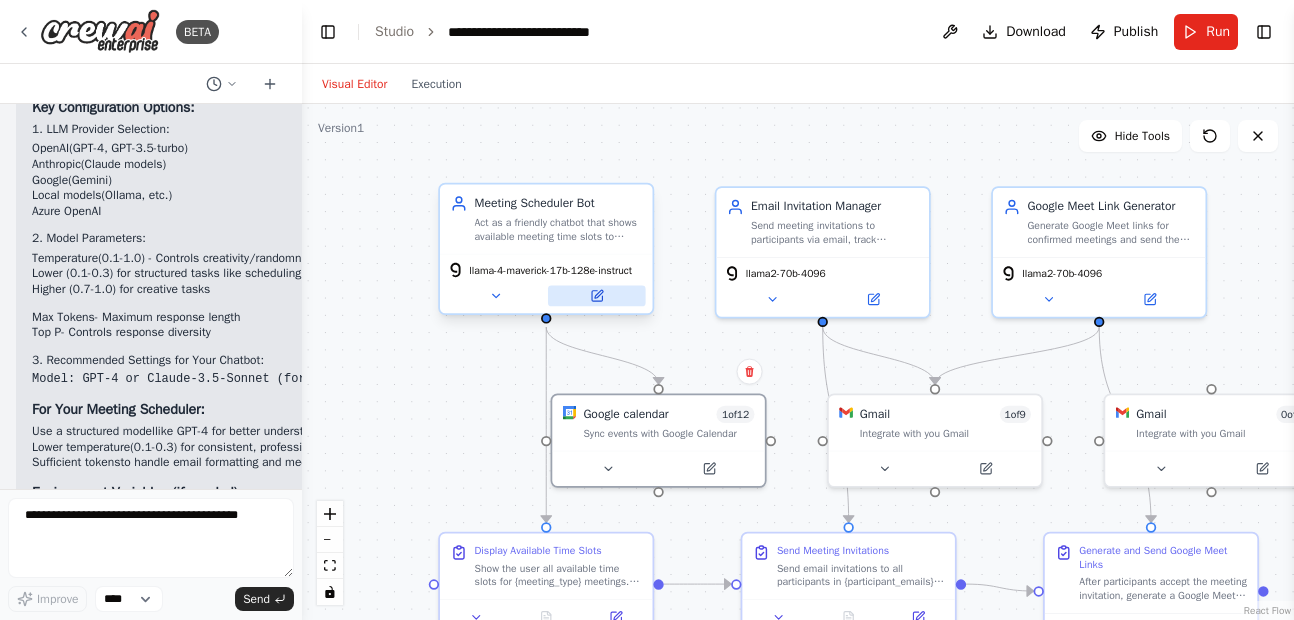 click 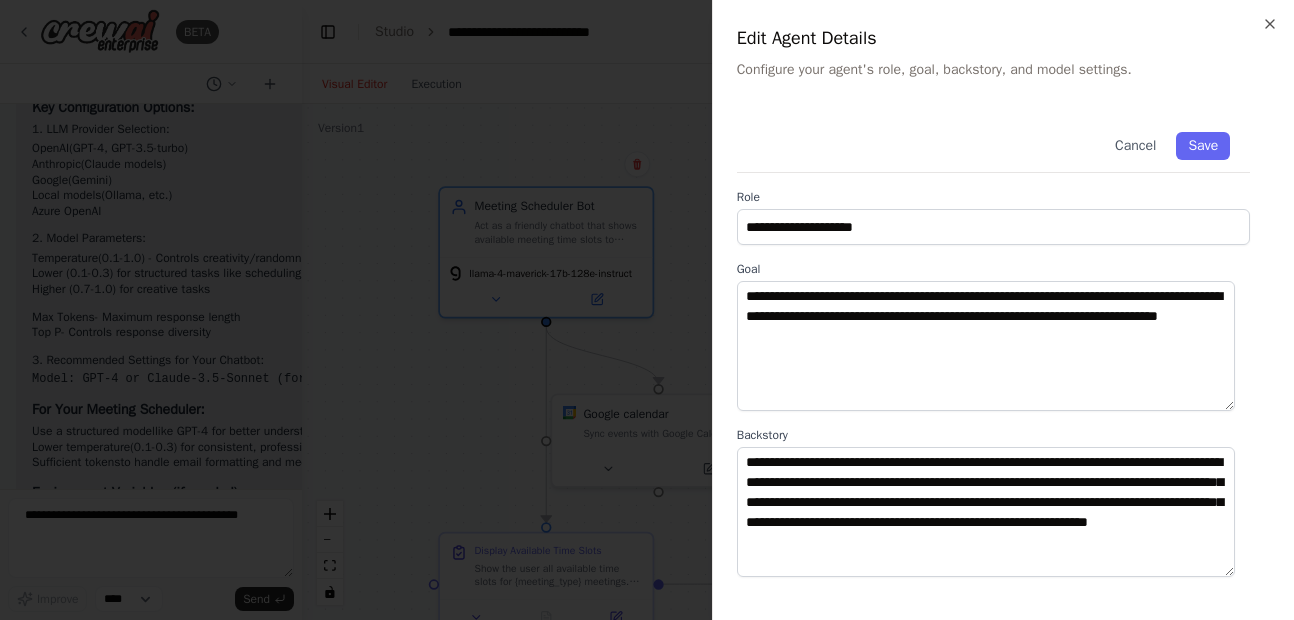 scroll, scrollTop: 286, scrollLeft: 0, axis: vertical 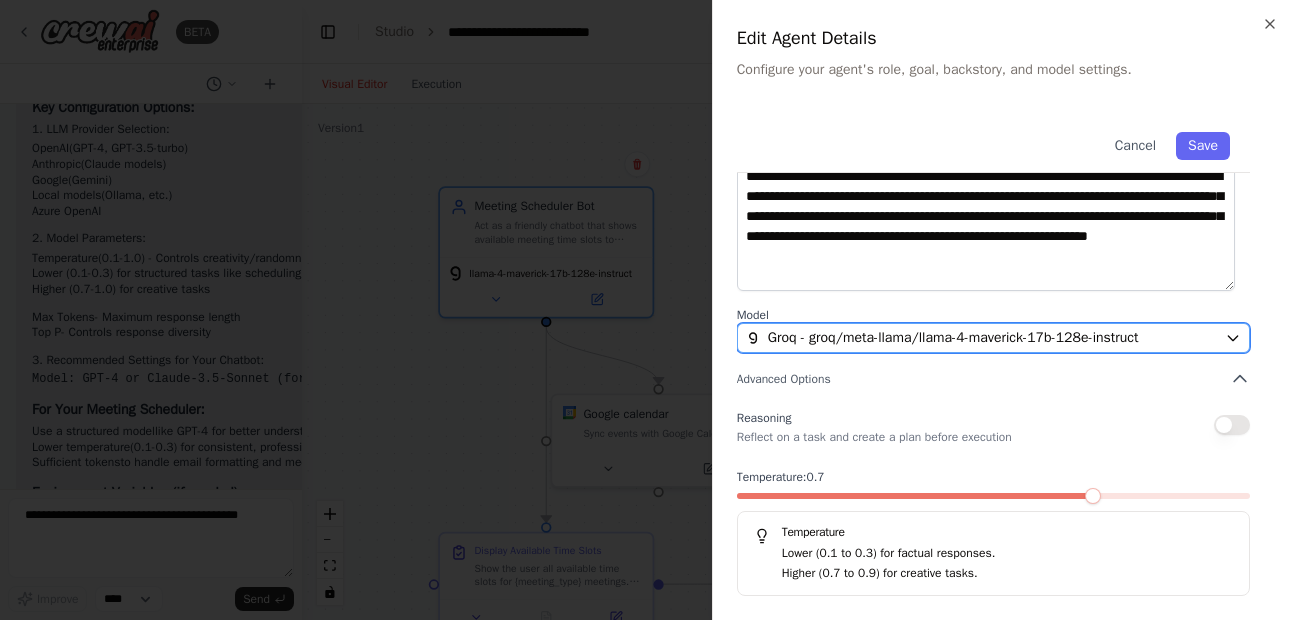click on "Groq - groq/meta-llama/llama-4-maverick-17b-128e-instruct" at bounding box center (953, 338) 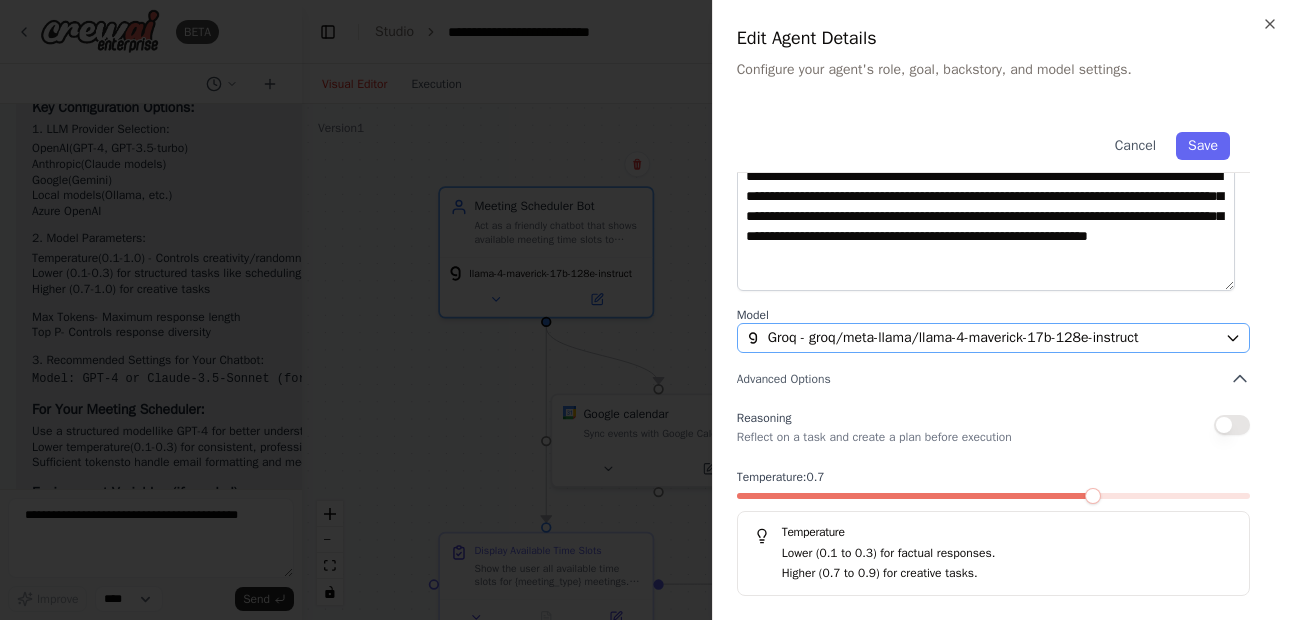 scroll, scrollTop: 0, scrollLeft: 0, axis: both 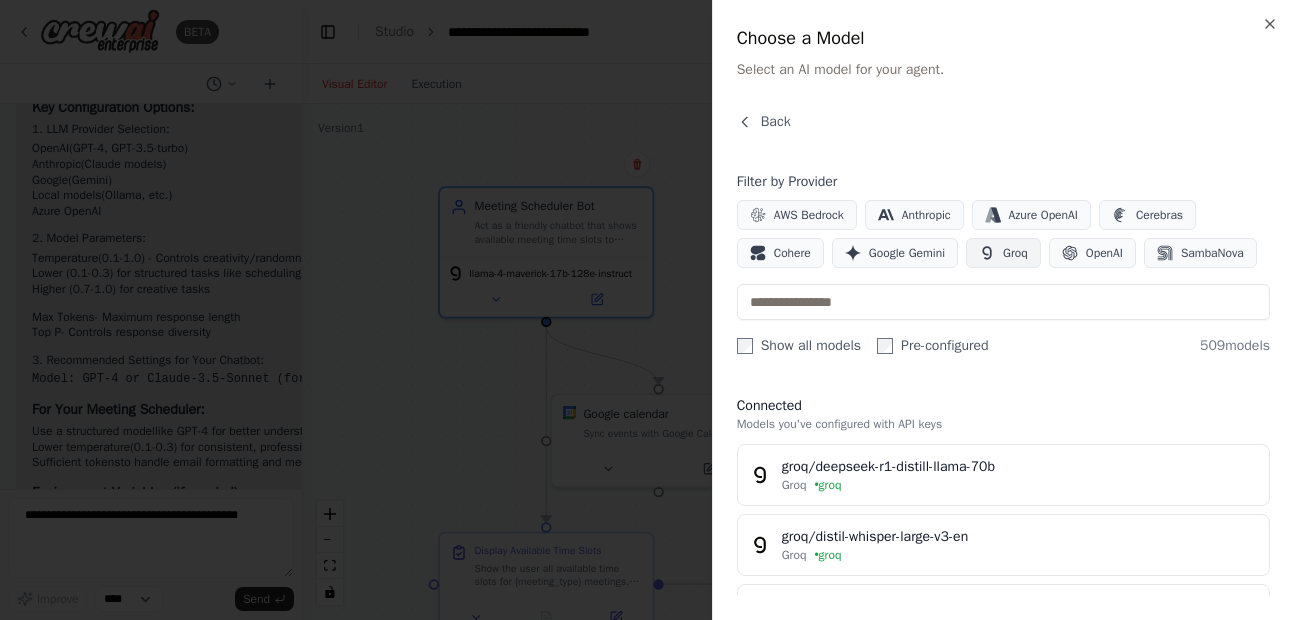 click on "Groq" at bounding box center (1015, 253) 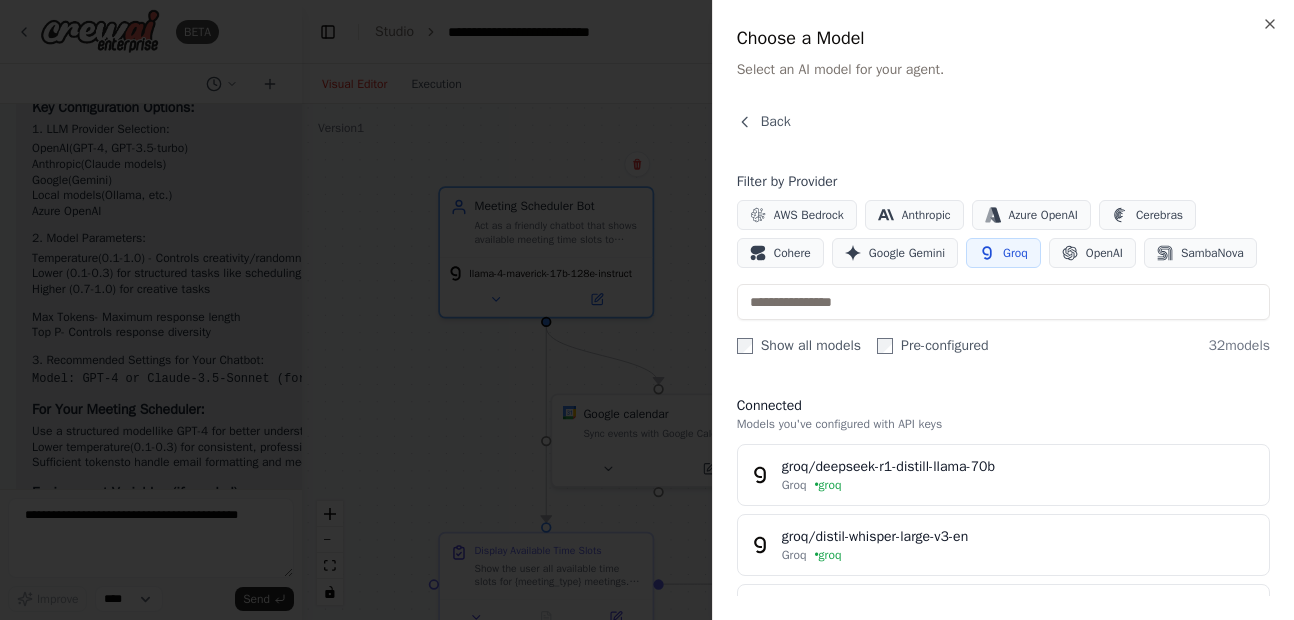 click on "Groq" at bounding box center [1015, 253] 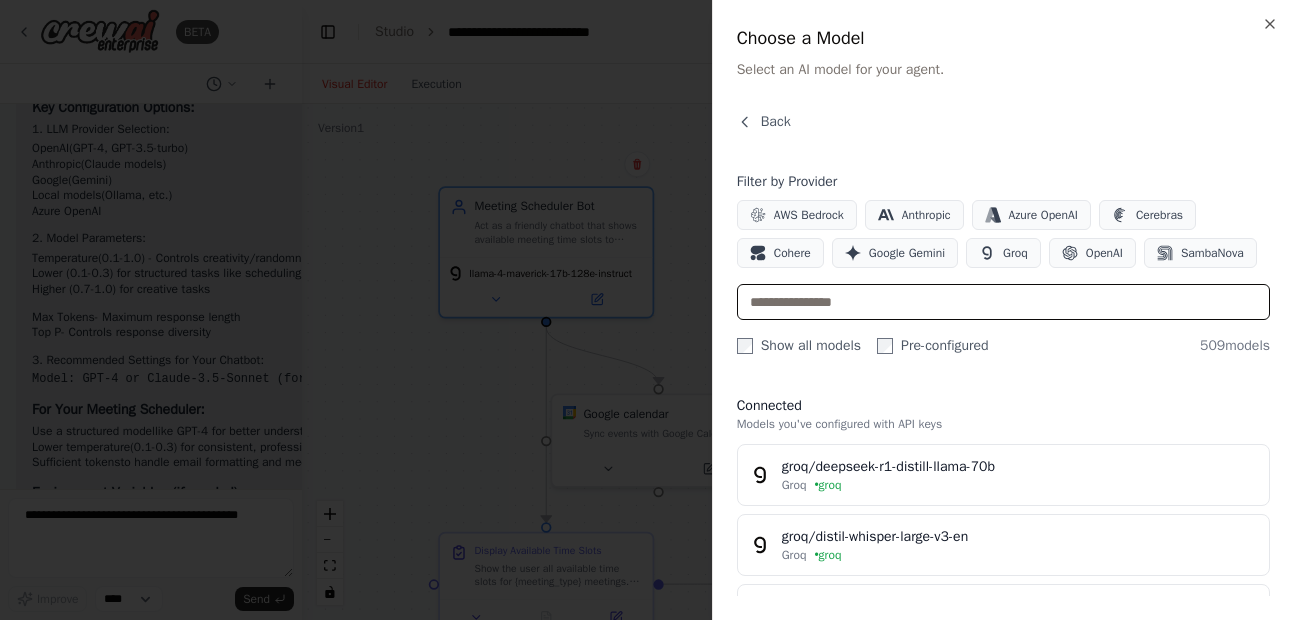 click at bounding box center (1003, 302) 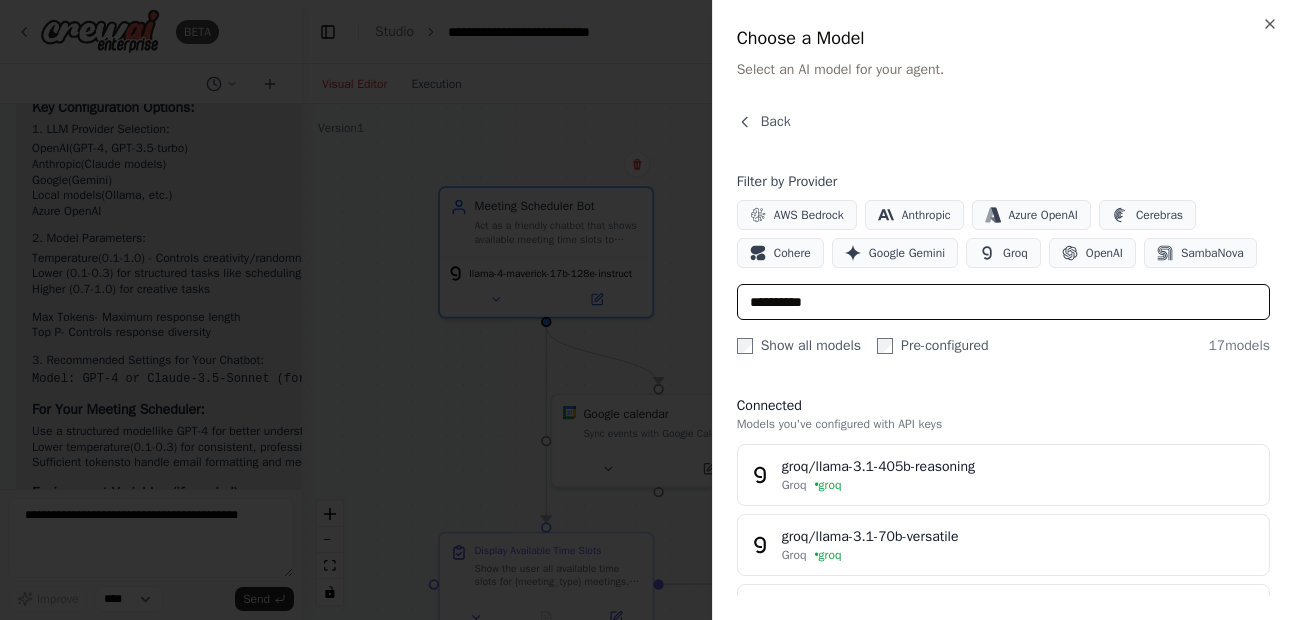 click on "**********" at bounding box center [1003, 302] 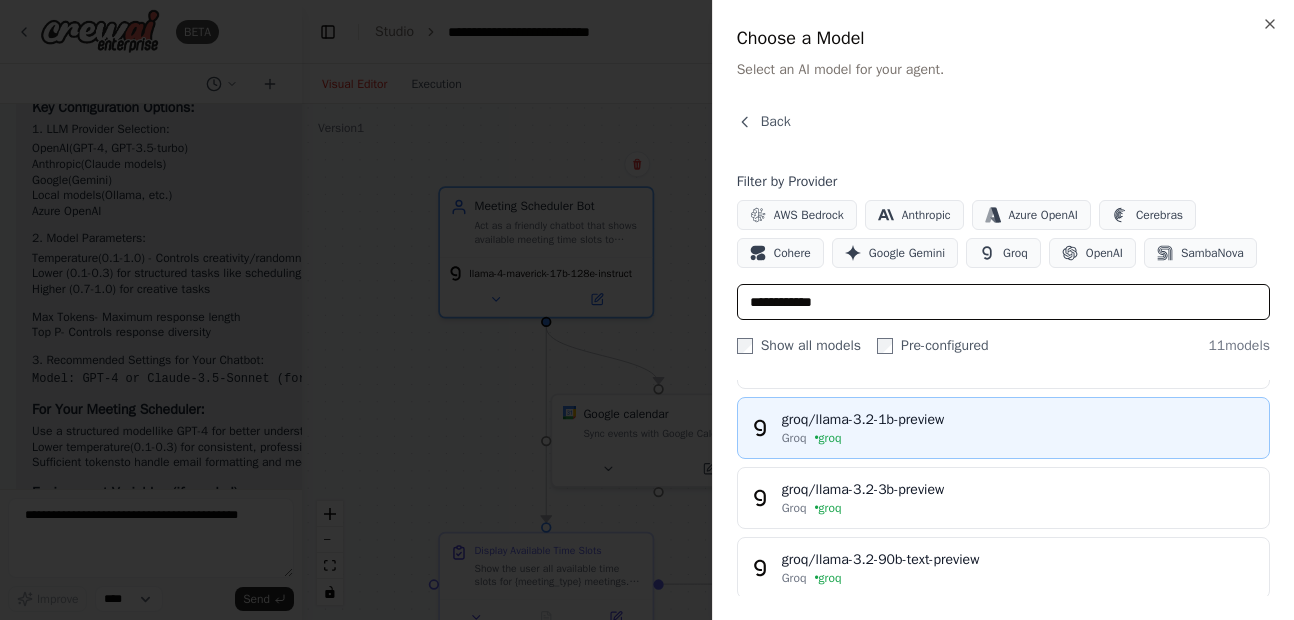 scroll, scrollTop: 523, scrollLeft: 0, axis: vertical 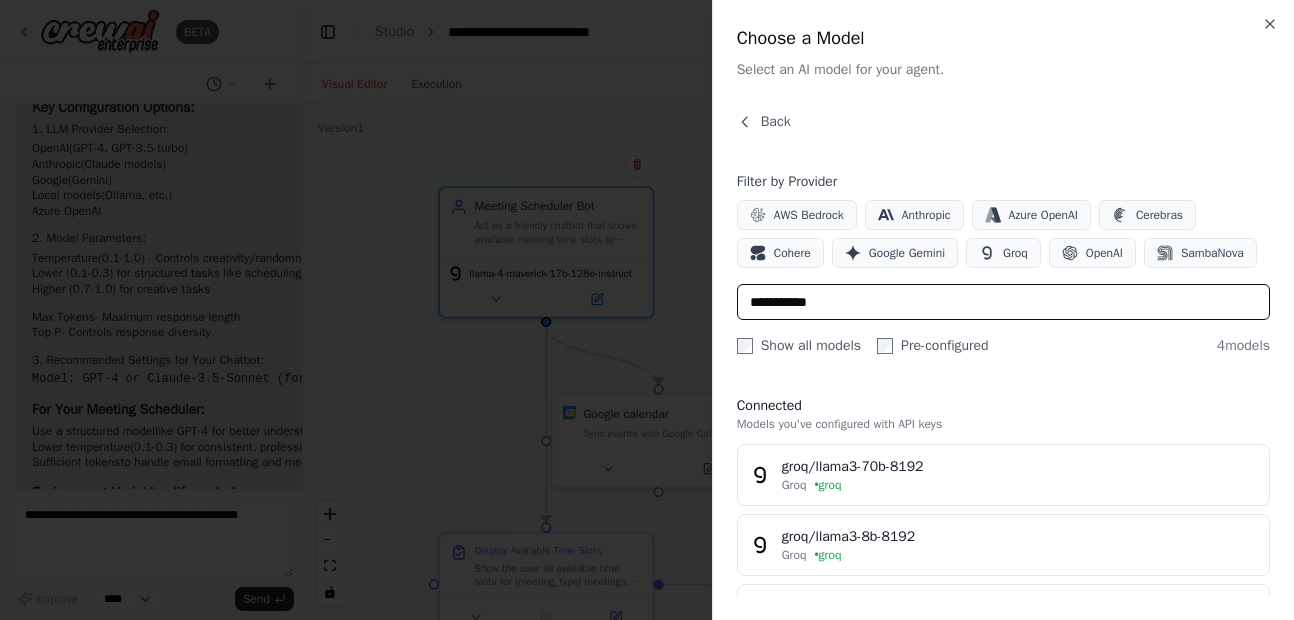 type on "**********" 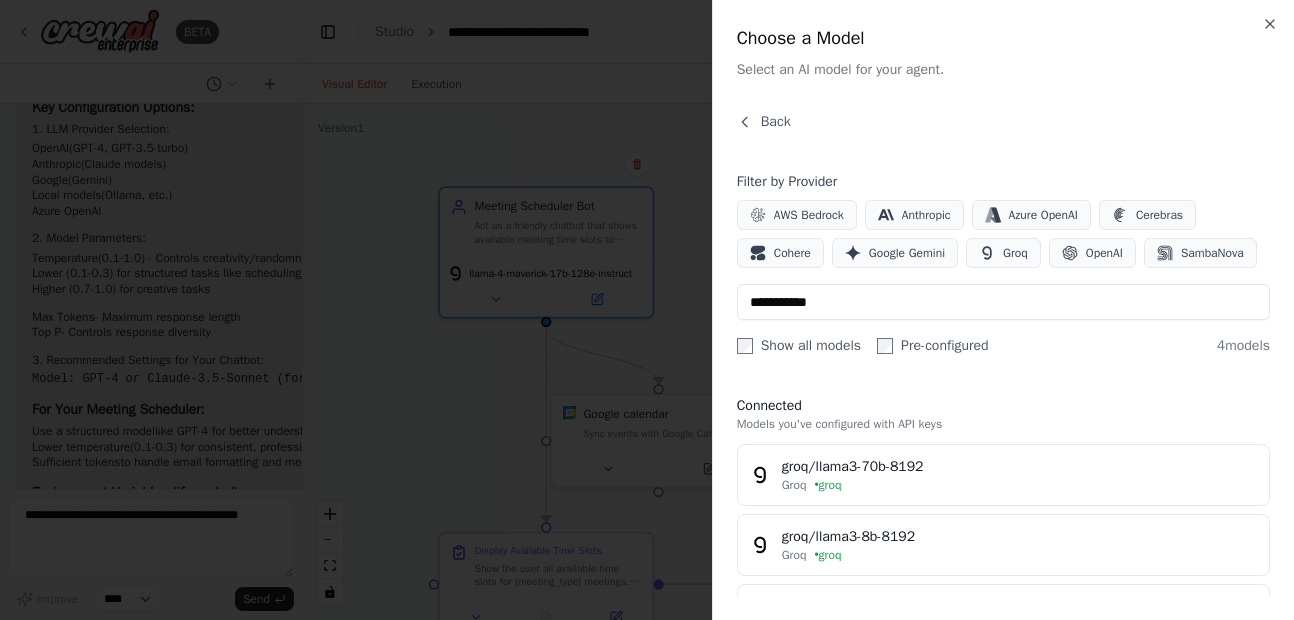 click on "groq/llama3-70b-8192 Groq • groq groq/llama3-8b-8192 Groq • groq groq/llama3-groq-70b-8192-tool-use-preview Groq • groq groq/llama3-groq-8b-8192-tool-use-preview Groq • groq" at bounding box center (1003, 580) 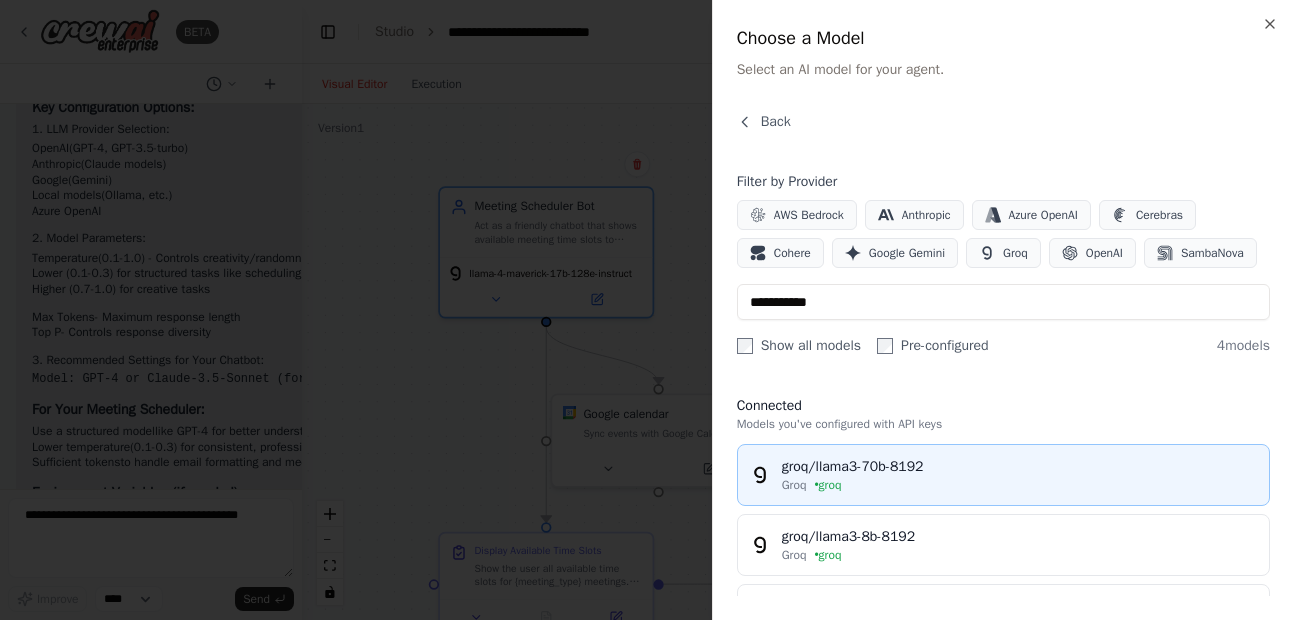 click on "groq/llama3-70b-8192" at bounding box center [1019, 467] 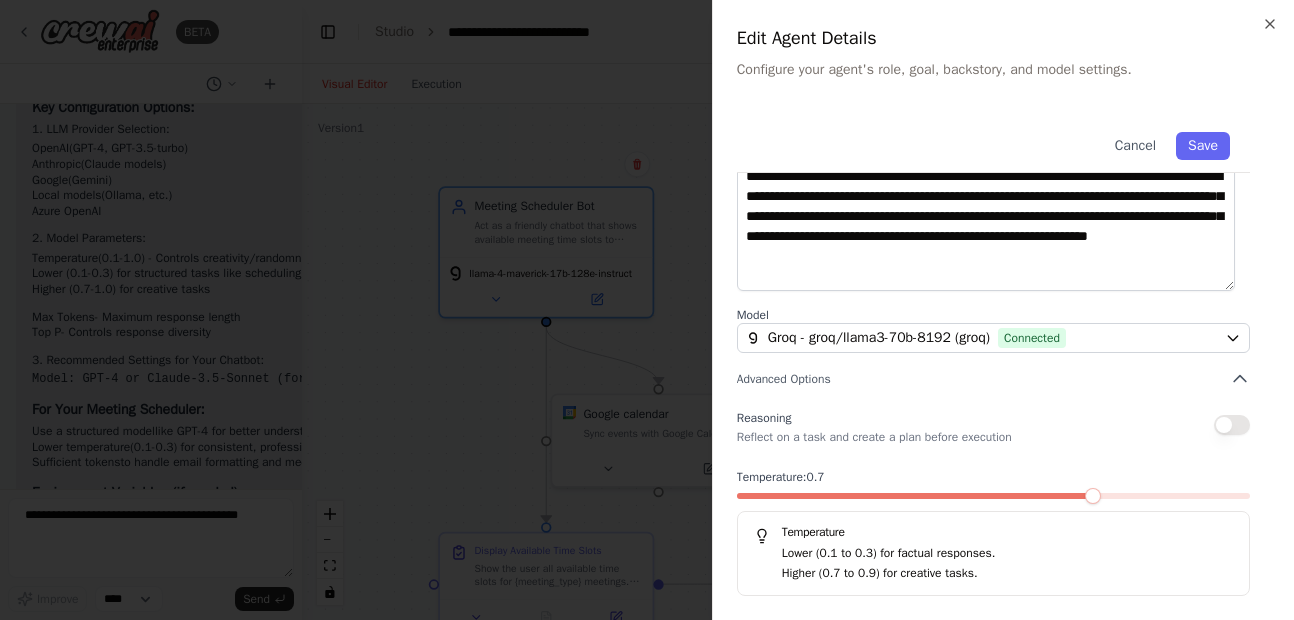 scroll, scrollTop: 0, scrollLeft: 0, axis: both 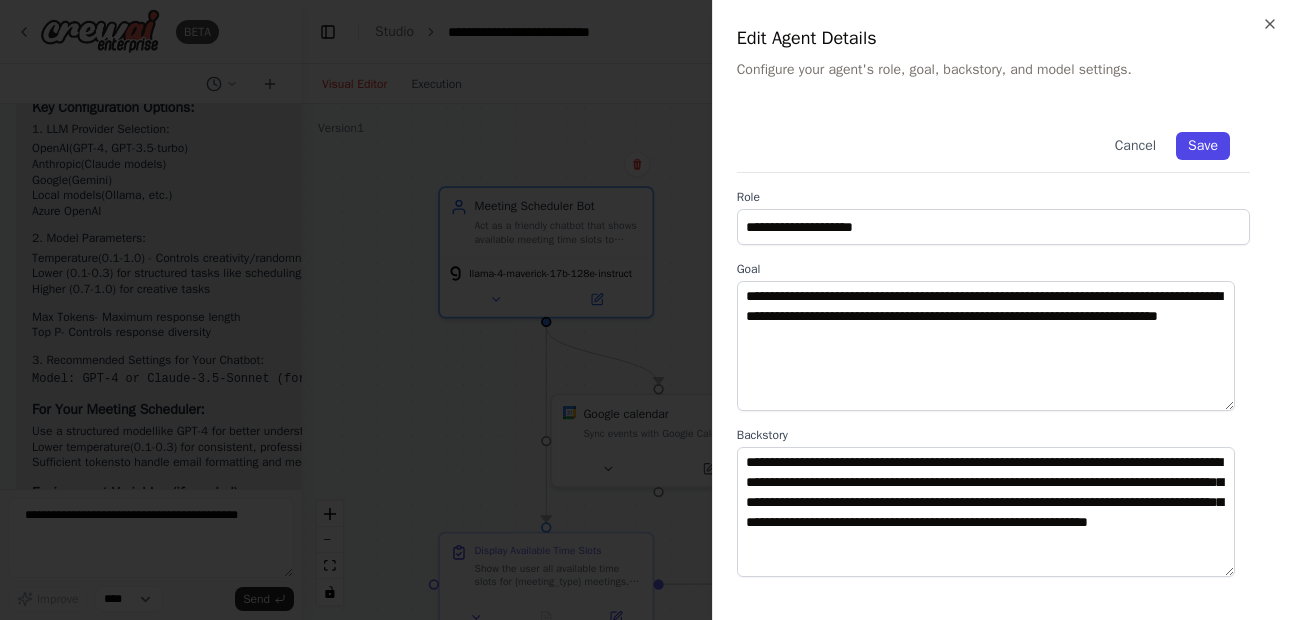 click on "Save" at bounding box center [1203, 146] 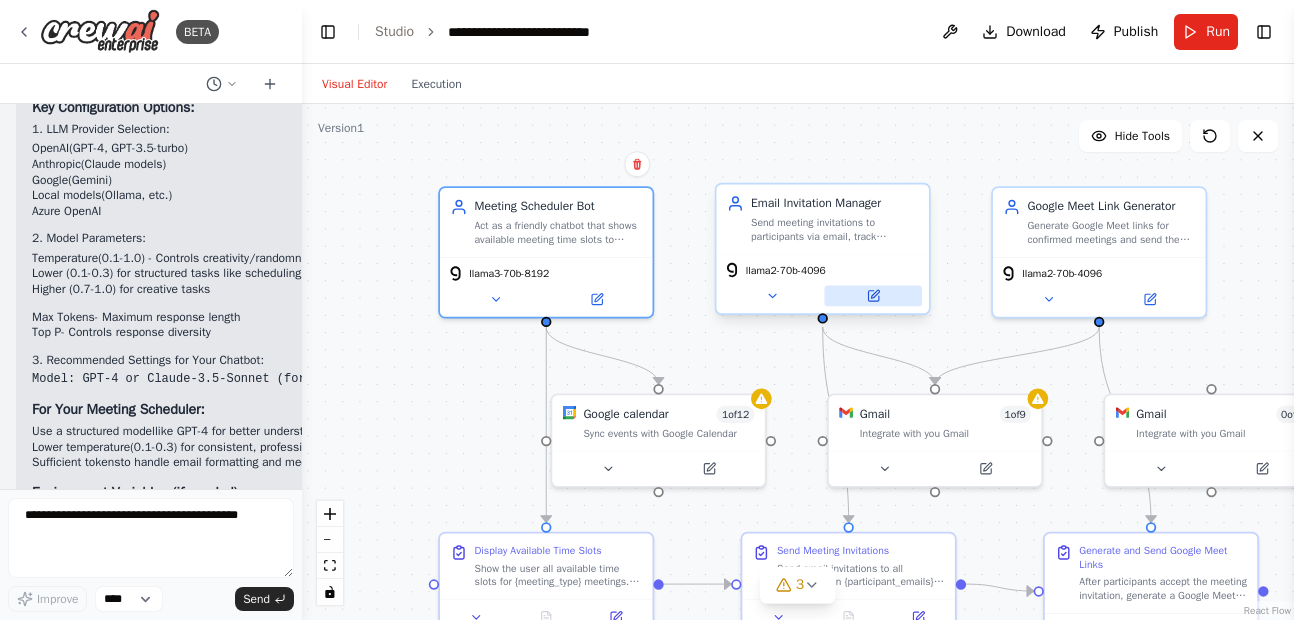 click 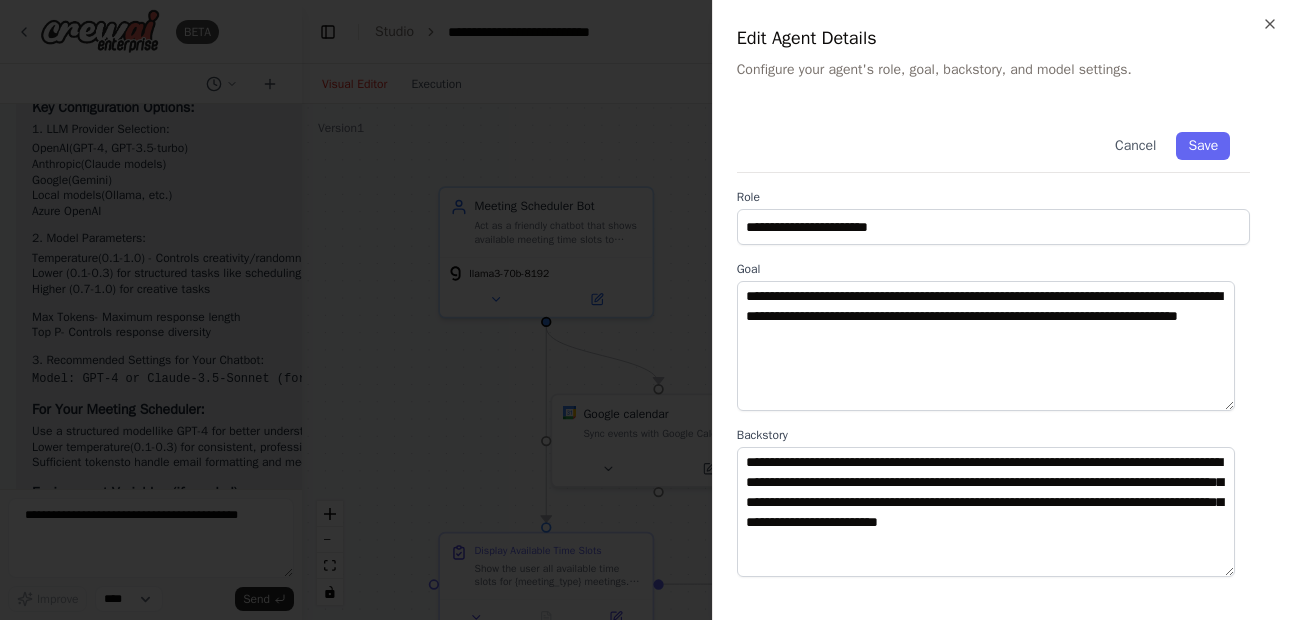 scroll, scrollTop: 286, scrollLeft: 0, axis: vertical 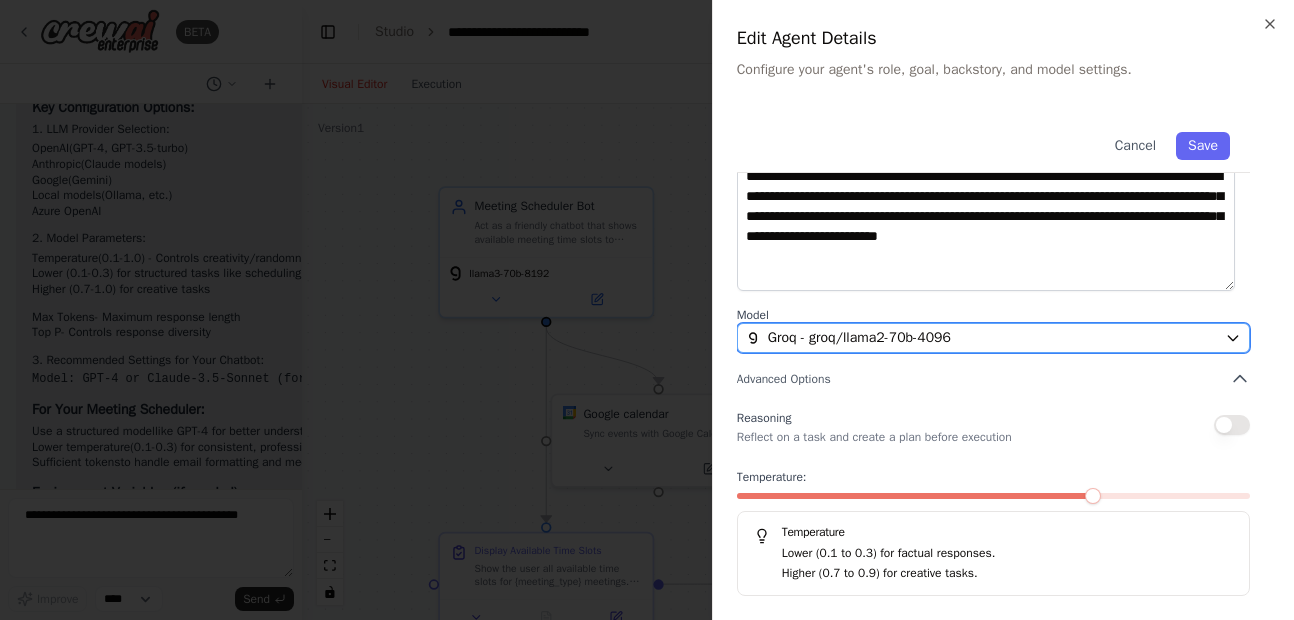 click on "Groq - groq/llama2-70b-4096" at bounding box center (993, 338) 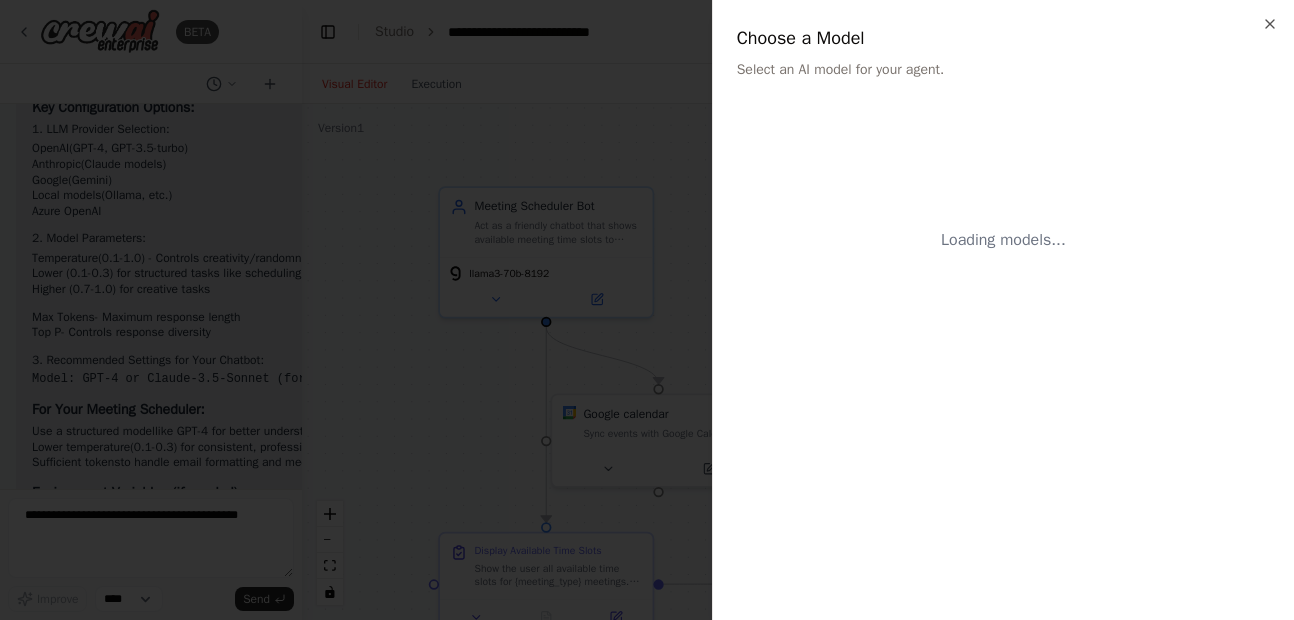 scroll, scrollTop: 0, scrollLeft: 0, axis: both 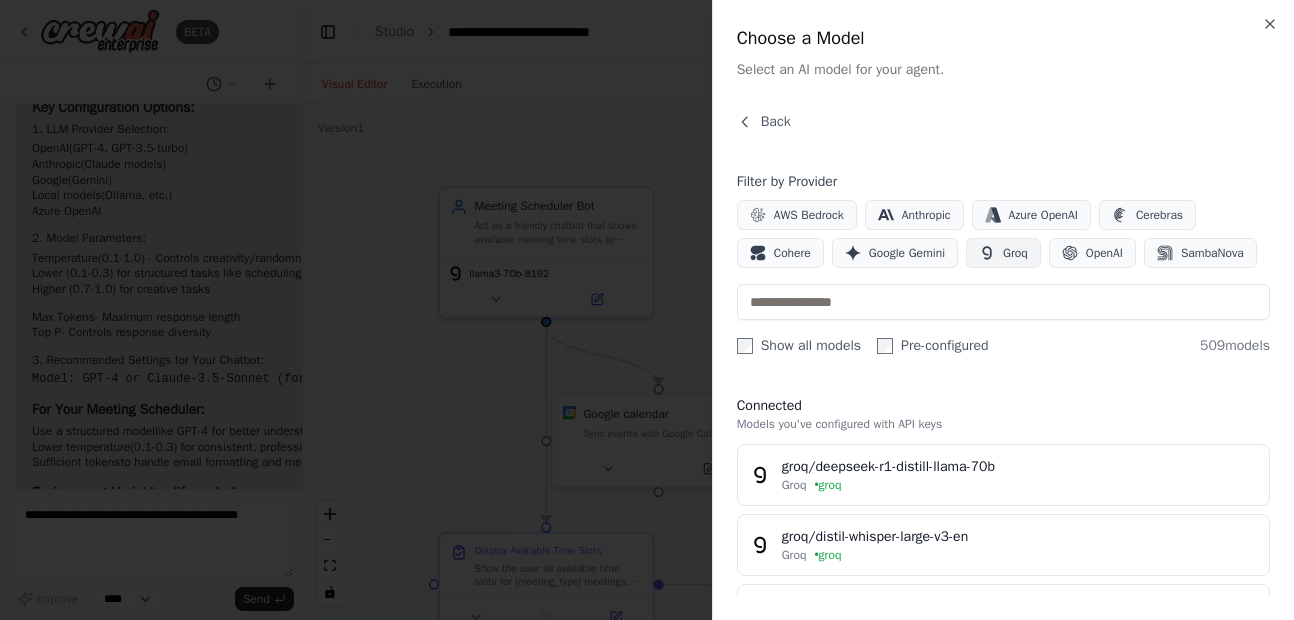 click on "Groq" at bounding box center [1015, 253] 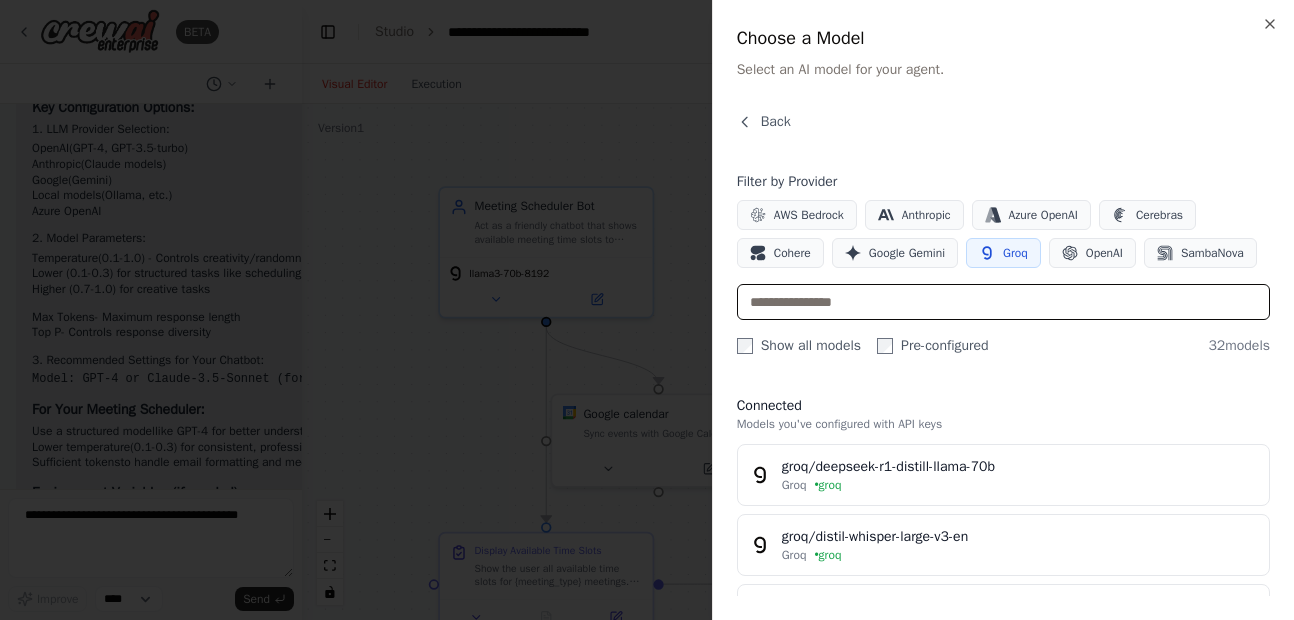 click at bounding box center [1003, 302] 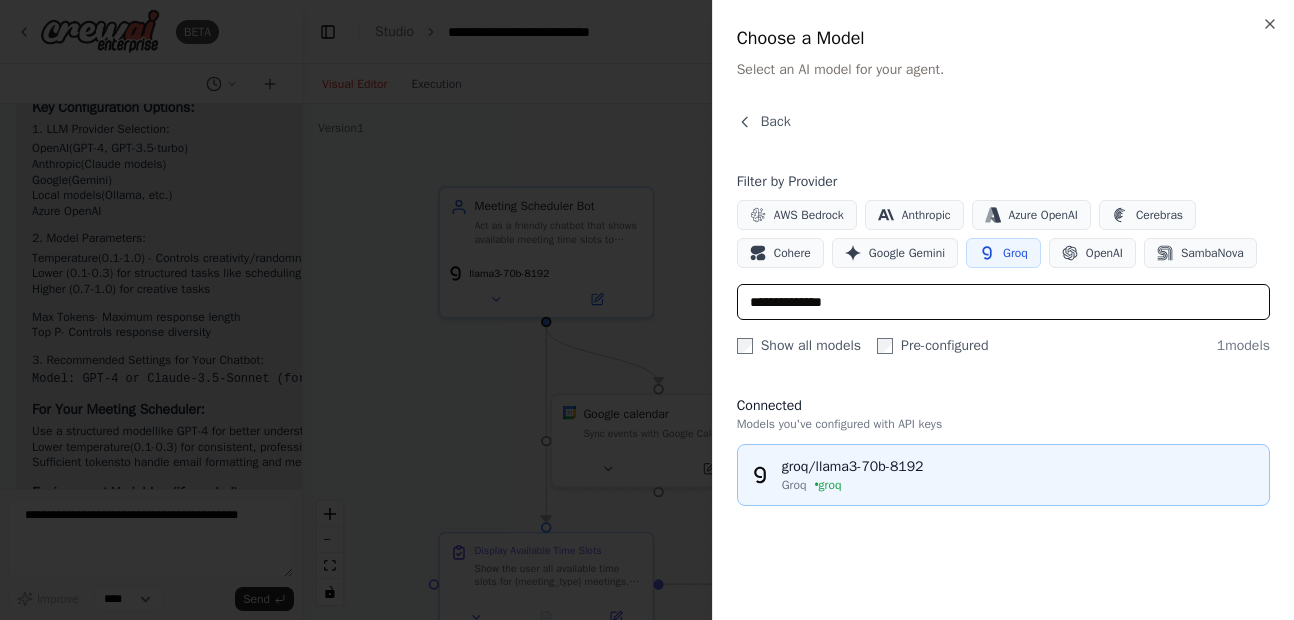 type on "**********" 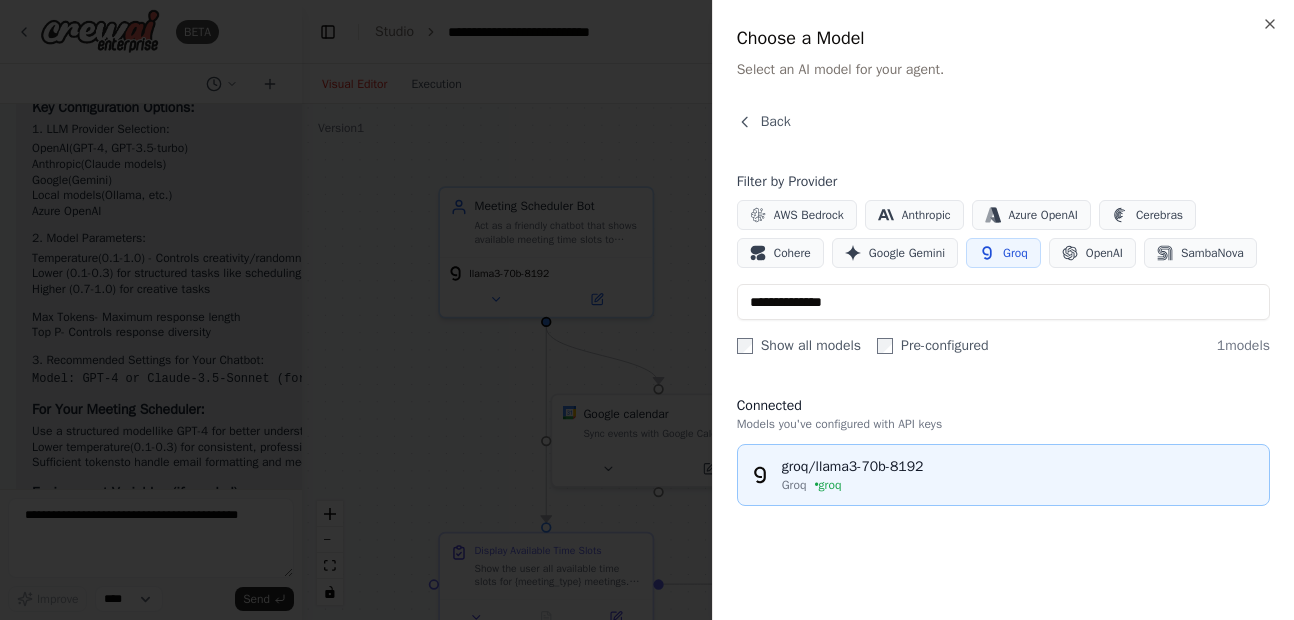 click on "groq/llama3-70b-8192" at bounding box center [1019, 467] 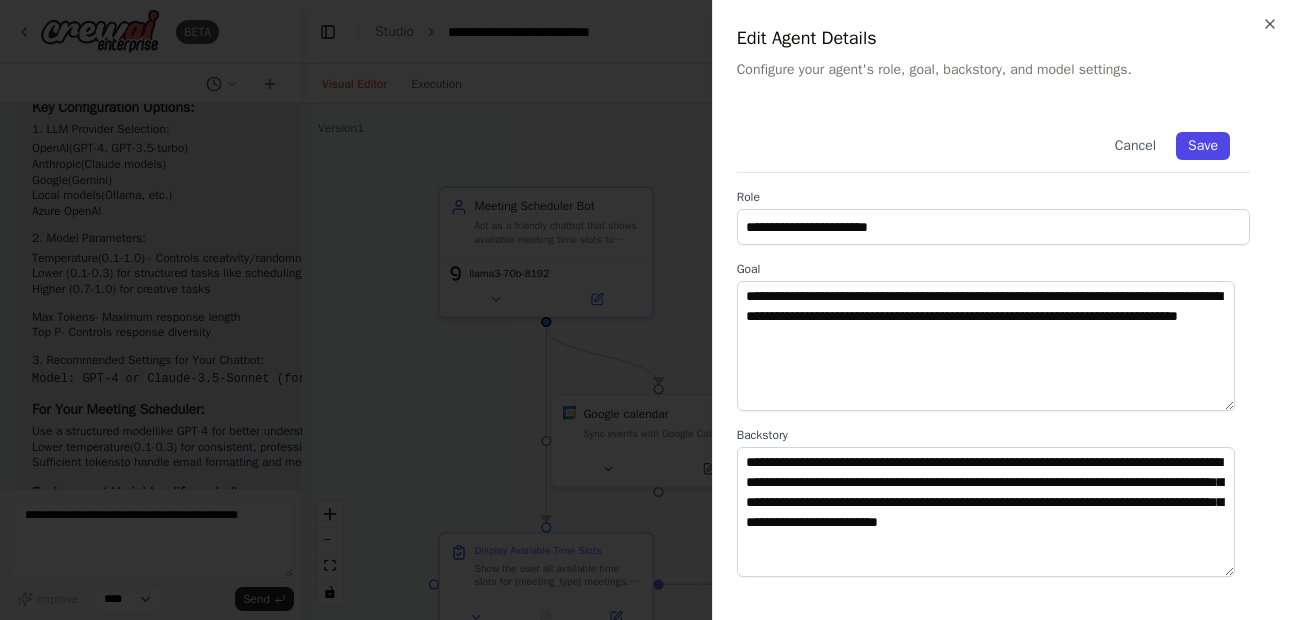 click on "Save" at bounding box center (1203, 146) 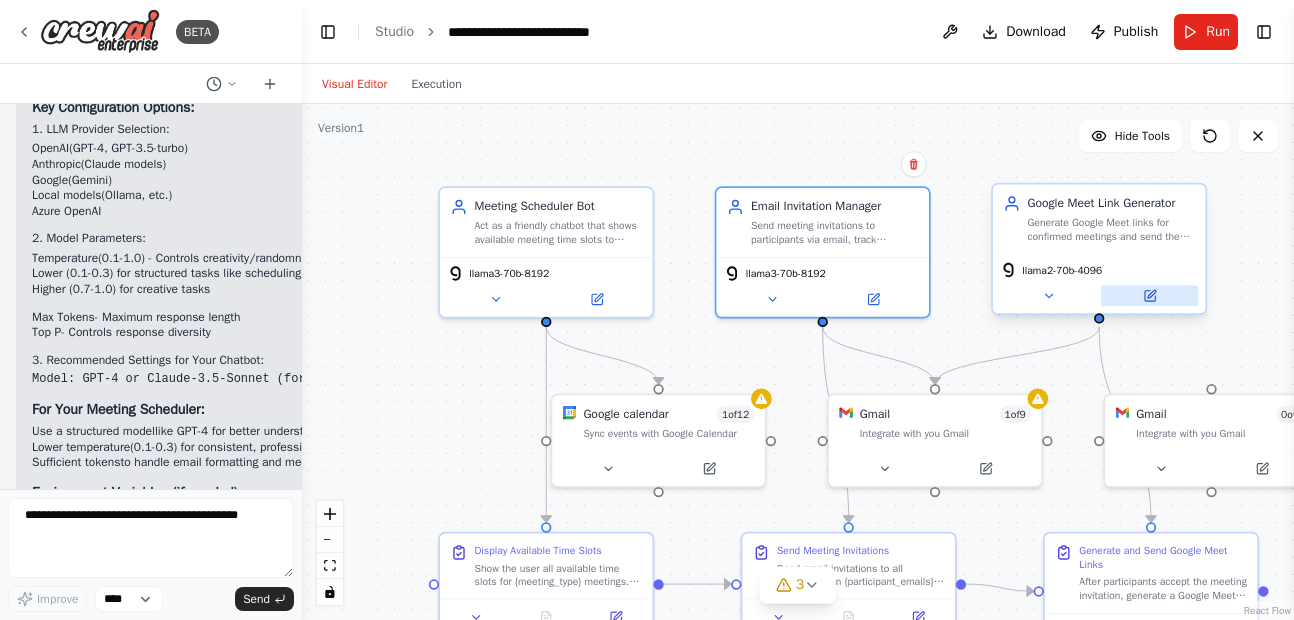 click 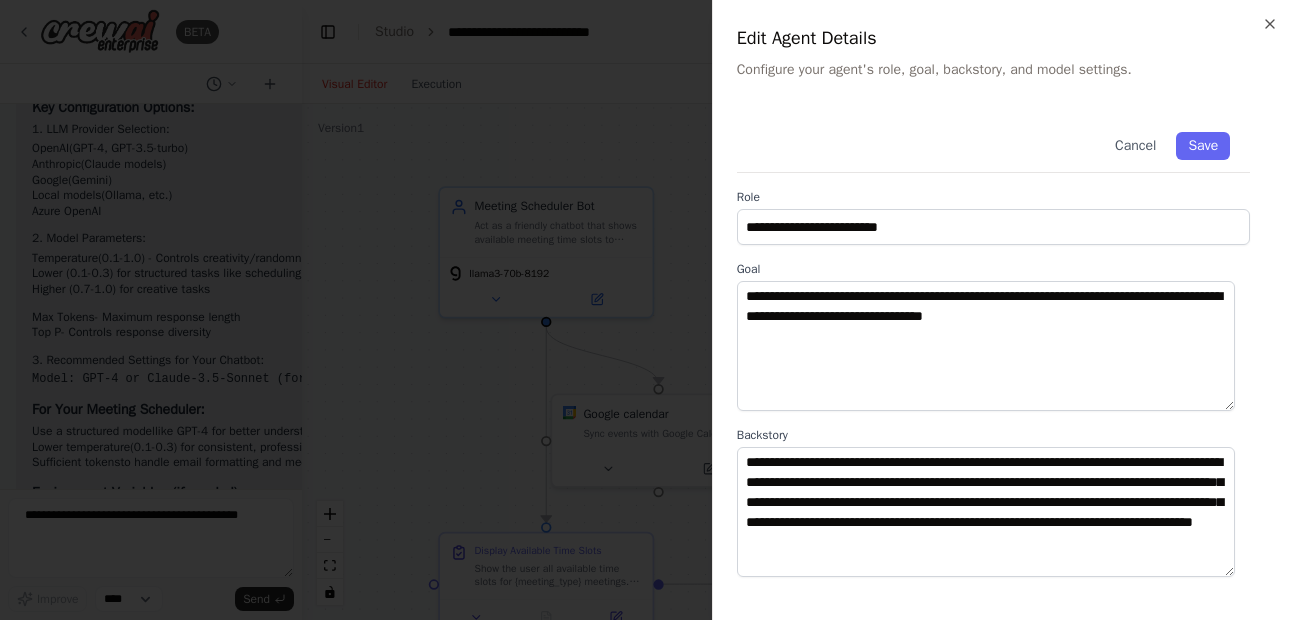 scroll, scrollTop: 286, scrollLeft: 0, axis: vertical 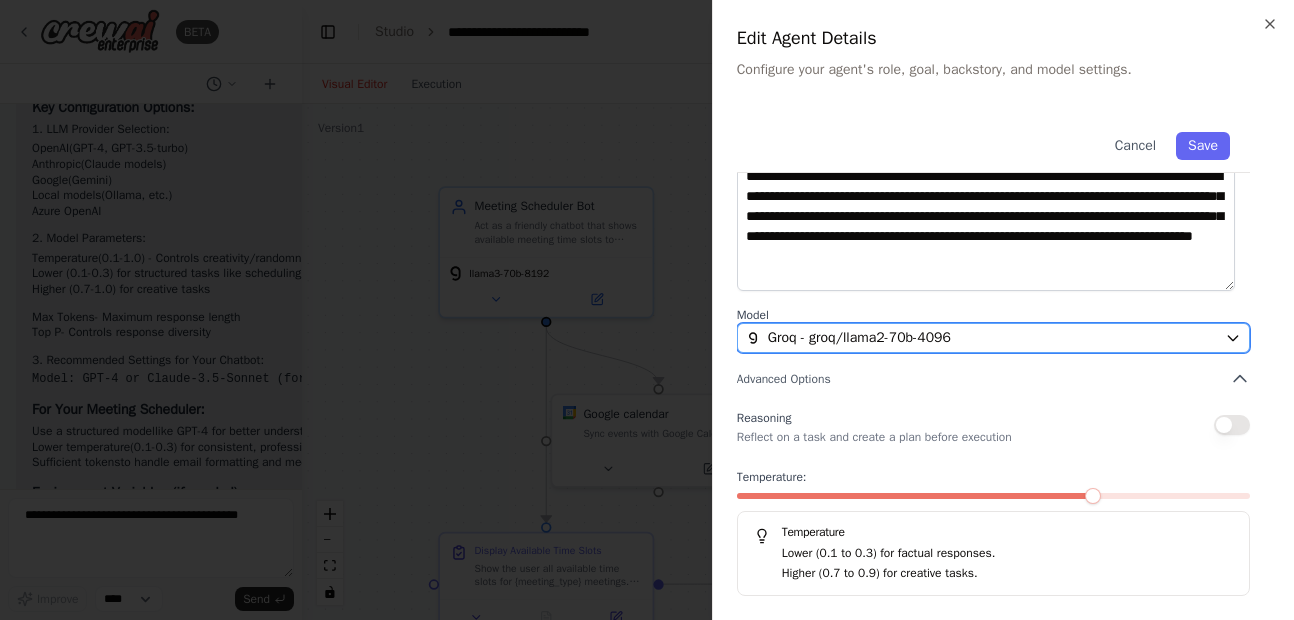 click on "Groq - groq/llama2-70b-4096" at bounding box center (981, 338) 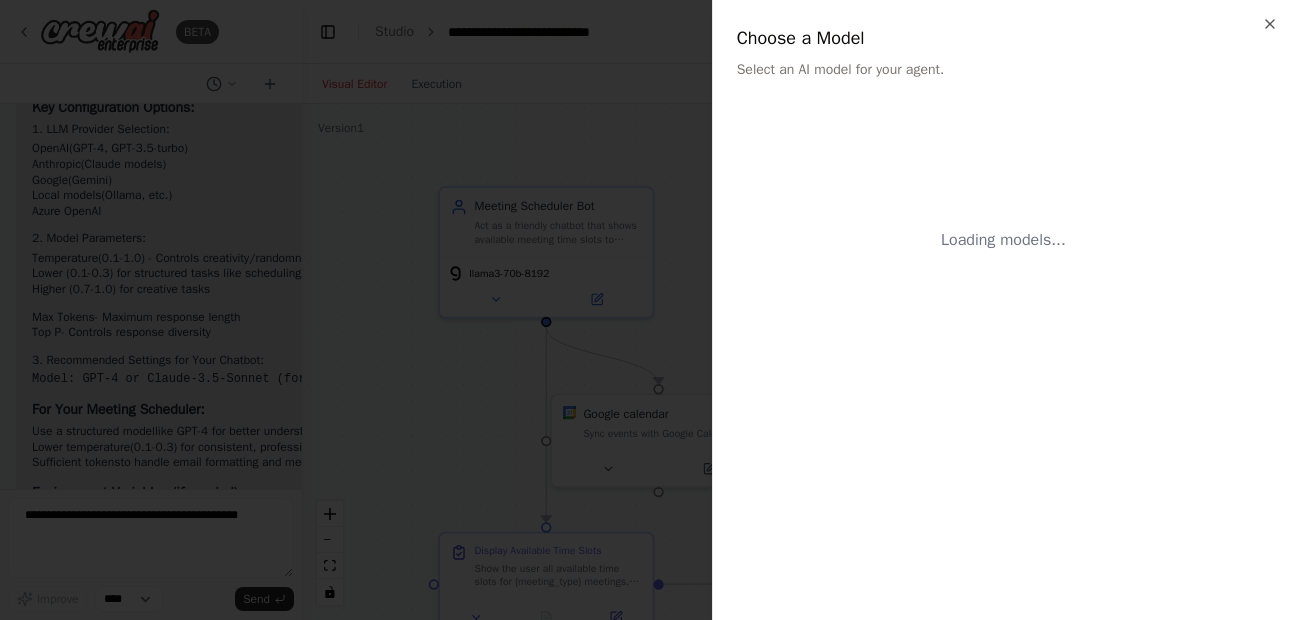 scroll, scrollTop: 0, scrollLeft: 0, axis: both 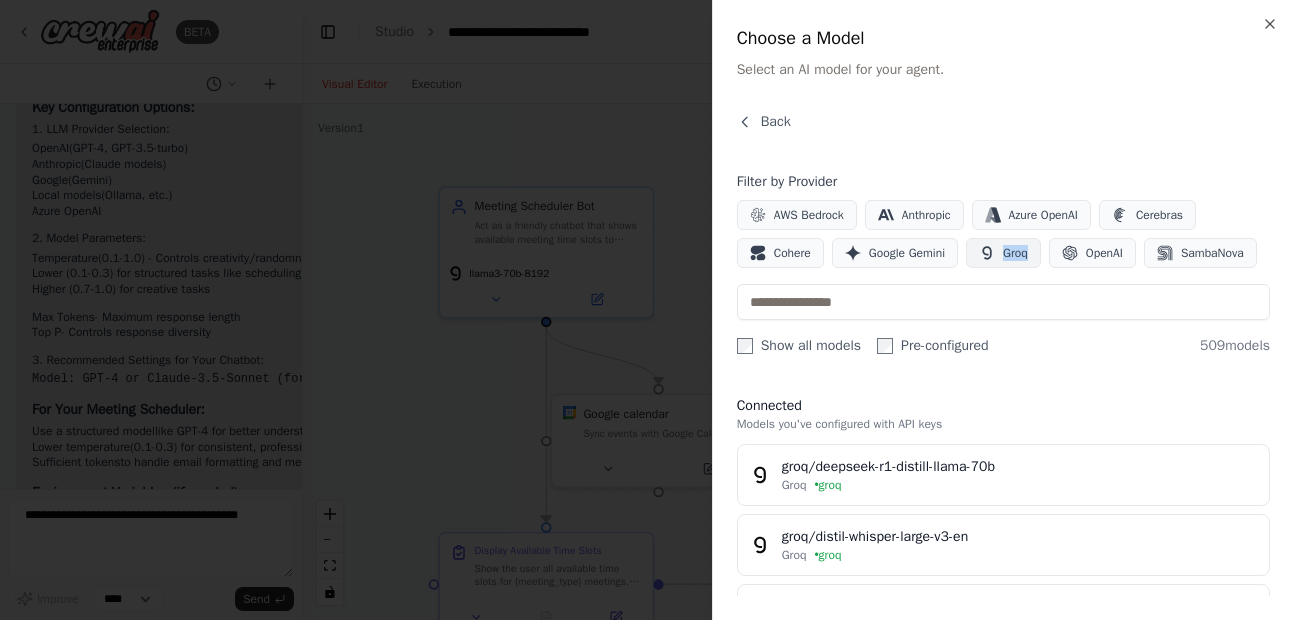 drag, startPoint x: 1017, startPoint y: 271, endPoint x: 998, endPoint y: 247, distance: 30.610456 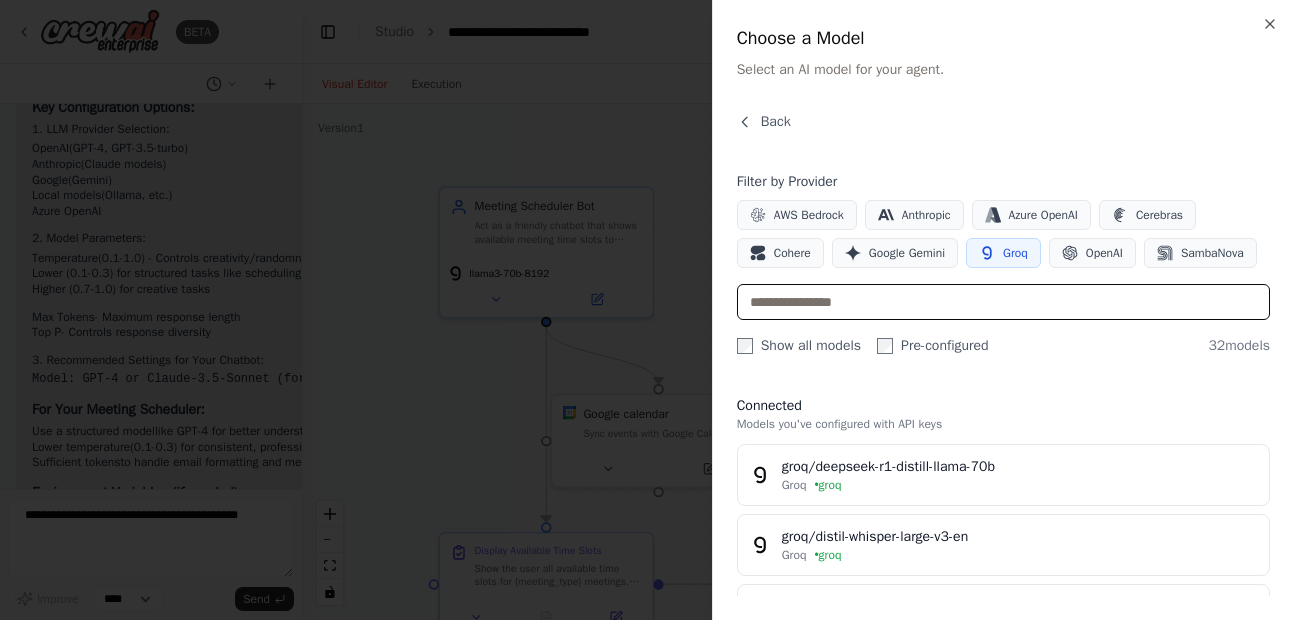 click at bounding box center [1003, 302] 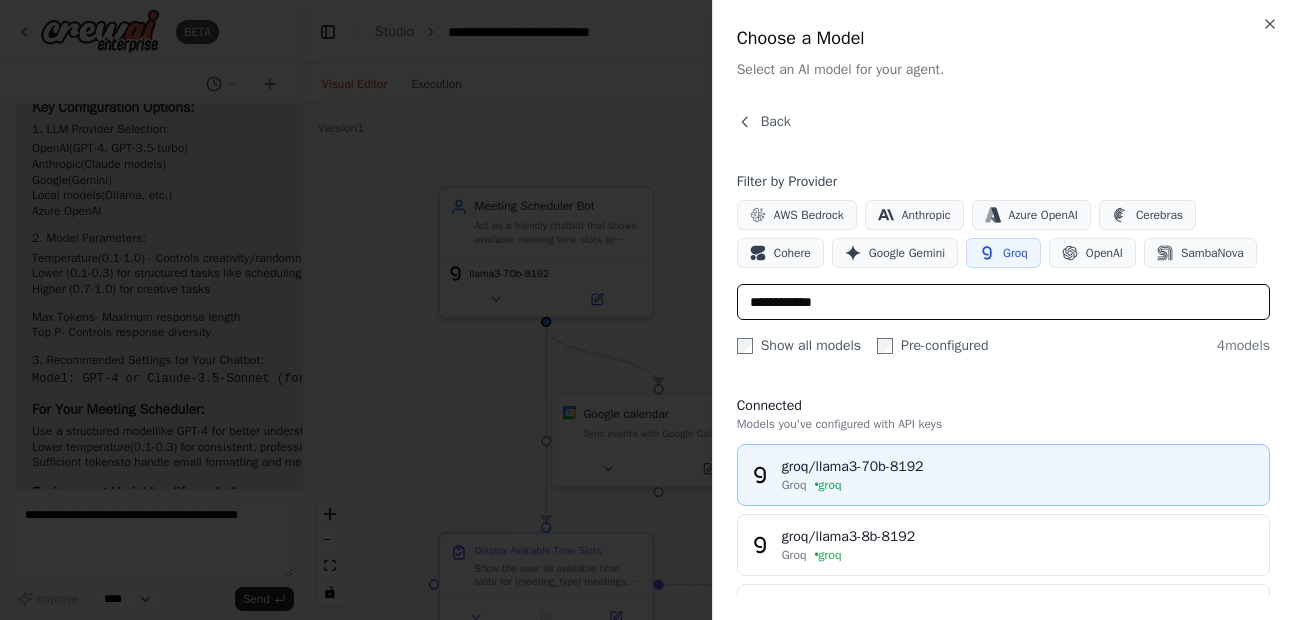 type on "**********" 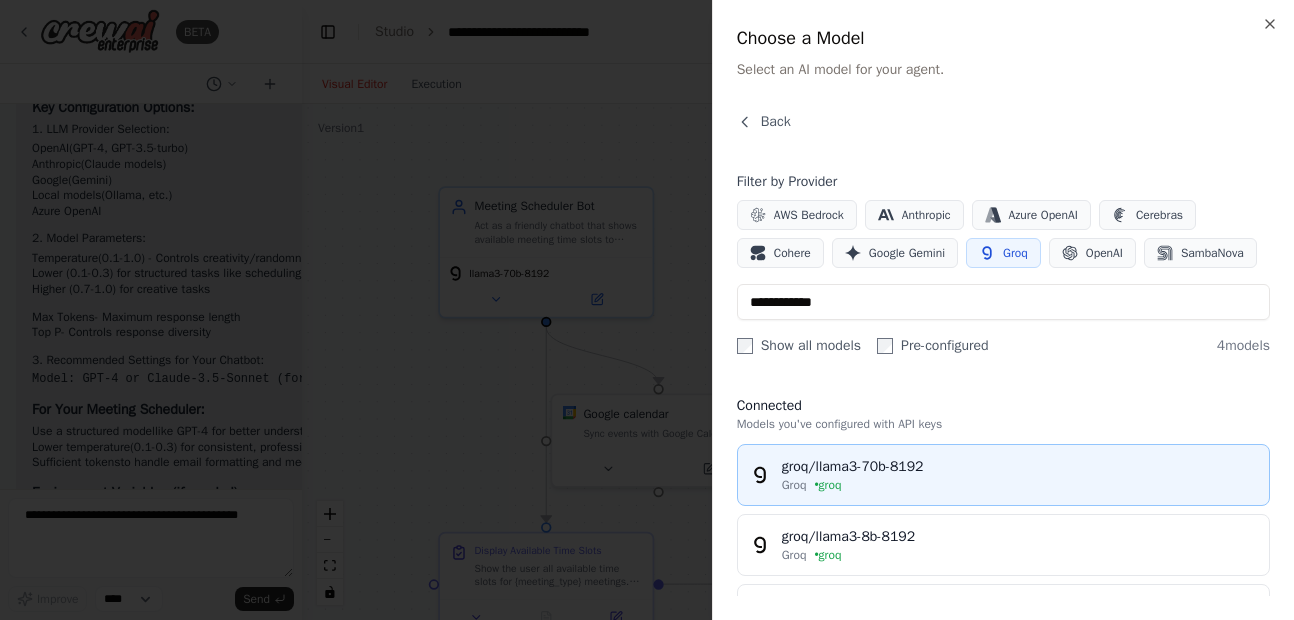 click on "Groq • groq" at bounding box center [1019, 485] 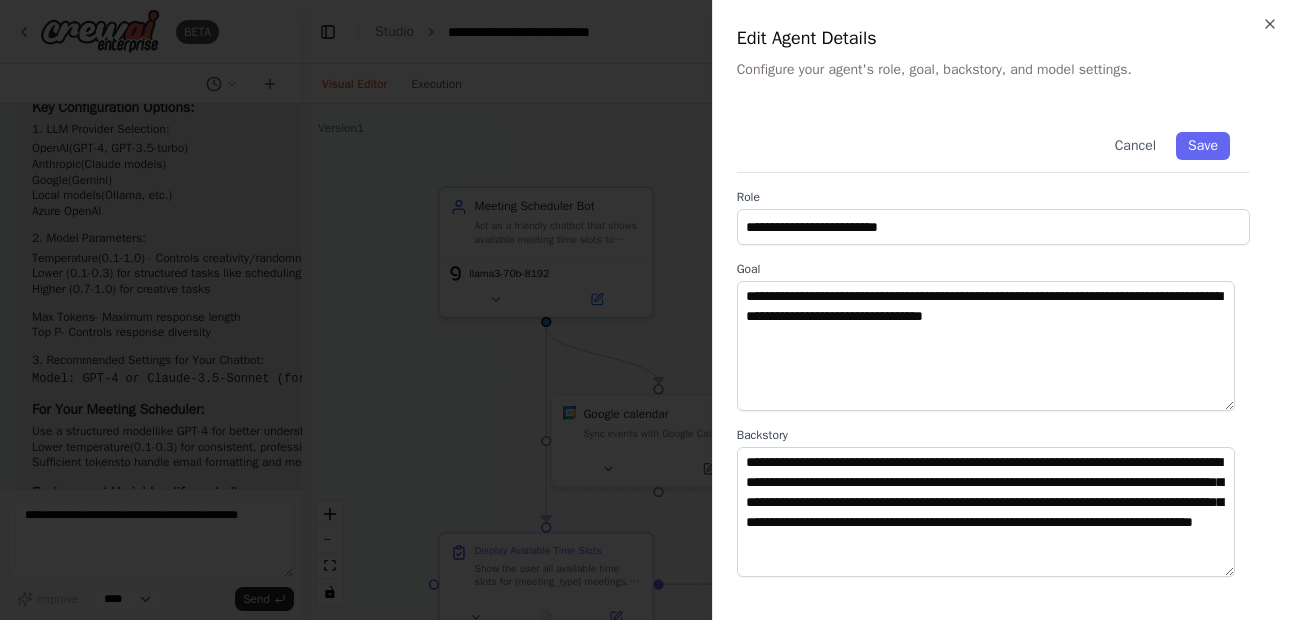 scroll, scrollTop: 286, scrollLeft: 0, axis: vertical 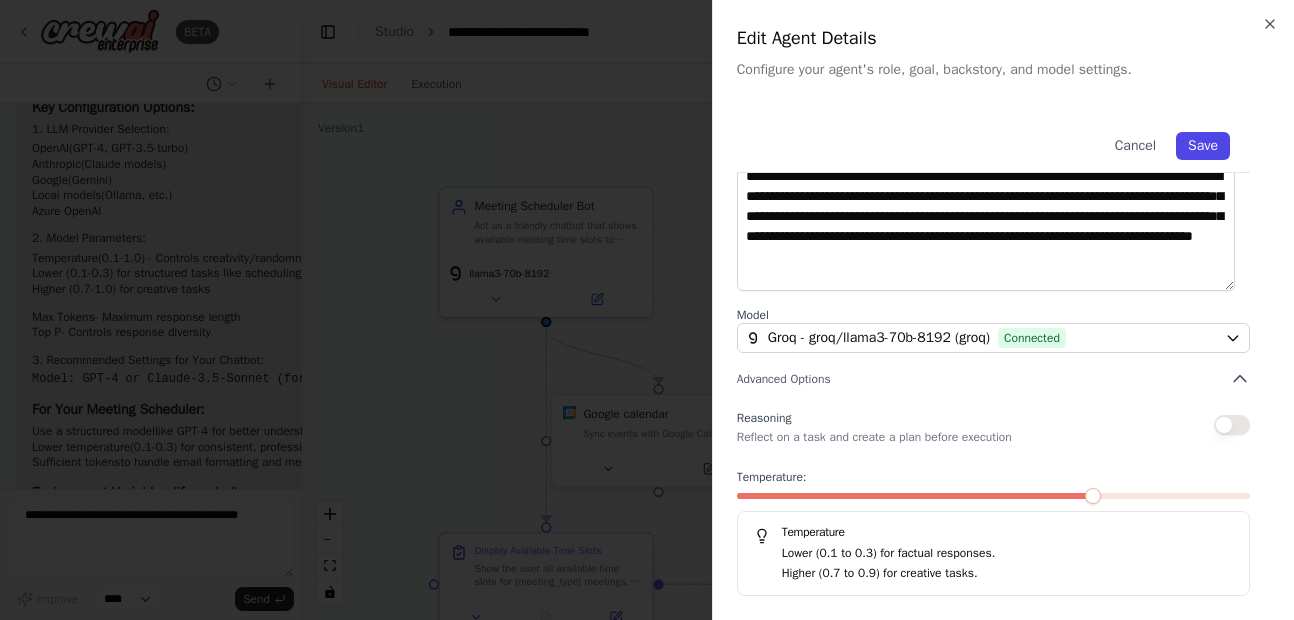click on "Save" at bounding box center [1203, 146] 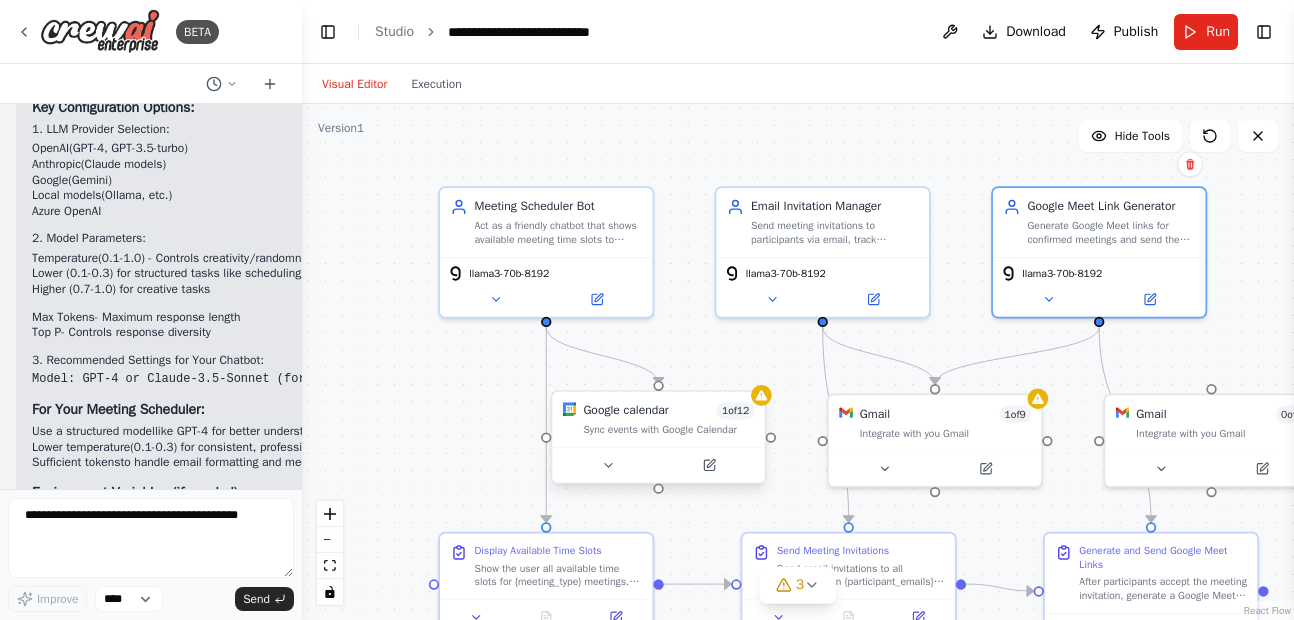 click on "Google calendar 1  of  12 Sync events with Google Calendar" at bounding box center [659, 437] 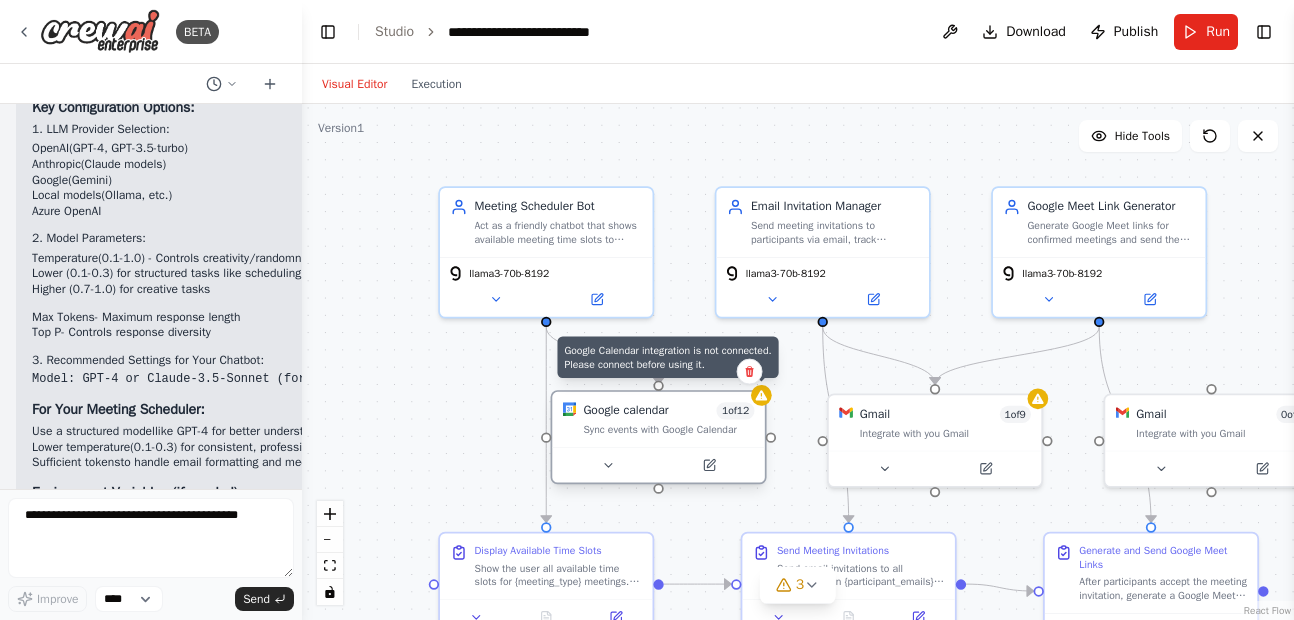 click 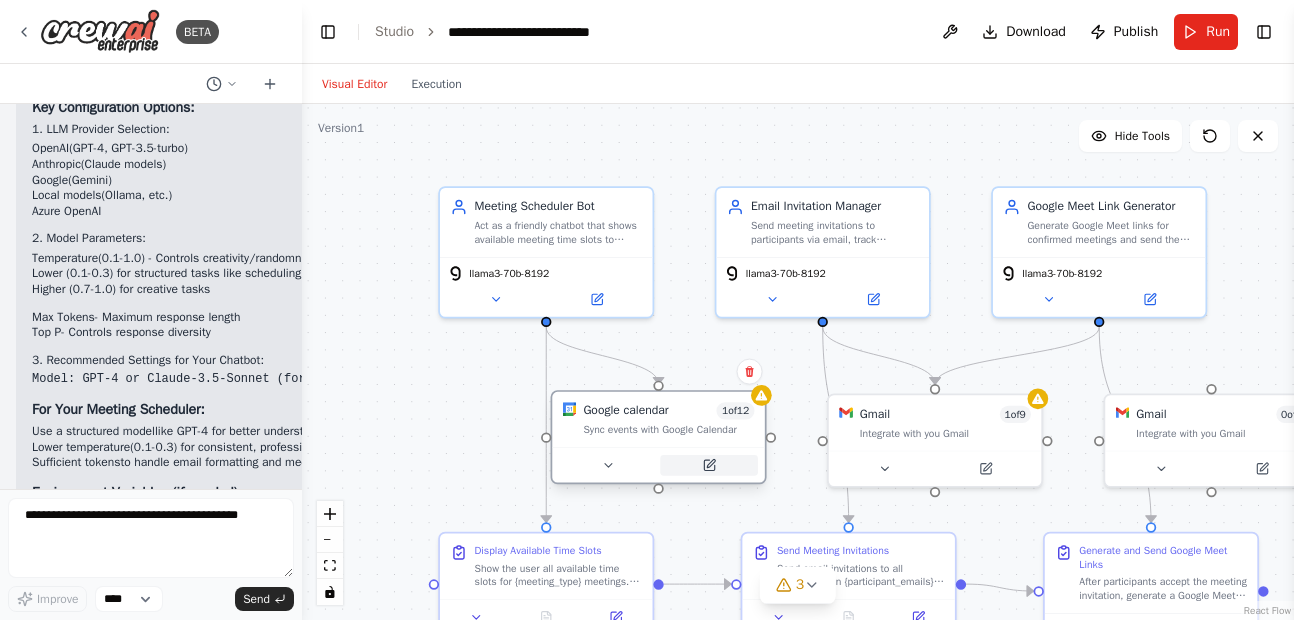 click 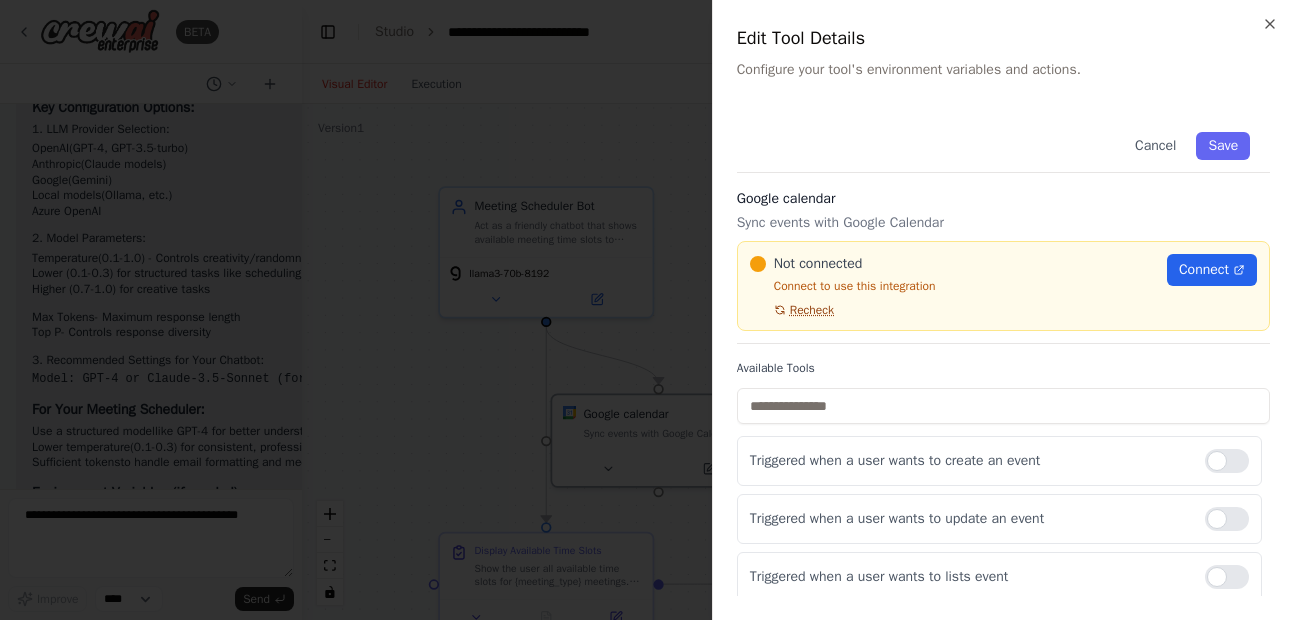 click on "Recheck" at bounding box center (812, 310) 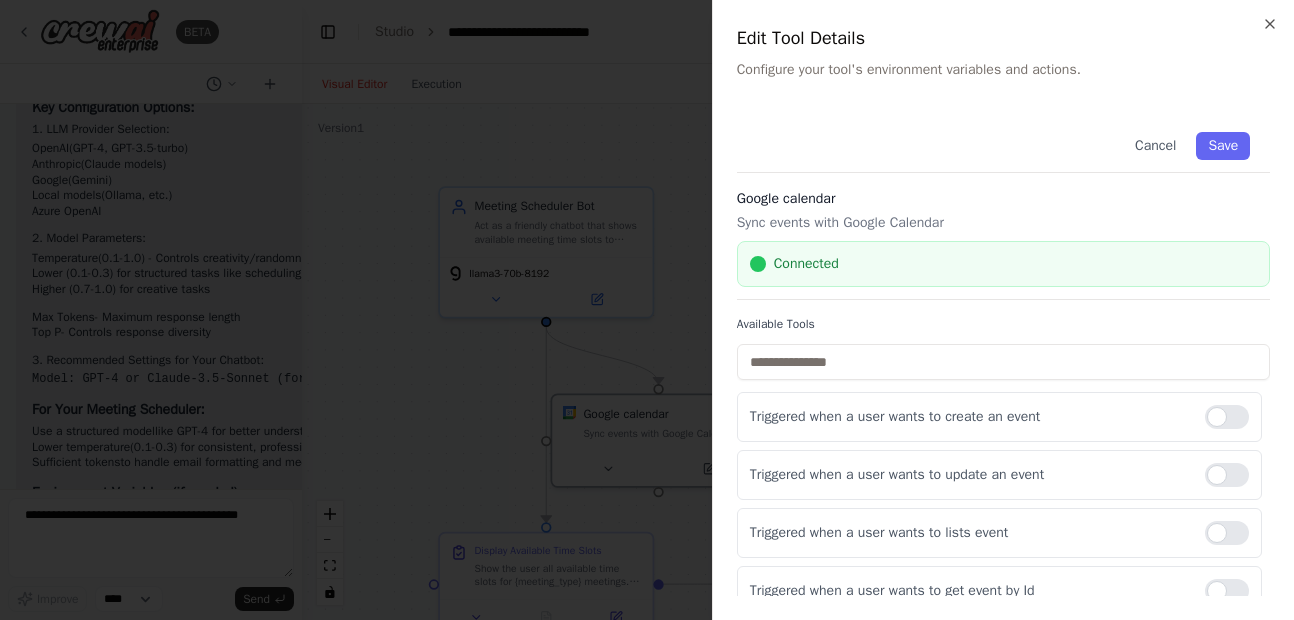 click at bounding box center [647, 310] 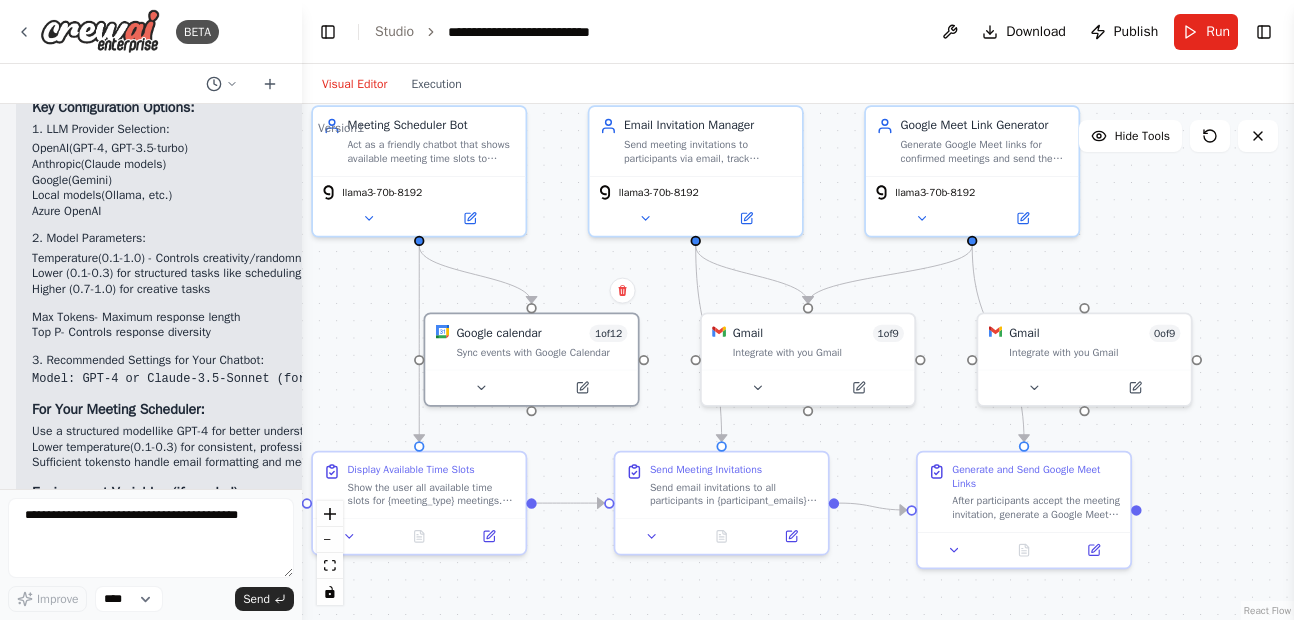 drag, startPoint x: 1162, startPoint y: 330, endPoint x: 1129, endPoint y: 239, distance: 96.79876 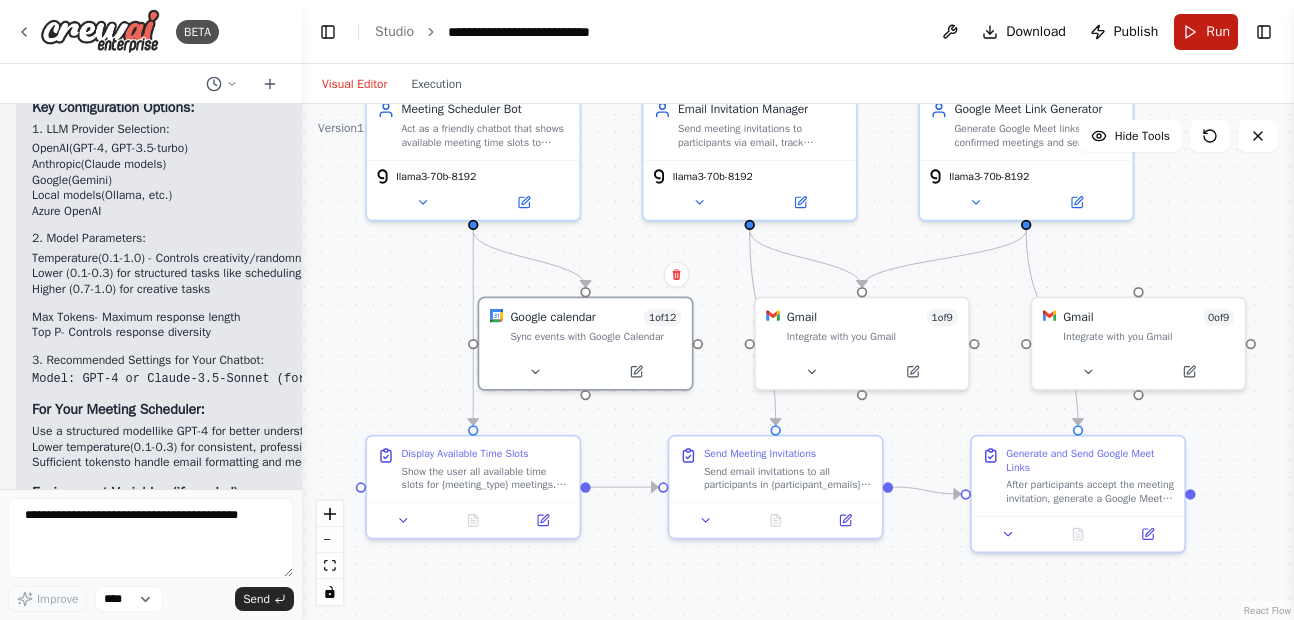 click on "Run" at bounding box center (1206, 32) 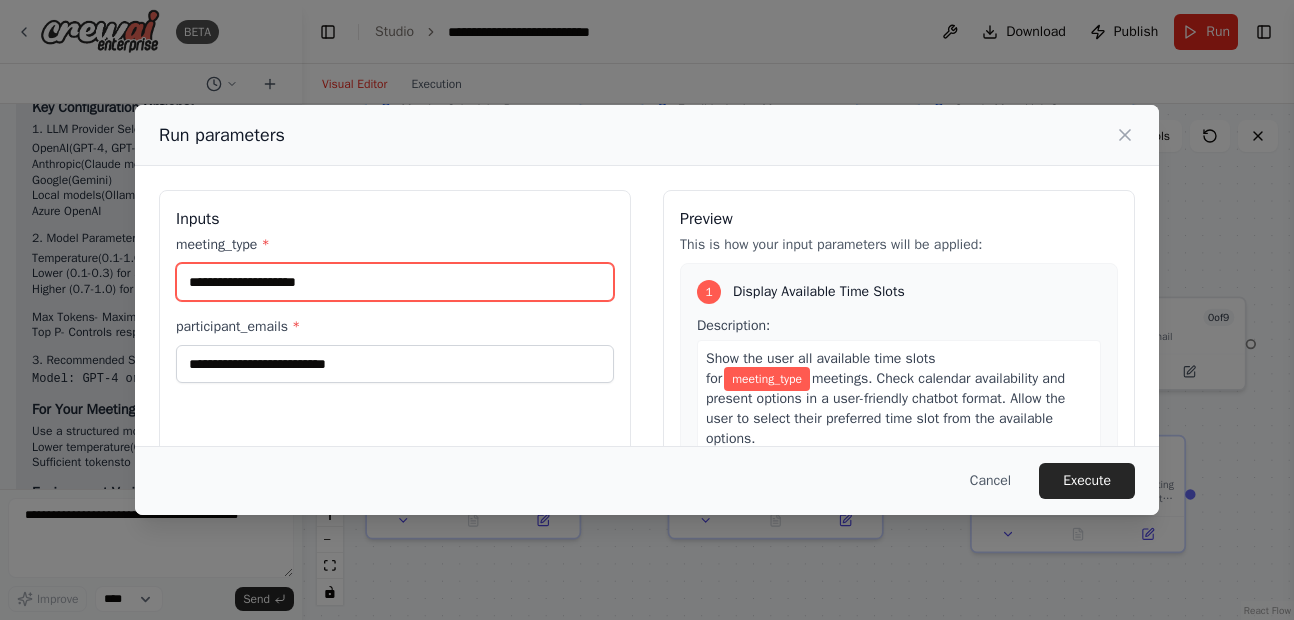 click on "meeting_type *" at bounding box center [395, 282] 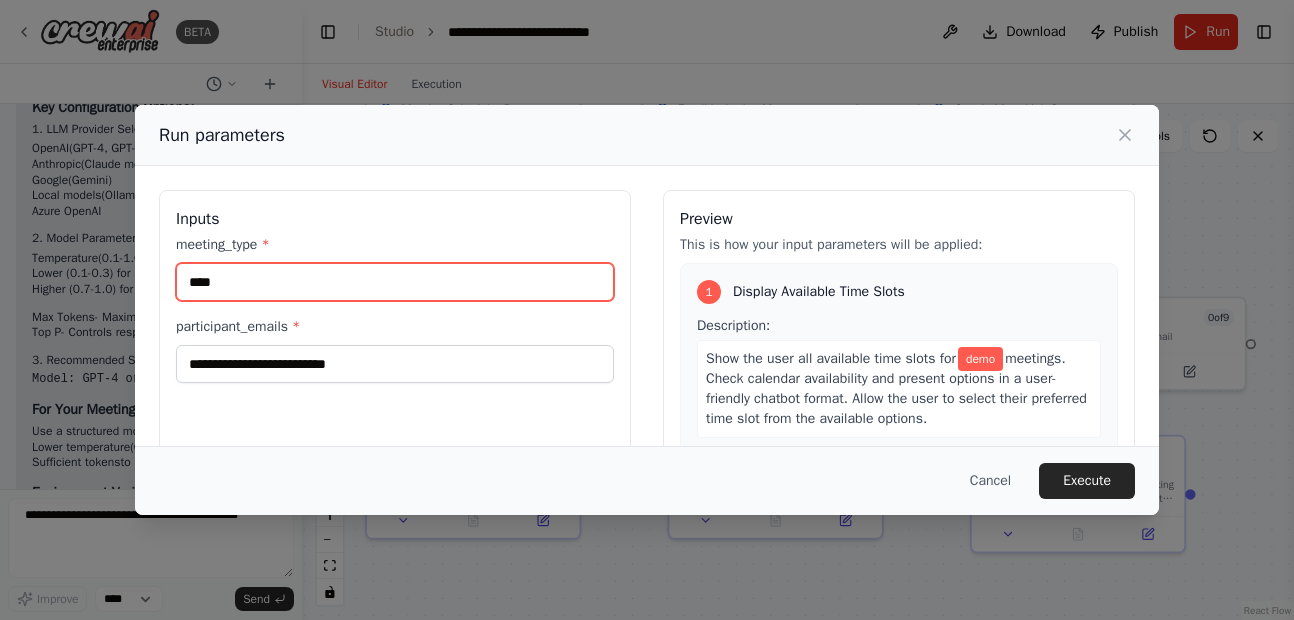 type on "****" 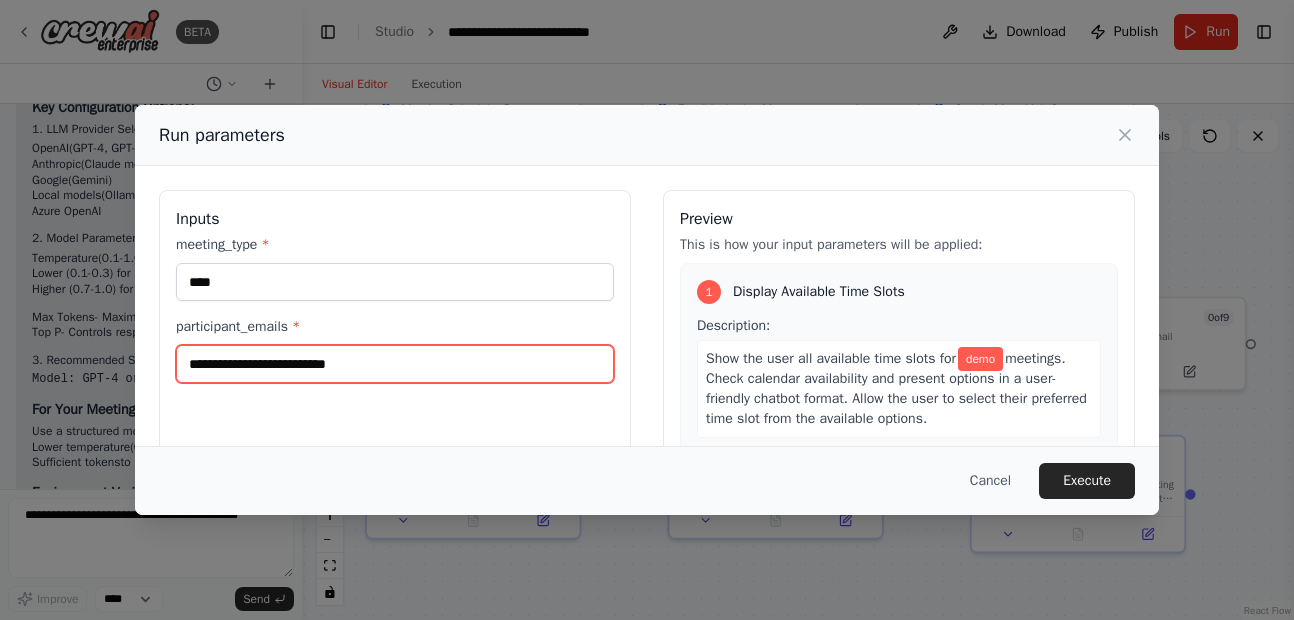 click on "participant_emails *" at bounding box center (395, 364) 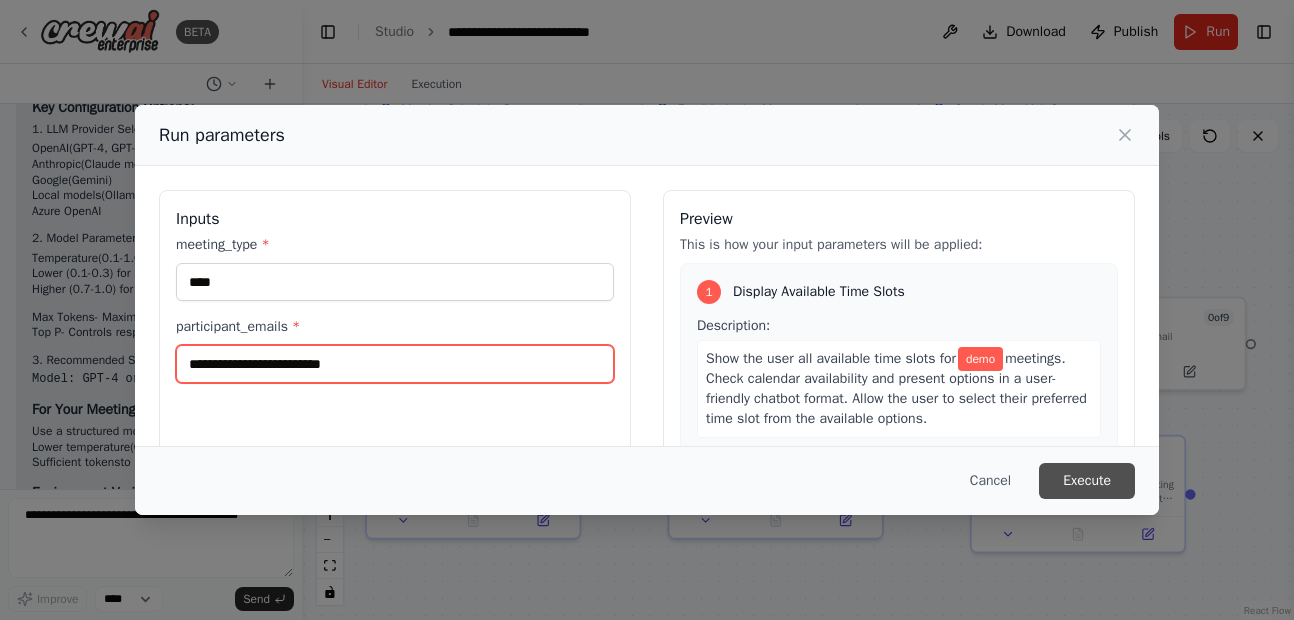 type on "**********" 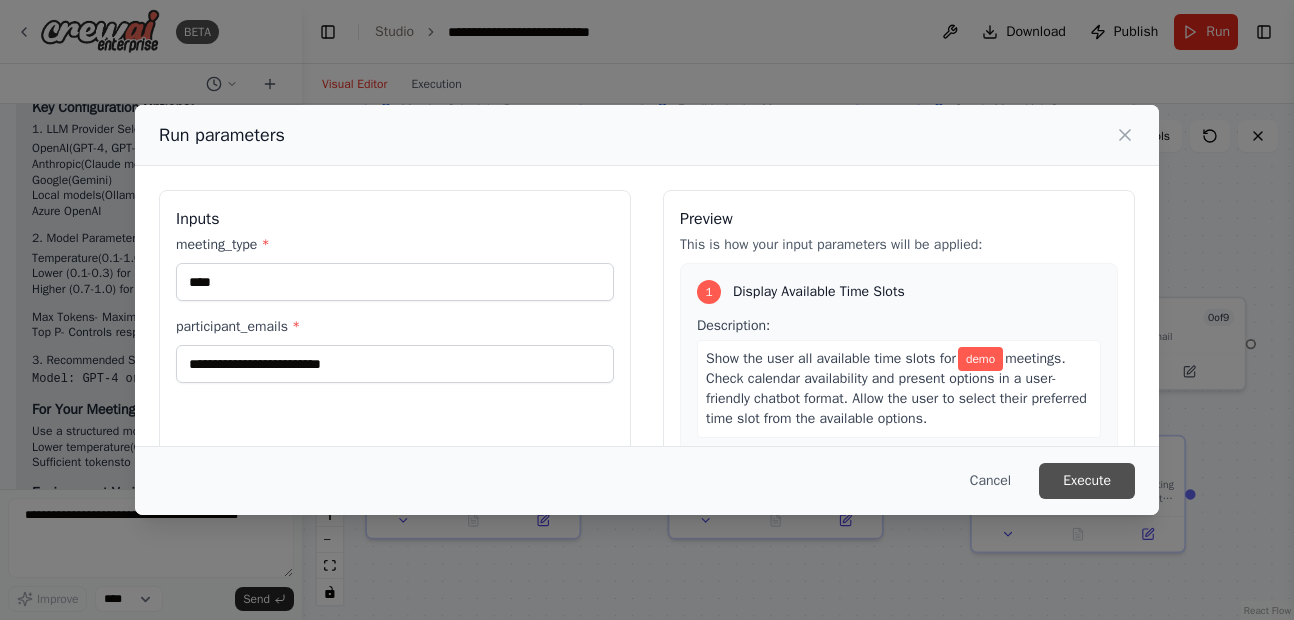 click on "Execute" at bounding box center [1087, 481] 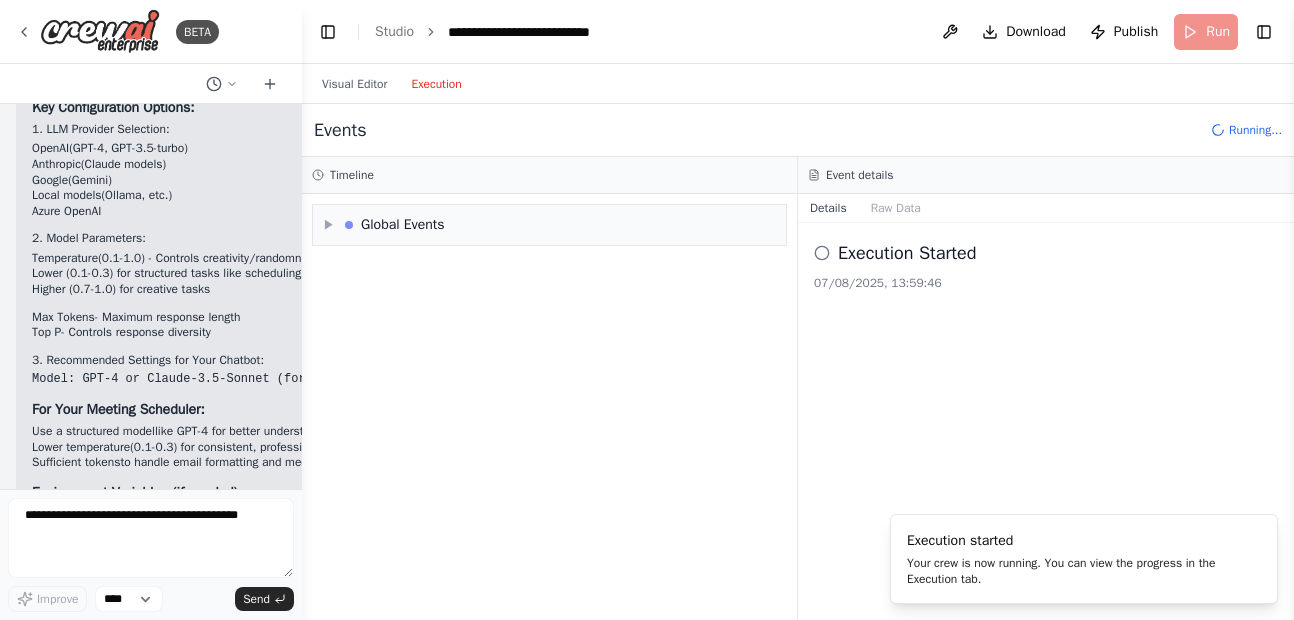 click on "Execution" at bounding box center (436, 84) 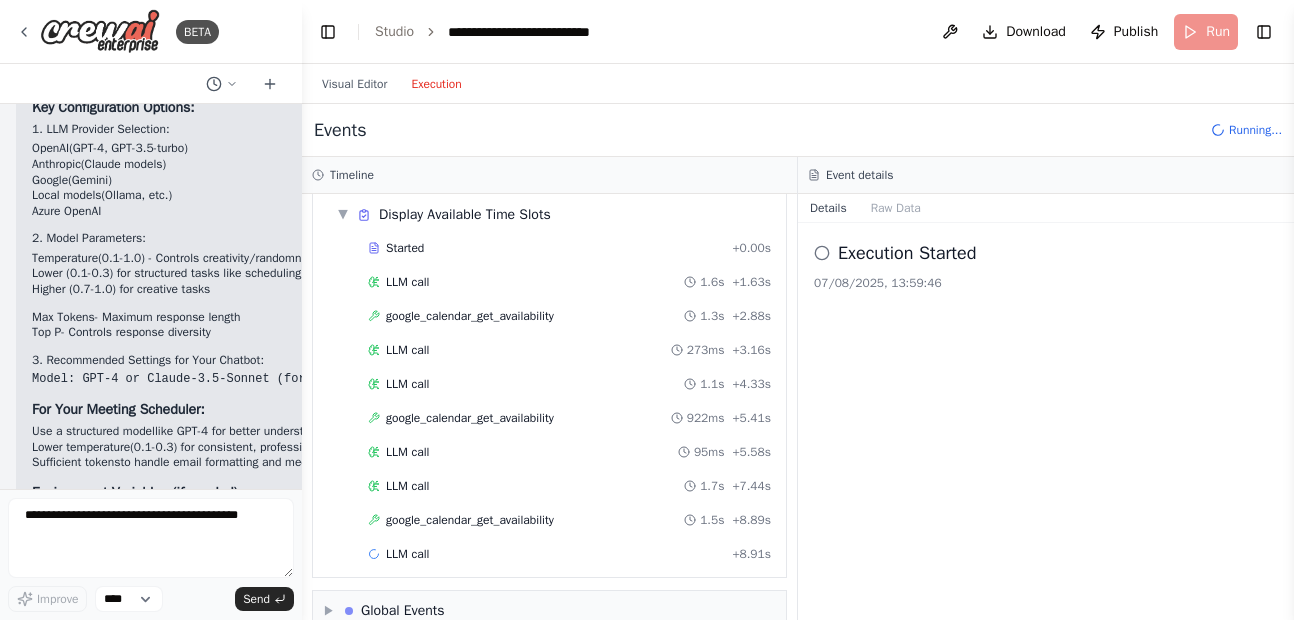 scroll, scrollTop: 102, scrollLeft: 0, axis: vertical 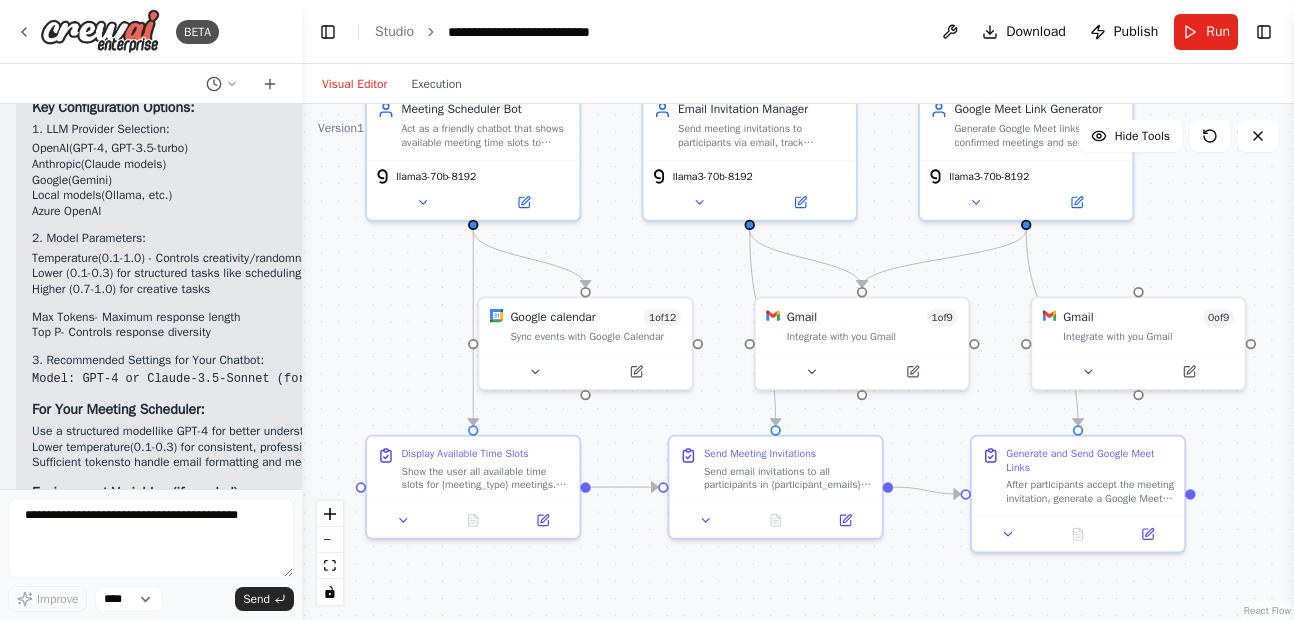 click on "Visual Editor" at bounding box center (354, 84) 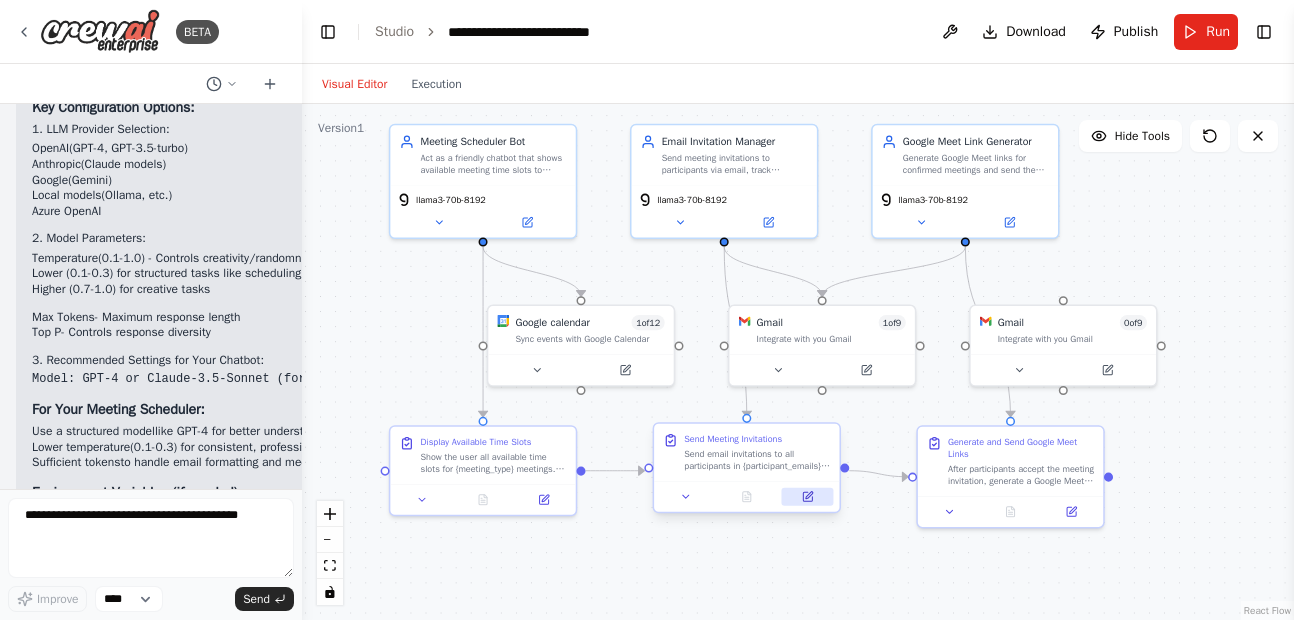 click at bounding box center [808, 497] 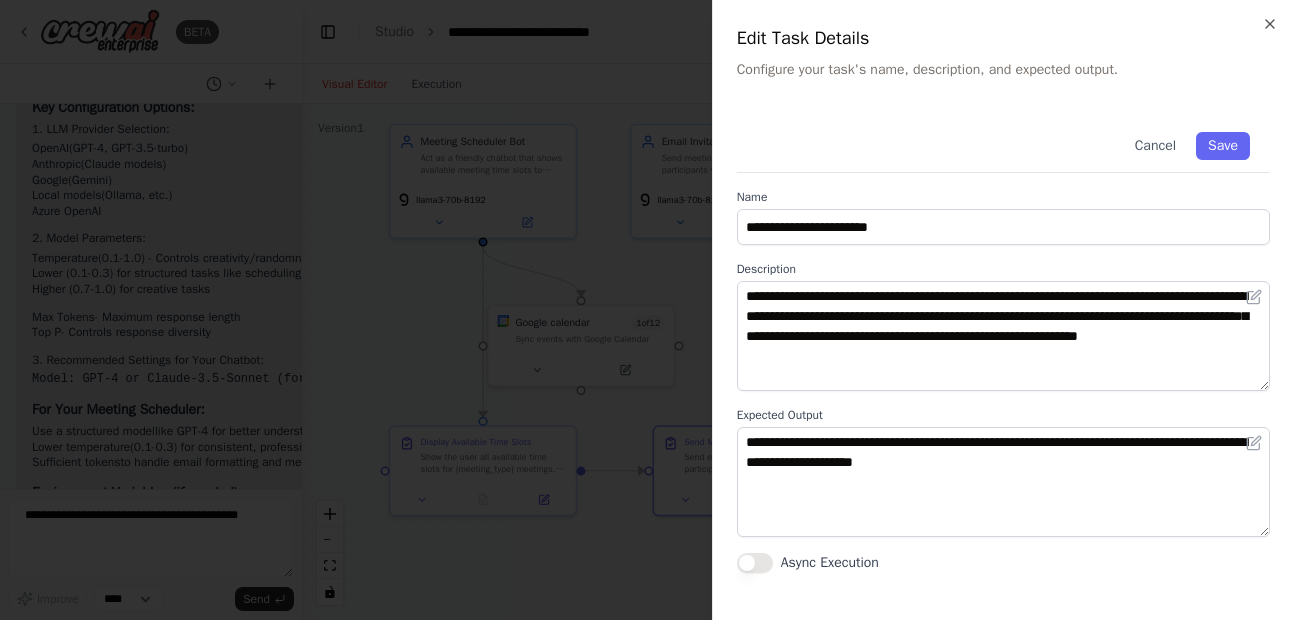 click on "**********" at bounding box center [1003, 310] 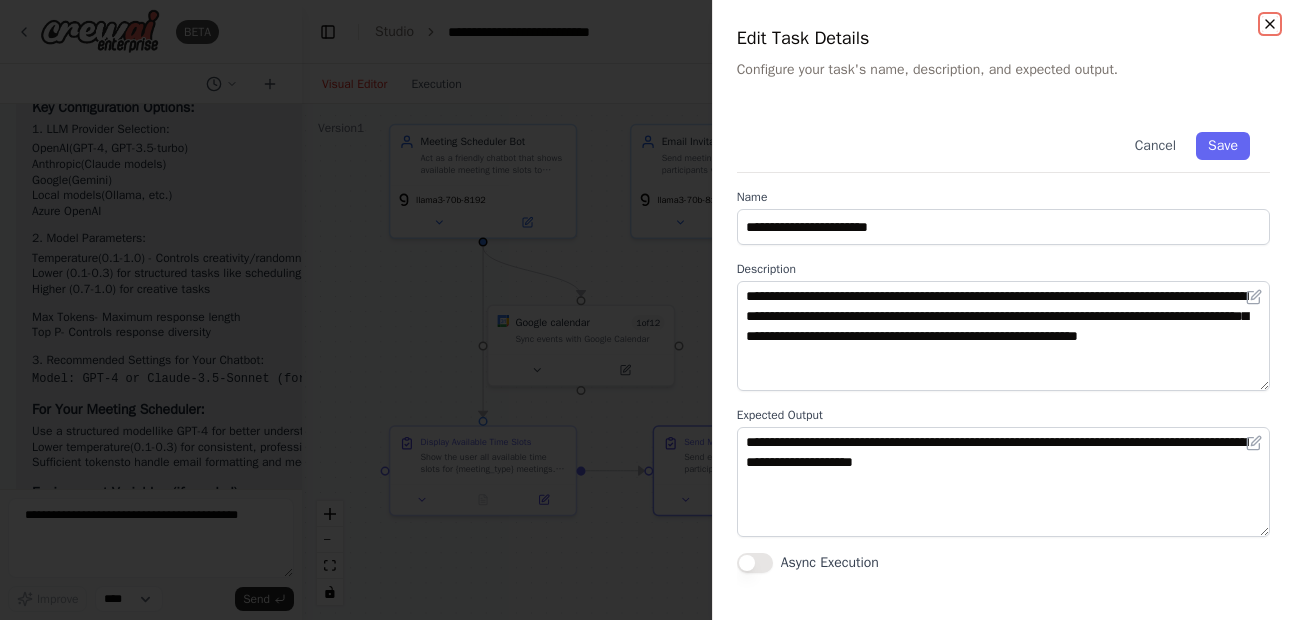 click 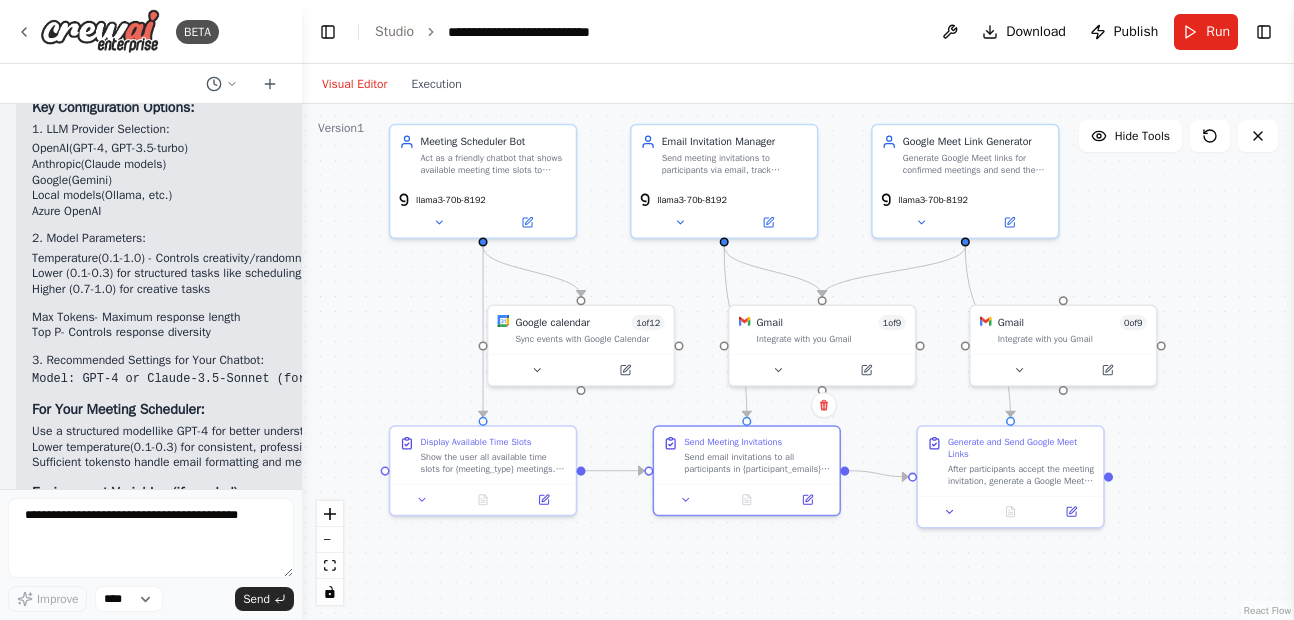 scroll, scrollTop: 3255, scrollLeft: 0, axis: vertical 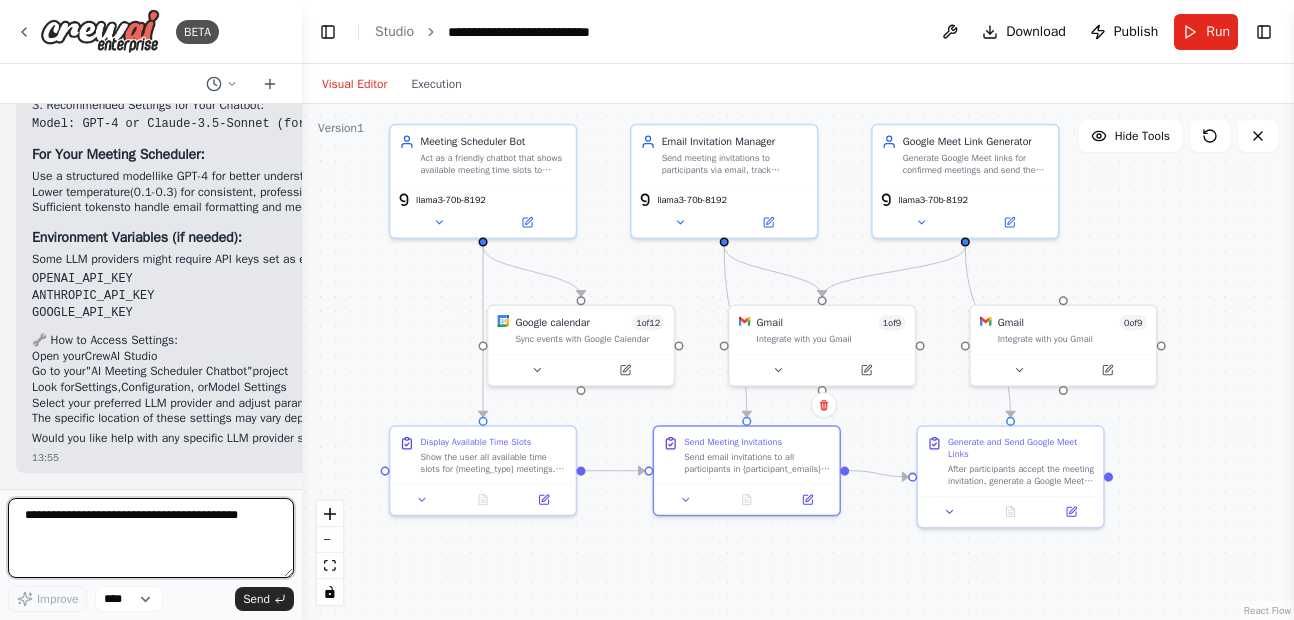 click at bounding box center [151, 538] 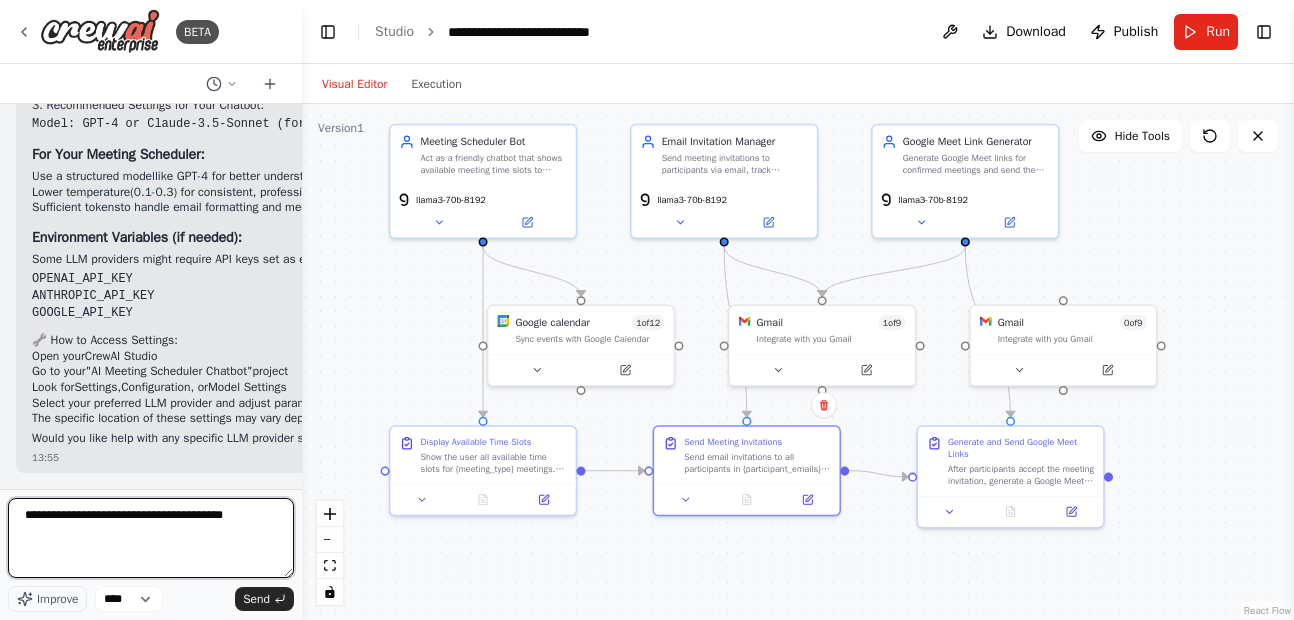 type on "**********" 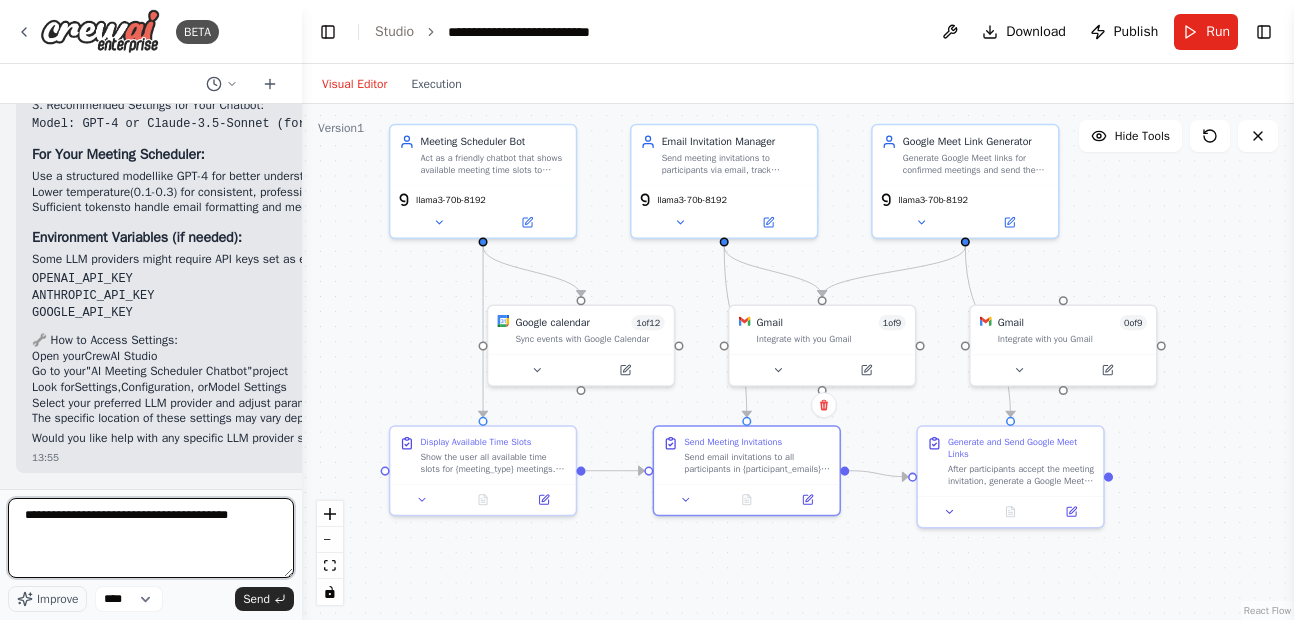 type 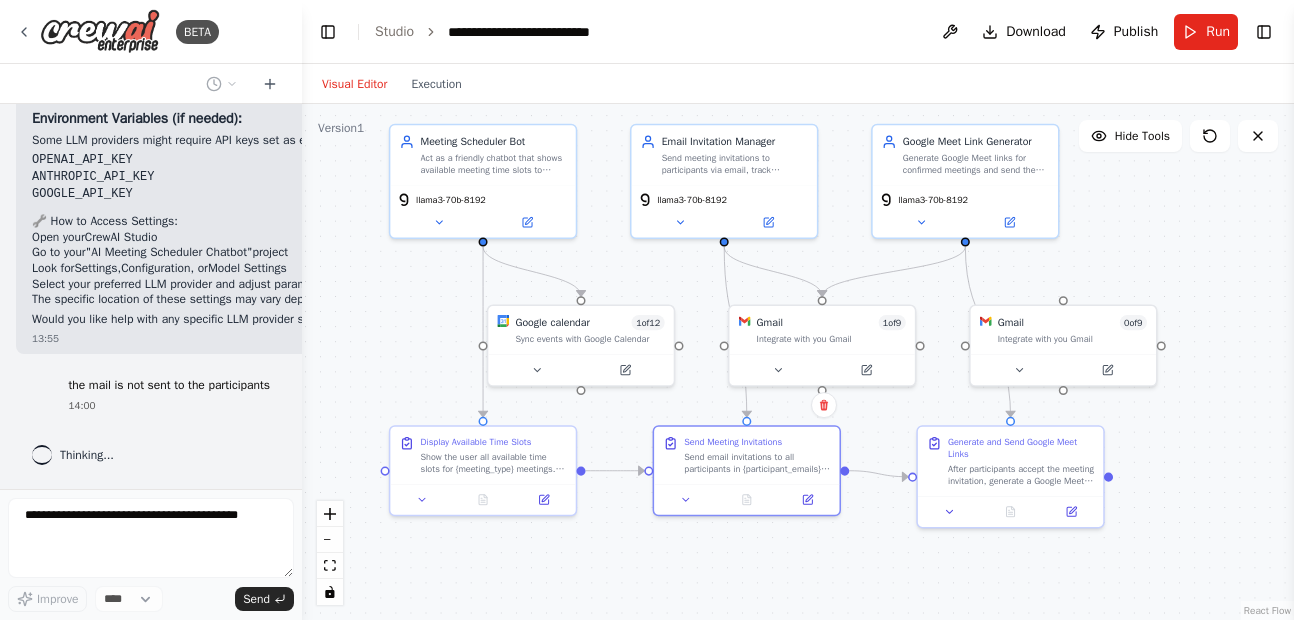 scroll, scrollTop: 3374, scrollLeft: 0, axis: vertical 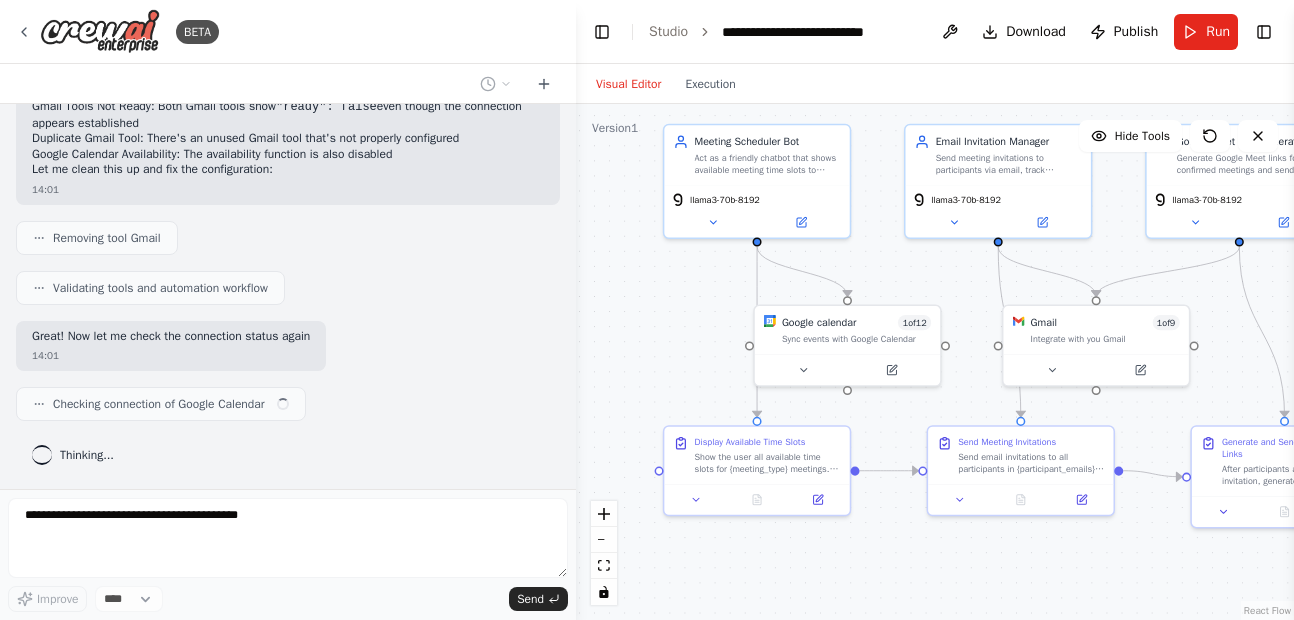 drag, startPoint x: 298, startPoint y: 264, endPoint x: 566, endPoint y: 298, distance: 270.1481 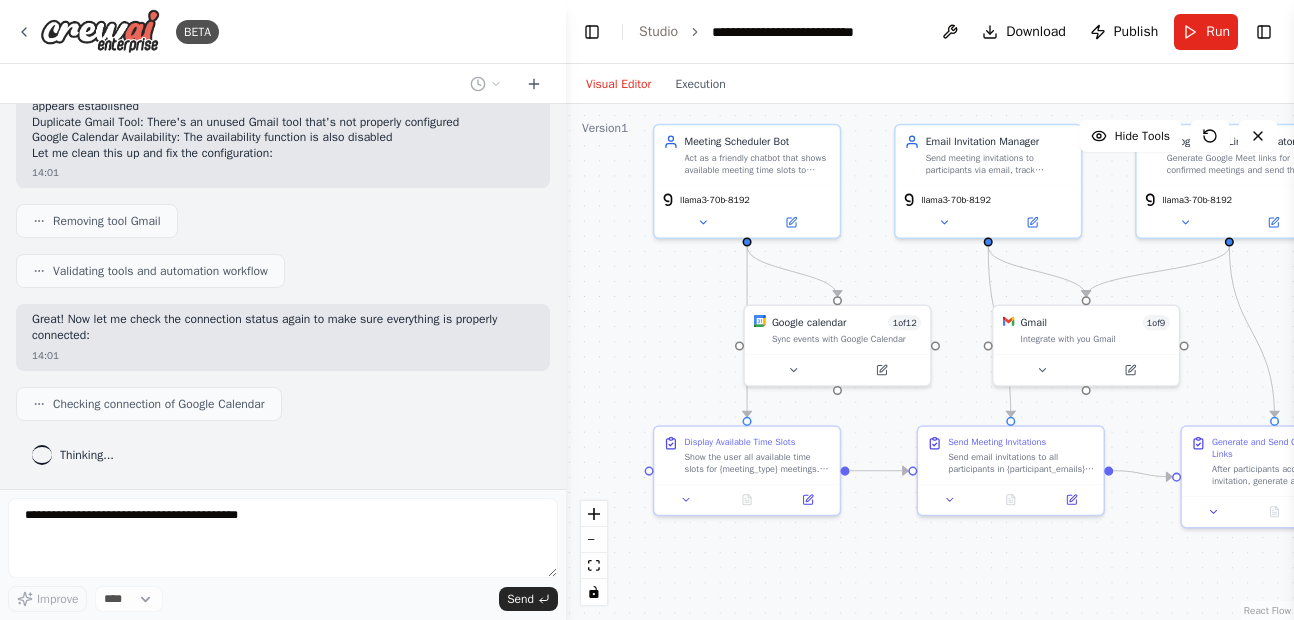 scroll, scrollTop: 3214, scrollLeft: 0, axis: vertical 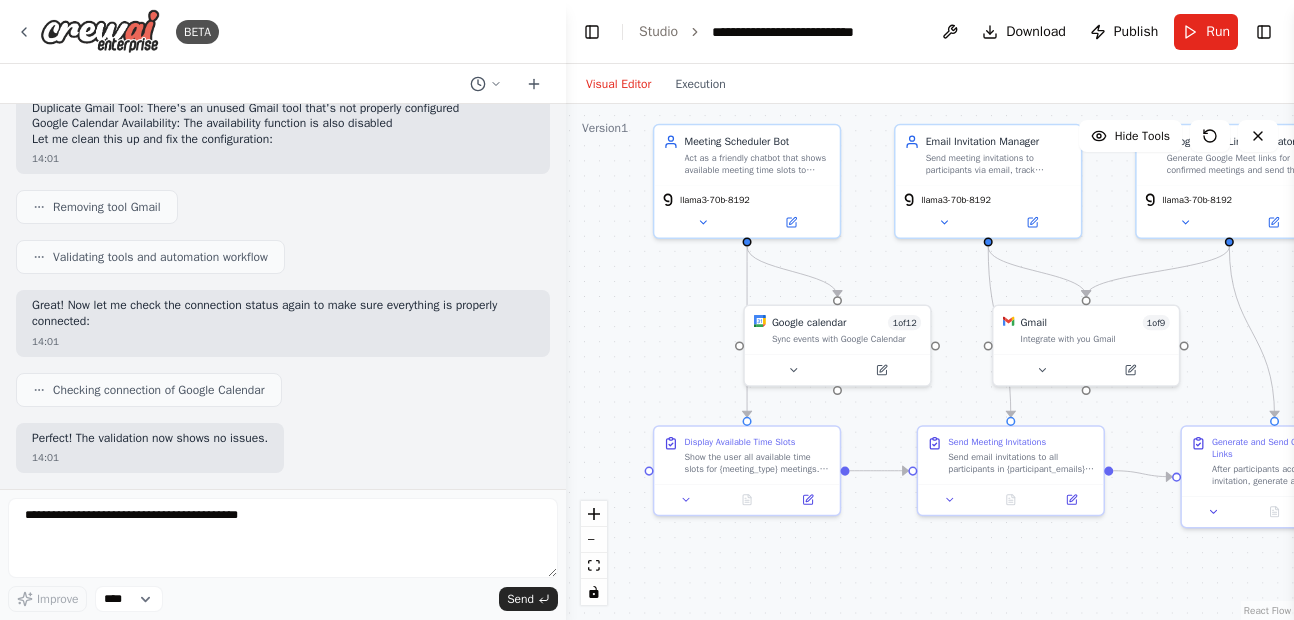 click on "Removing tool Gmail" at bounding box center (283, 207) 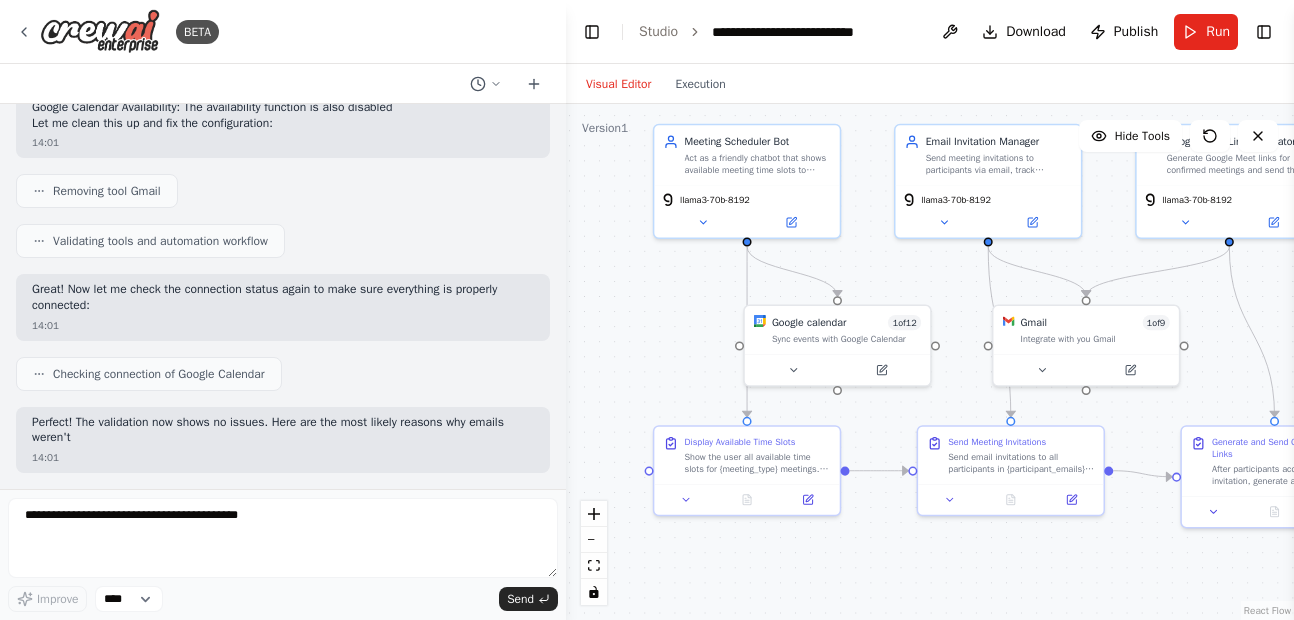 click on "a chatbot where user will shown all time slot available for meeting if user selects any time slot the email will send to the list of user and if some of the user accepts the time slot so both will received the google meet link on the email 13:30 ▶ Thought process I'll help you create a meeting scheduler chatbot automation. Let me first check what tools are available for this type of functionality. 13:30 Getting the list of ready-to-use tools Let me check for email and calendar tools that might be available: 13:30 Searching tool Gmail Searching tool Google Calendar Searching tool Google Meet Let me check for any scheduling or meeting tools: 13:30 Searching tool schedule Perfect! Now I'll create your meeting scheduler chatbot automation with the available tools. Let me start by creating the agents: 13:30 Creating Meeting Scheduler Bot agent with the following tools: Get availability Creating Email Invitation Manager agent with the following tools: Send a email in Gmail 13:31 13:31 Perfect! I've created your" at bounding box center (283, 296) 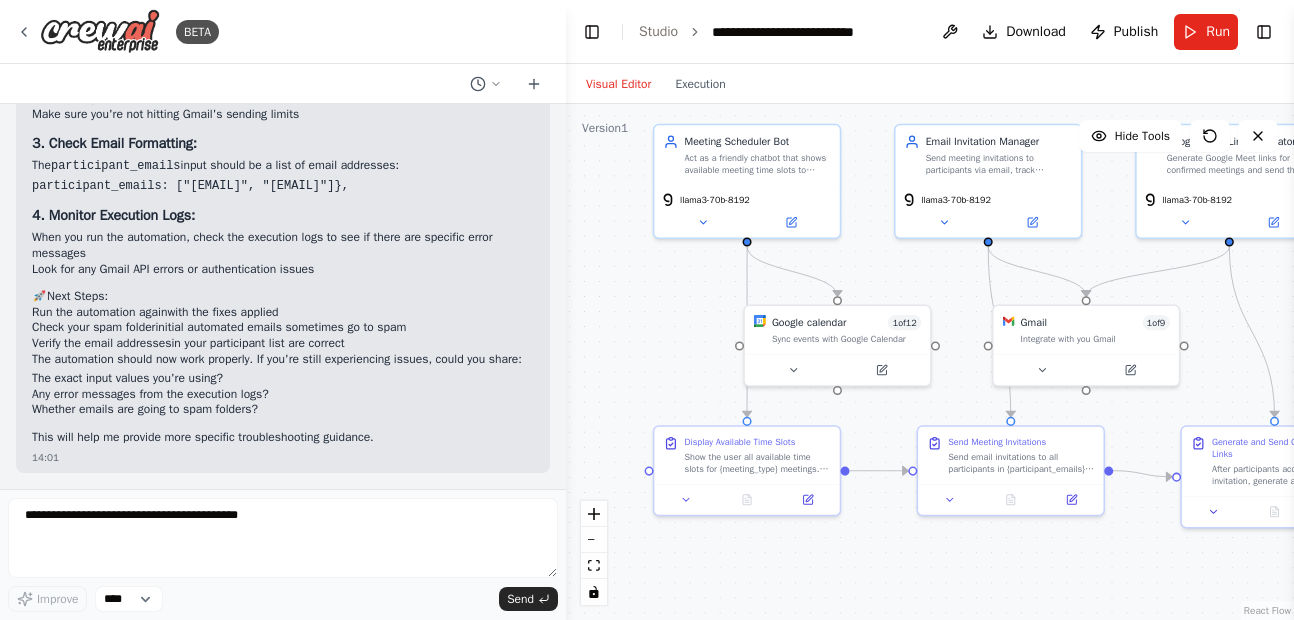 scroll, scrollTop: 3961, scrollLeft: 0, axis: vertical 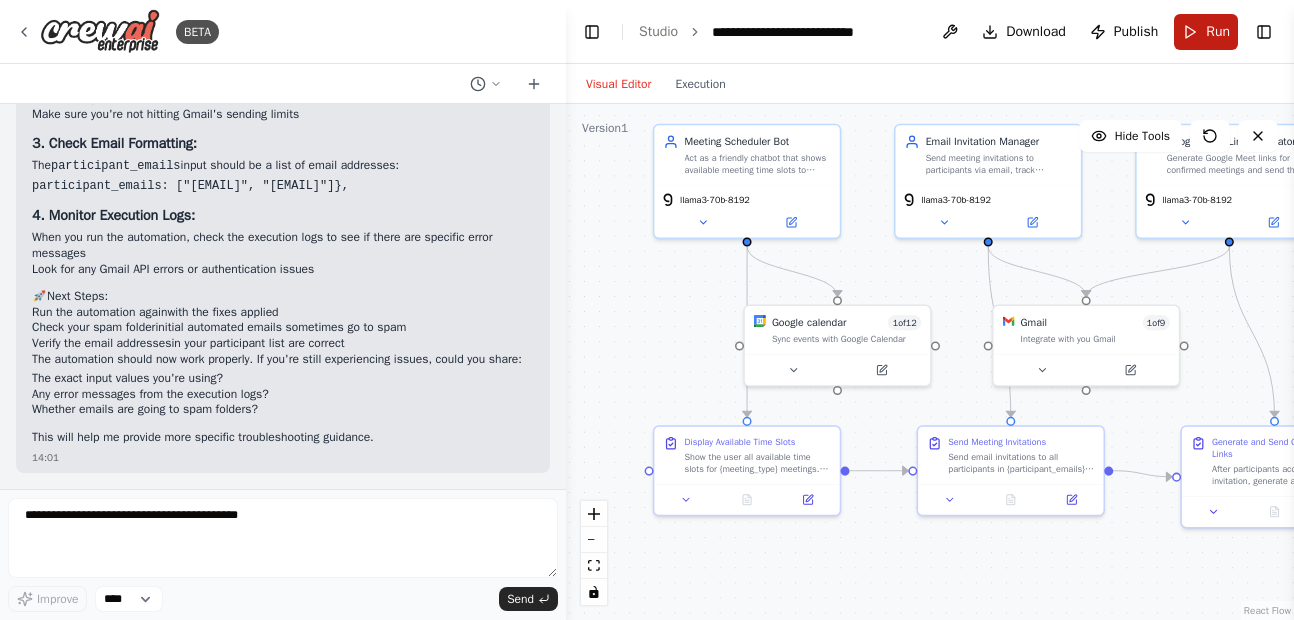 click on "Run" at bounding box center [1218, 32] 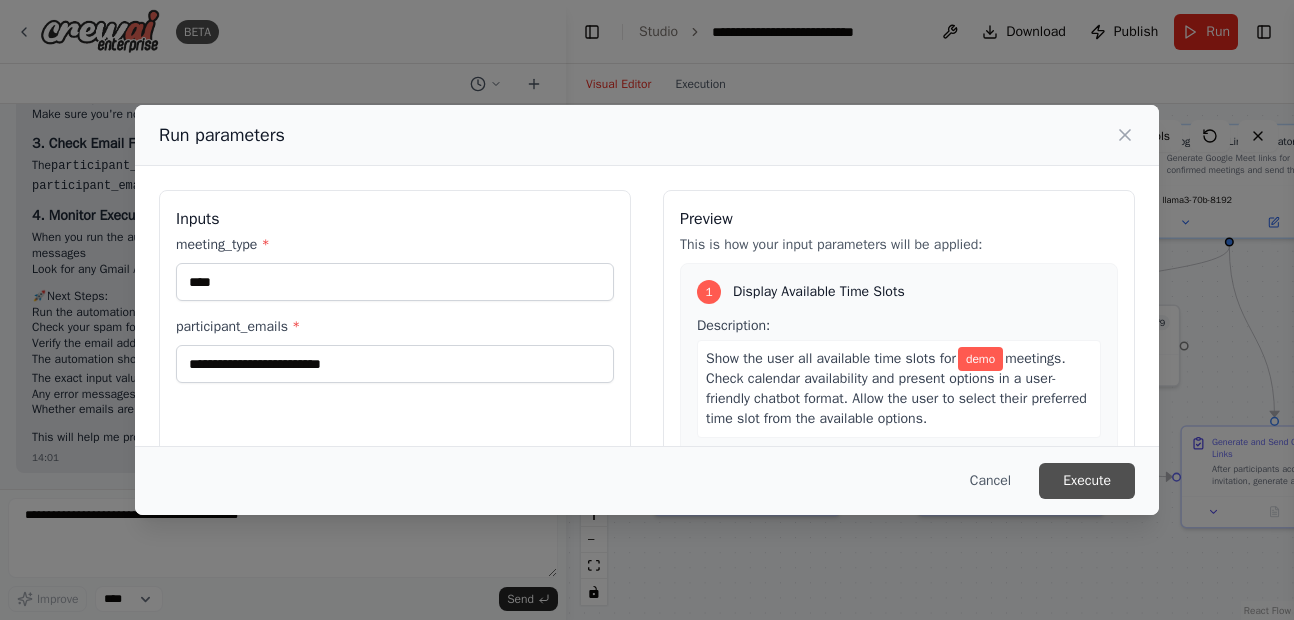 click on "Execute" at bounding box center (1087, 481) 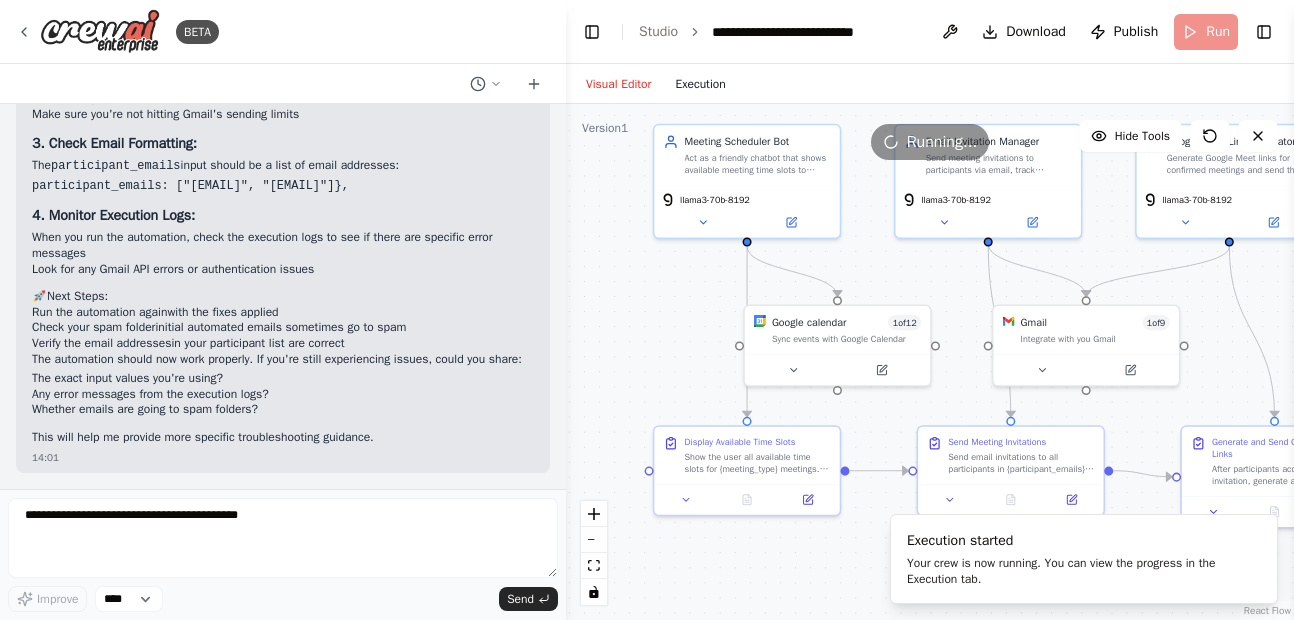 click on "Execution" at bounding box center (700, 84) 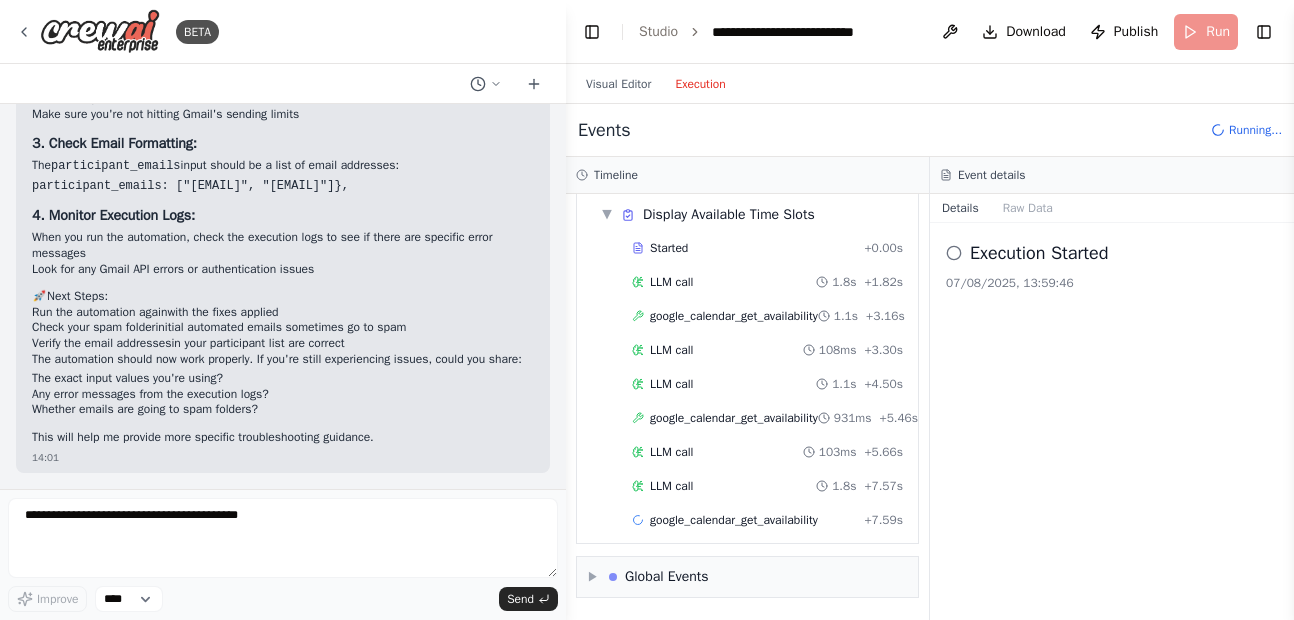 scroll, scrollTop: 117, scrollLeft: 0, axis: vertical 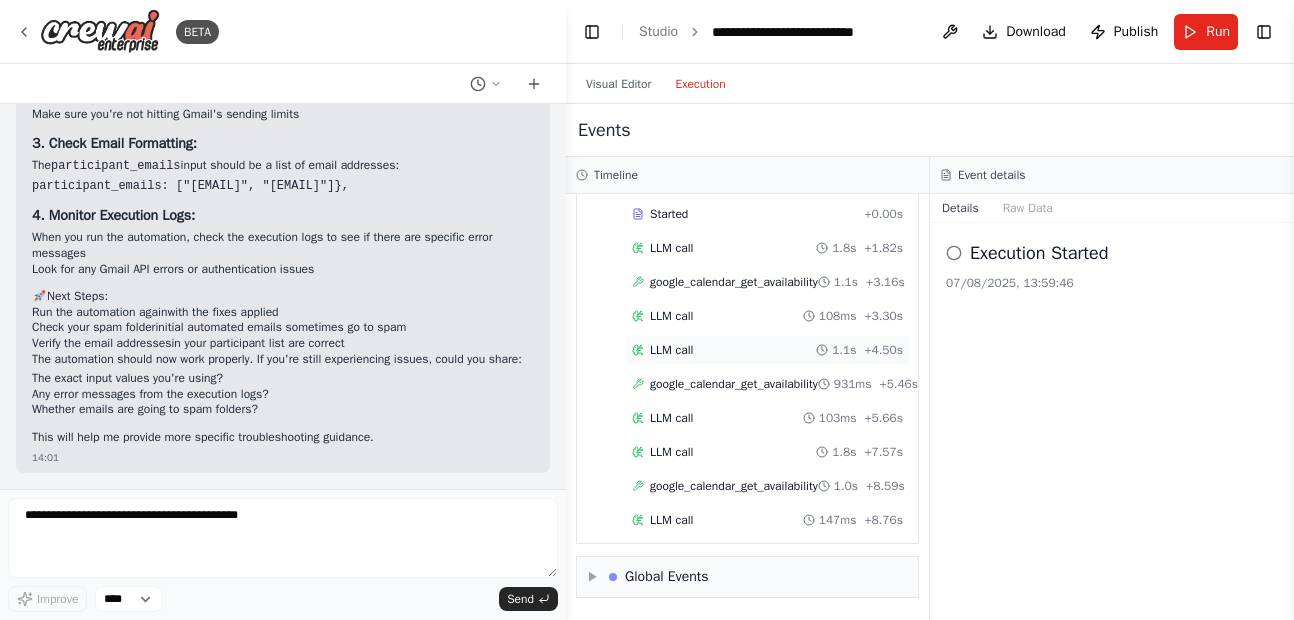 type 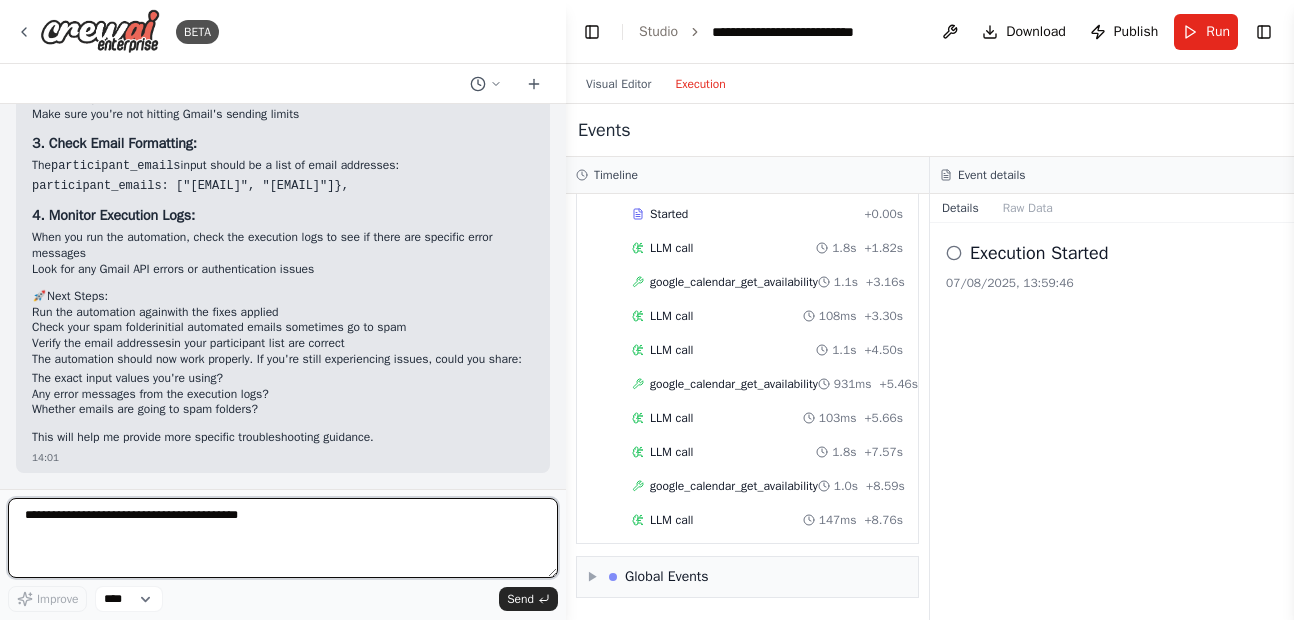 click at bounding box center (283, 538) 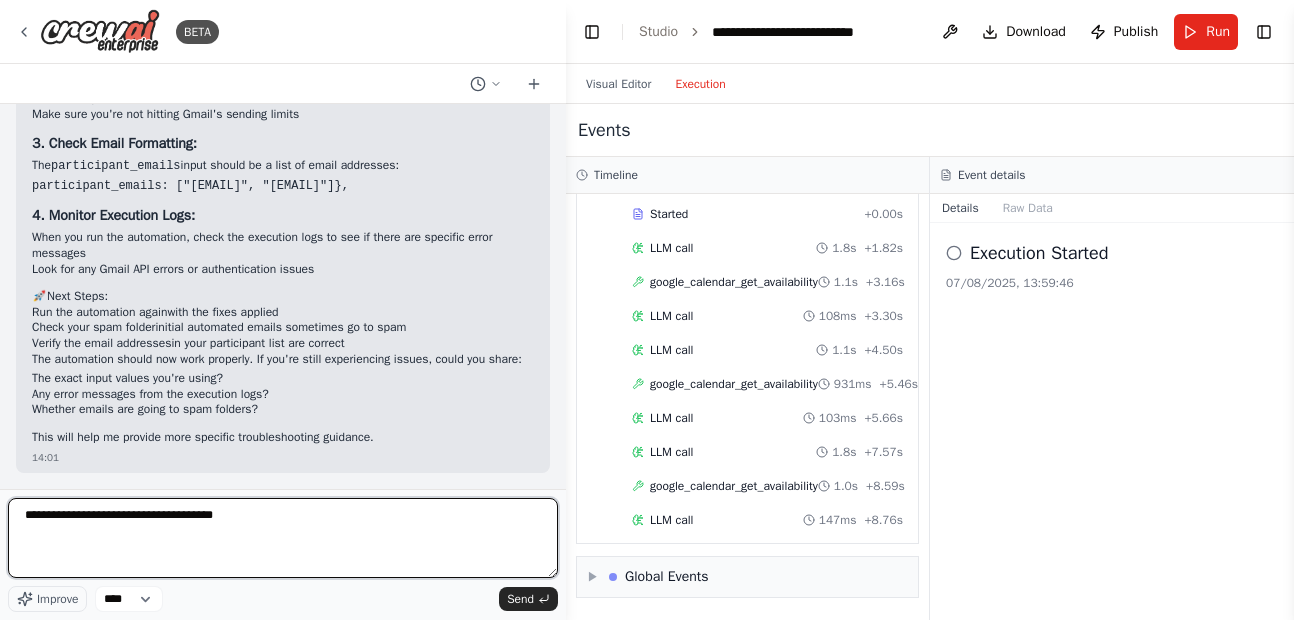 type on "**********" 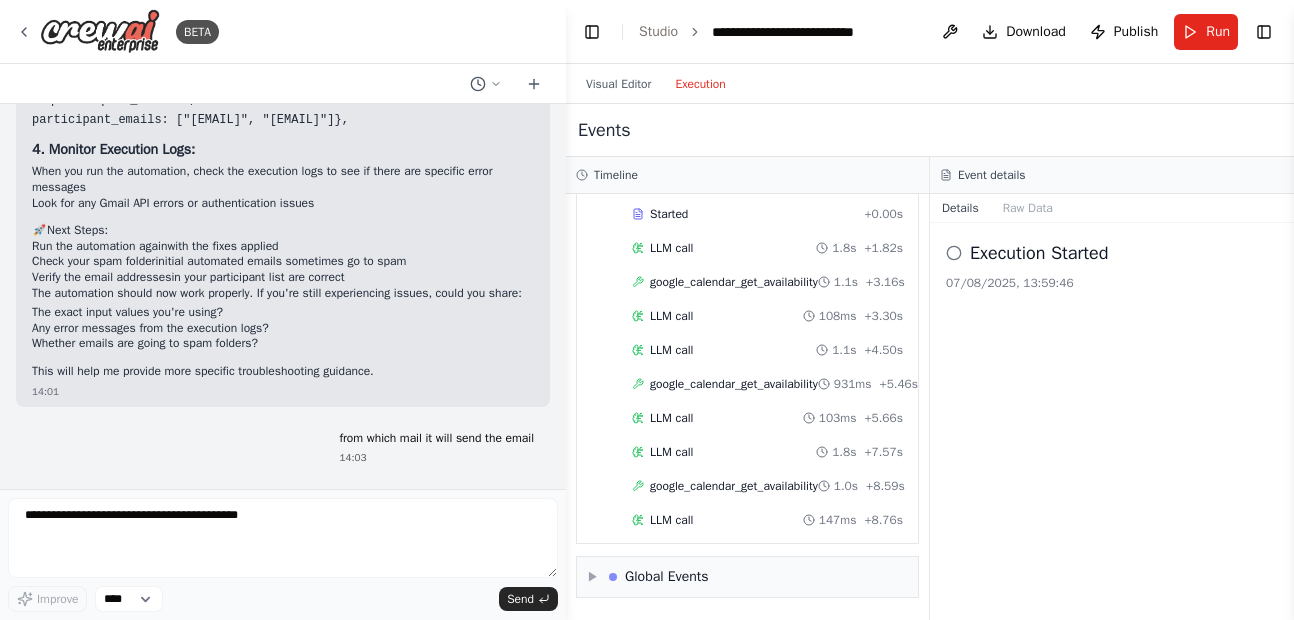 scroll, scrollTop: 4080, scrollLeft: 0, axis: vertical 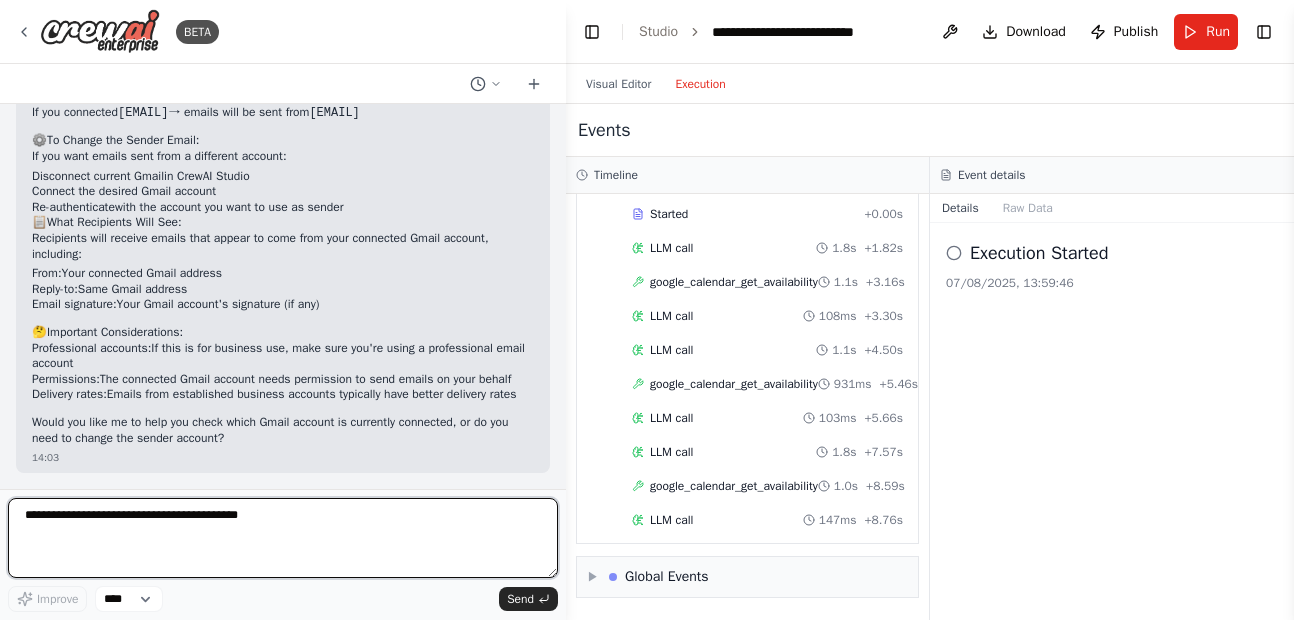 click at bounding box center (283, 538) 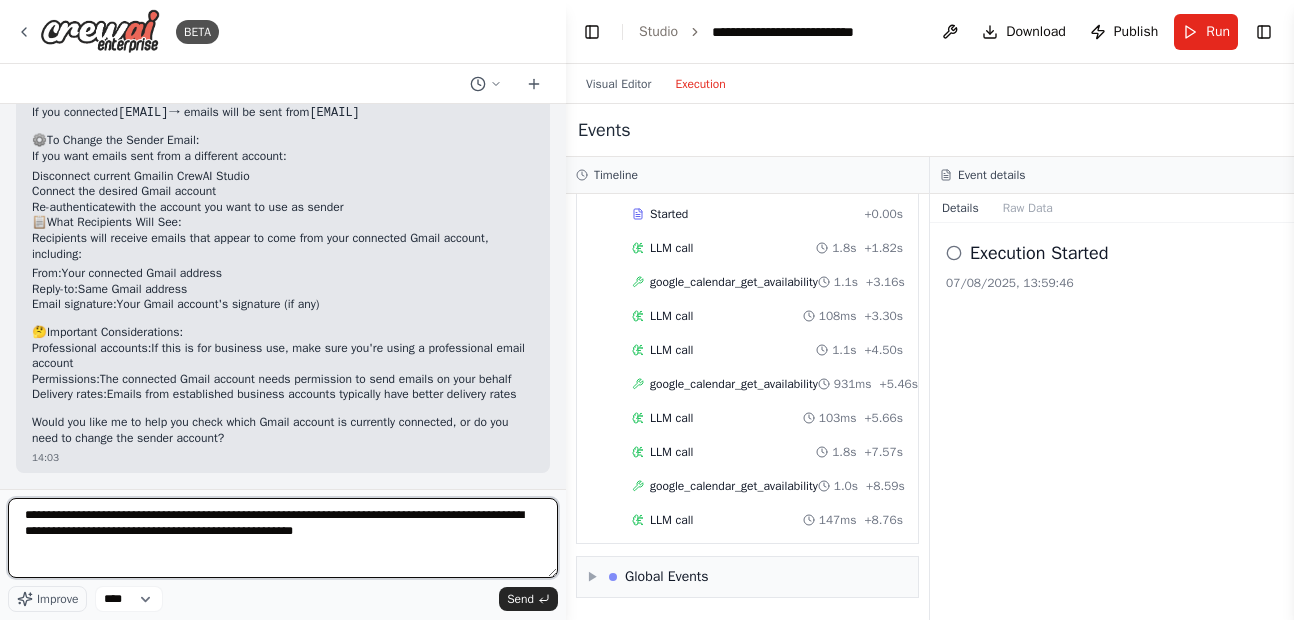 type on "**********" 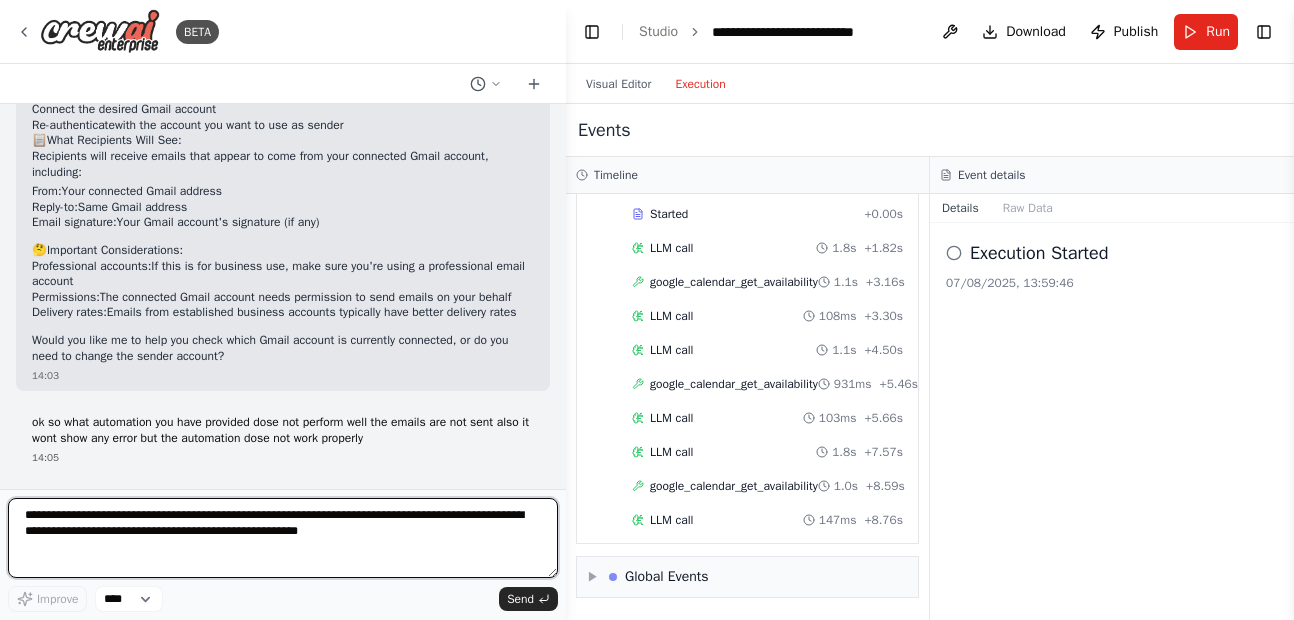 type 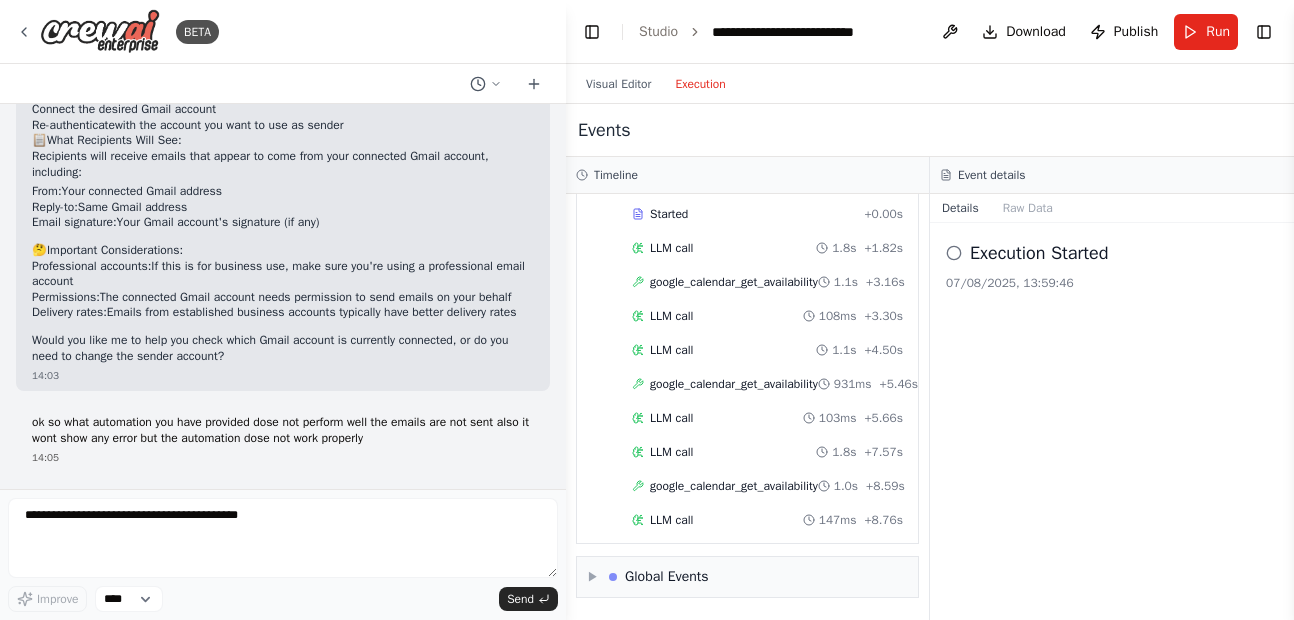 scroll, scrollTop: 4885, scrollLeft: 0, axis: vertical 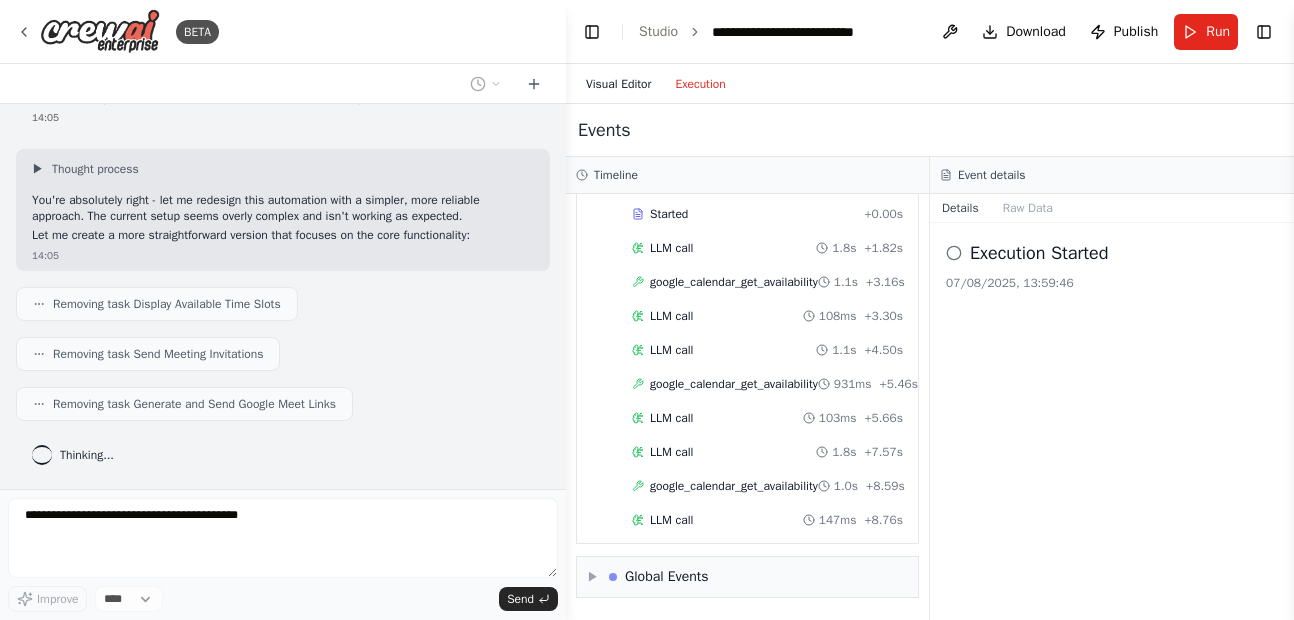 click on "Visual Editor" at bounding box center [618, 84] 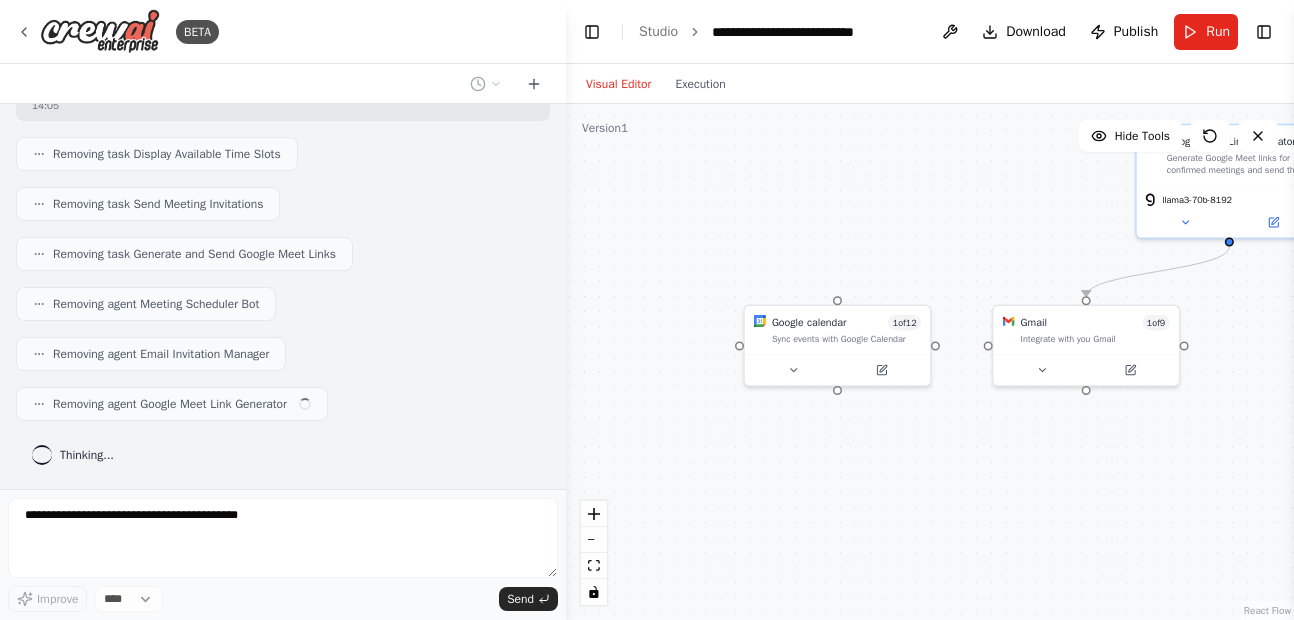 scroll, scrollTop: 5323, scrollLeft: 0, axis: vertical 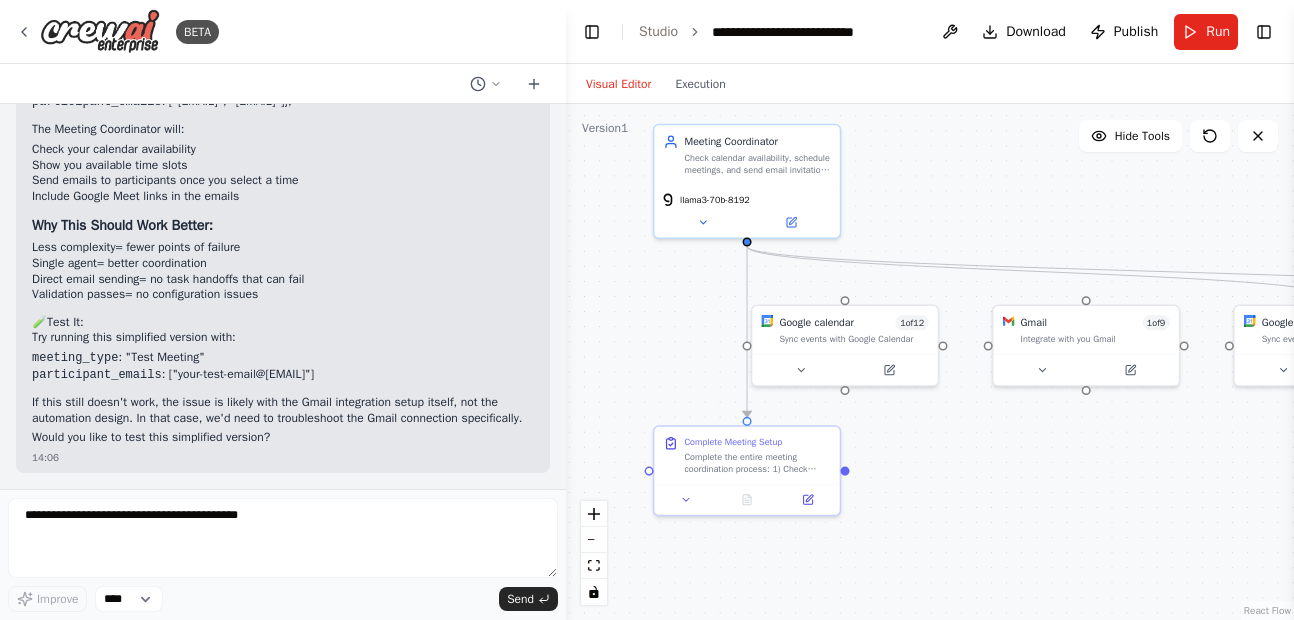 drag, startPoint x: 239, startPoint y: 156, endPoint x: 385, endPoint y: 161, distance: 146.08559 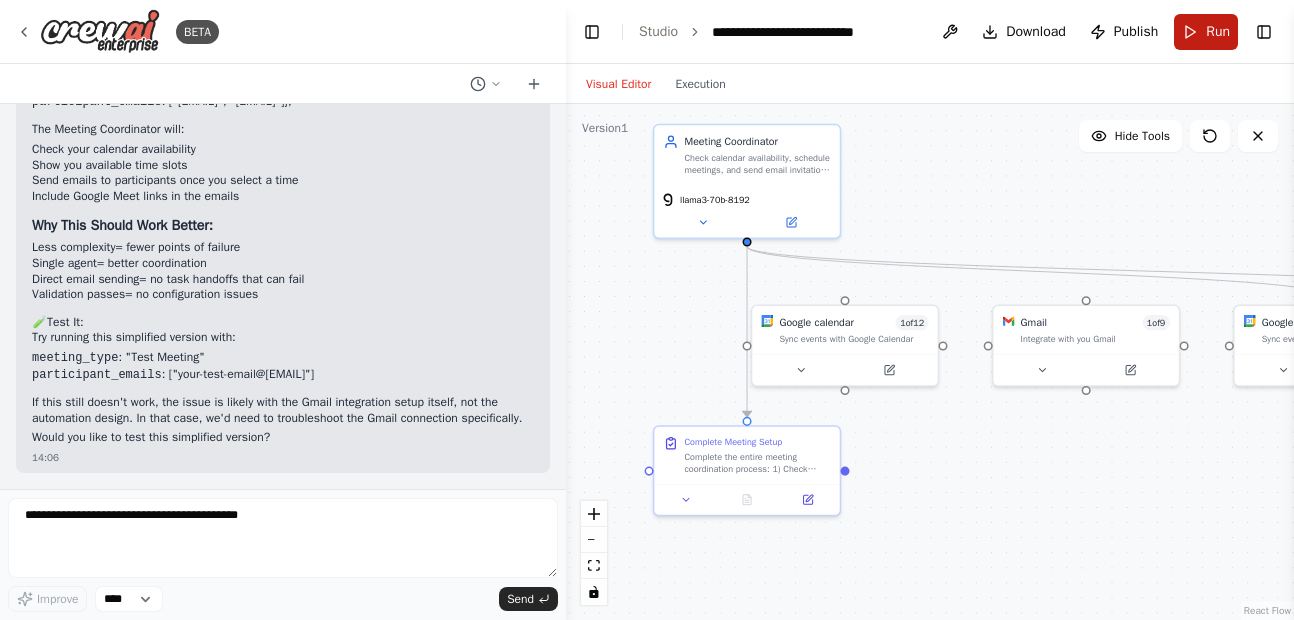 click on "Run" at bounding box center (1206, 32) 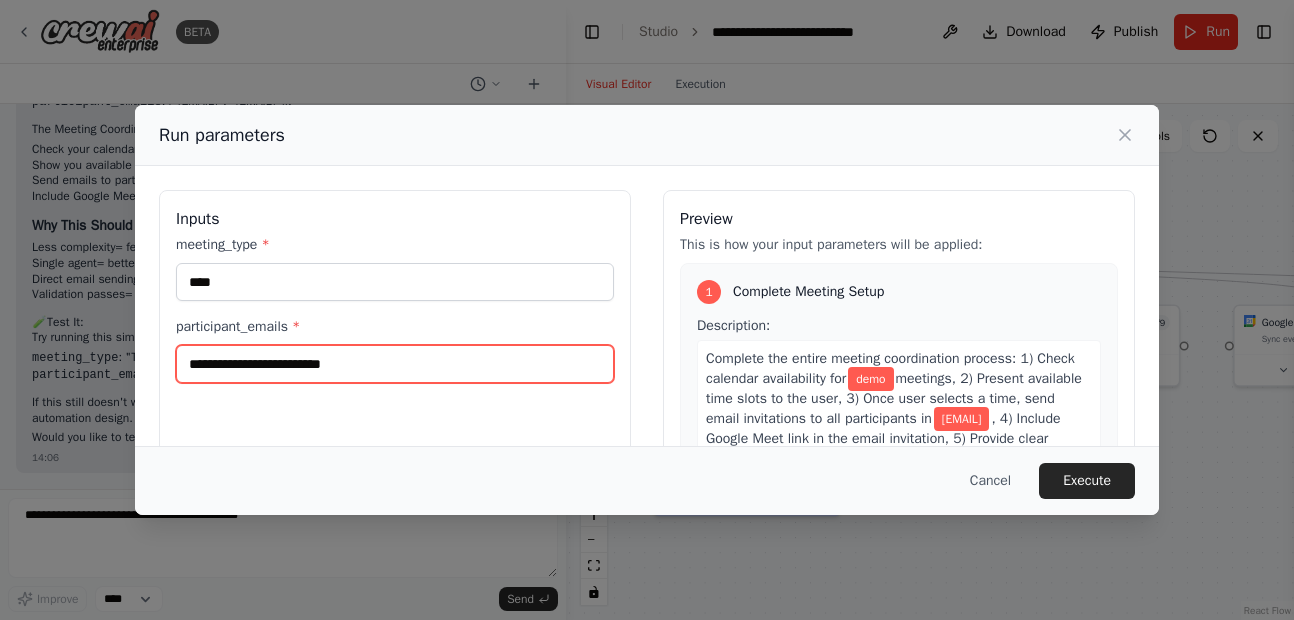 click on "**********" at bounding box center (395, 364) 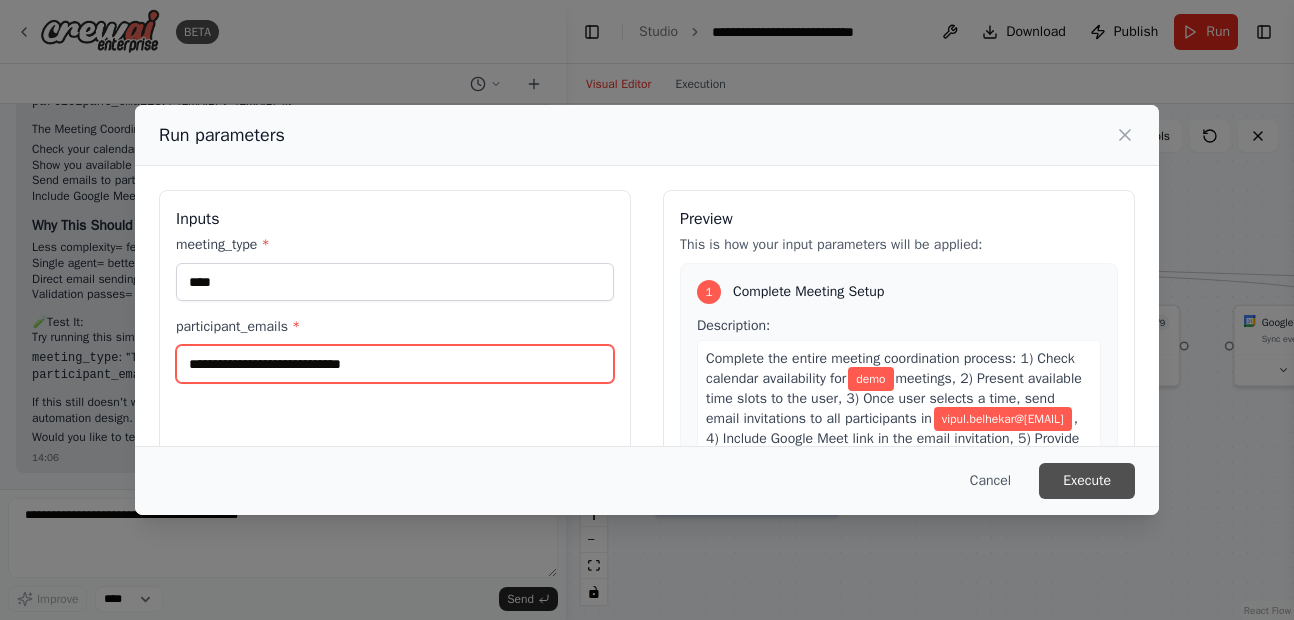 type on "**********" 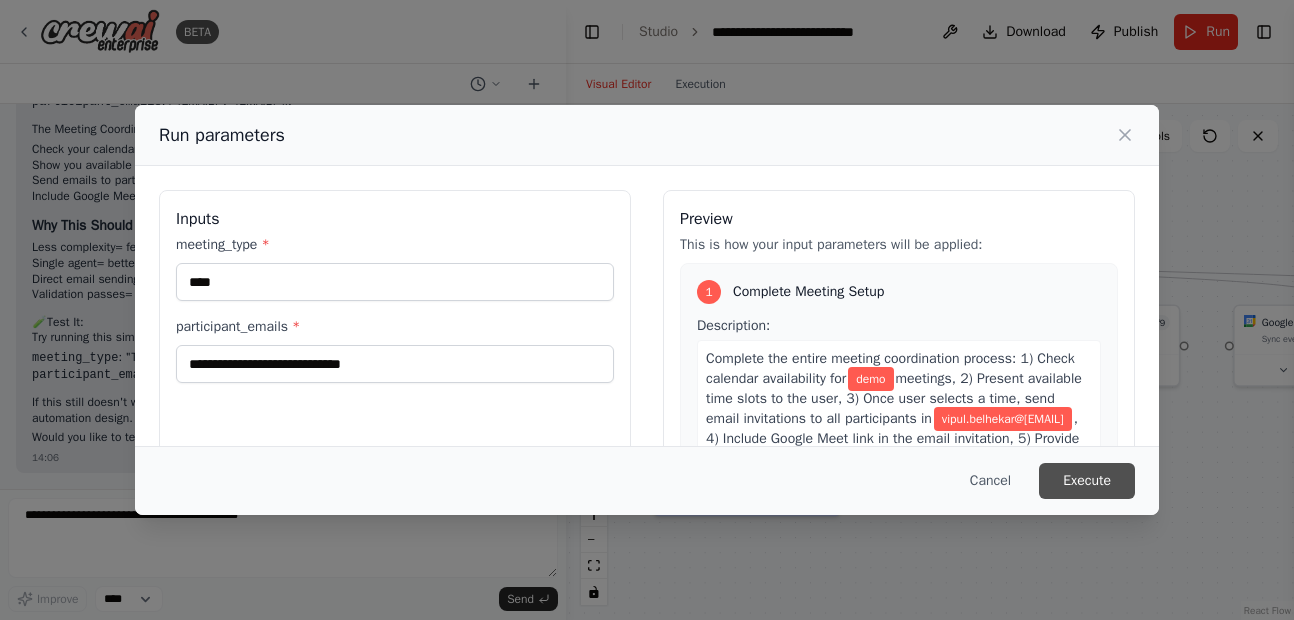 click on "Execute" at bounding box center [1087, 481] 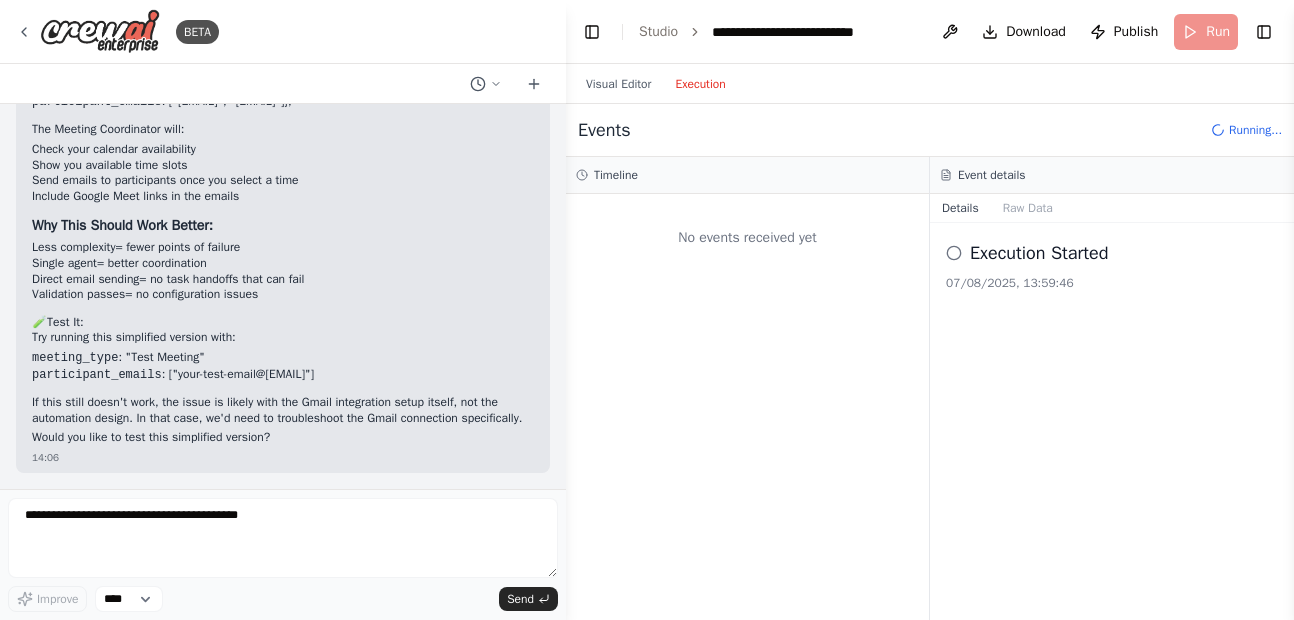 click on "Execution" at bounding box center (700, 84) 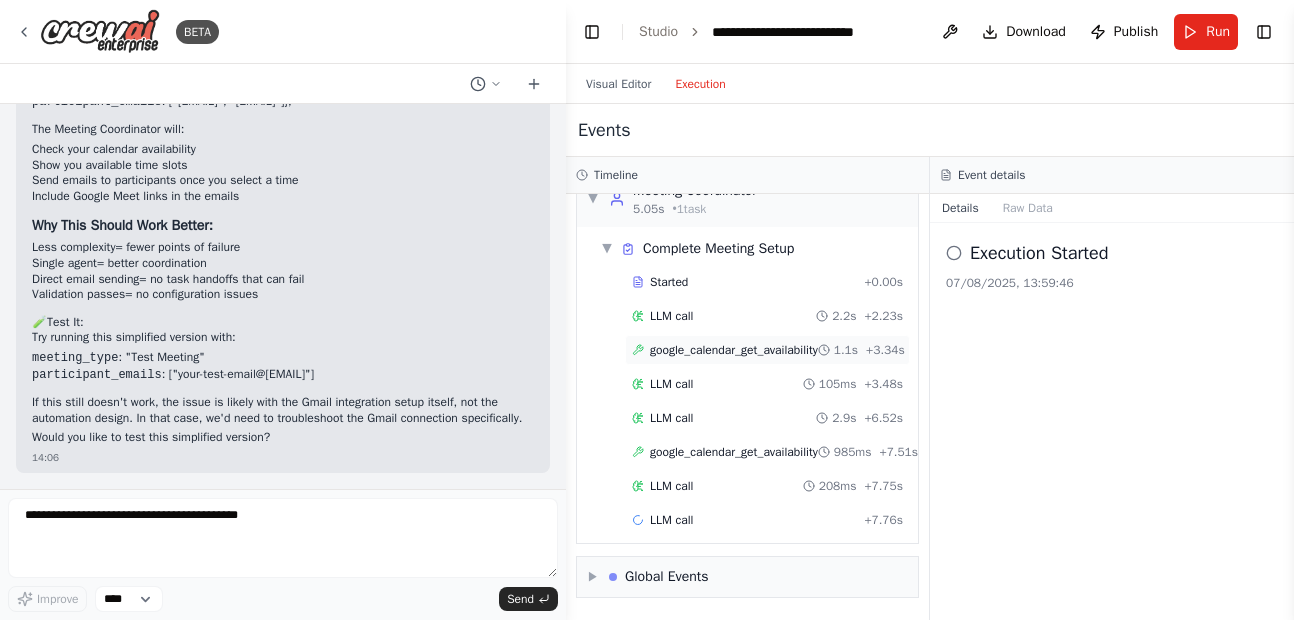 scroll, scrollTop: 0, scrollLeft: 10, axis: horizontal 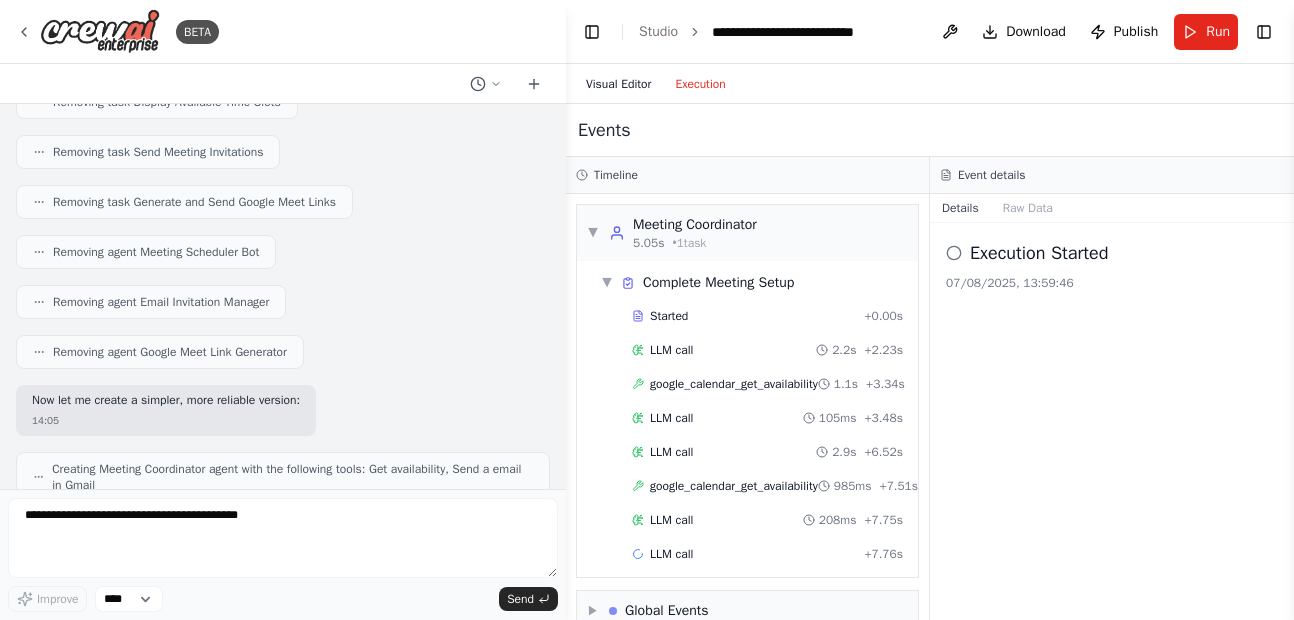 click on "Visual Editor" at bounding box center (618, 84) 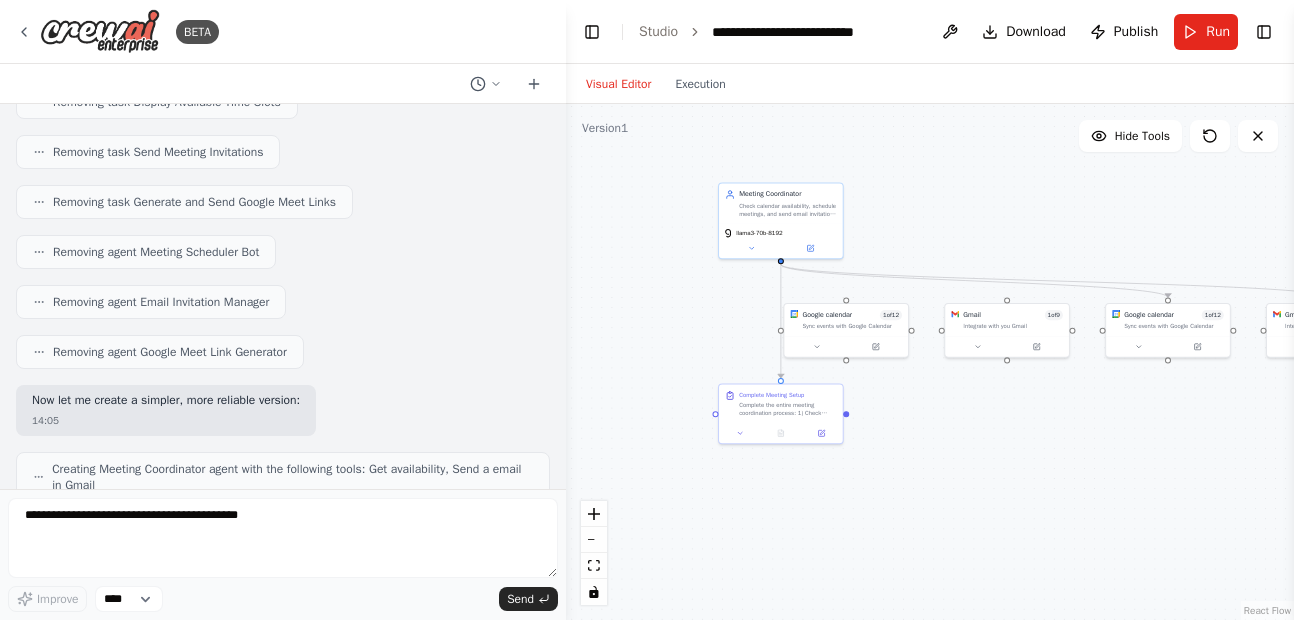 drag, startPoint x: 917, startPoint y: 472, endPoint x: 958, endPoint y: 436, distance: 54.56189 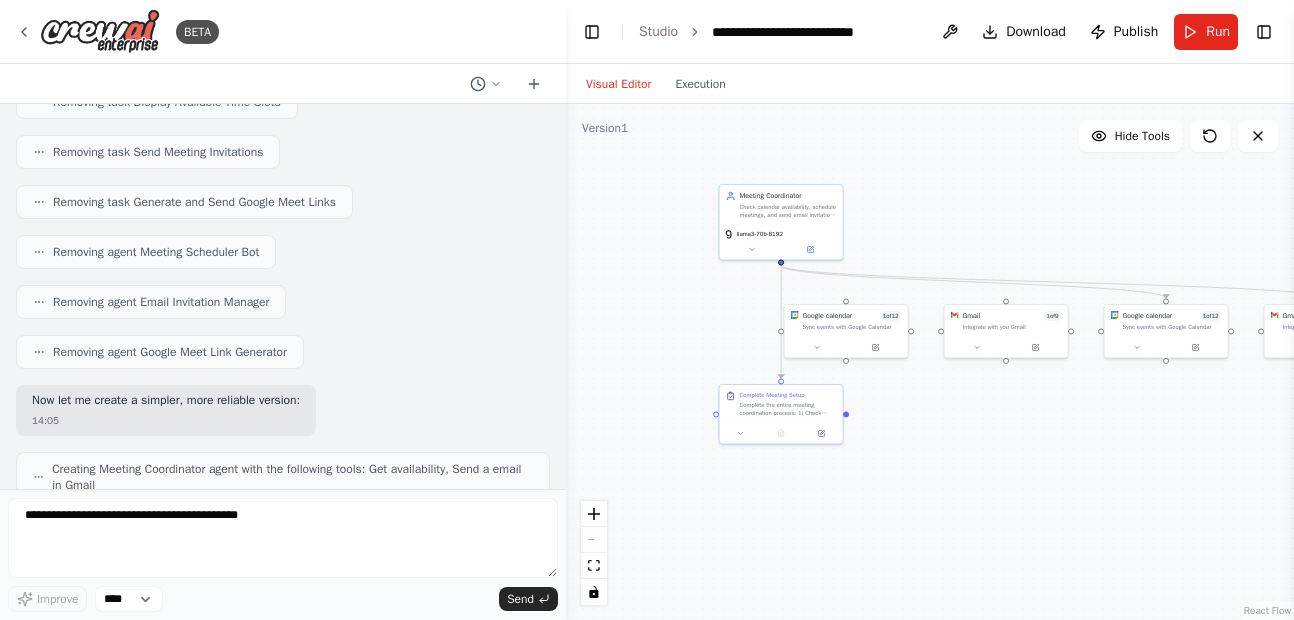 click on ".deletable-edge-delete-btn {
width: 20px;
height: 20px;
border: 0px solid #ffffff;
color: #6b7280;
background-color: #f8fafc;
cursor: pointer;
border-radius: 50%;
font-size: 12px;
padding: 3px;
display: flex;
align-items: center;
justify-content: center;
transition: all 0.2s cubic-bezier(0.4, 0, 0.2, 1);
box-shadow: 0 2px 4px rgba(0, 0, 0, 0.1);
}
.deletable-edge-delete-btn:hover {
background-color: #ef4444;
color: #ffffff;
border-color: #dc2626;
transform: scale(1.1);
box-shadow: 0 4px 12px rgba(239, 68, 68, 0.4);
}
.deletable-edge-delete-btn:active {
transform: scale(0.95);
box-shadow: 0 2px 4px rgba(239, 68, 68, 0.3);
}
Google calendar 1 of 12 Sync events with Google Calendar Gmail 1 9" at bounding box center (930, 362) 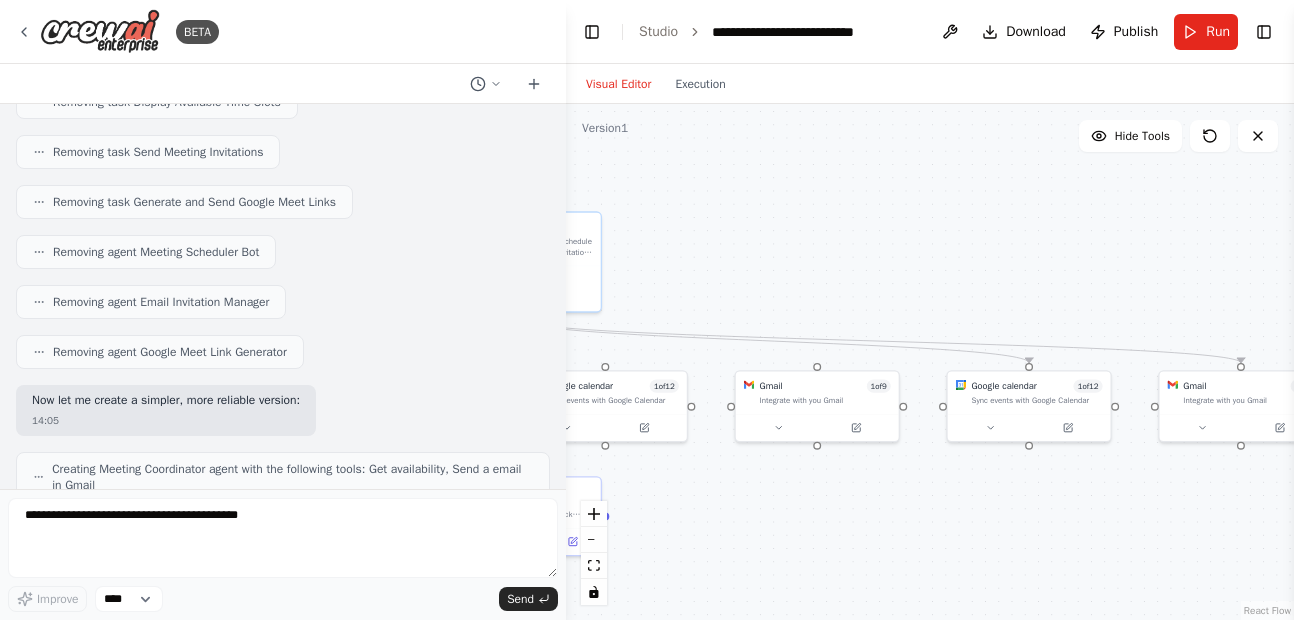 drag, startPoint x: 997, startPoint y: 439, endPoint x: 764, endPoint y: 564, distance: 264.41257 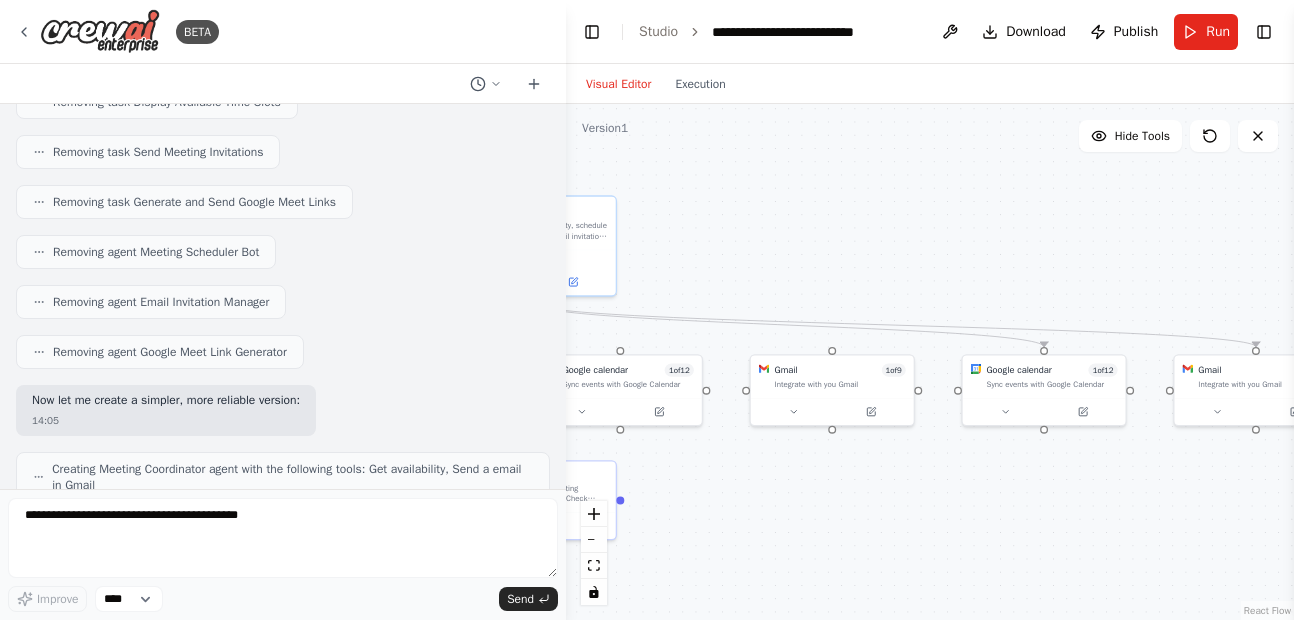 drag, startPoint x: 906, startPoint y: 517, endPoint x: 932, endPoint y: 457, distance: 65.39113 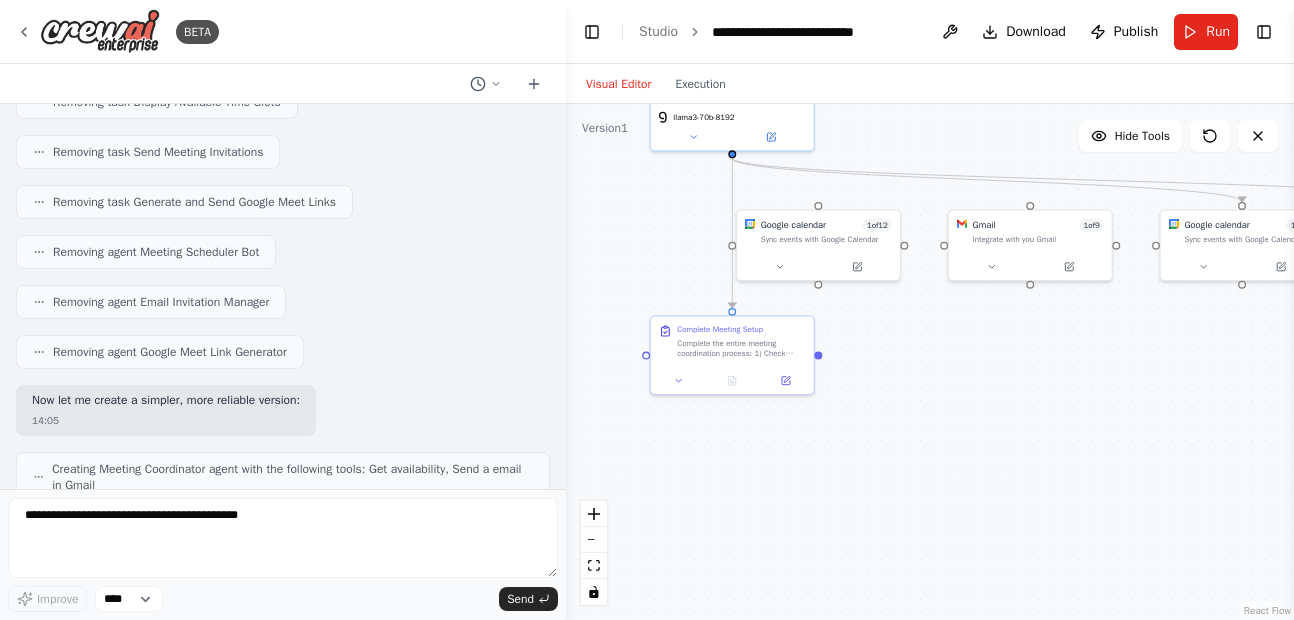 drag, startPoint x: 932, startPoint y: 457, endPoint x: 1015, endPoint y: 310, distance: 168.8135 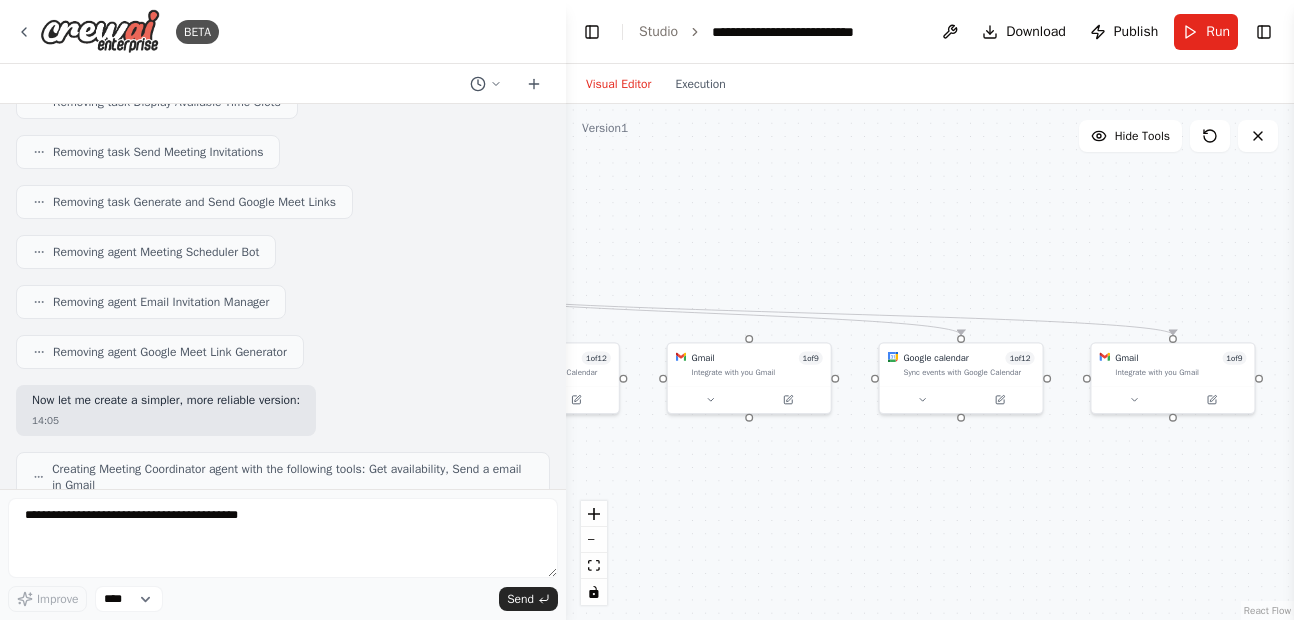 drag, startPoint x: 958, startPoint y: 411, endPoint x: 756, endPoint y: 619, distance: 289.94482 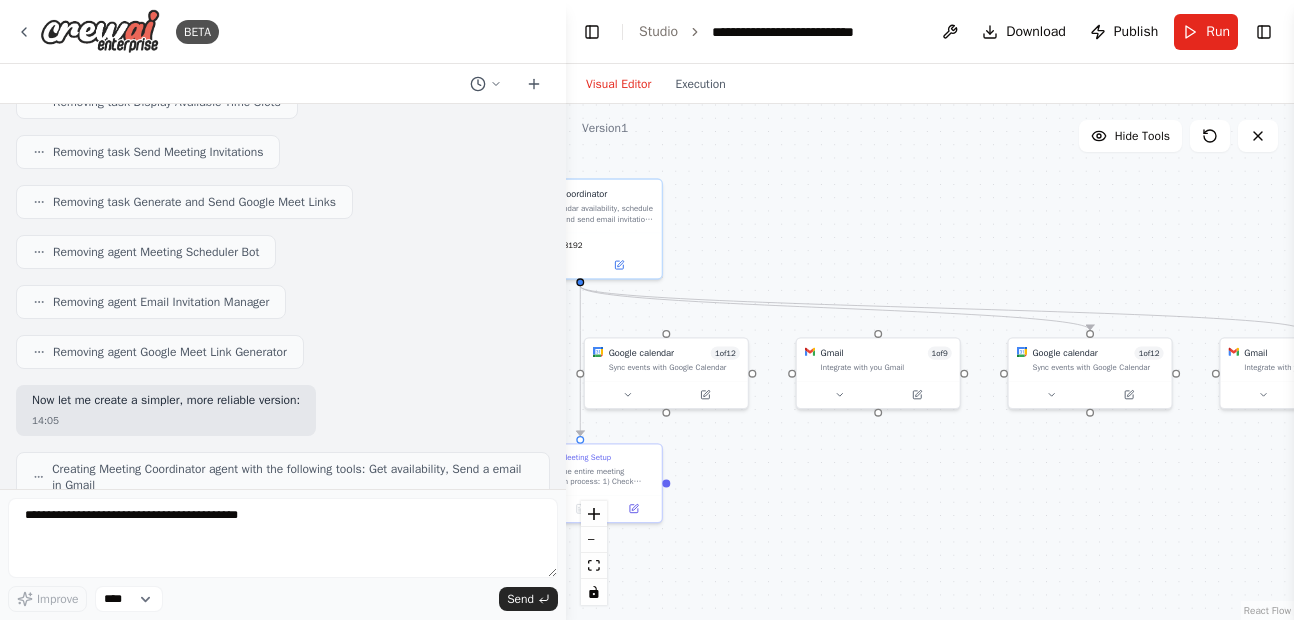 click on ".deletable-edge-delete-btn {
width: 20px;
height: 20px;
border: 0px solid #ffffff;
color: #6b7280;
background-color: #f8fafc;
cursor: pointer;
border-radius: 50%;
font-size: 12px;
padding: 3px;
display: flex;
align-items: center;
justify-content: center;
transition: all 0.2s cubic-bezier(0.4, 0, 0.2, 1);
box-shadow: 0 2px 4px rgba(0, 0, 0, 0.1);
}
.deletable-edge-delete-btn:hover {
background-color: #ef4444;
color: #ffffff;
border-color: #dc2626;
transform: scale(1.1);
box-shadow: 0 4px 12px rgba(239, 68, 68, 0.4);
}
.deletable-edge-delete-btn:active {
transform: scale(0.95);
box-shadow: 0 2px 4px rgba(239, 68, 68, 0.3);
}
Google calendar 1 of 12 Sync events with Google Calendar Gmail 1 9" at bounding box center [930, 362] 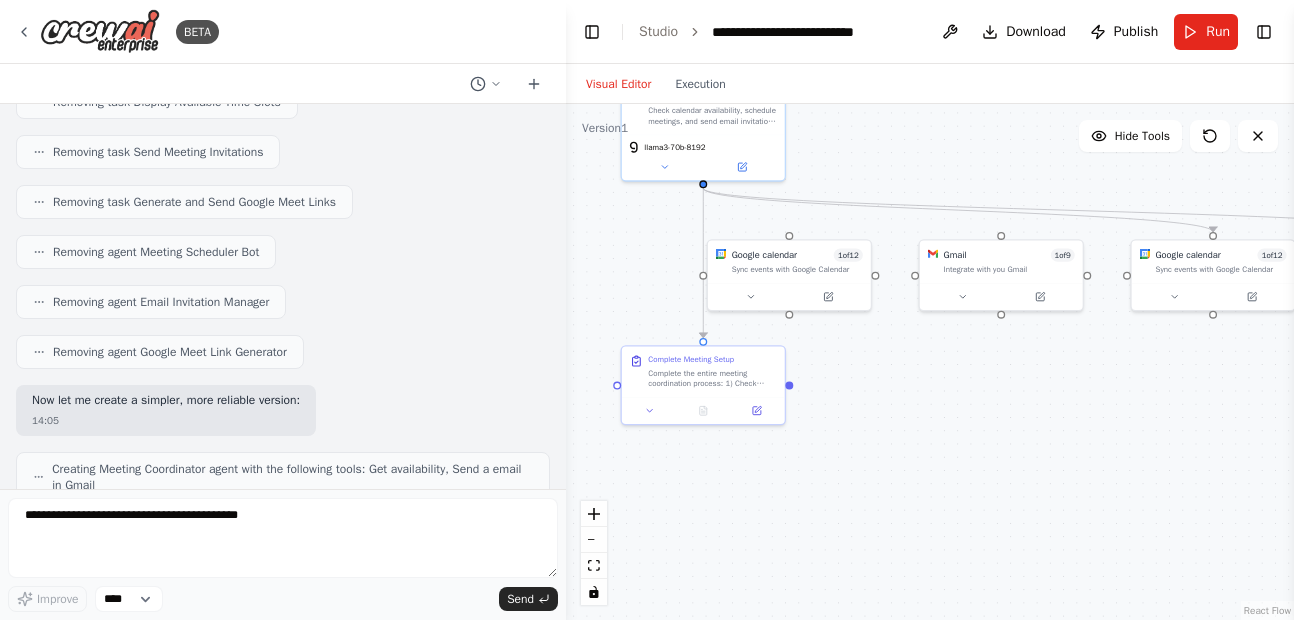 drag, startPoint x: 1061, startPoint y: 543, endPoint x: 1185, endPoint y: 371, distance: 212.03773 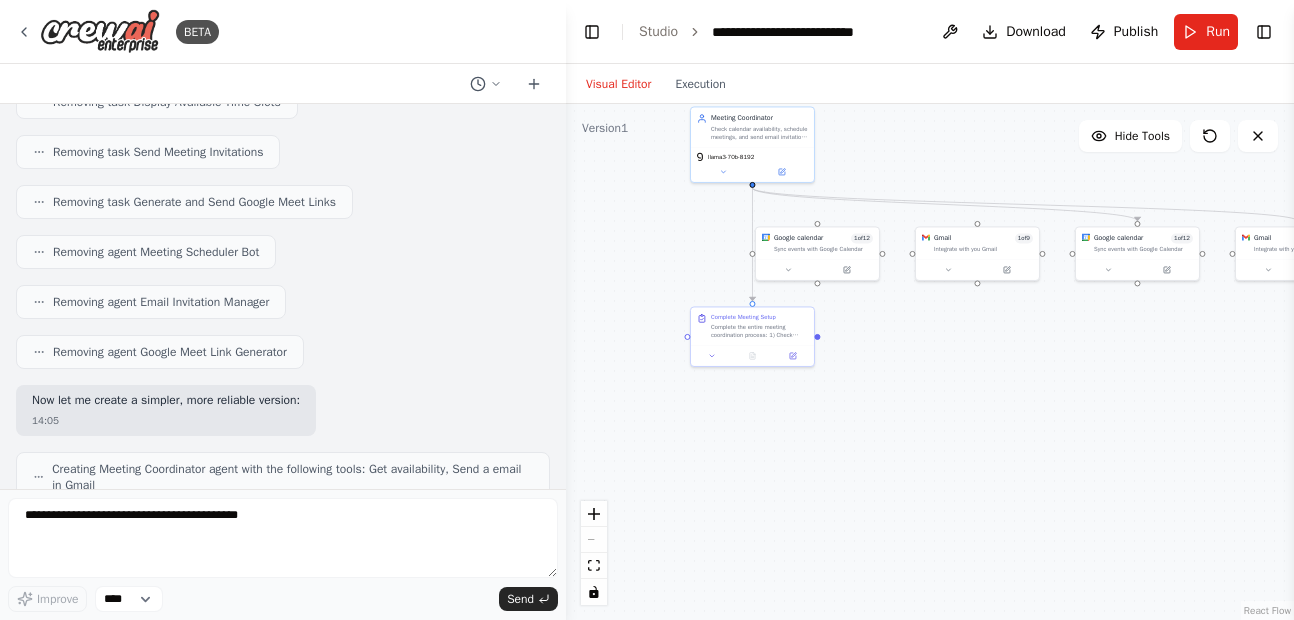 drag, startPoint x: 1033, startPoint y: 400, endPoint x: 1050, endPoint y: 508, distance: 109.32977 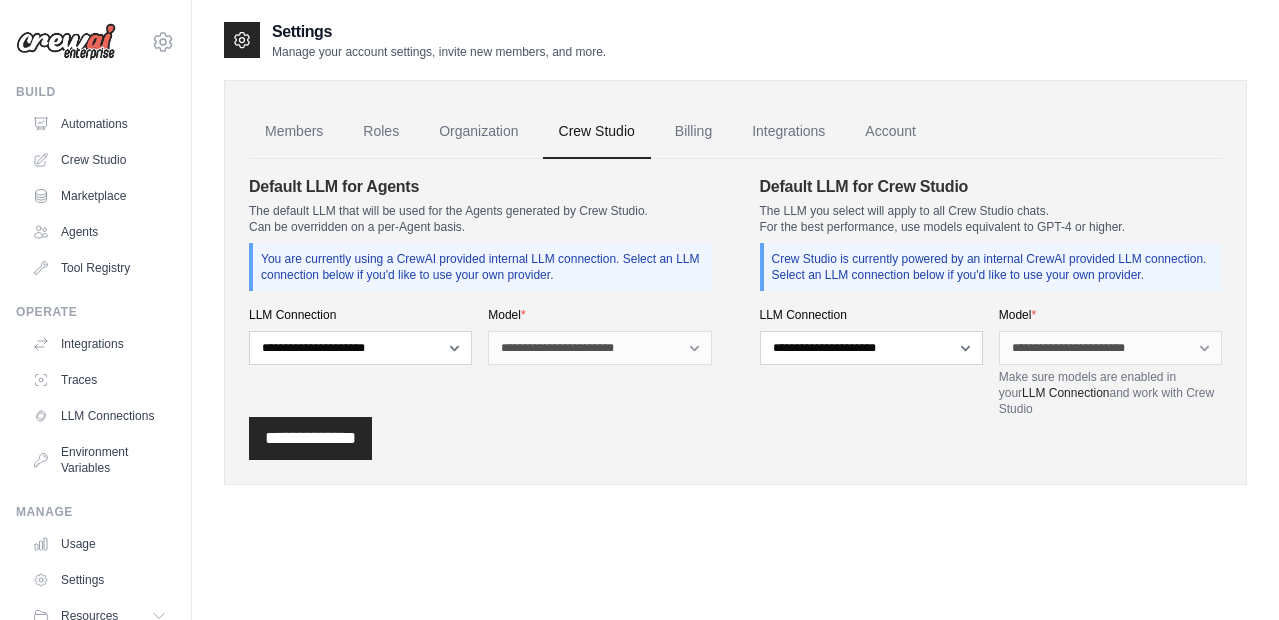scroll, scrollTop: 0, scrollLeft: 0, axis: both 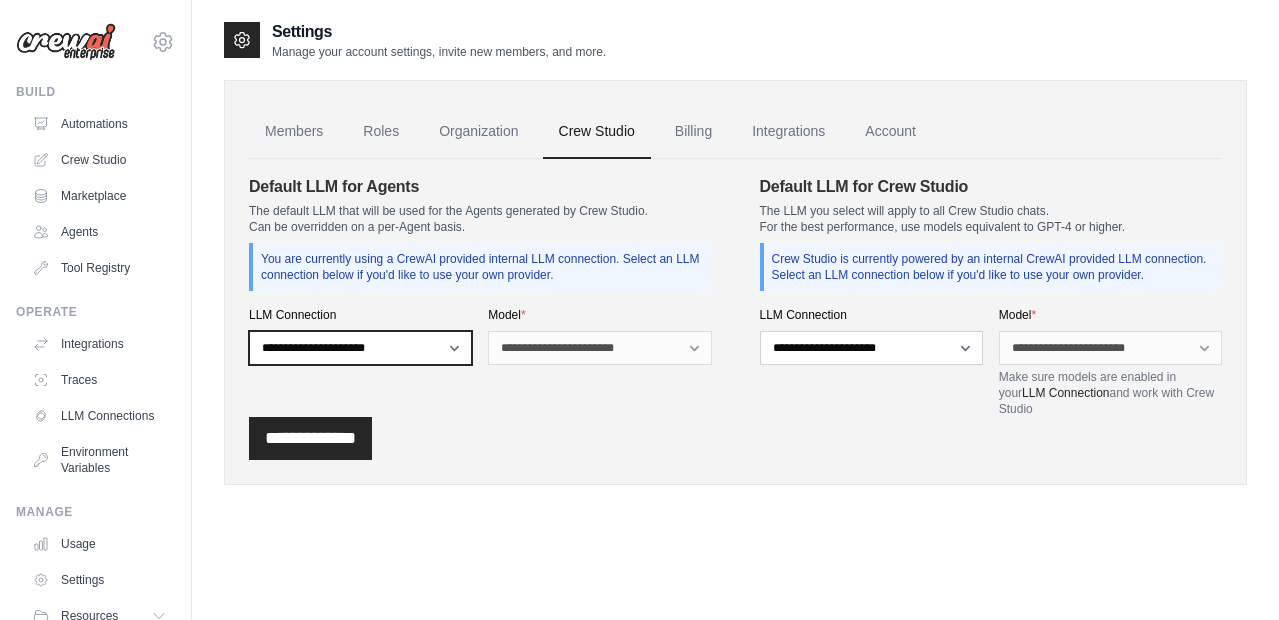 select on "******" 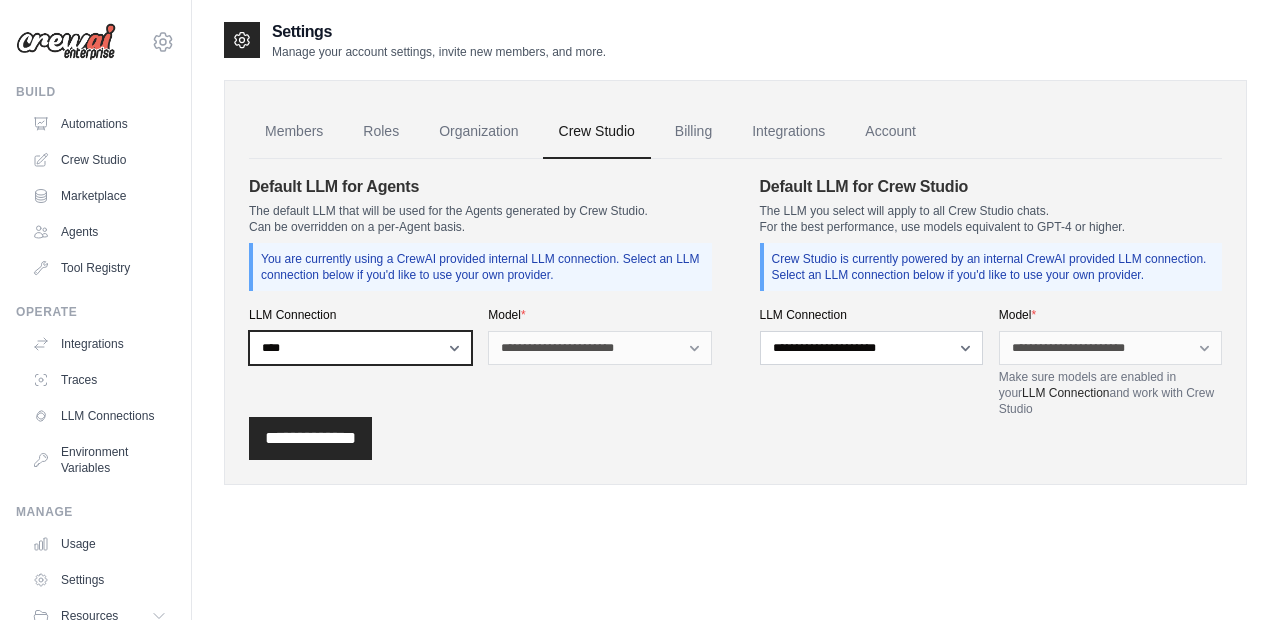 click on "**********" at bounding box center (360, 348) 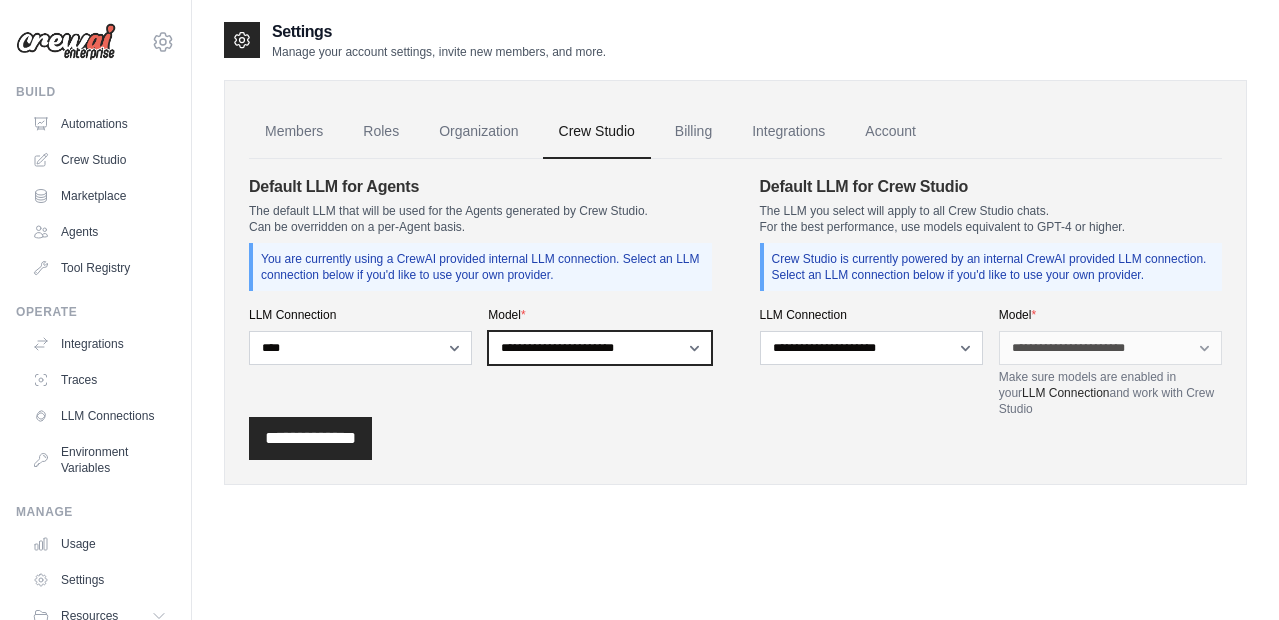 select on "**********" 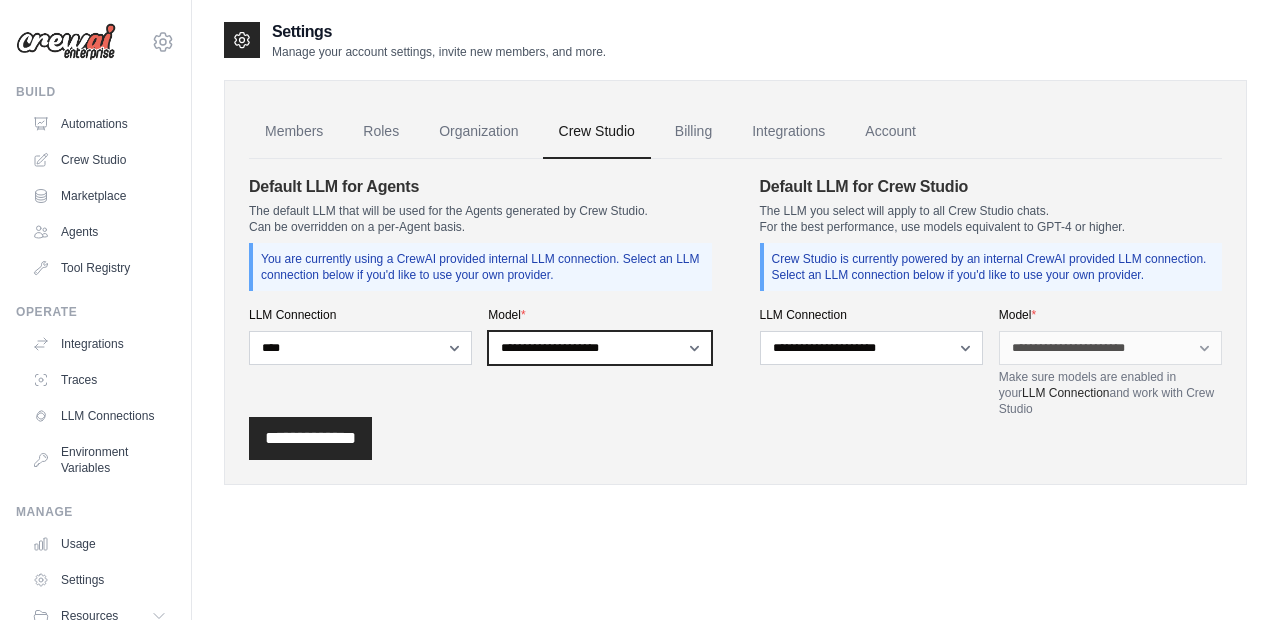 click on "**********" at bounding box center (599, 348) 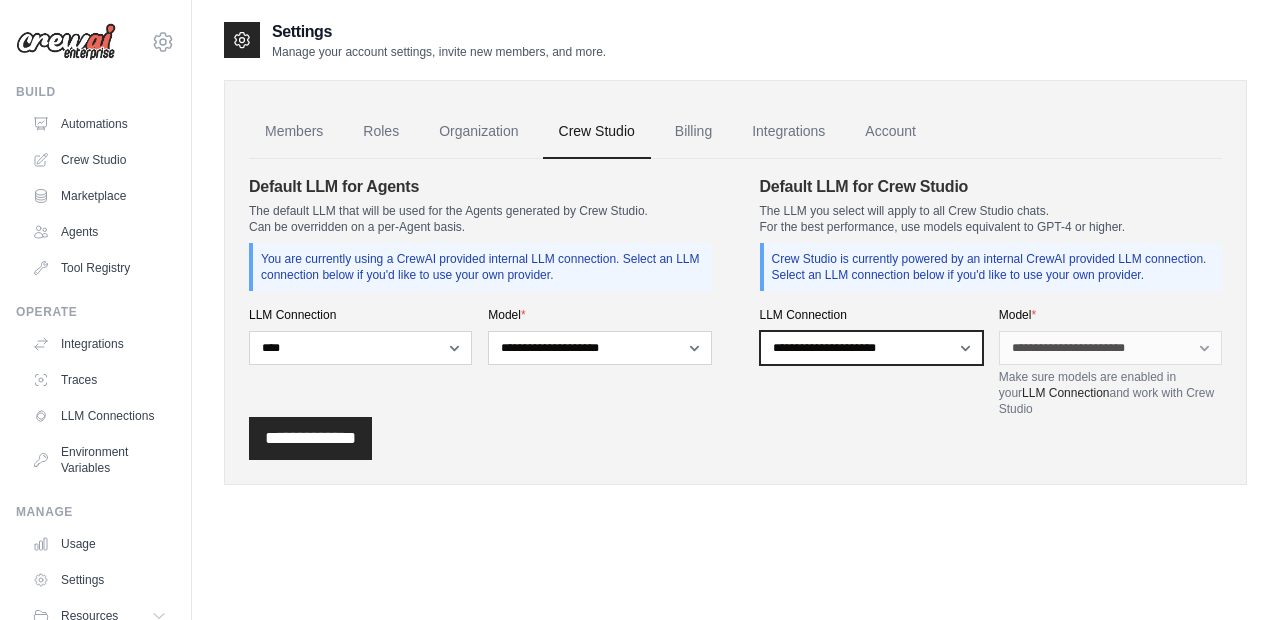 click on "**********" at bounding box center (871, 348) 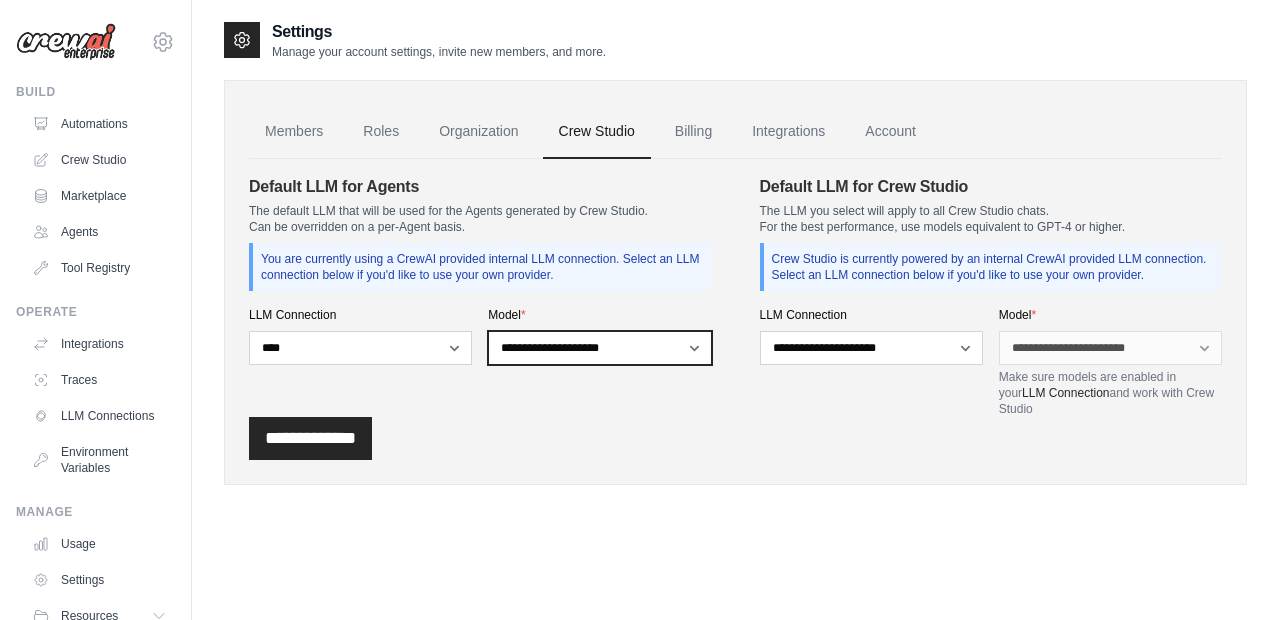 drag, startPoint x: 663, startPoint y: 352, endPoint x: 629, endPoint y: 416, distance: 72.47068 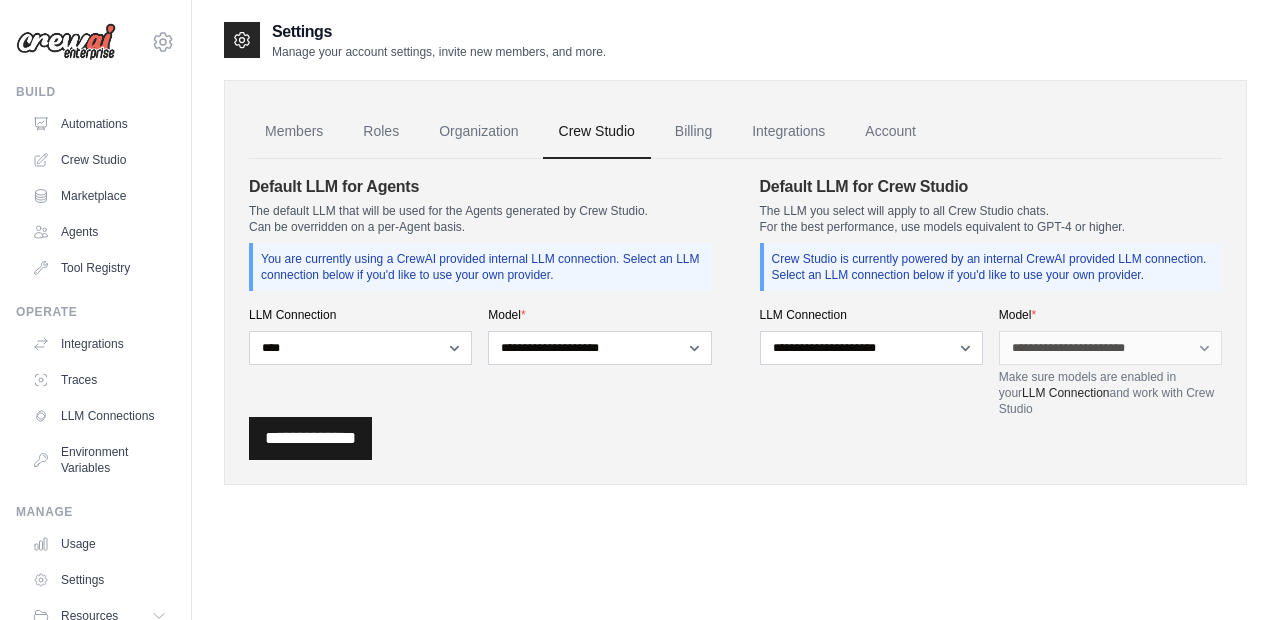 click on "**********" at bounding box center [310, 438] 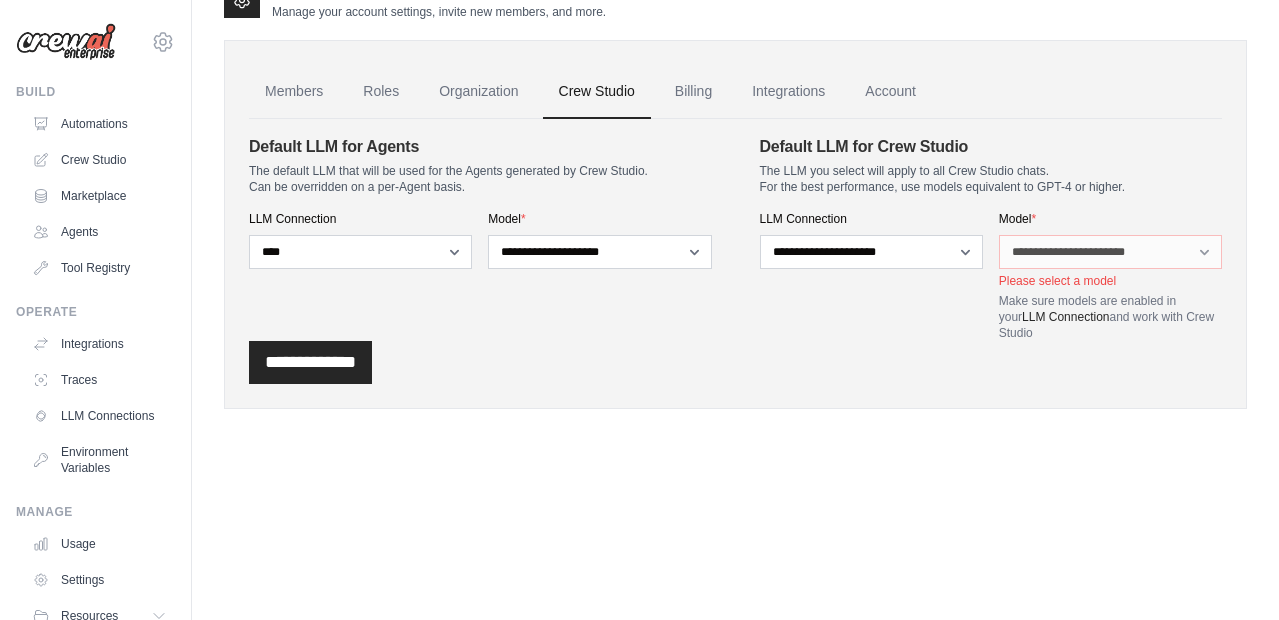 scroll, scrollTop: 0, scrollLeft: 0, axis: both 